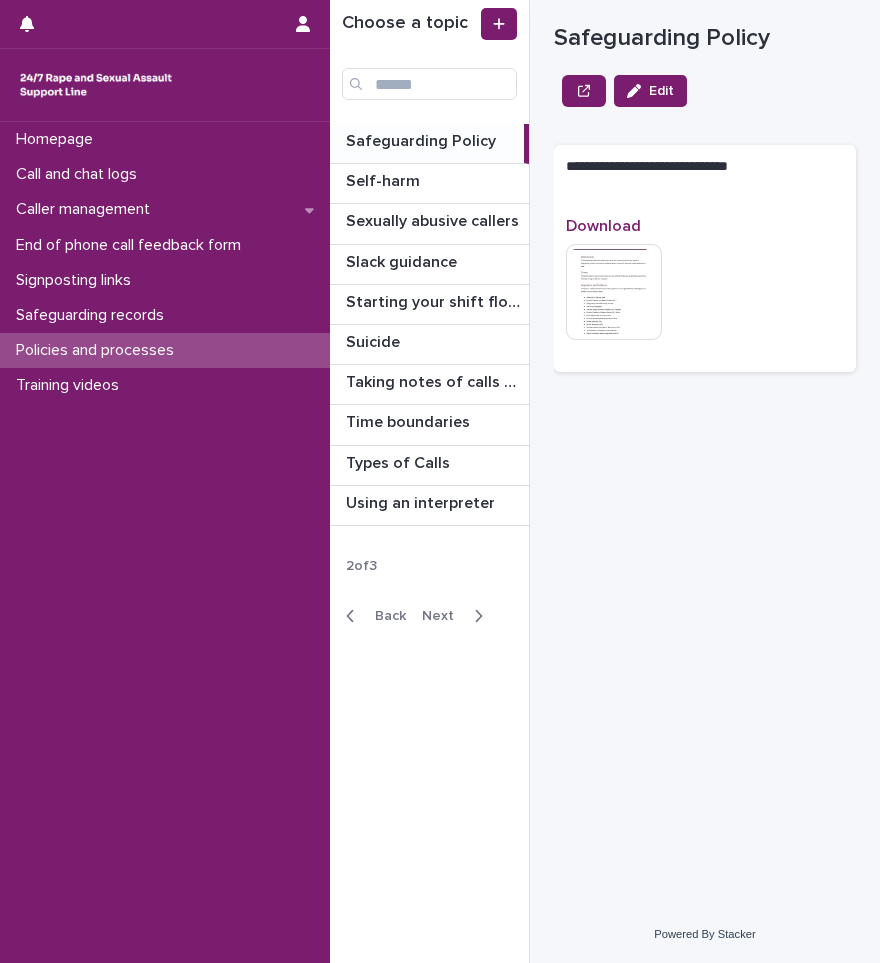 scroll, scrollTop: 0, scrollLeft: 0, axis: both 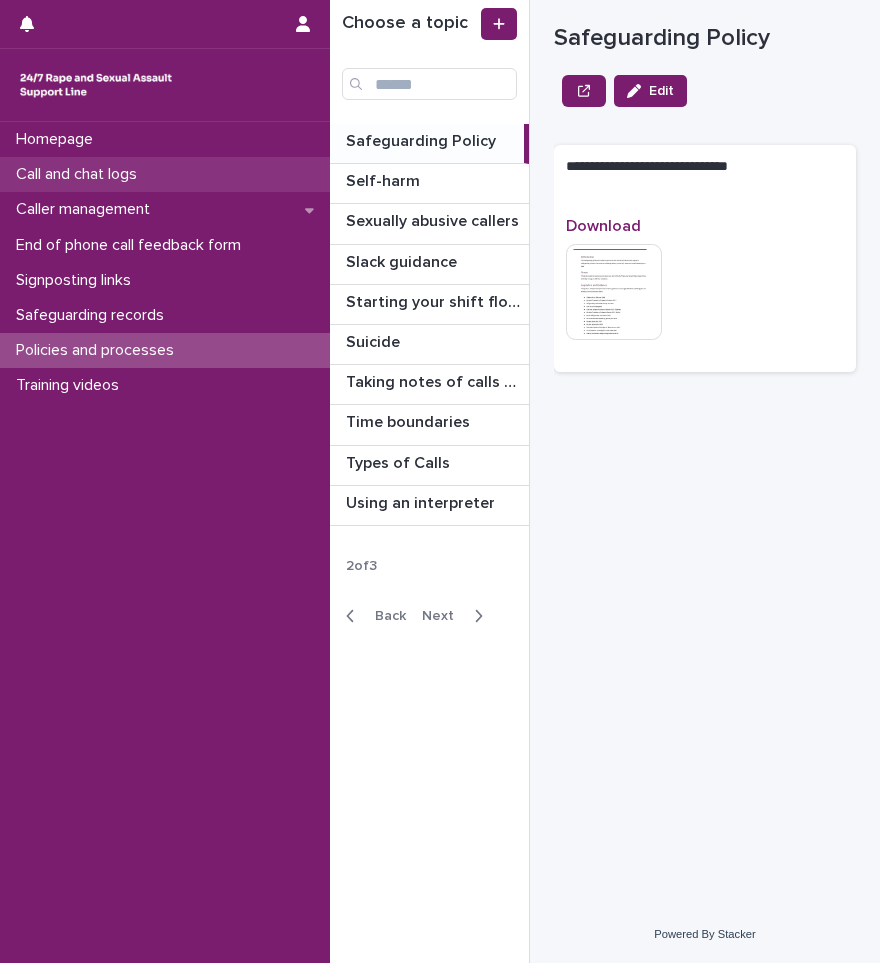click on "Call and chat logs" at bounding box center [80, 174] 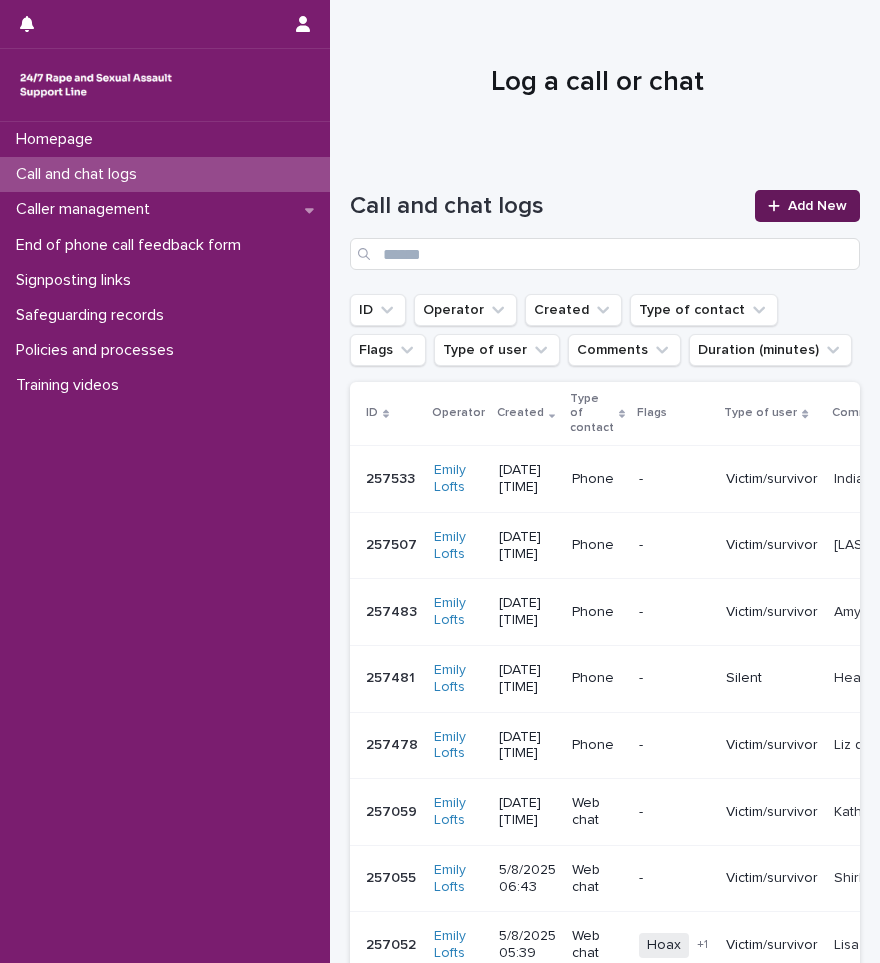 click on "Add New" at bounding box center [817, 206] 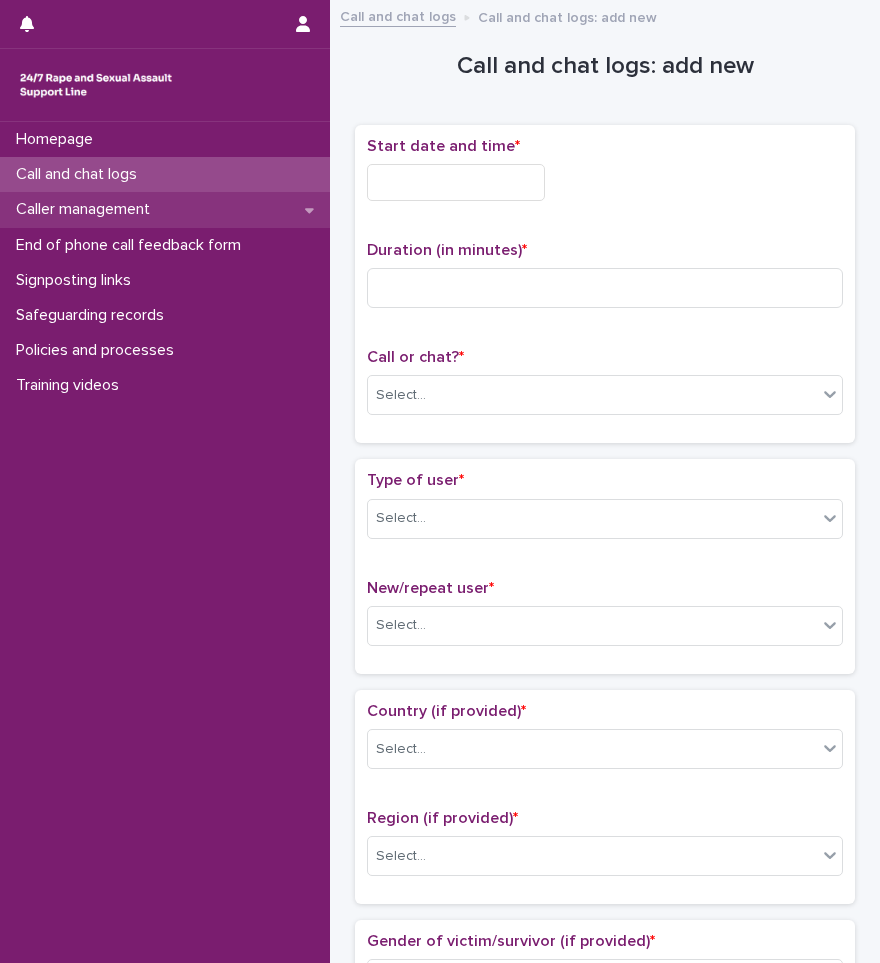 click on "Caller management" at bounding box center (87, 209) 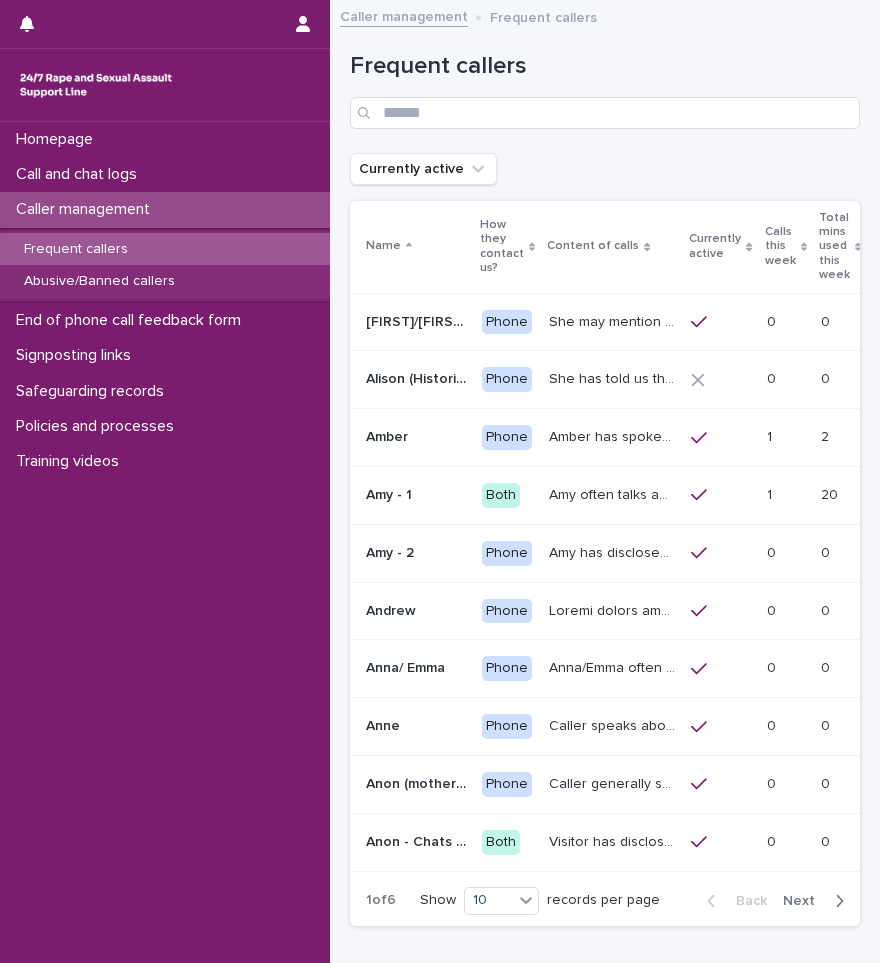 click on "Frequent callers" at bounding box center [165, 249] 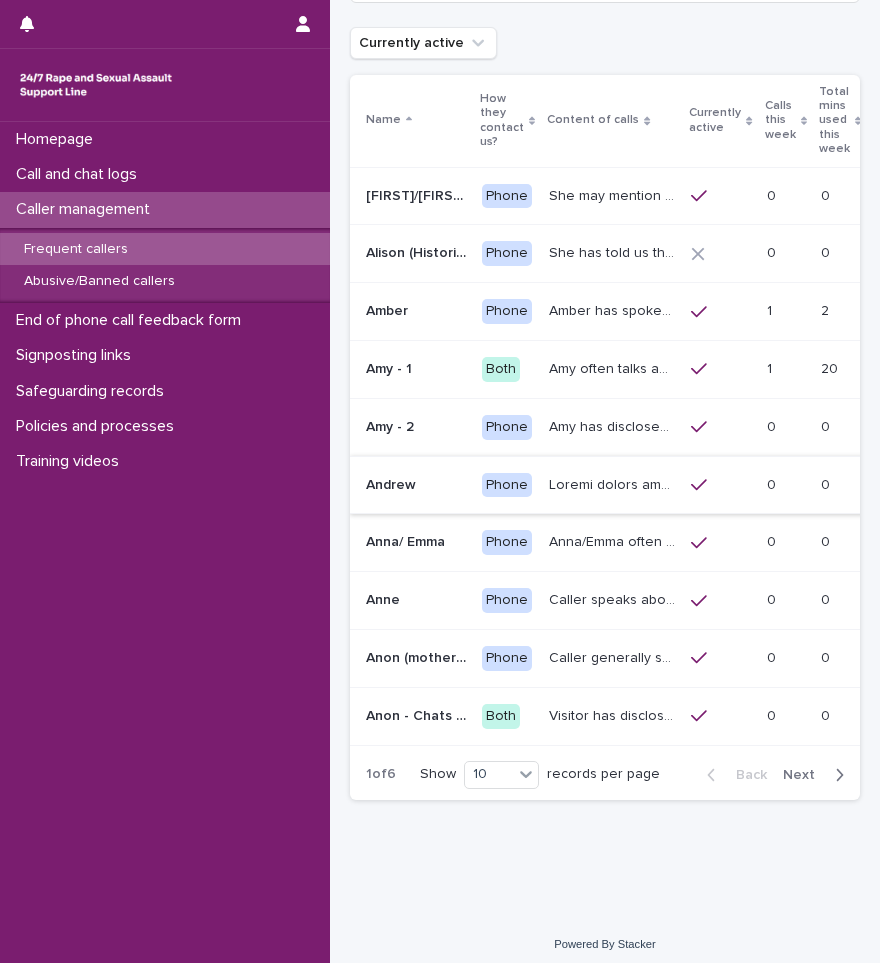 scroll, scrollTop: 150, scrollLeft: 0, axis: vertical 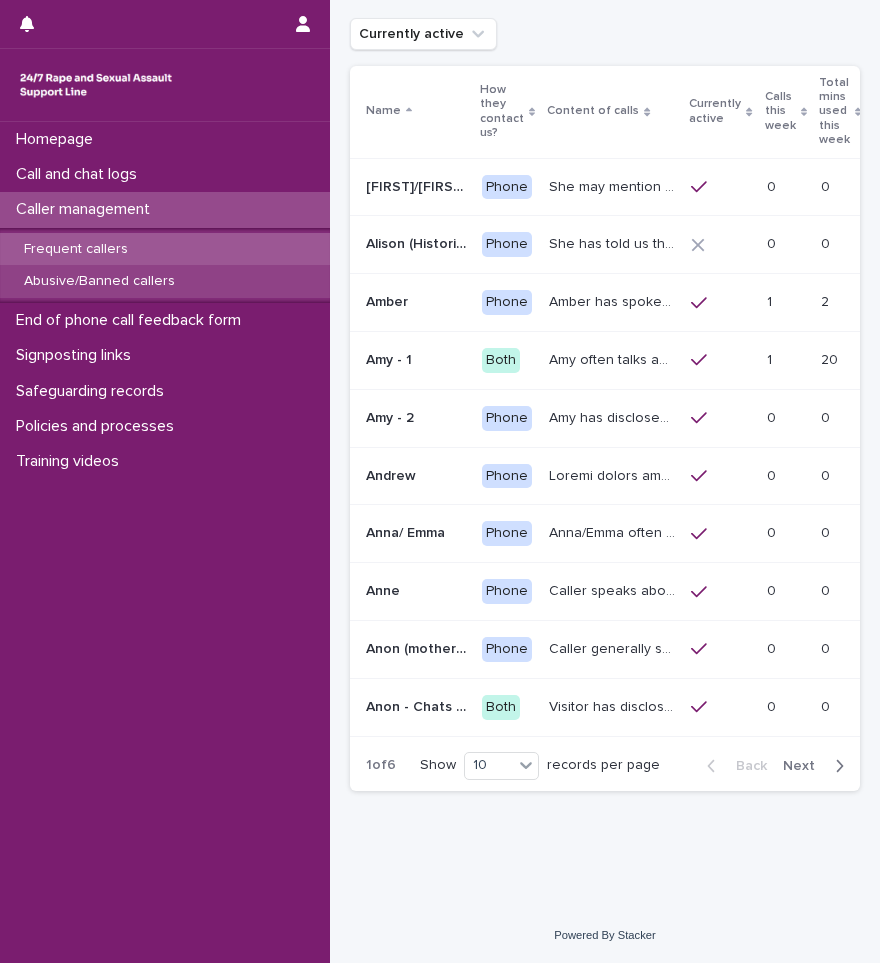 click on "Abusive/Banned callers" at bounding box center [99, 281] 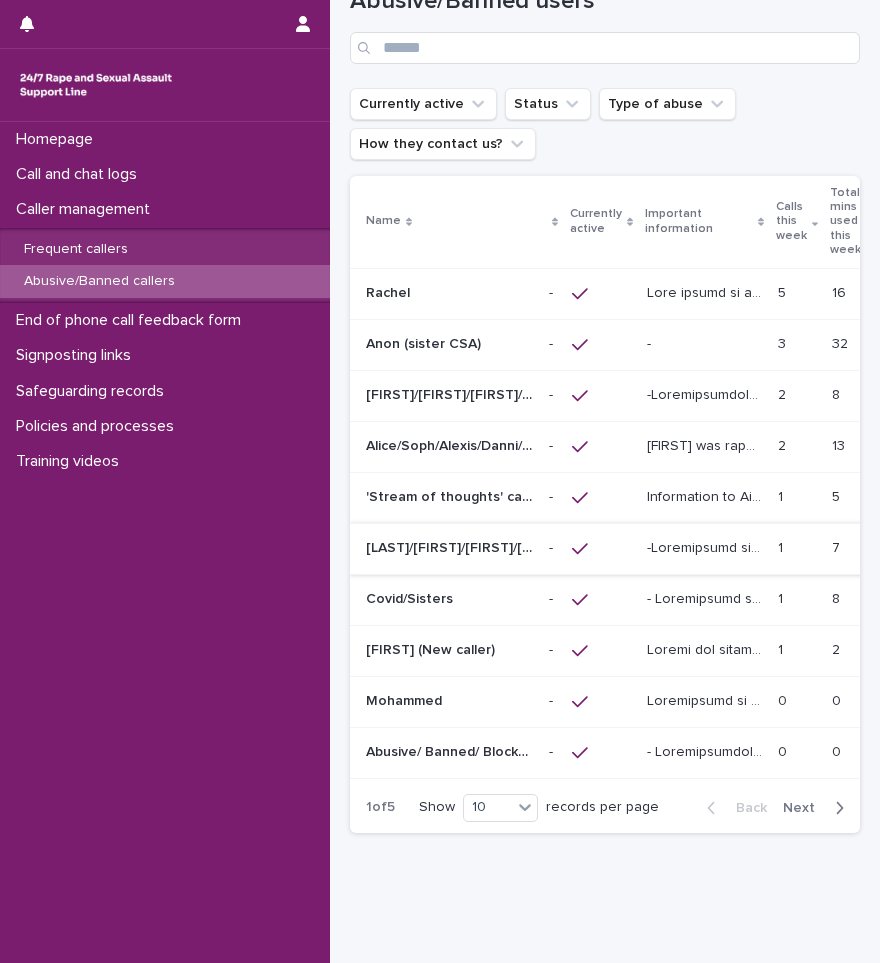 scroll, scrollTop: 100, scrollLeft: 0, axis: vertical 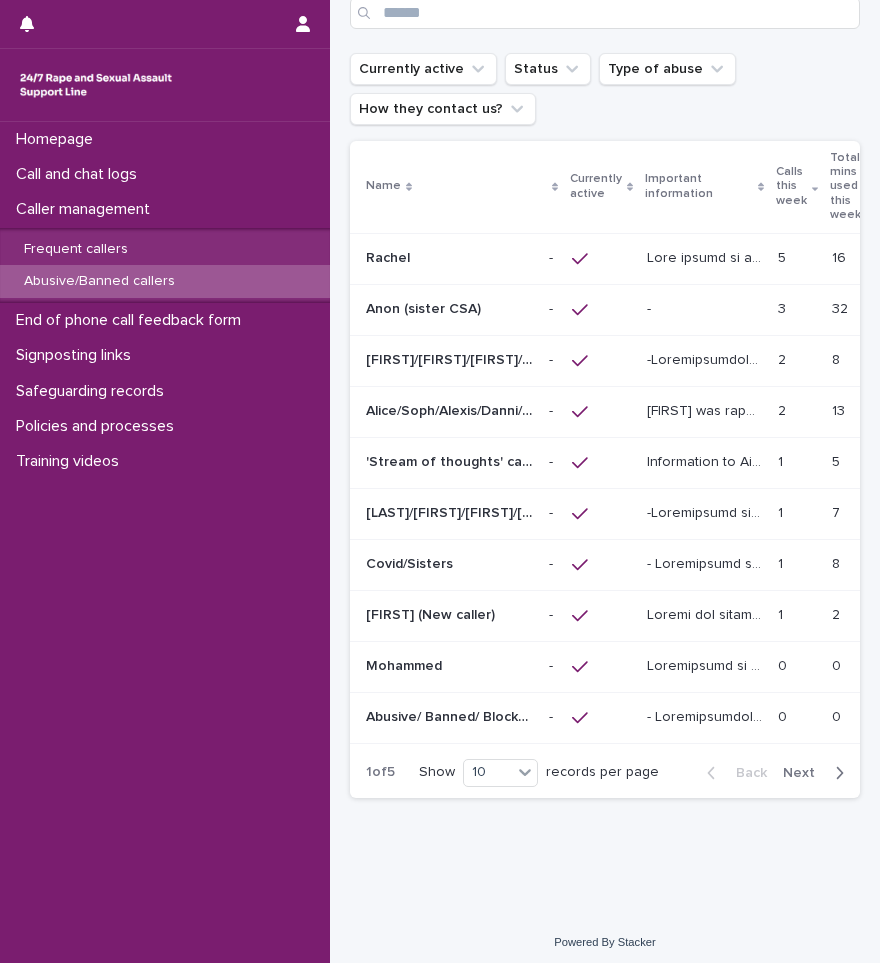 click on "Next" at bounding box center [805, 773] 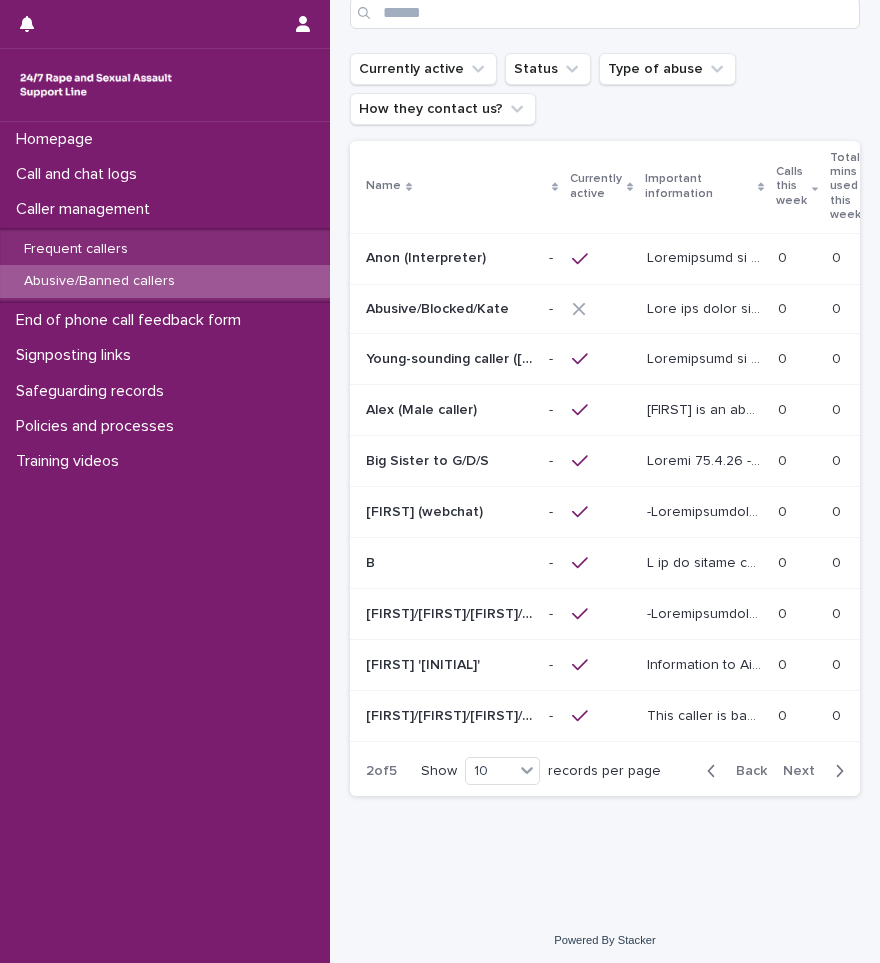 scroll, scrollTop: 99, scrollLeft: 0, axis: vertical 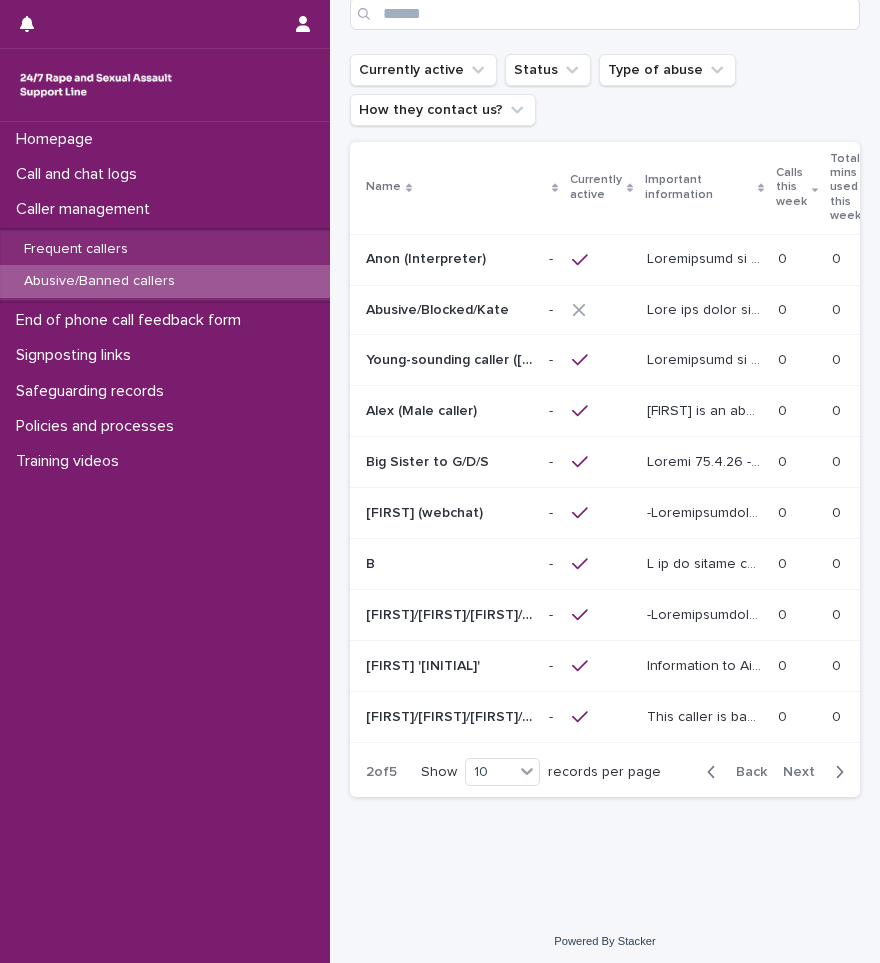 click on "Next" at bounding box center (805, 772) 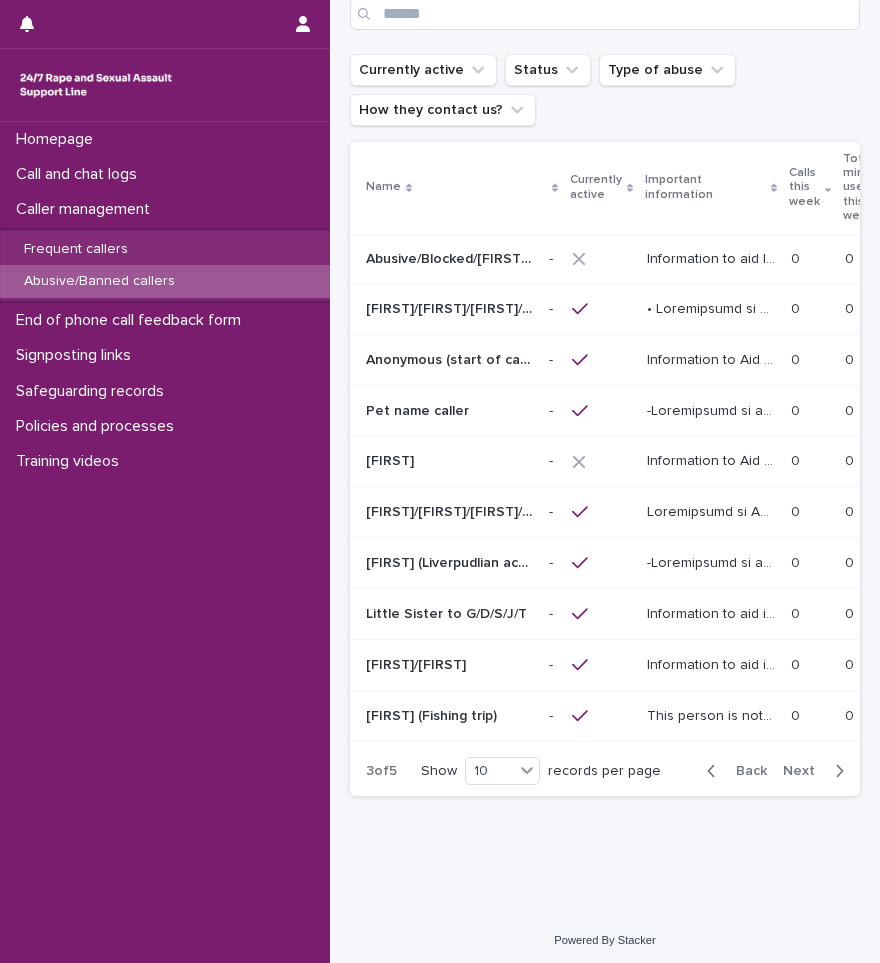 click on "Next" at bounding box center (805, 771) 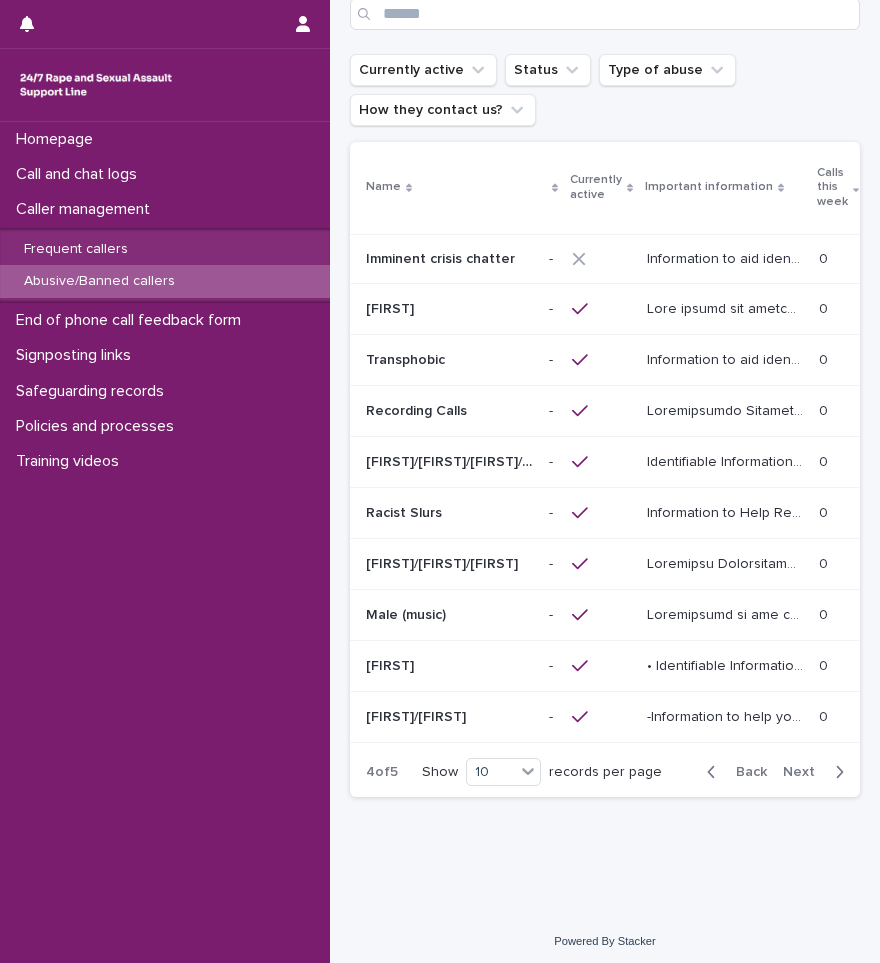 click on "Next" at bounding box center (805, 772) 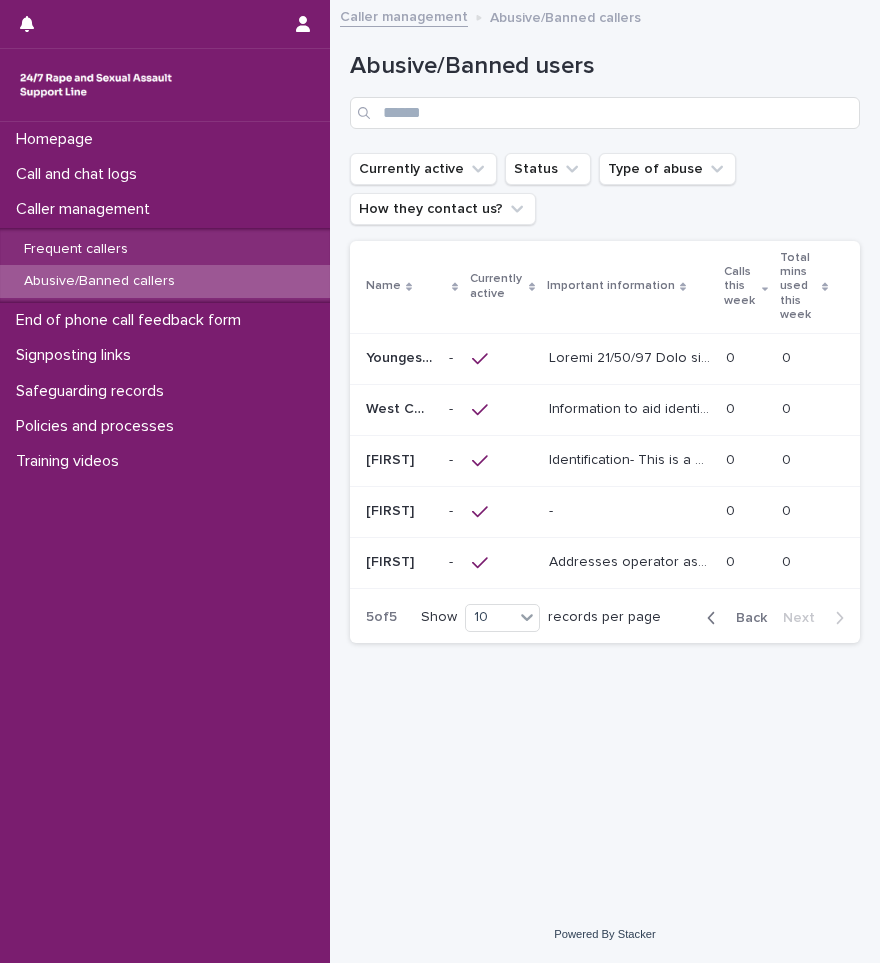 scroll, scrollTop: 0, scrollLeft: 0, axis: both 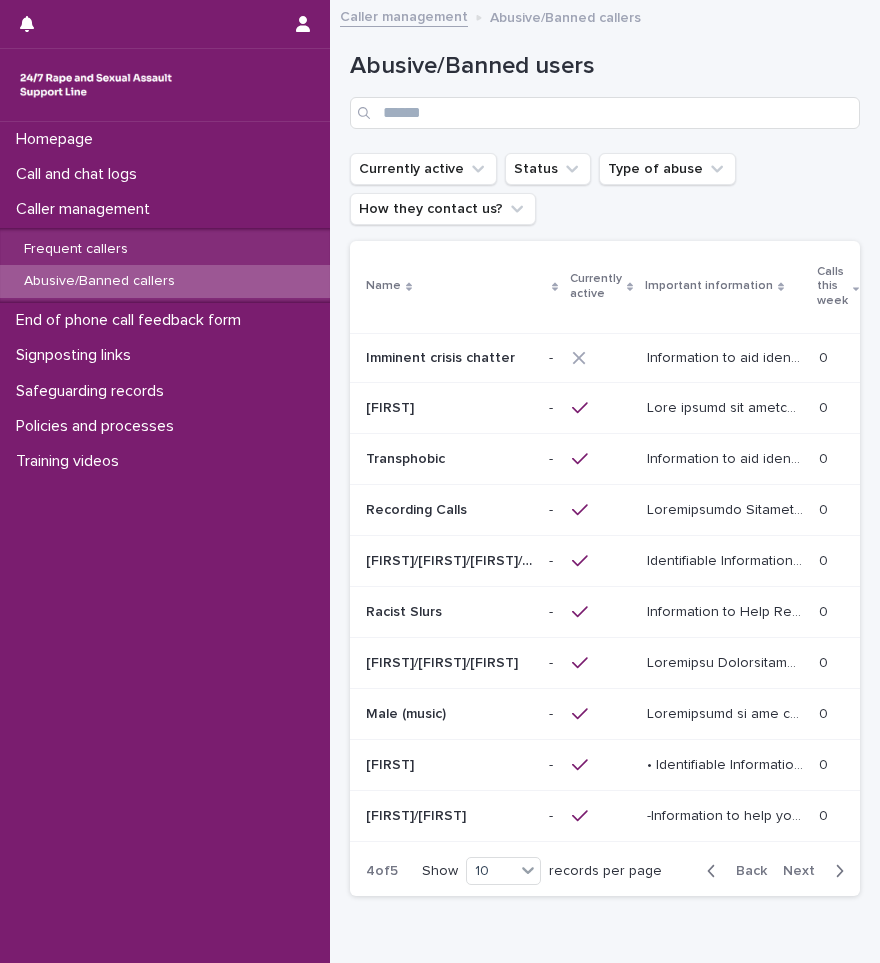 click at bounding box center [715, 871] 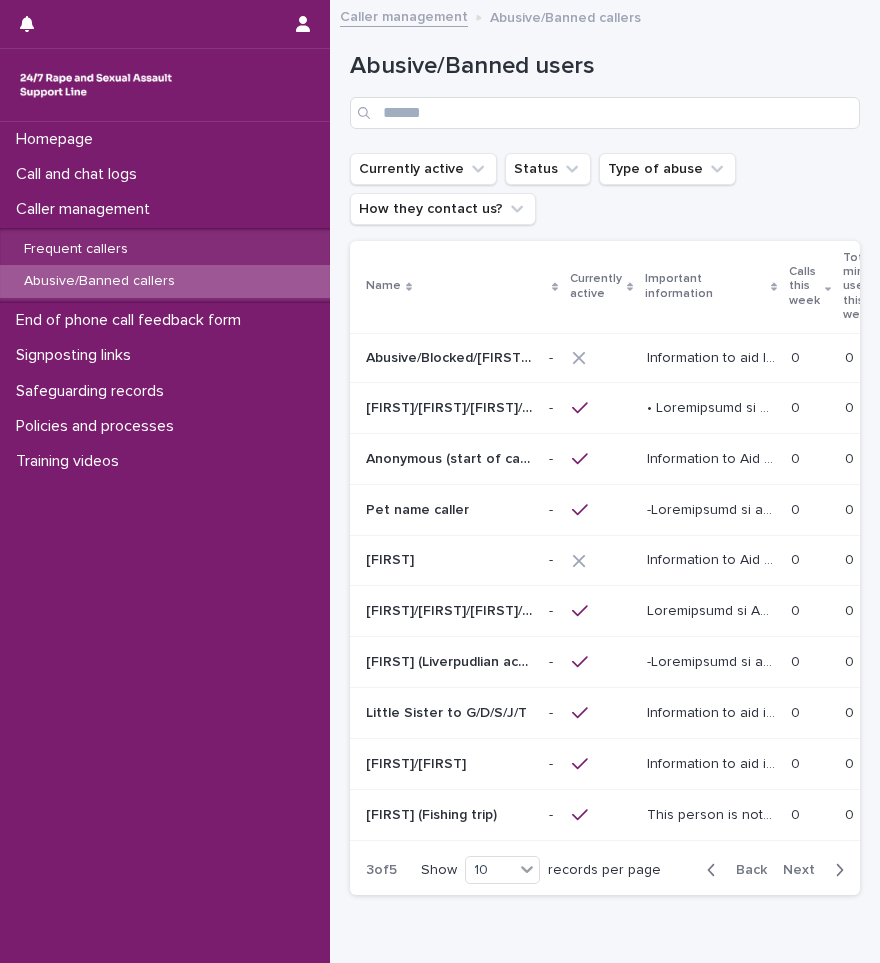 click at bounding box center [715, 870] 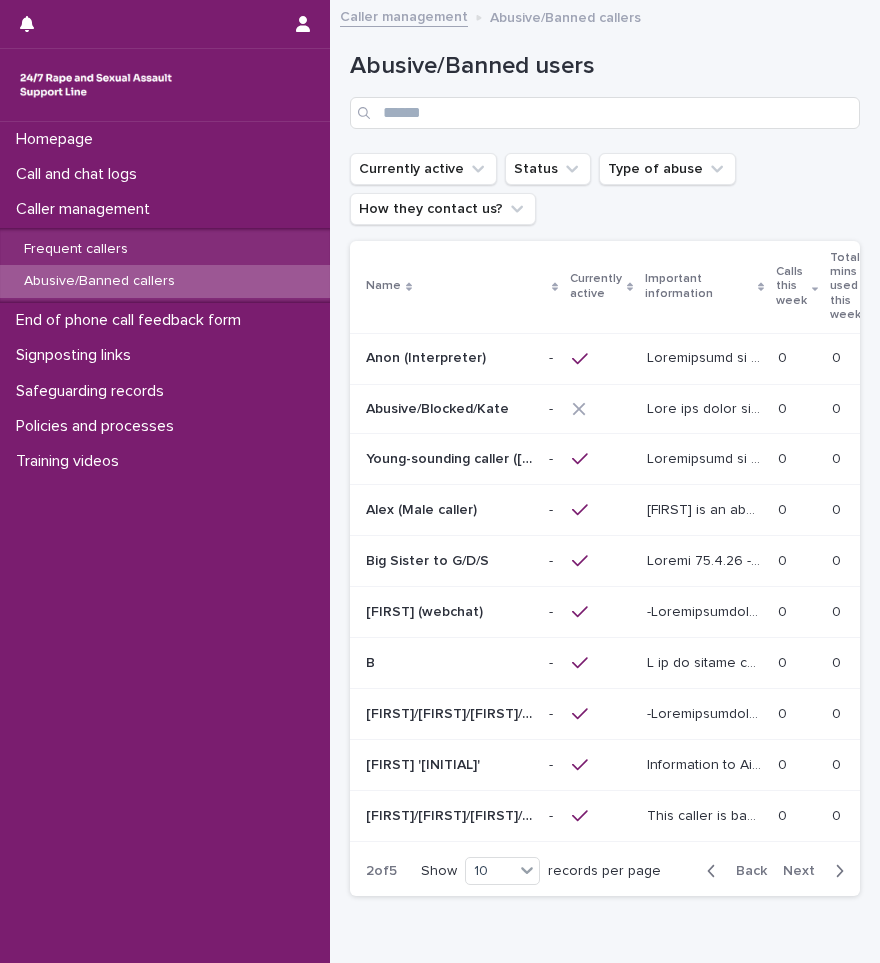click at bounding box center [715, 871] 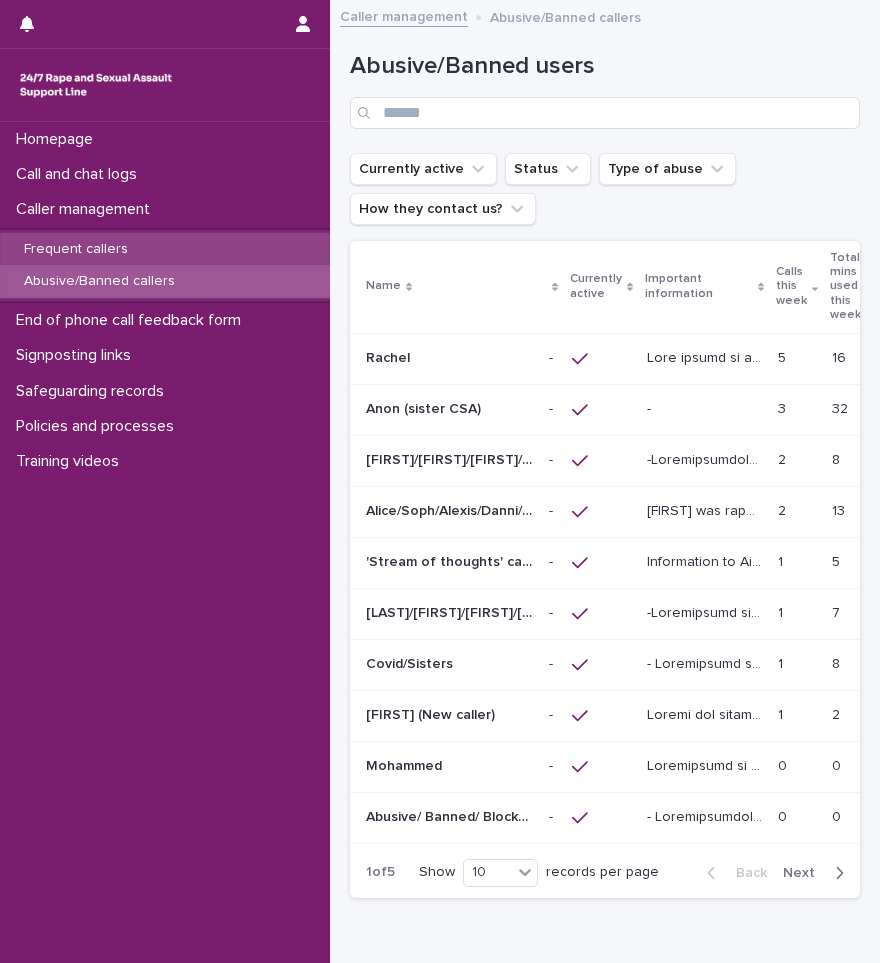 click on "Frequent callers" at bounding box center (76, 249) 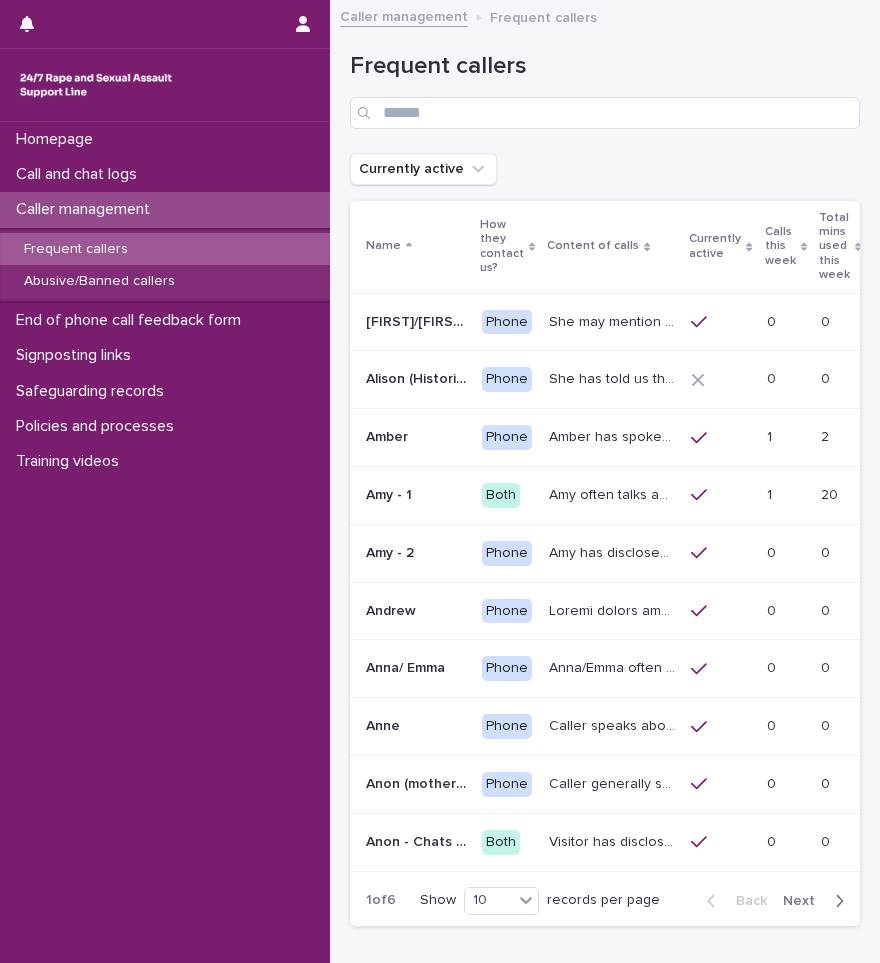 click at bounding box center [786, 437] 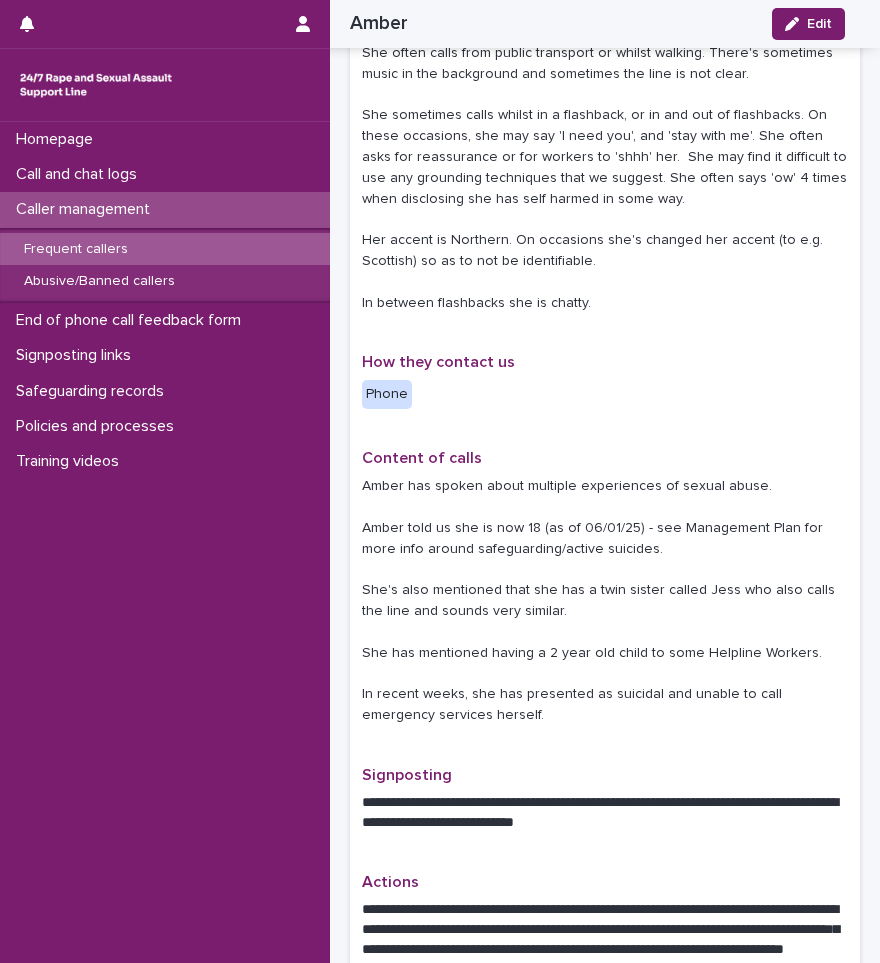 scroll, scrollTop: 0, scrollLeft: 0, axis: both 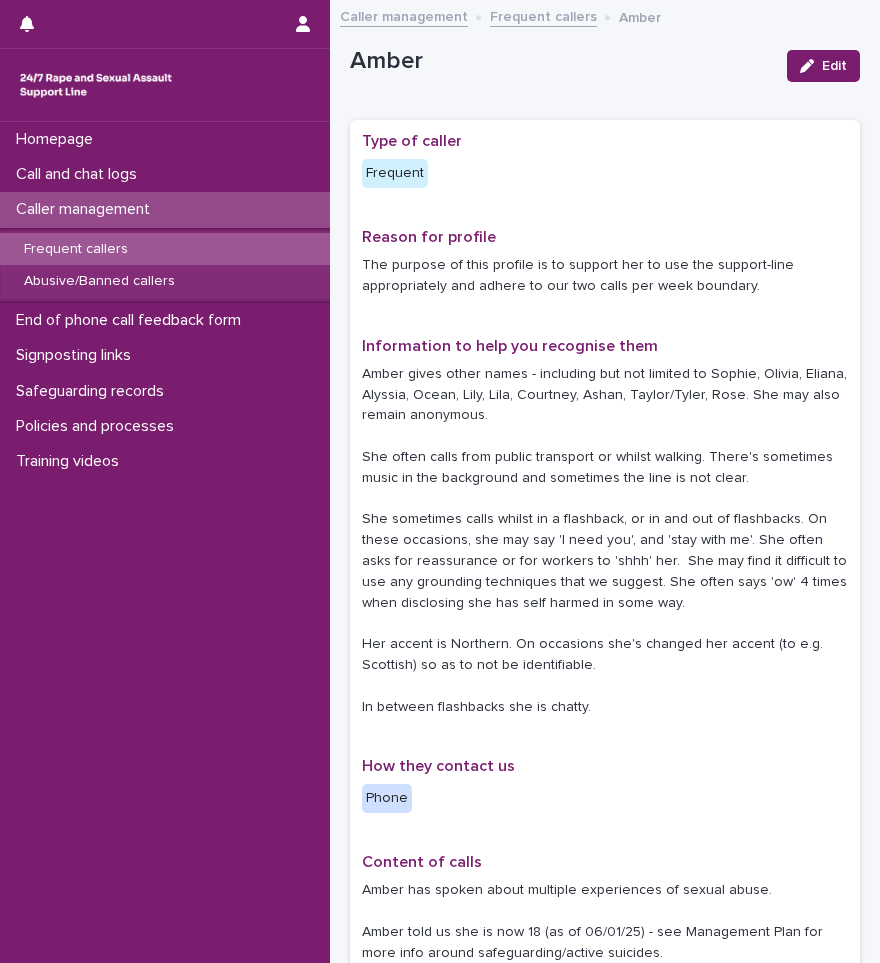 click on "Caller management" at bounding box center (87, 209) 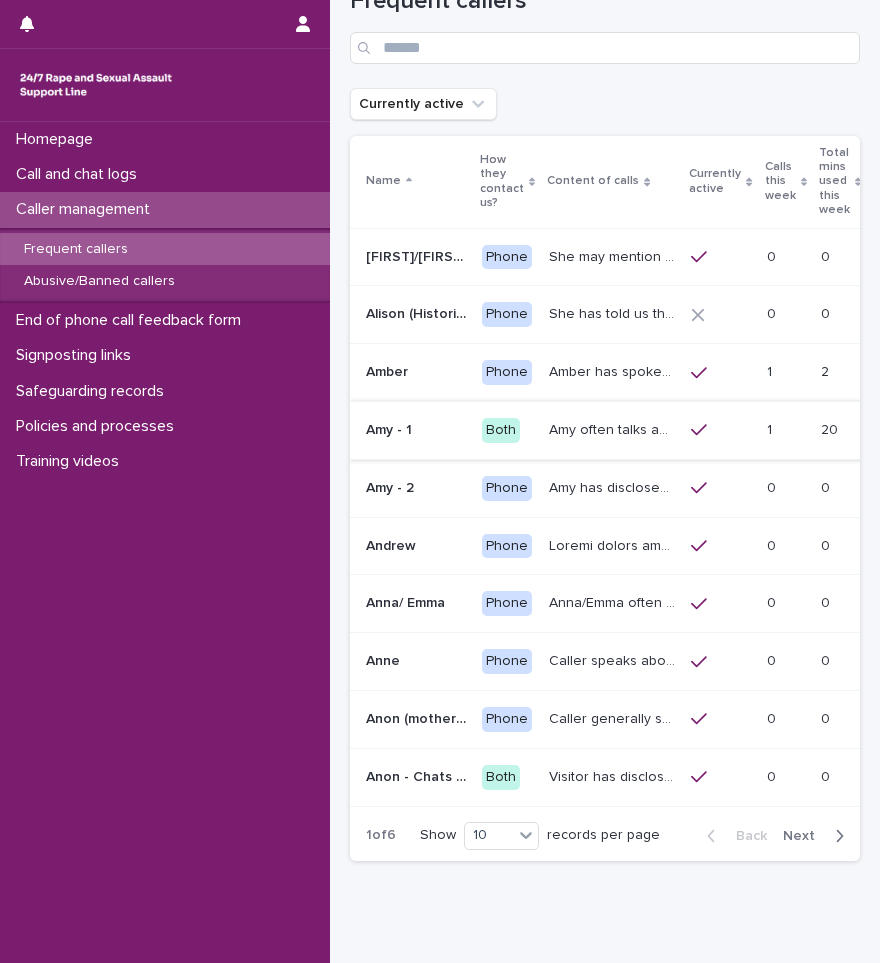 scroll, scrollTop: 100, scrollLeft: 0, axis: vertical 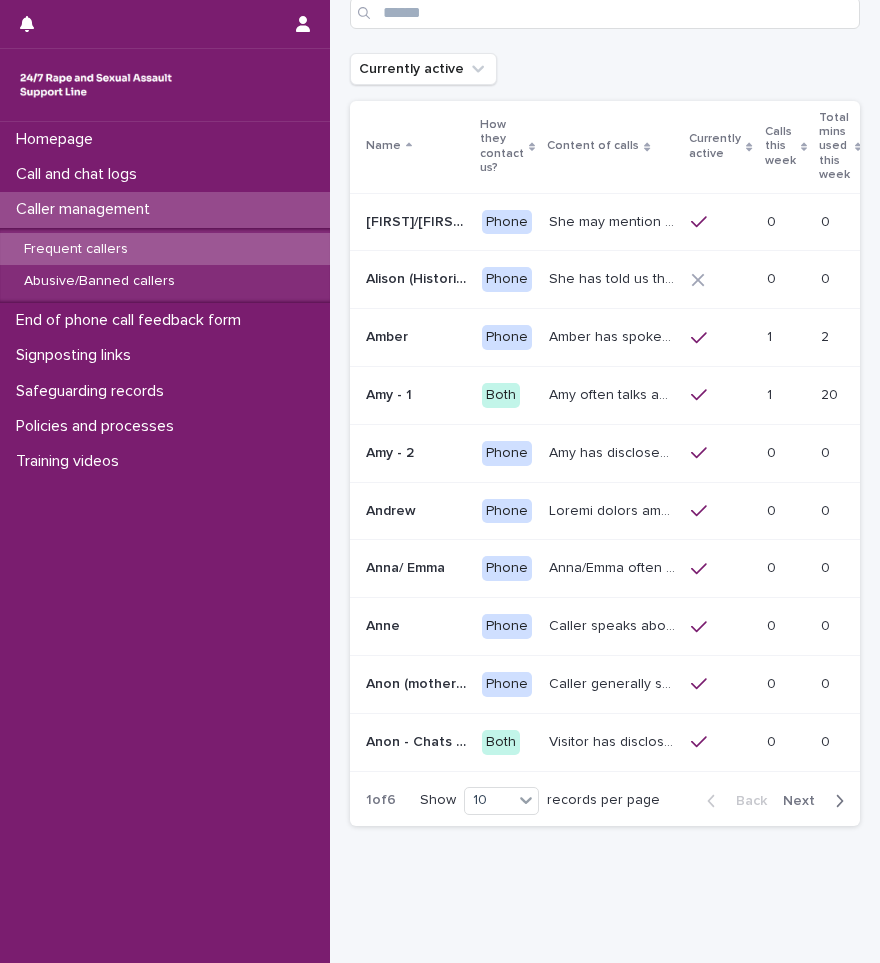 click 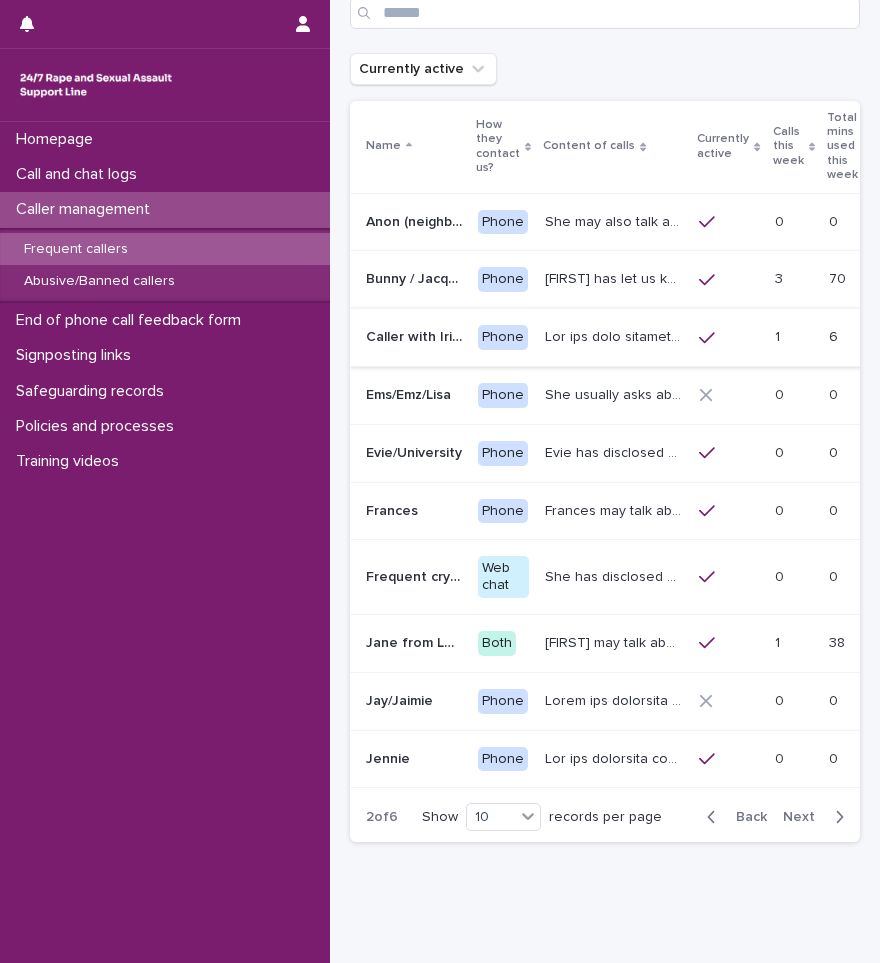 scroll, scrollTop: 108, scrollLeft: 0, axis: vertical 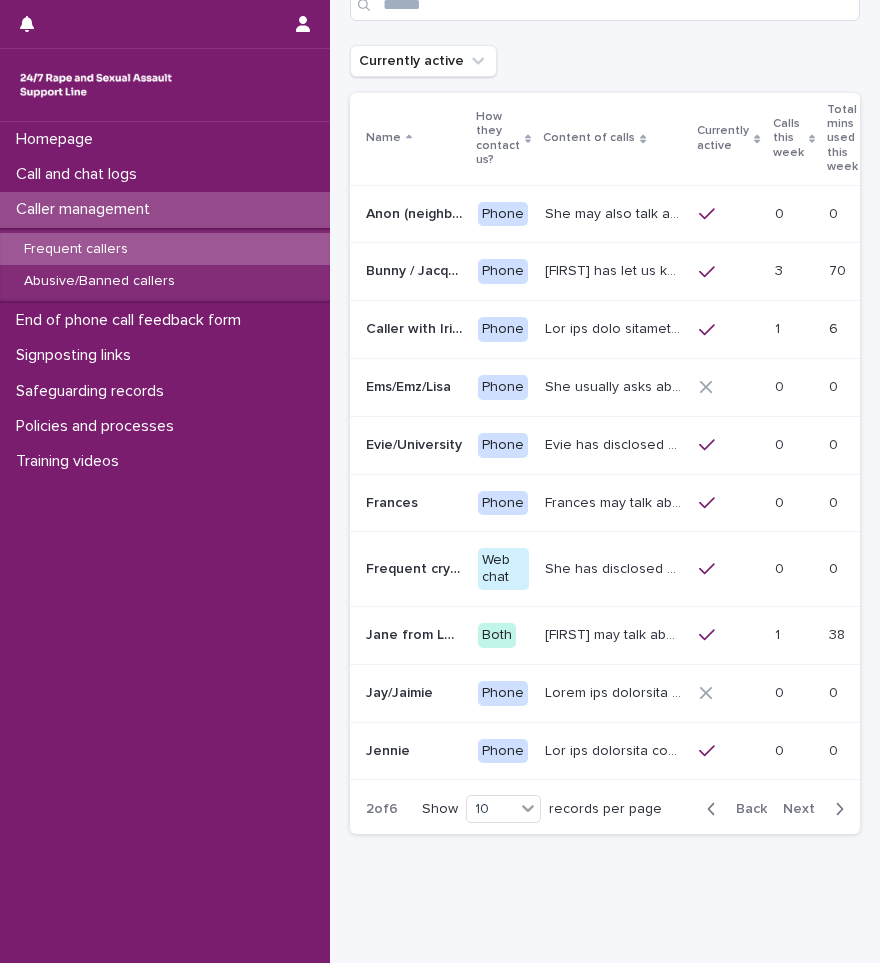 click at bounding box center [794, 329] 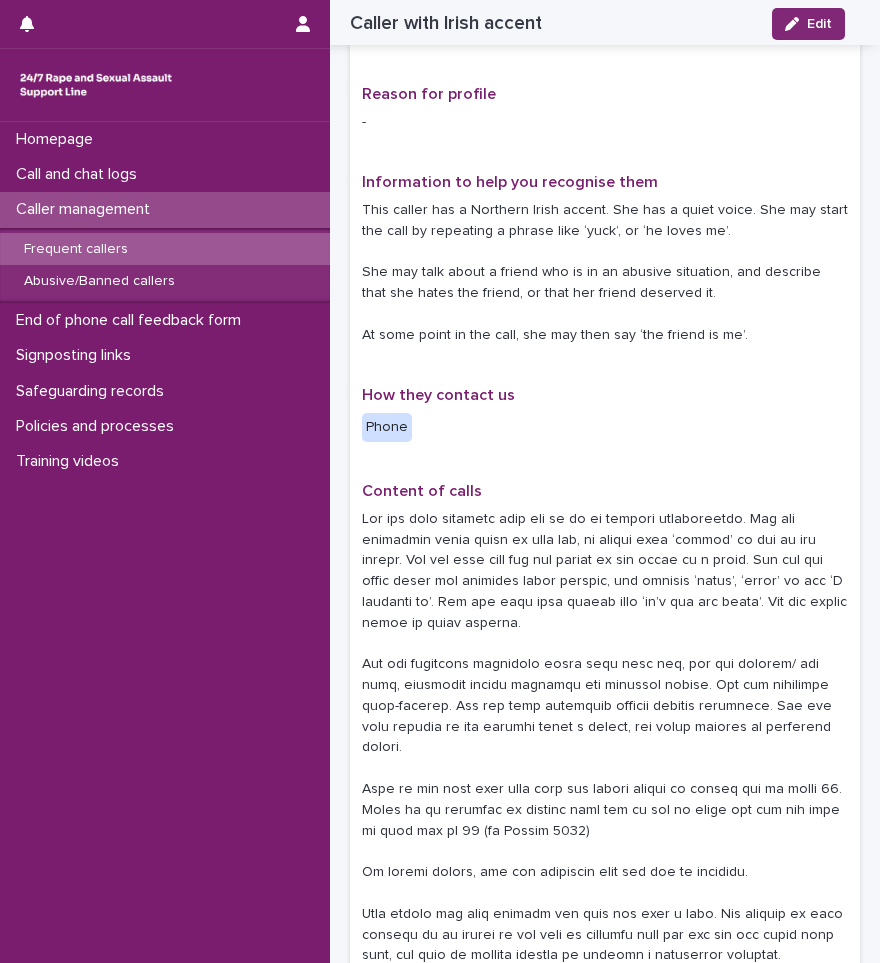 scroll, scrollTop: 0, scrollLeft: 0, axis: both 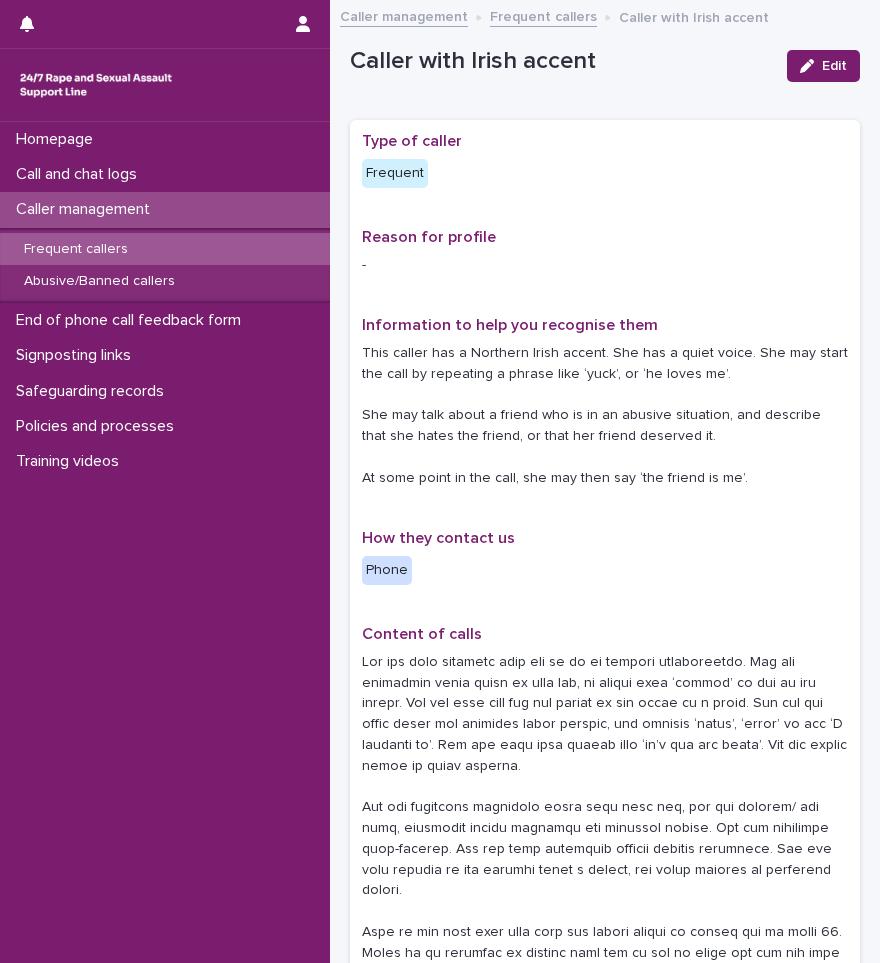 click on "Frequent callers" at bounding box center (165, 249) 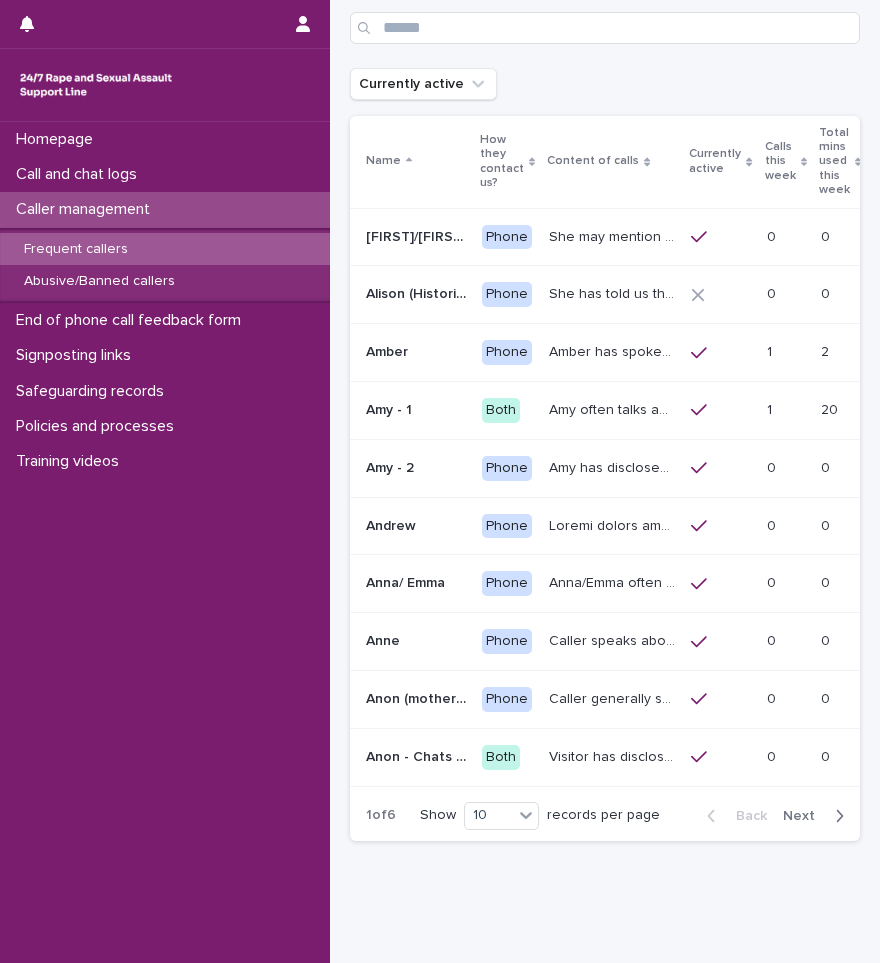 scroll, scrollTop: 50, scrollLeft: 0, axis: vertical 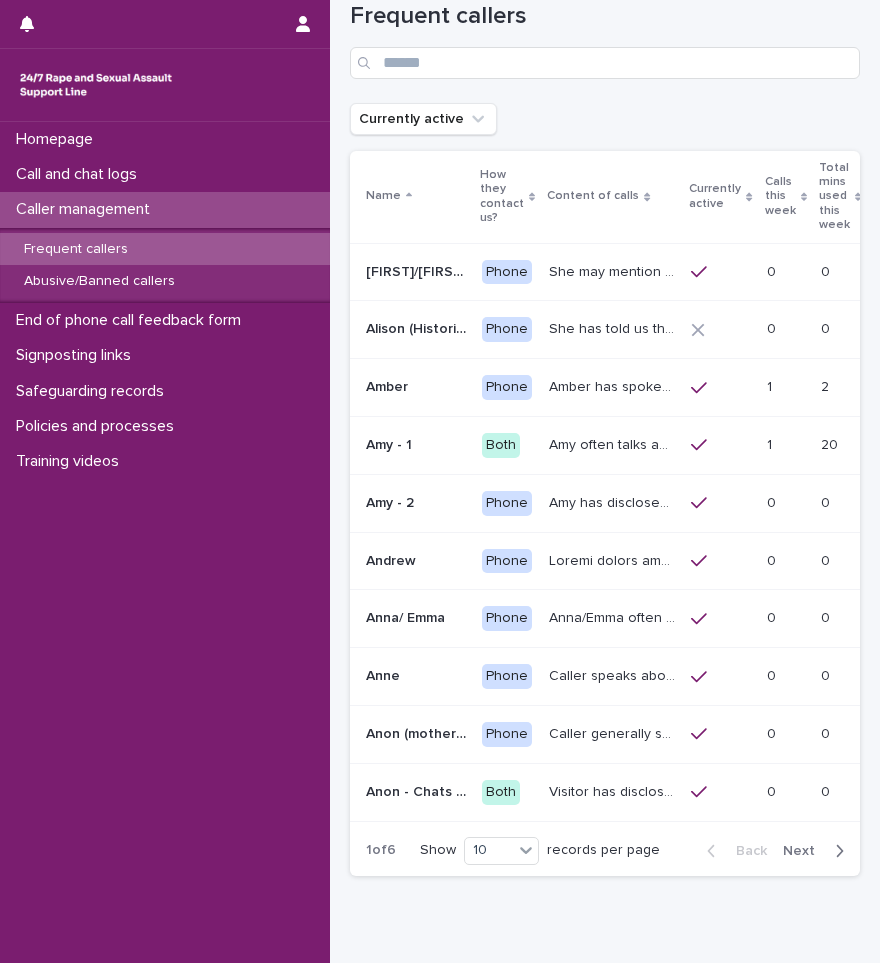 click at bounding box center [835, 851] 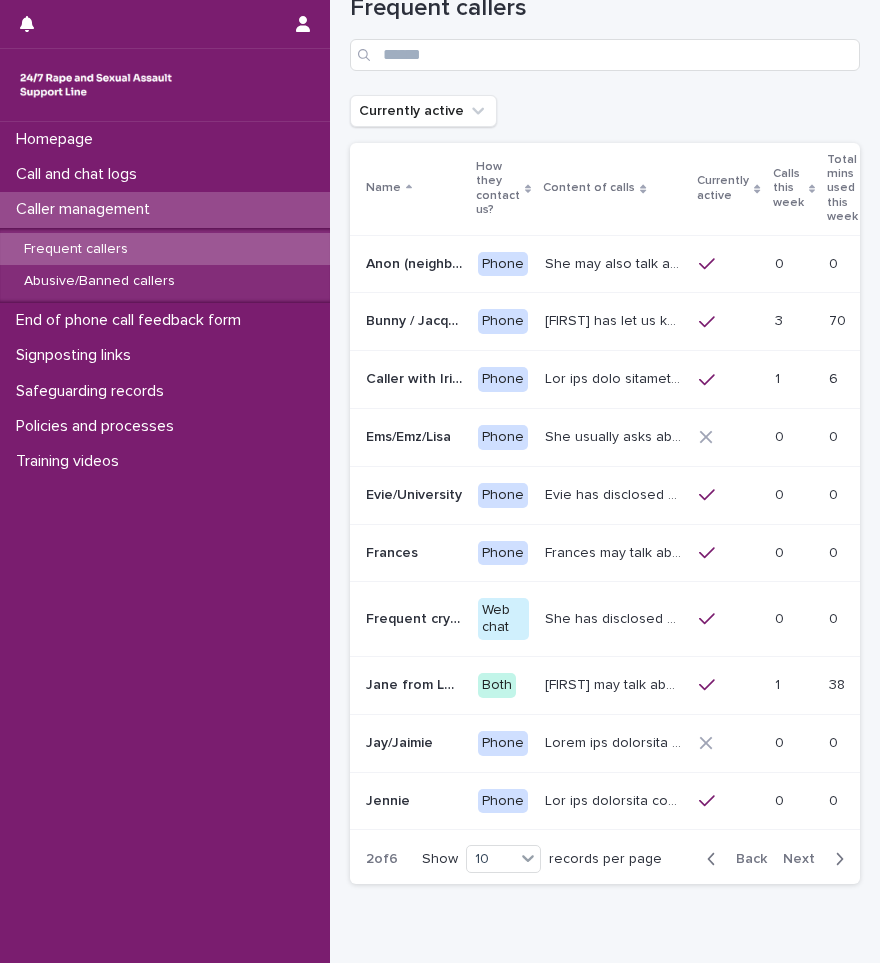 click at bounding box center [835, 859] 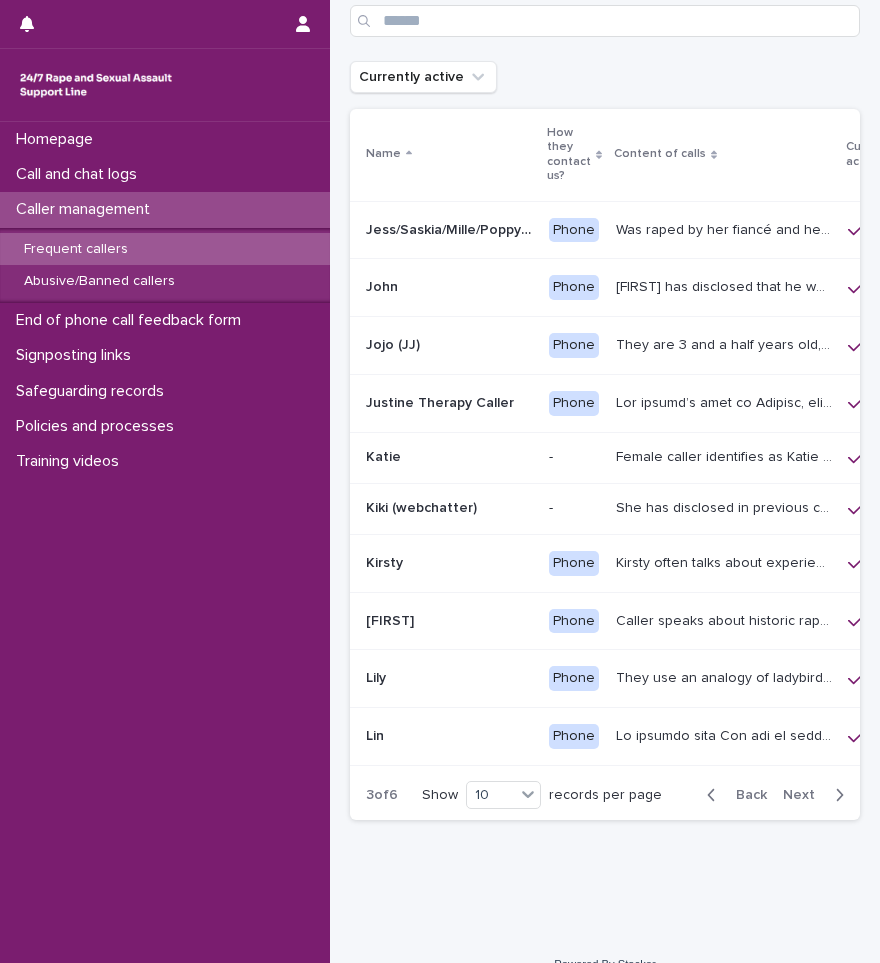 scroll, scrollTop: 137, scrollLeft: 0, axis: vertical 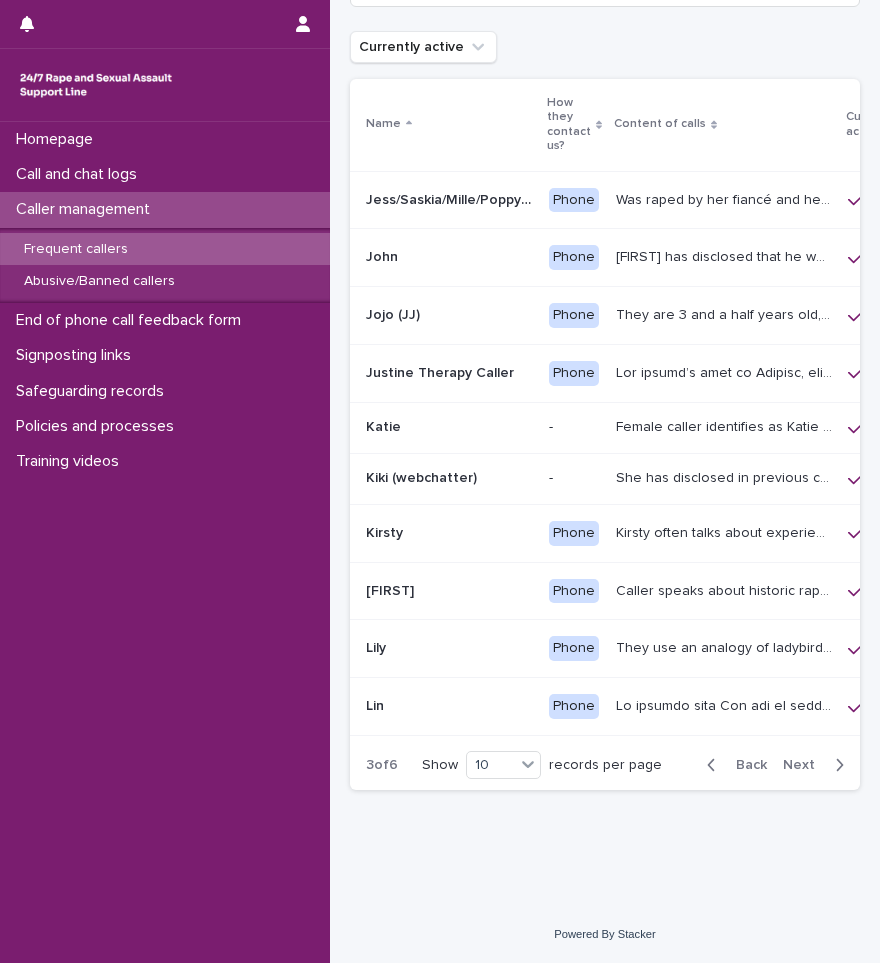 click on "Next" at bounding box center (805, 765) 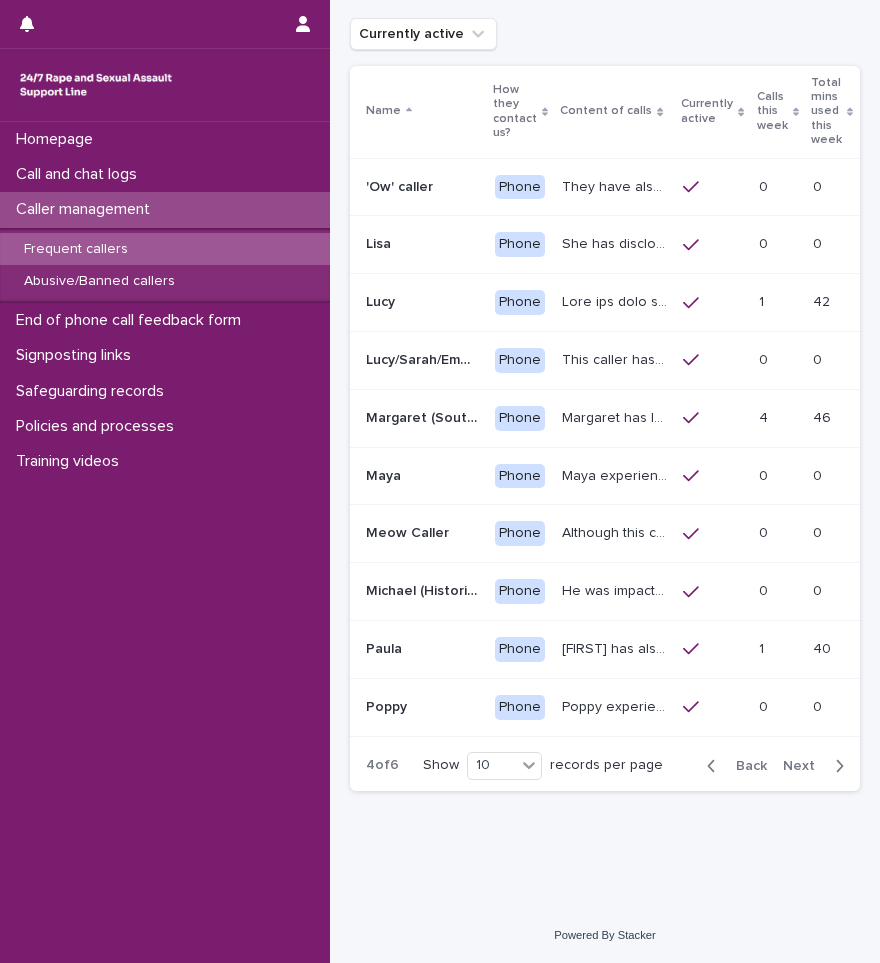 scroll, scrollTop: 144, scrollLeft: 0, axis: vertical 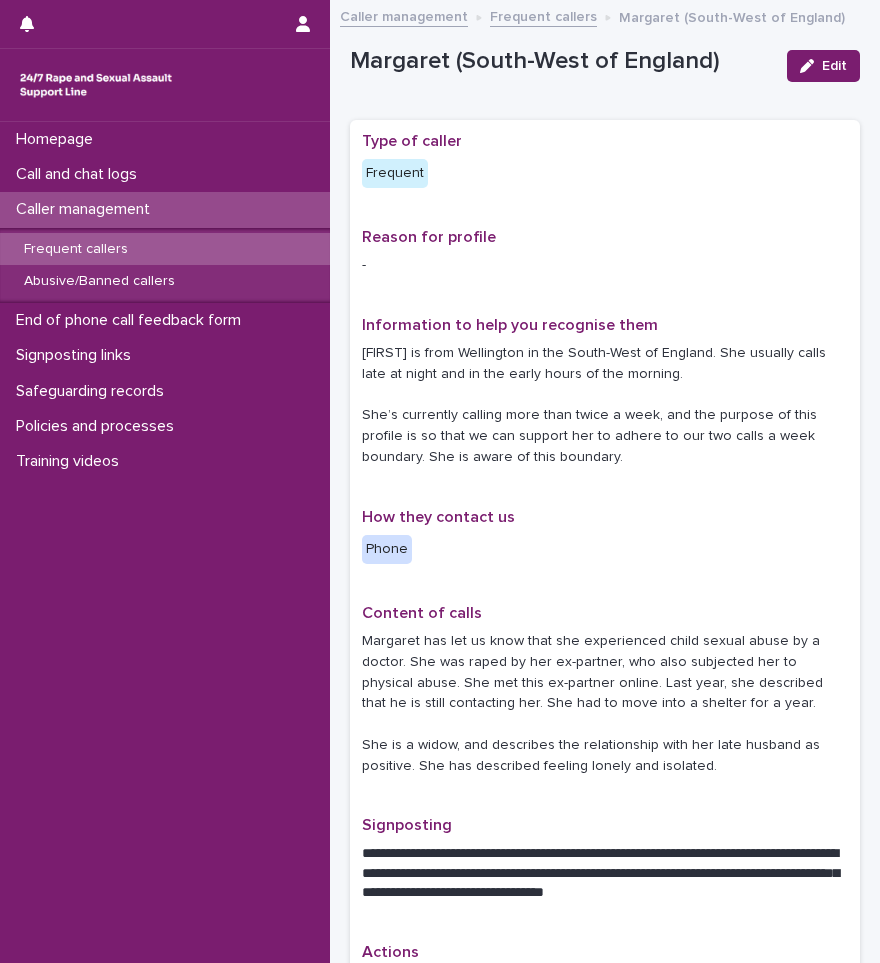 click on "Frequent callers" at bounding box center (543, 15) 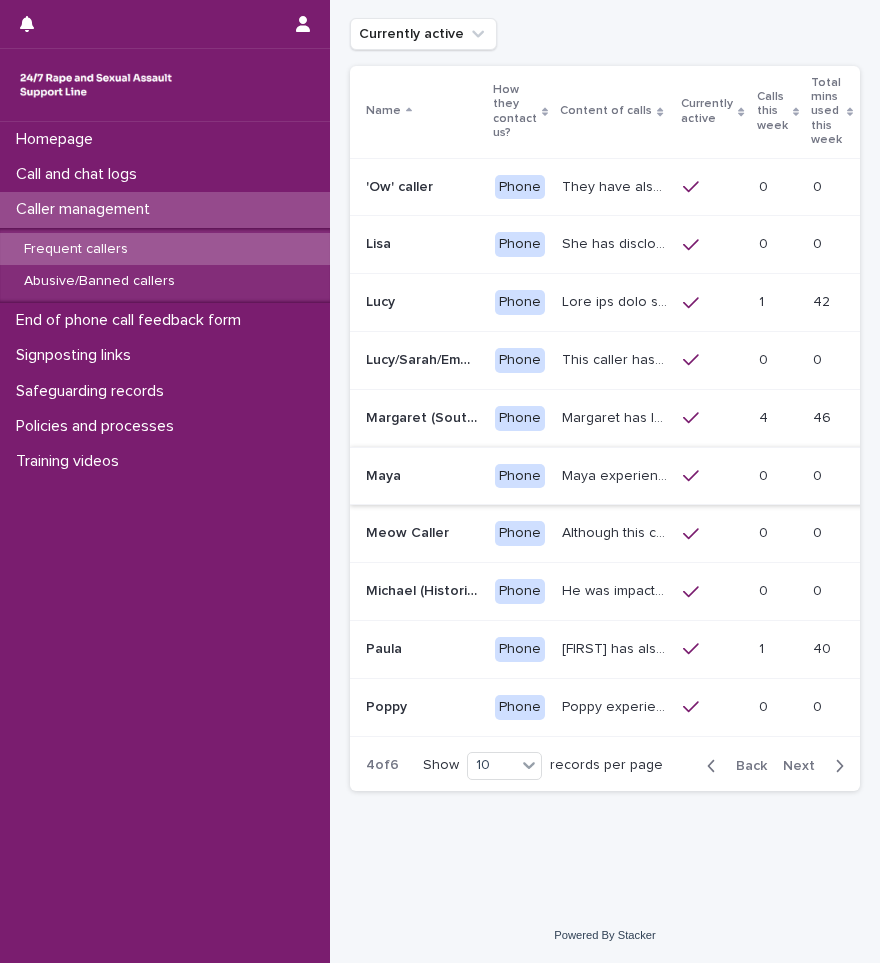 scroll, scrollTop: 150, scrollLeft: 0, axis: vertical 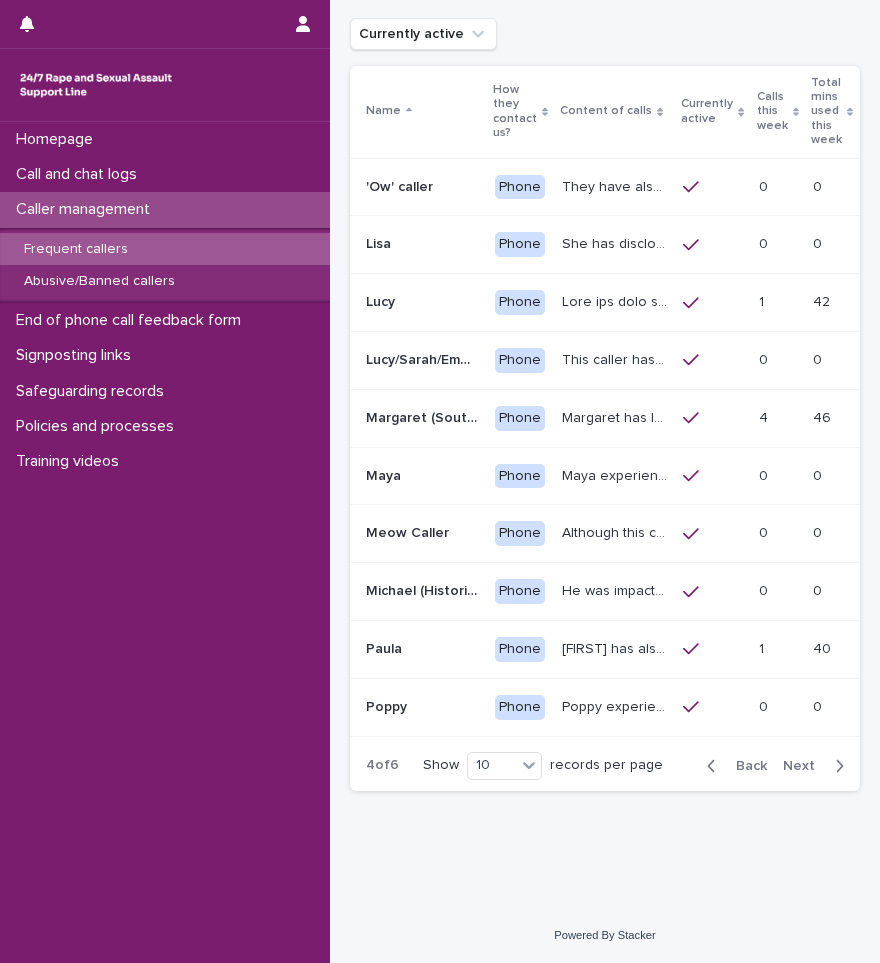 click at bounding box center [835, 766] 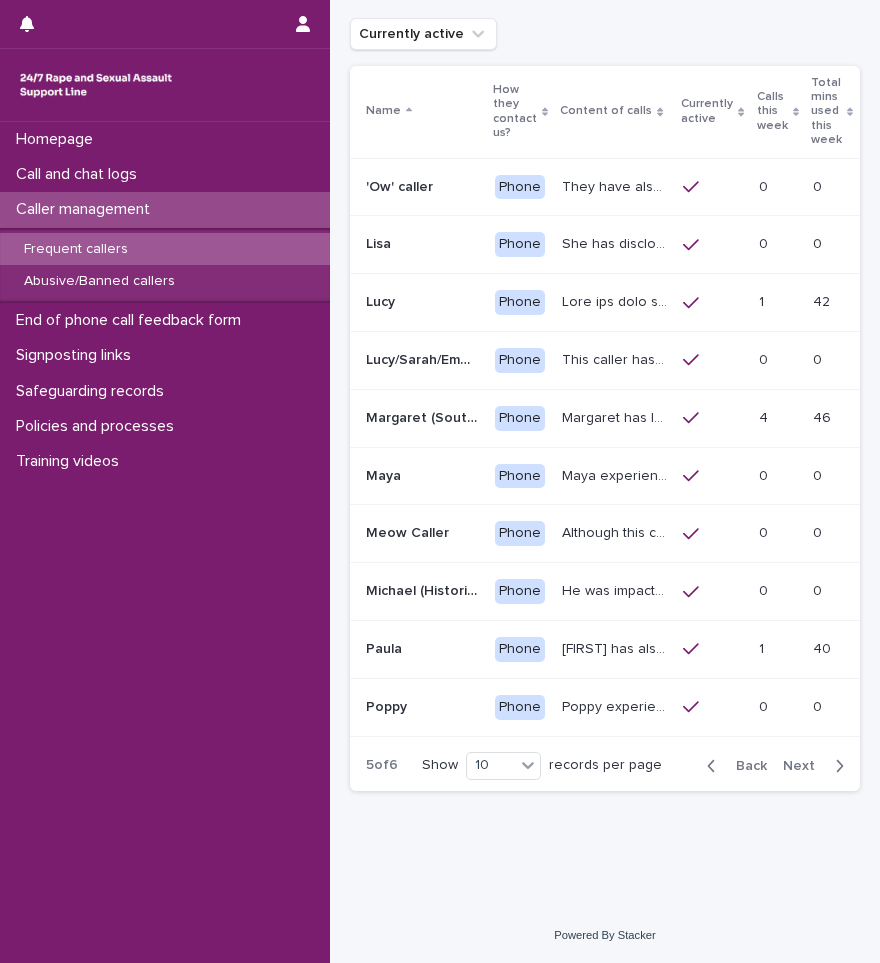 scroll, scrollTop: 135, scrollLeft: 0, axis: vertical 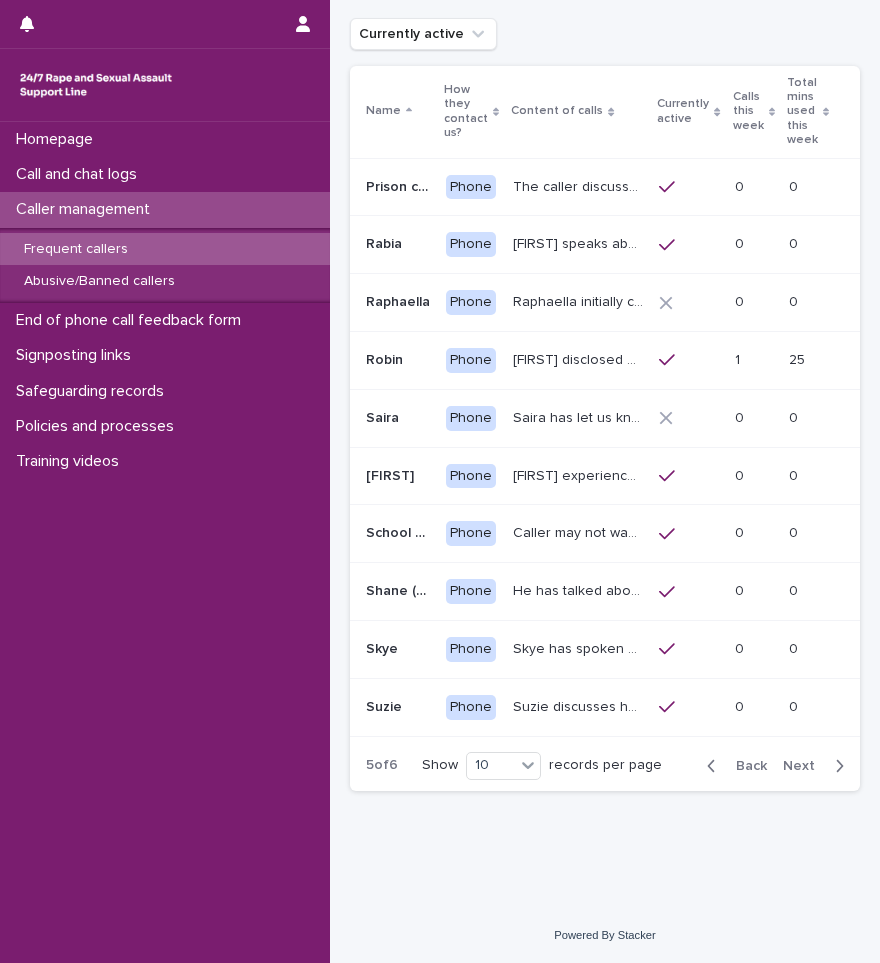 click on "Next" at bounding box center [805, 766] 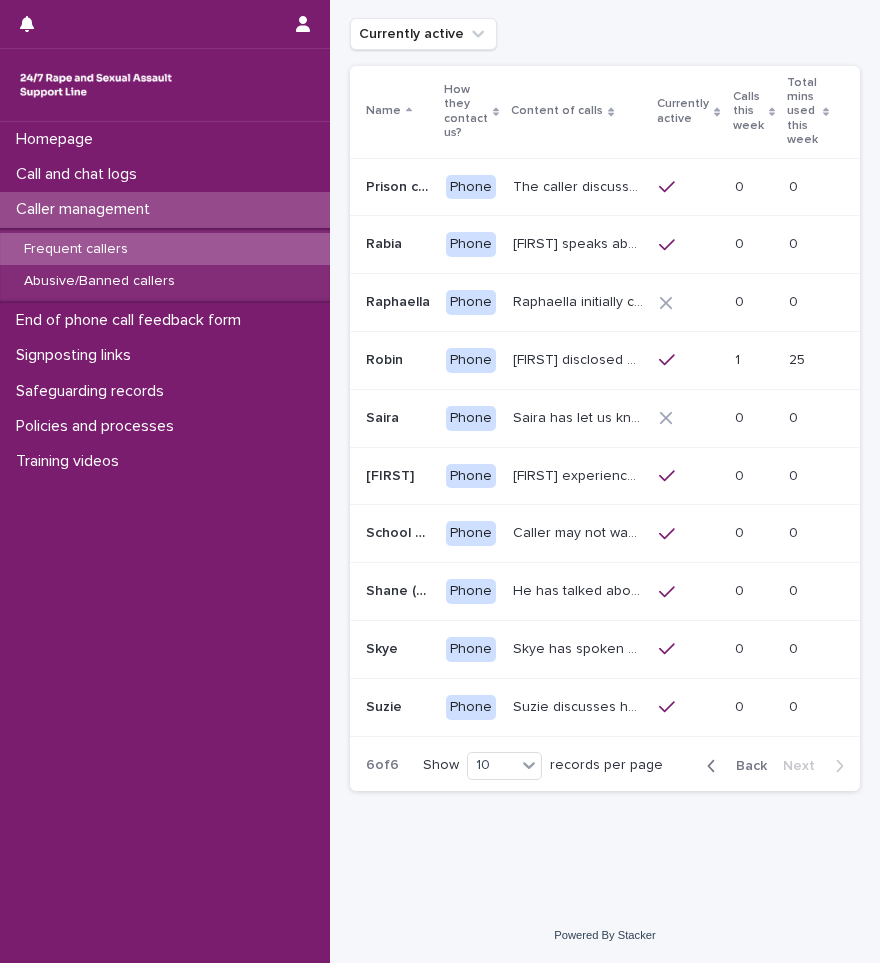 scroll, scrollTop: 0, scrollLeft: 0, axis: both 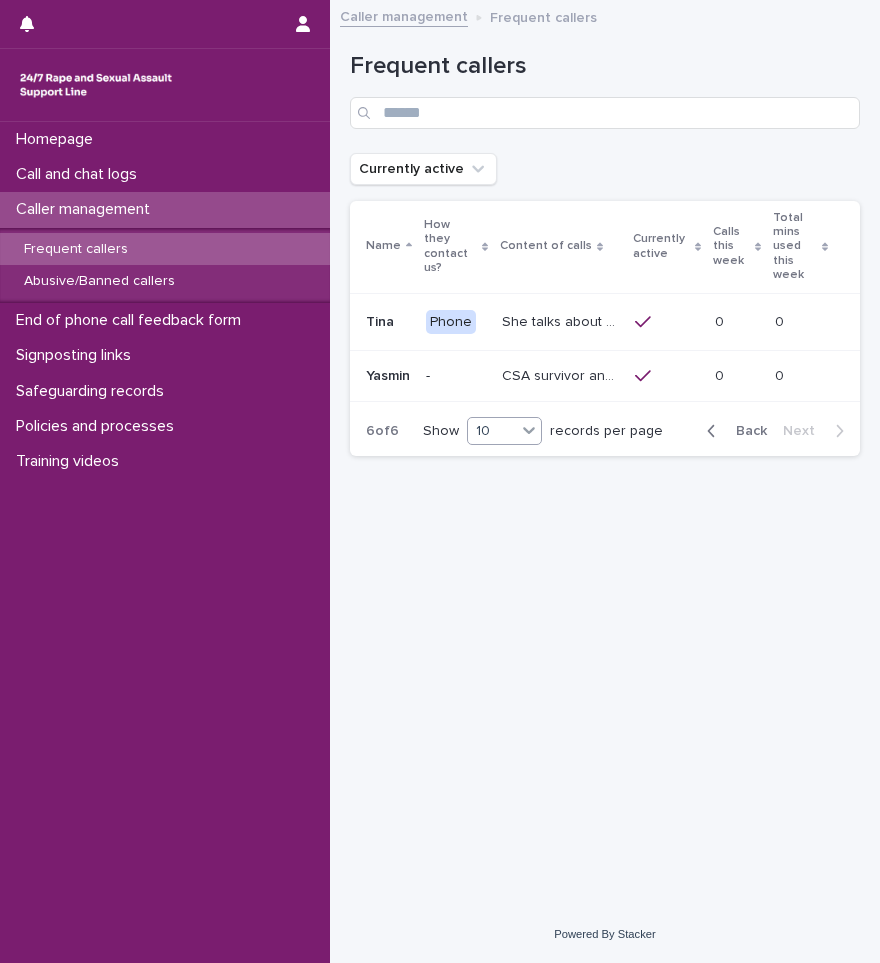click 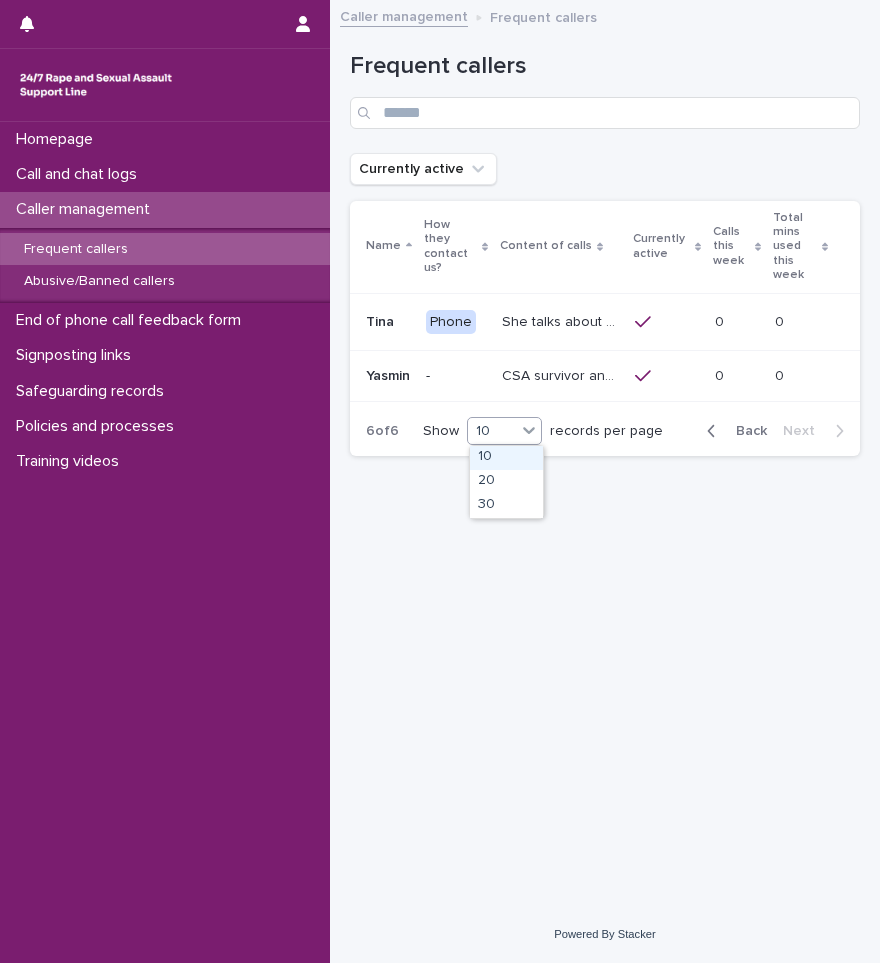 click on "Loading... Saving… Loading... Saving… Frequent callers Currently active Name How they contact us? Content of calls Currently active Calls this week Total mins used this week [FIRST] [FIRST]   Phone She talks about having a complaint ongoing with the police, and may mention that she has diagnoses of 'bi-polar disorder' and learning needs. She may also mention children and grandchildren.
She may use the phrases 'do you know what I mean', "you'll see where I'm going with this" and 'obviously'.
[FIRST] did struggle to keep to our two calls per week, and one call per day boundary. However, she seems to be adhering to this boundary now. The purpose of this profile is to help us monitor her calls and provide a consistent response.   0 0   0 0   [FIRST]  [FIRST]    -   0 0   0 0   6  of  6 Show      option 10 focused, 1 of 3. 3 results available. Use Up and Down to choose options, press Enter to select the currently focused option, press Escape to exit the menu, press Tab to select the option and exit the menu." at bounding box center [605, 434] 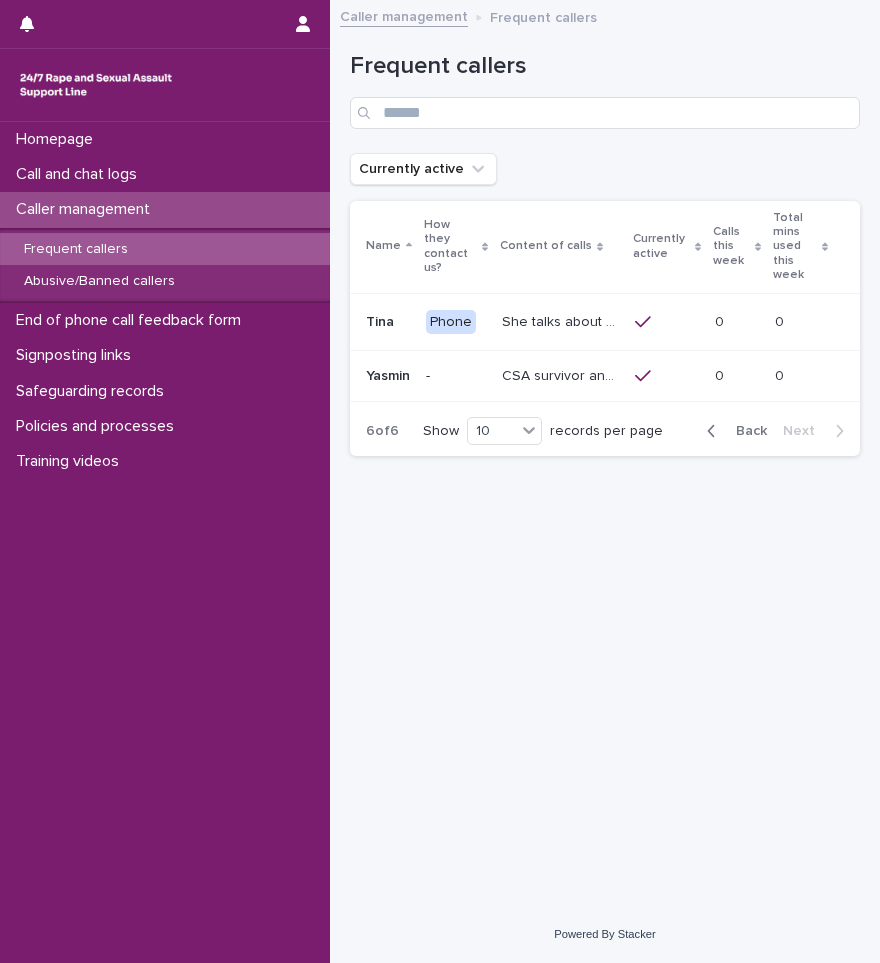 click on "Back" at bounding box center (745, 431) 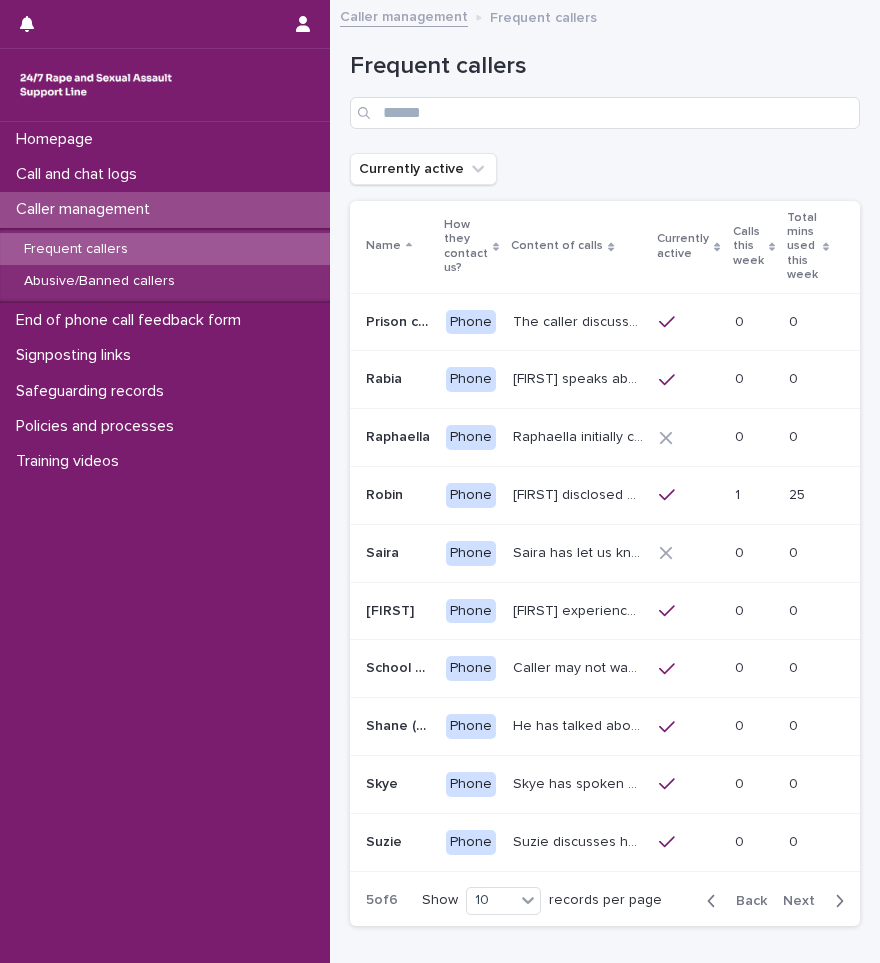 click on "Back" at bounding box center (745, 901) 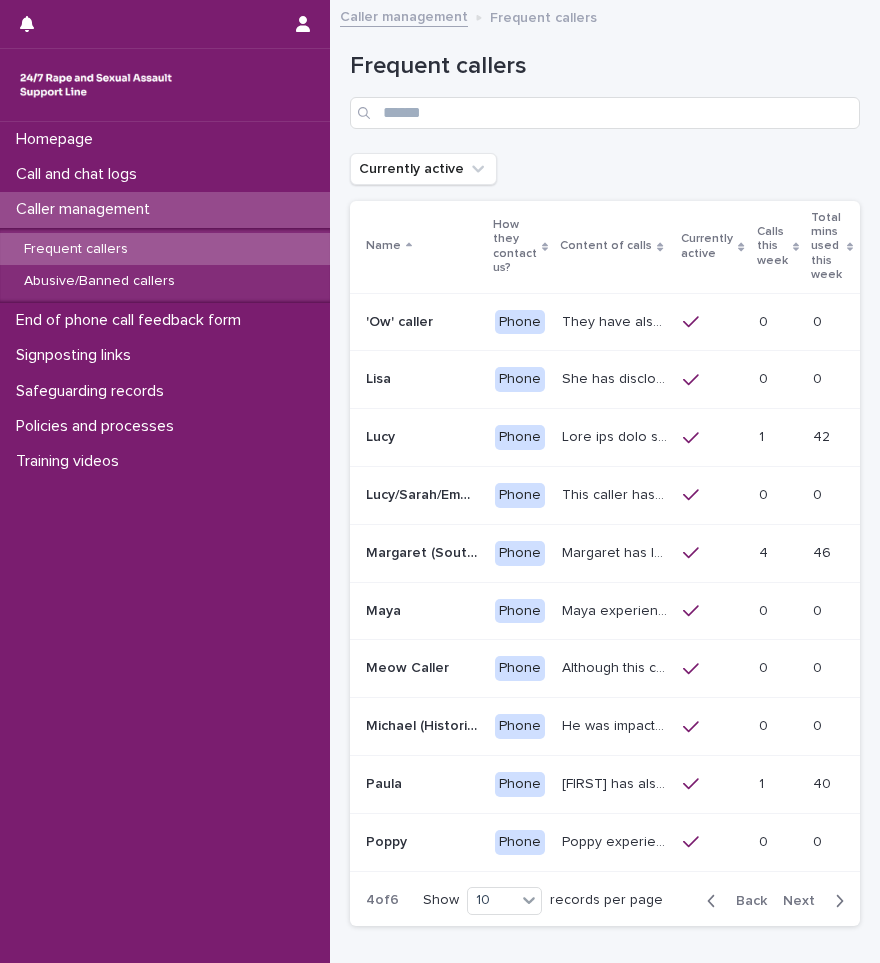 click on "Back" at bounding box center (745, 901) 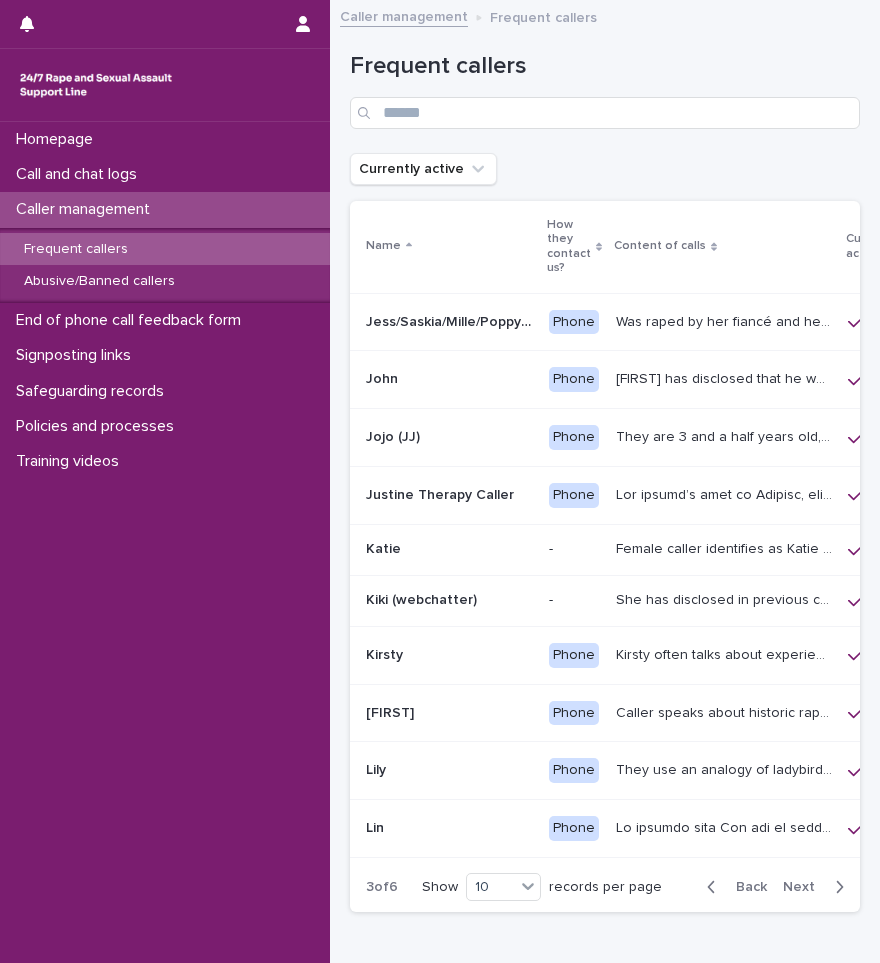 click on "Back" at bounding box center (745, 887) 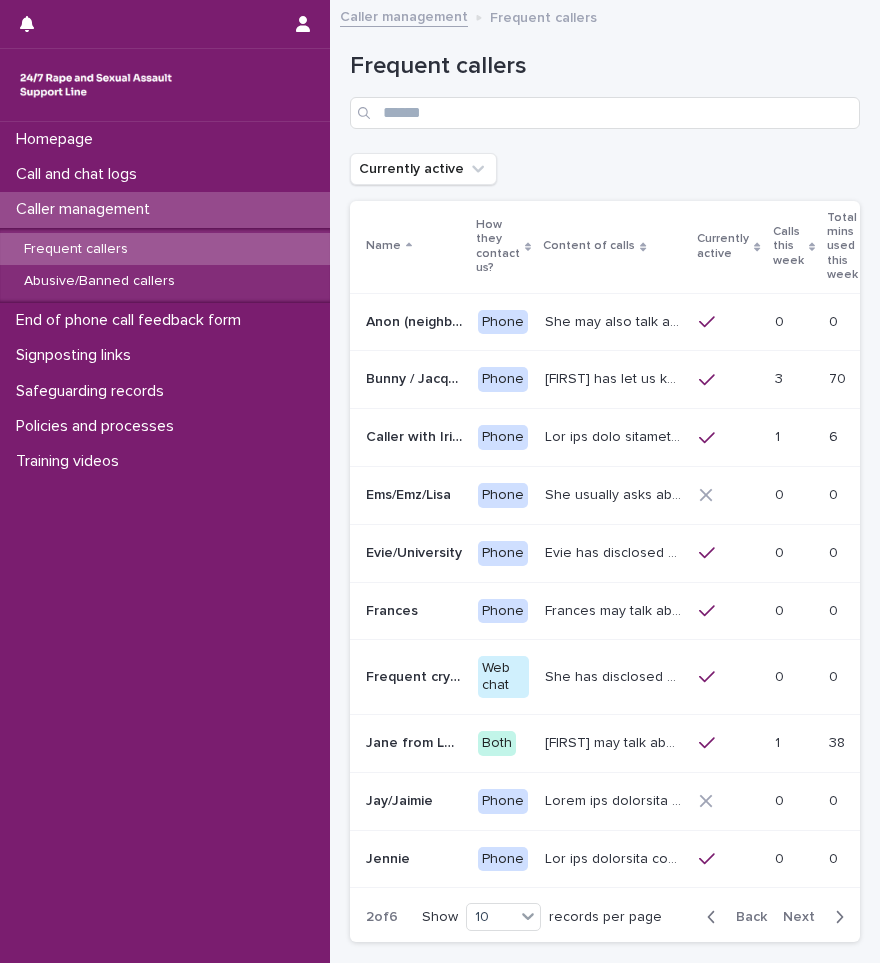 click on "Back" at bounding box center [745, 917] 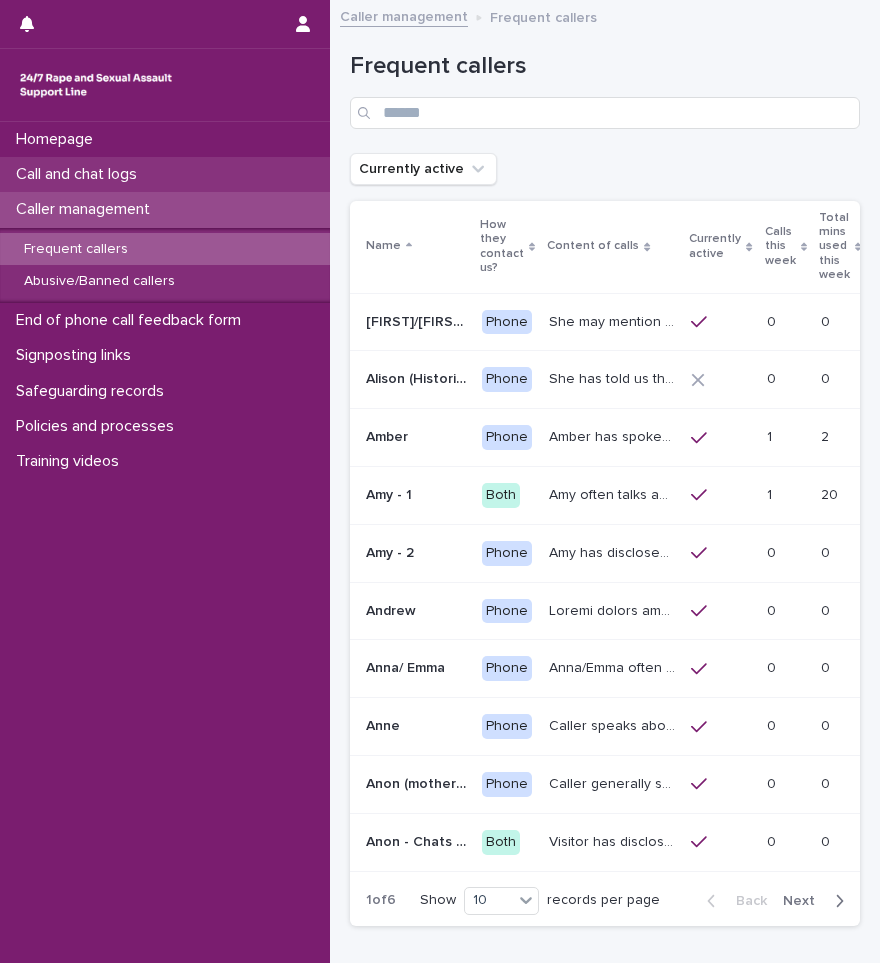 click on "Call and chat logs" at bounding box center [80, 174] 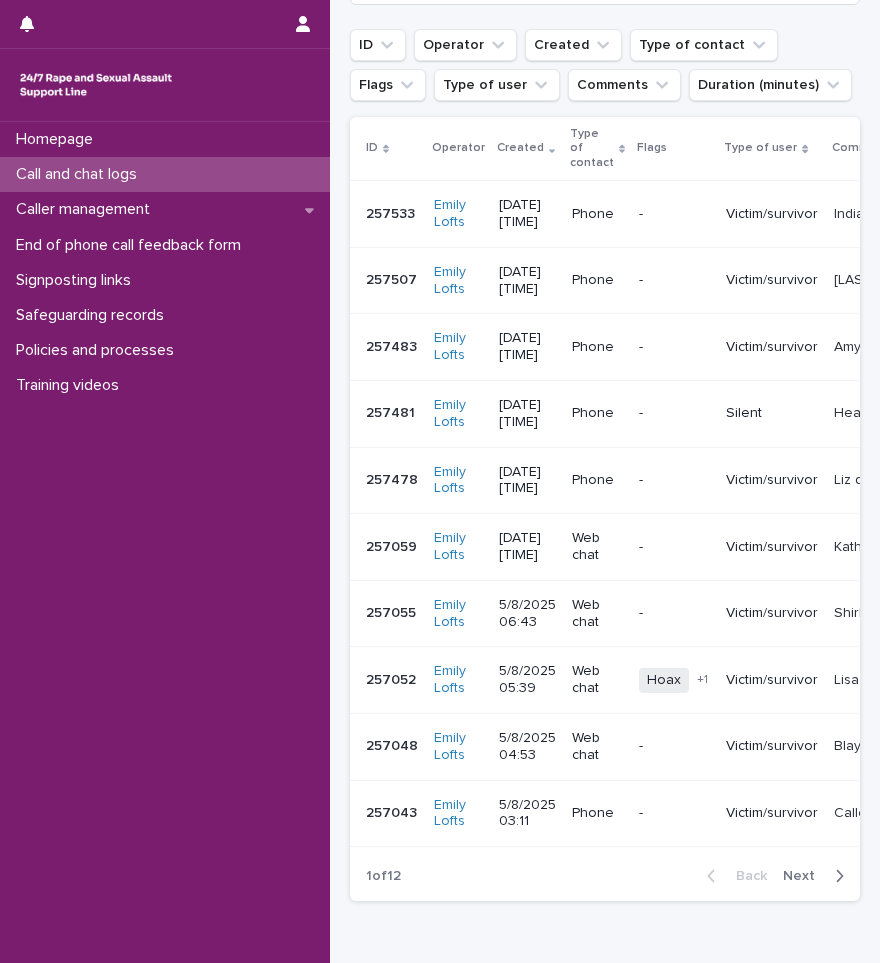 scroll, scrollTop: 300, scrollLeft: 0, axis: vertical 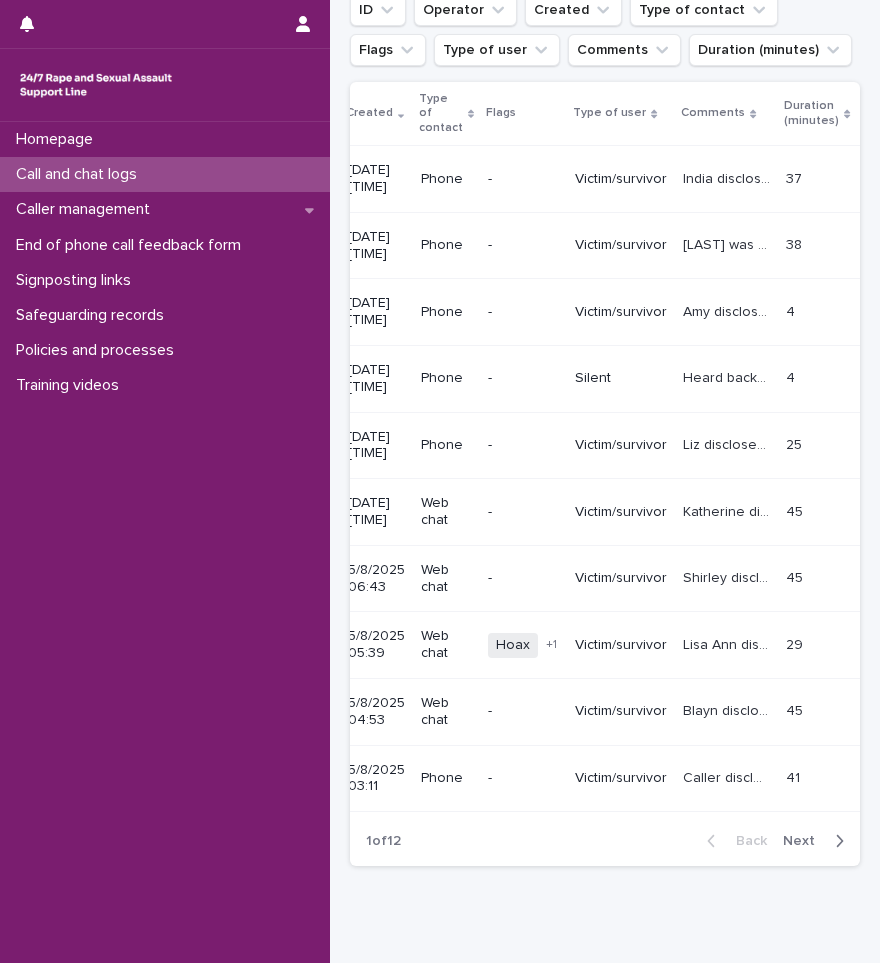 click on "Next" at bounding box center [805, 841] 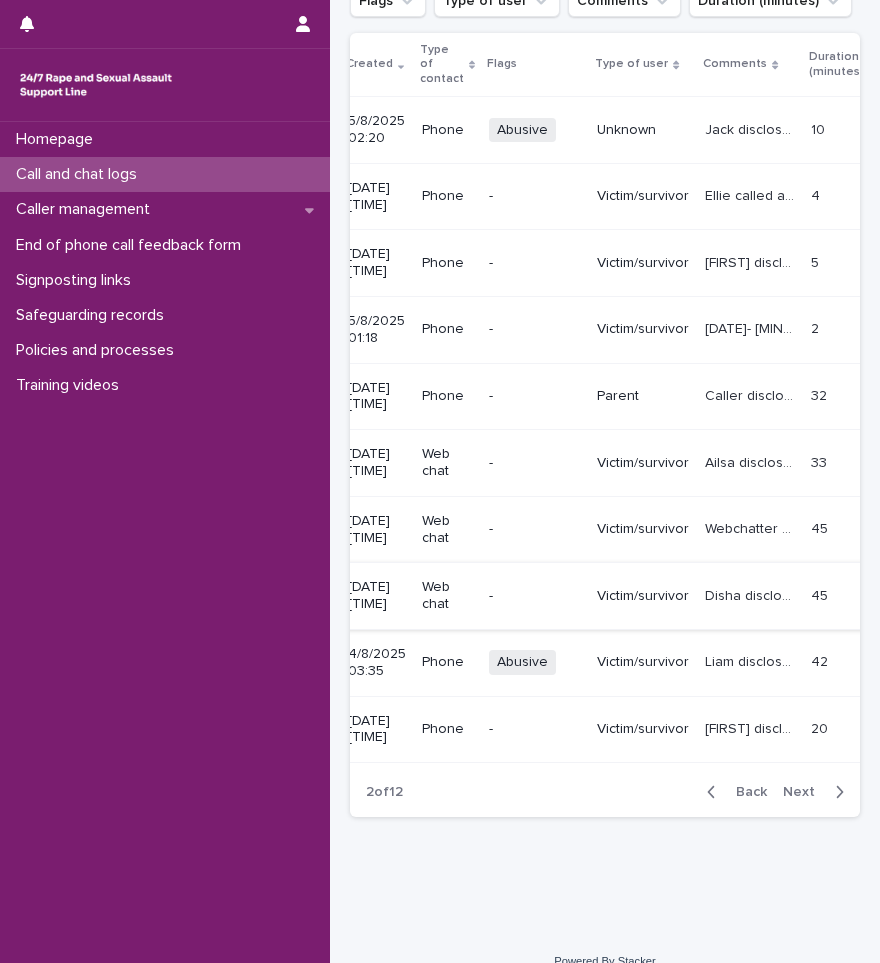 scroll, scrollTop: 391, scrollLeft: 0, axis: vertical 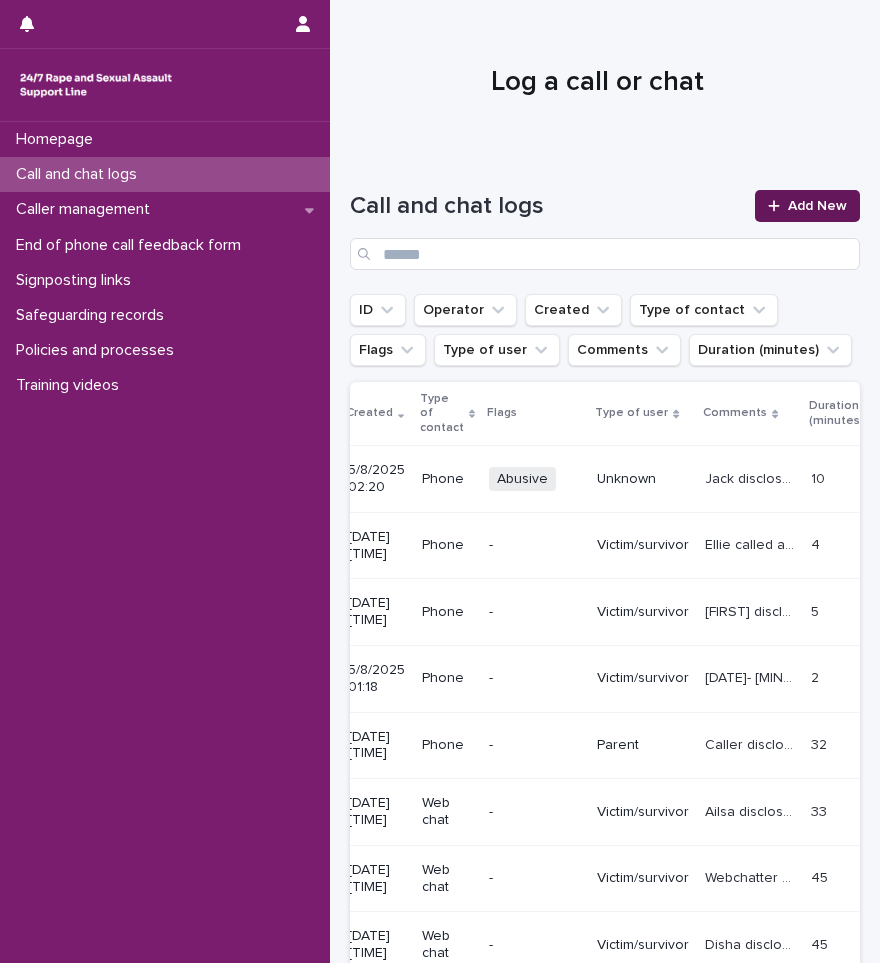 click on "Add New" at bounding box center [817, 206] 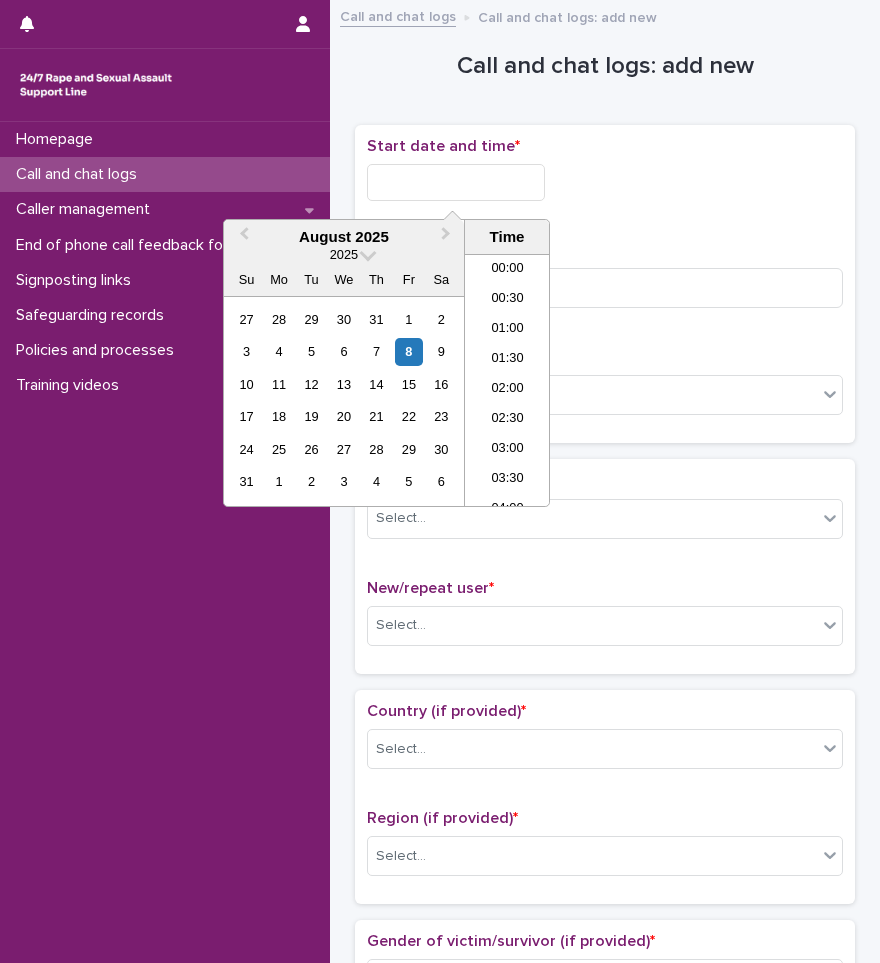 click at bounding box center [456, 182] 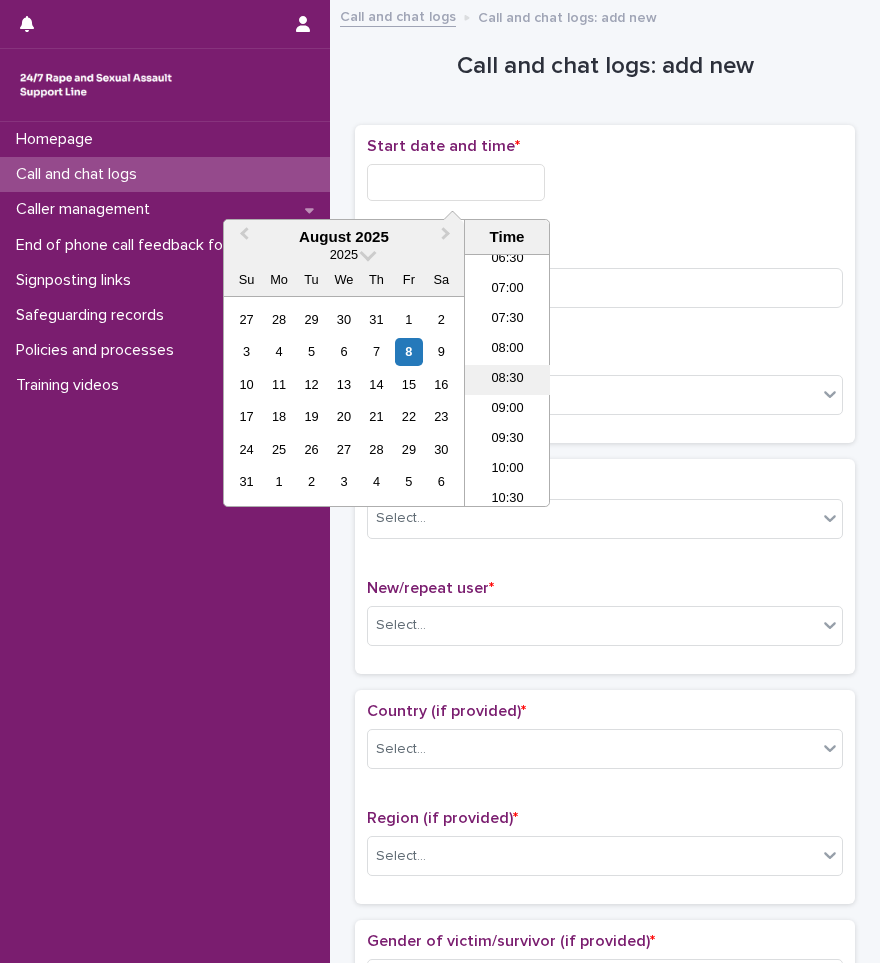 click on "08:30" at bounding box center (507, 380) 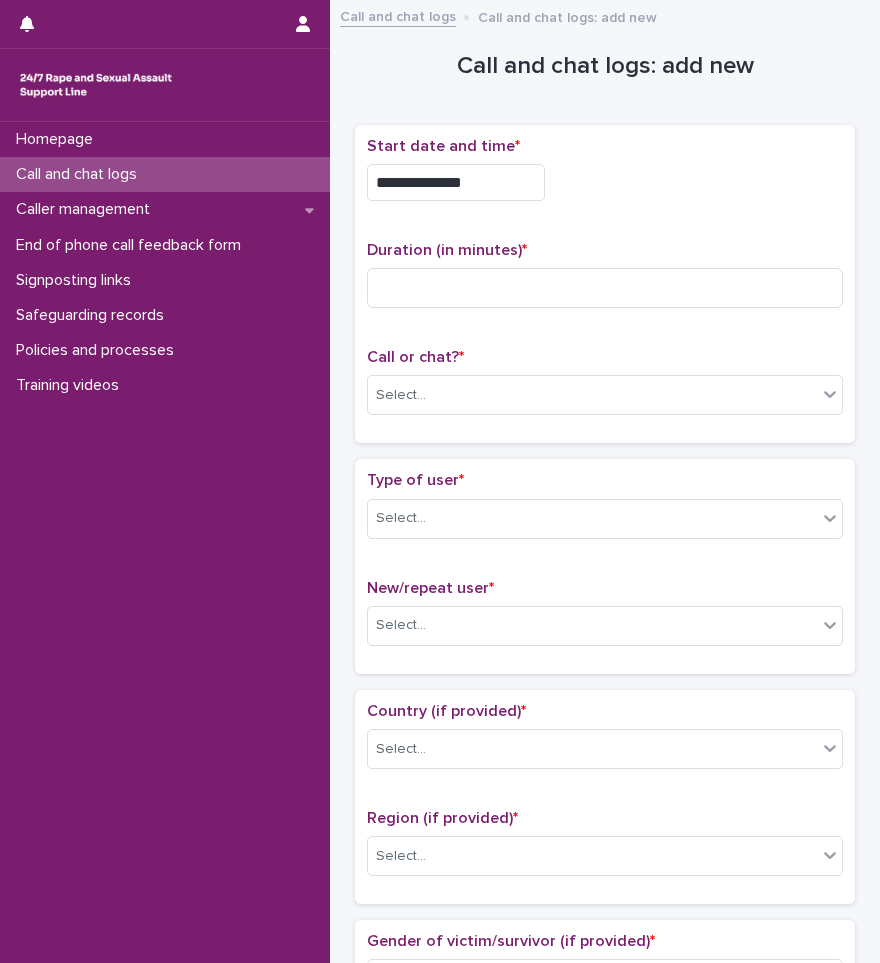 click on "**********" at bounding box center [456, 182] 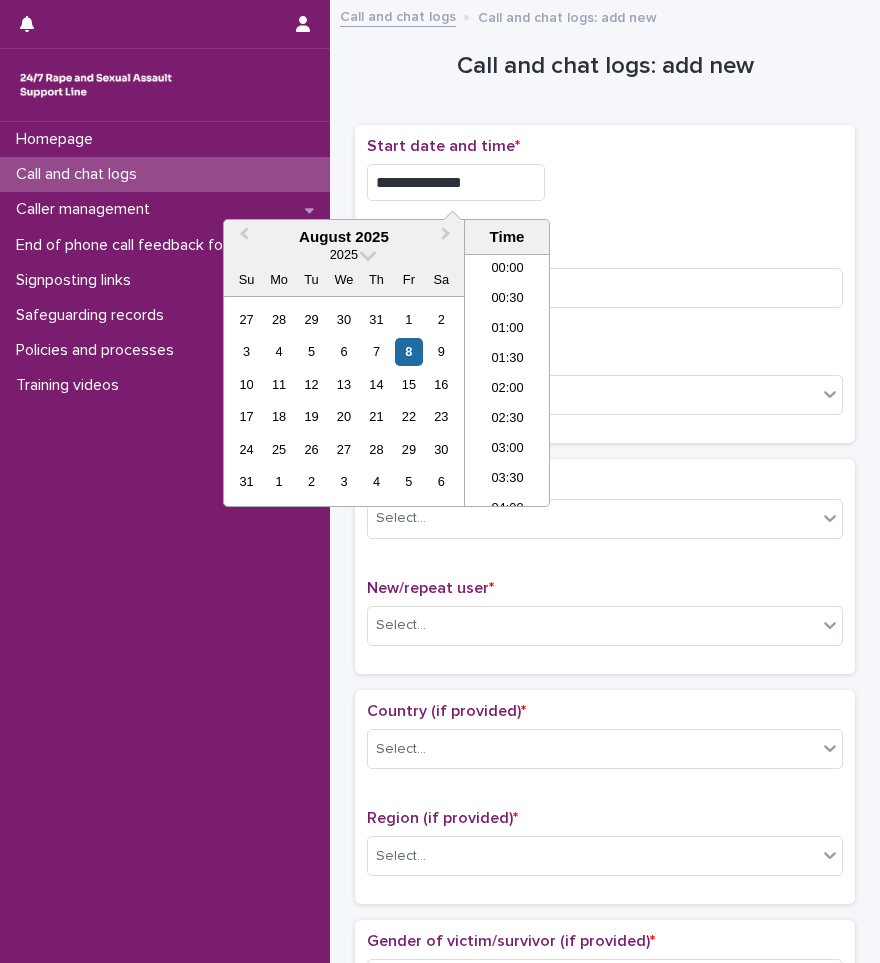 scroll, scrollTop: 400, scrollLeft: 0, axis: vertical 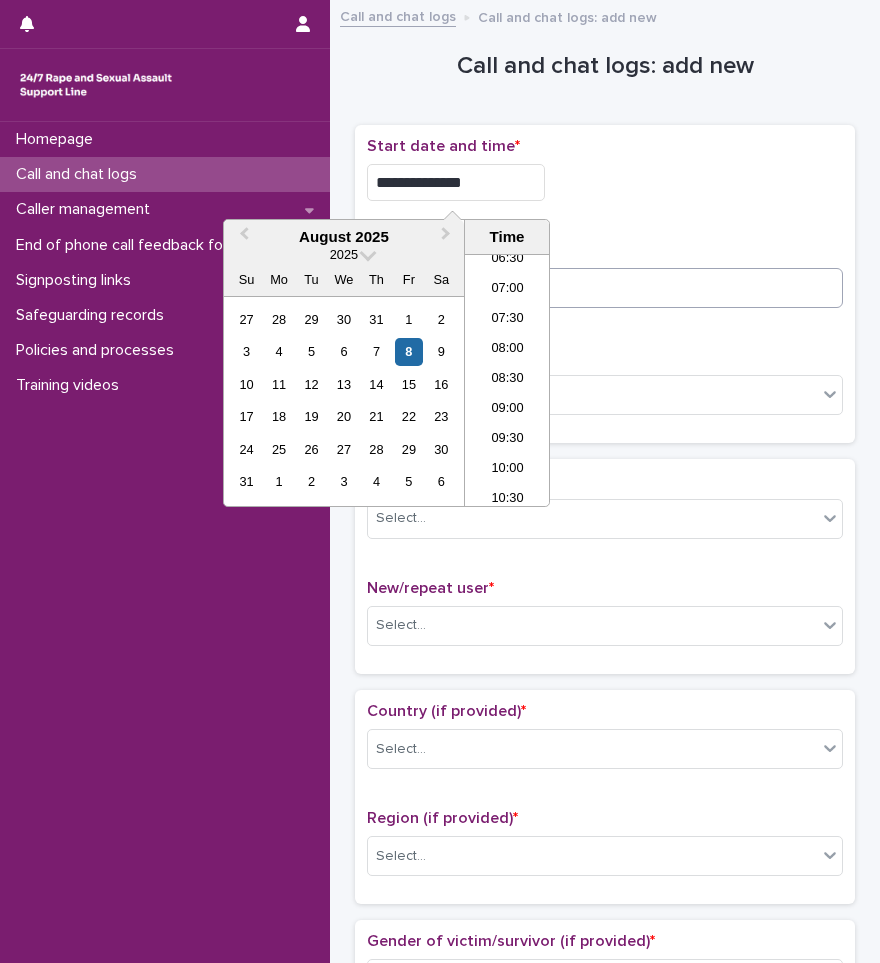 type on "**********" 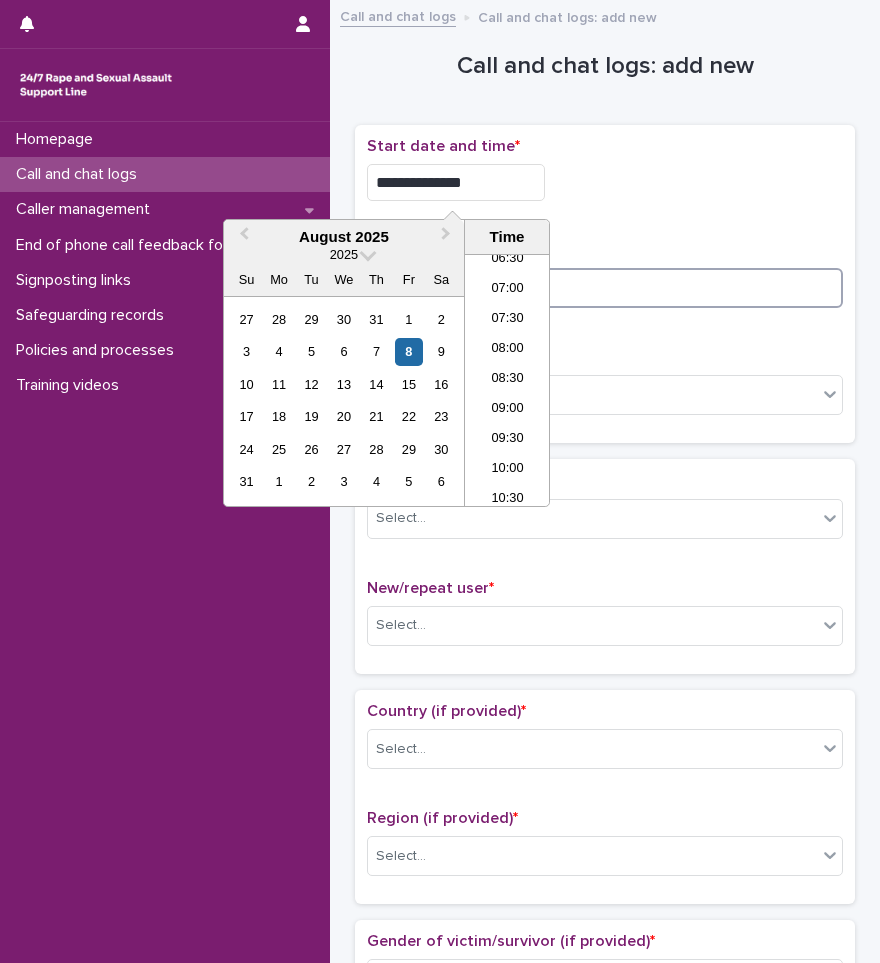 click at bounding box center [605, 288] 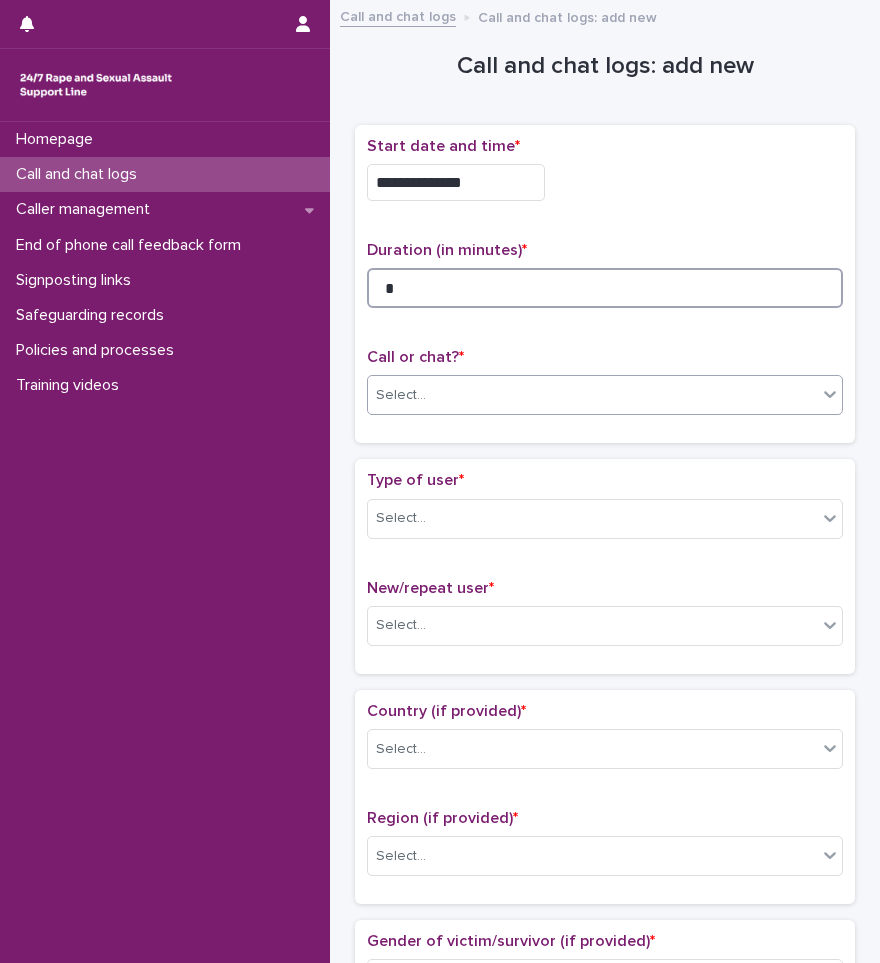 type on "*" 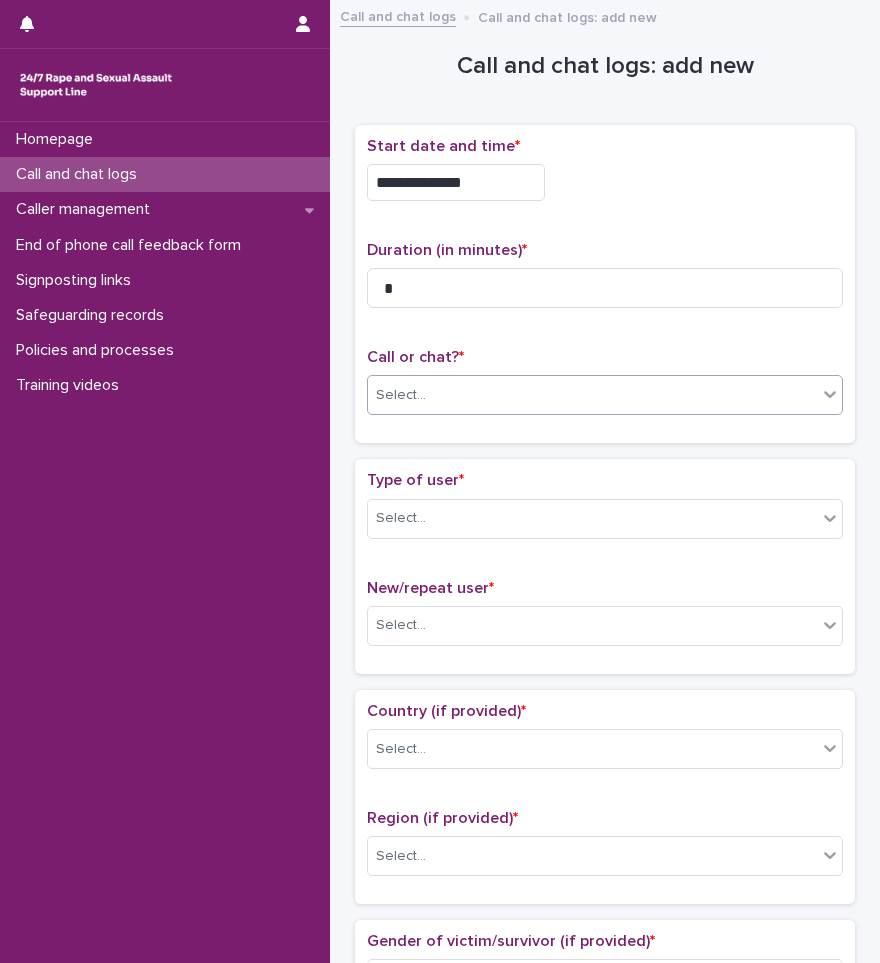 click on "Select..." at bounding box center (592, 395) 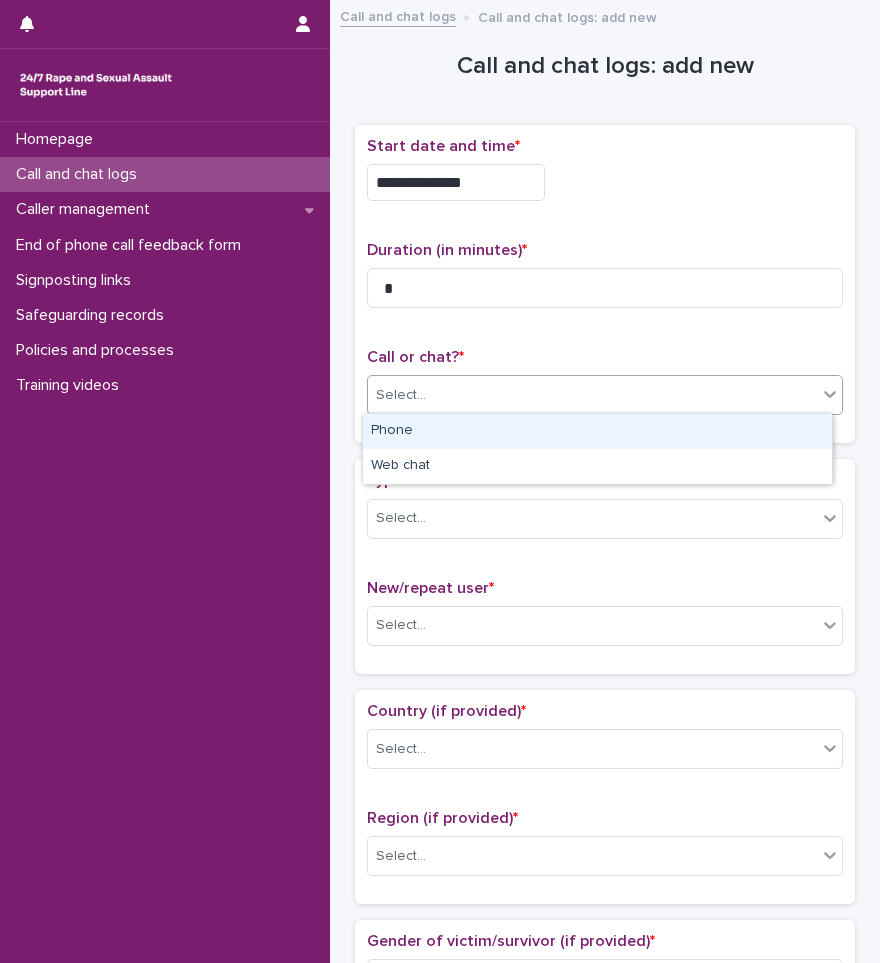 click on "Phone" at bounding box center (597, 431) 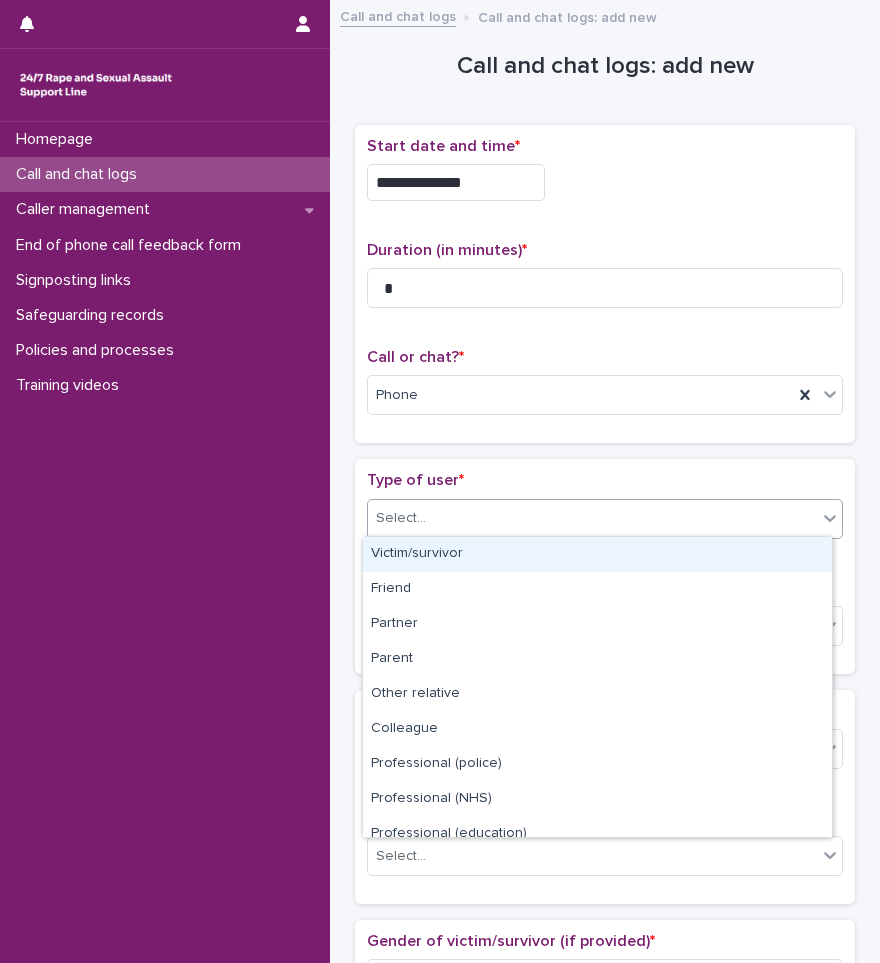 click on "Select..." at bounding box center [592, 518] 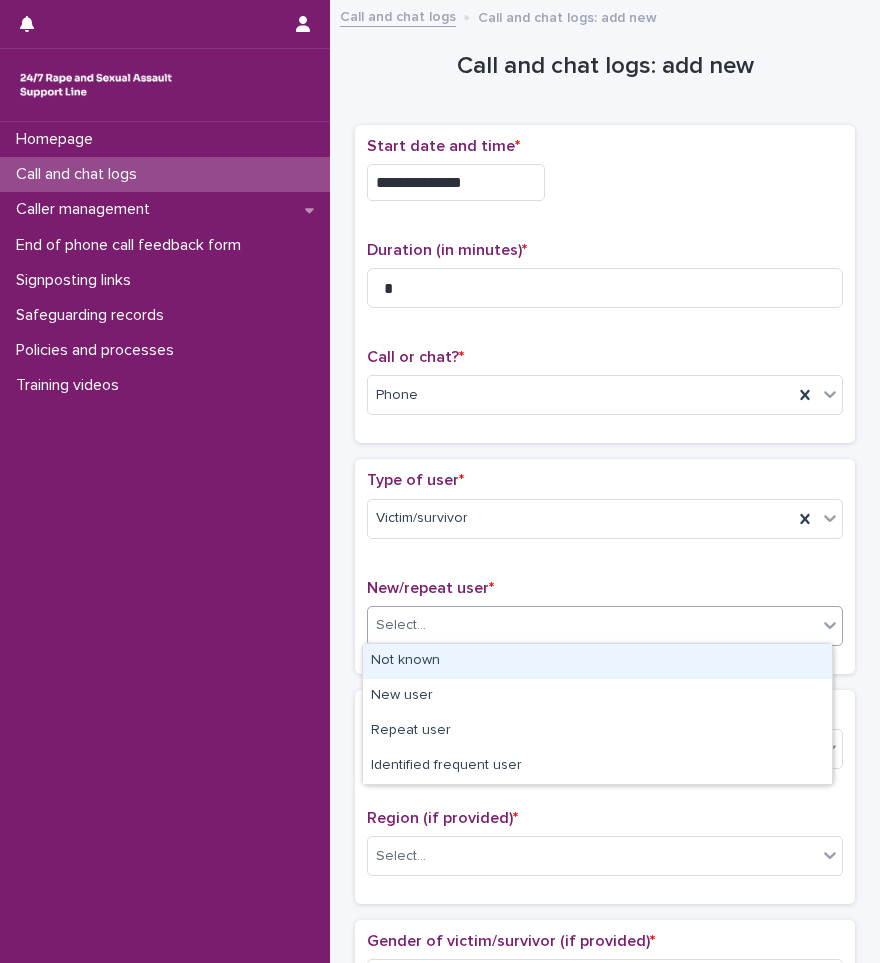 click on "Select..." at bounding box center (592, 625) 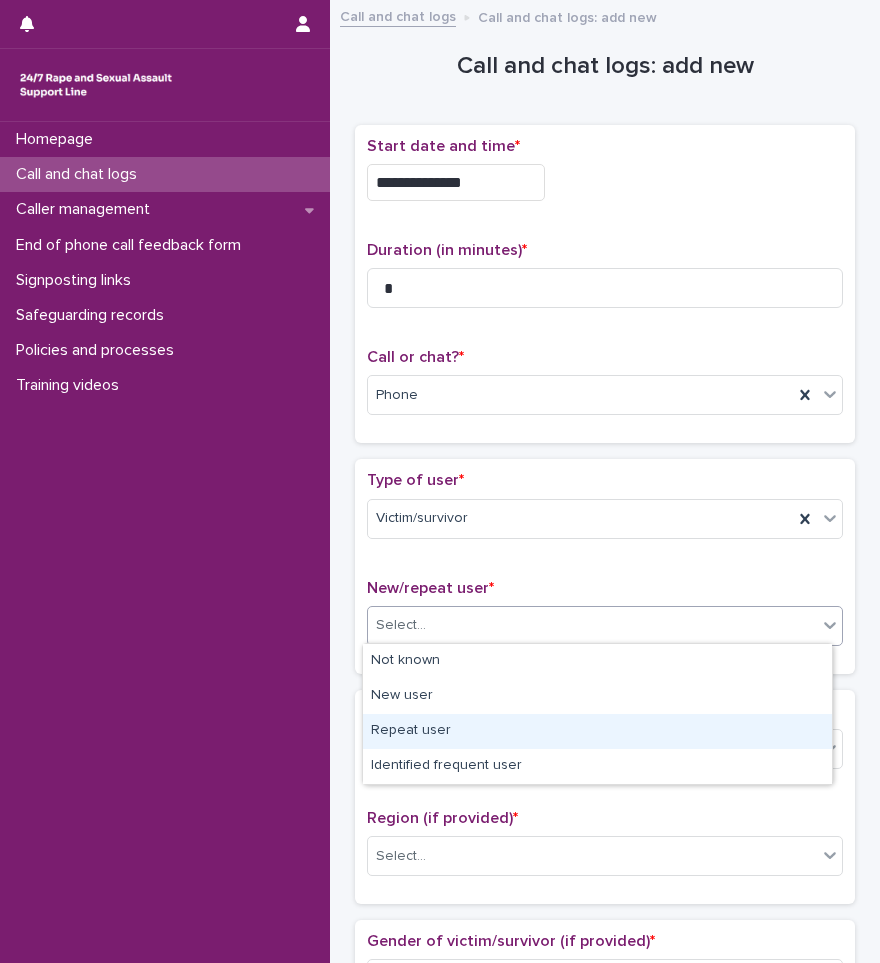 click on "Repeat user" at bounding box center (597, 731) 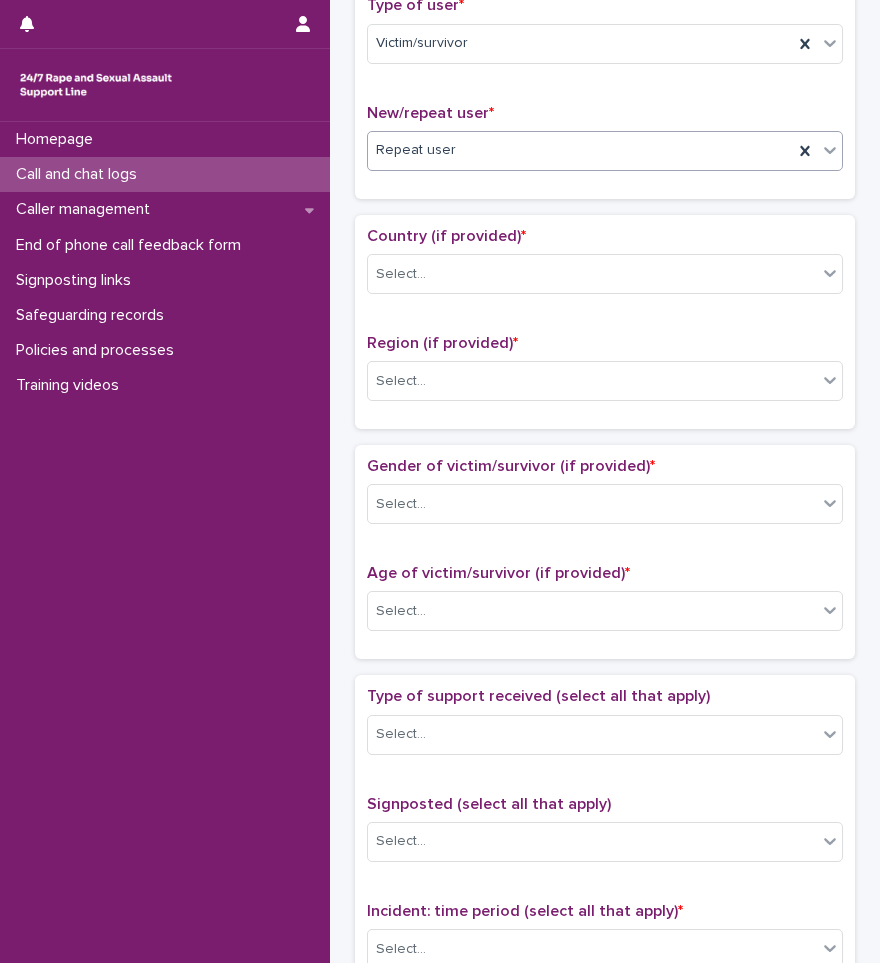 scroll, scrollTop: 600, scrollLeft: 0, axis: vertical 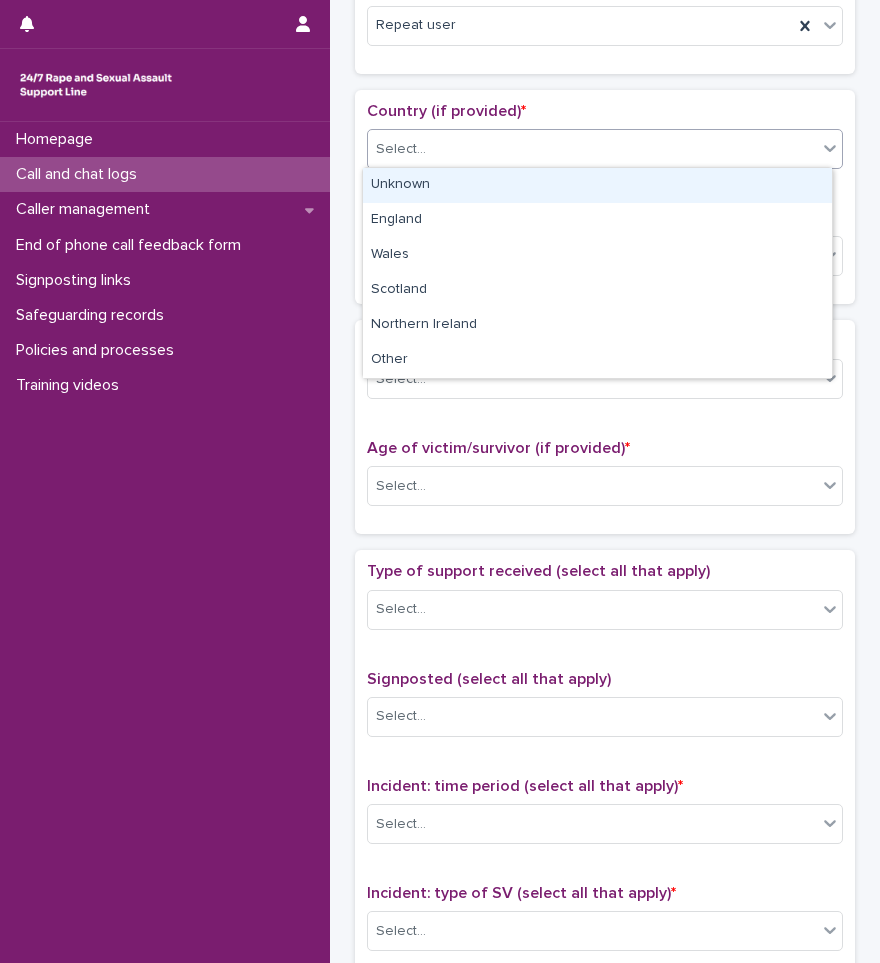 click on "Select..." at bounding box center [592, 149] 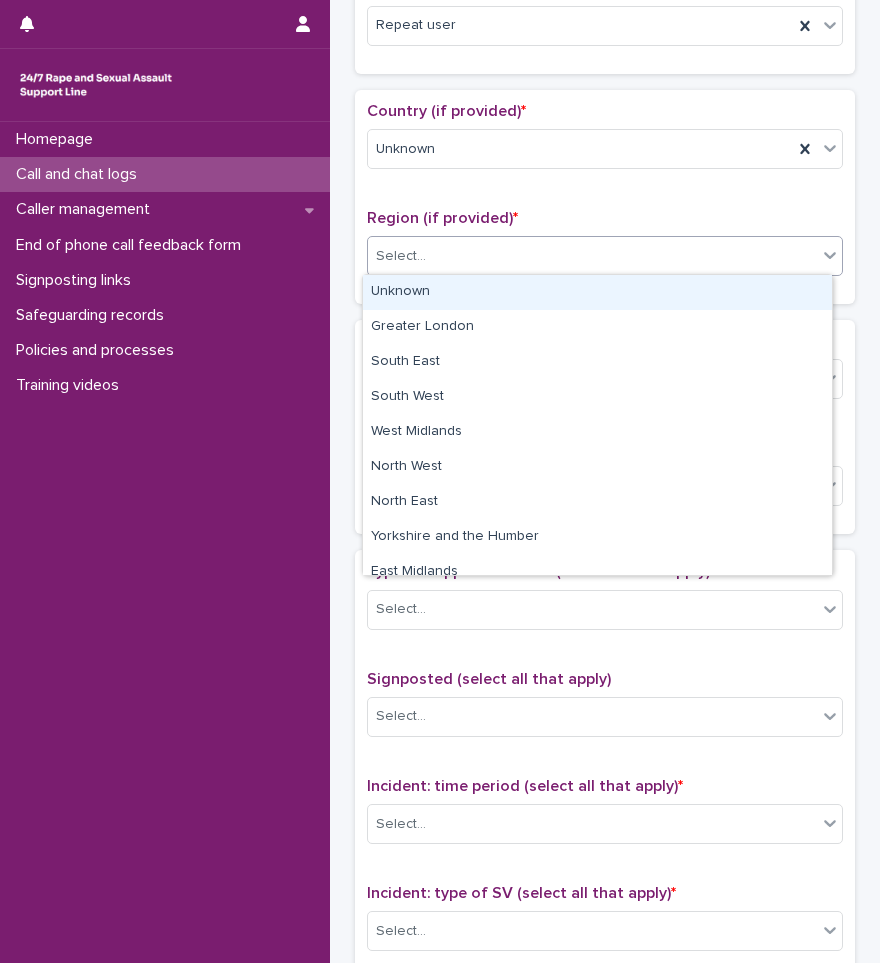 click on "Select..." at bounding box center [592, 256] 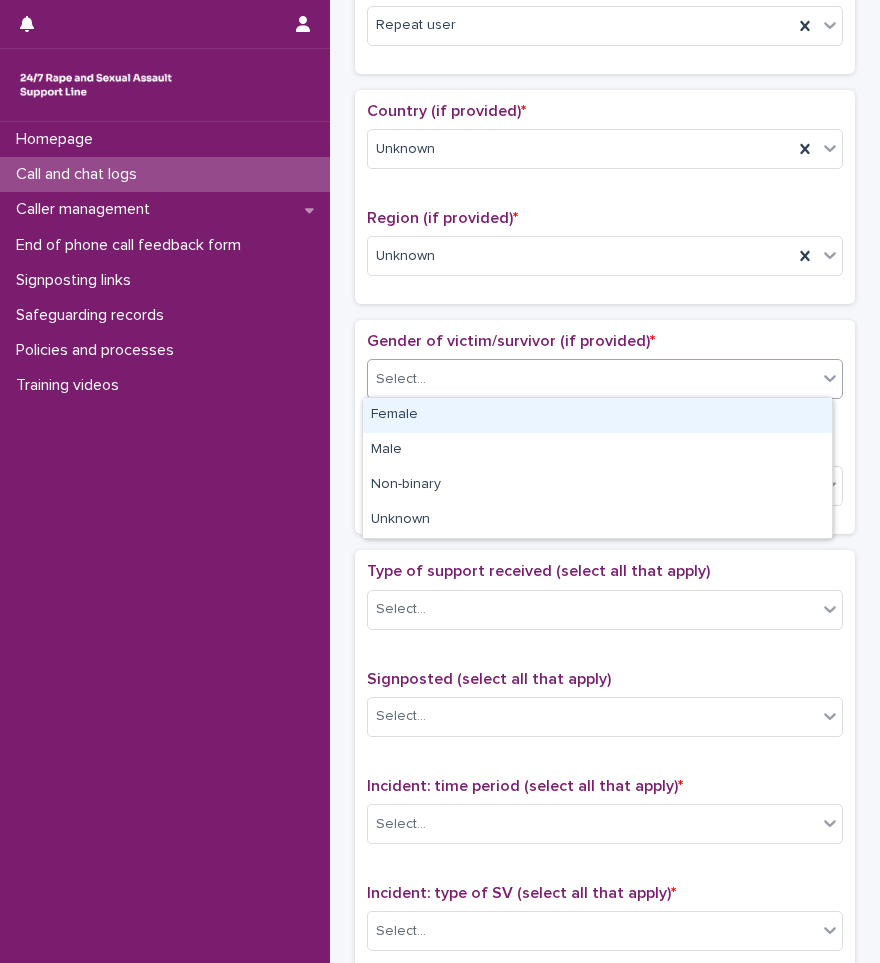 click on "Select..." at bounding box center (605, 379) 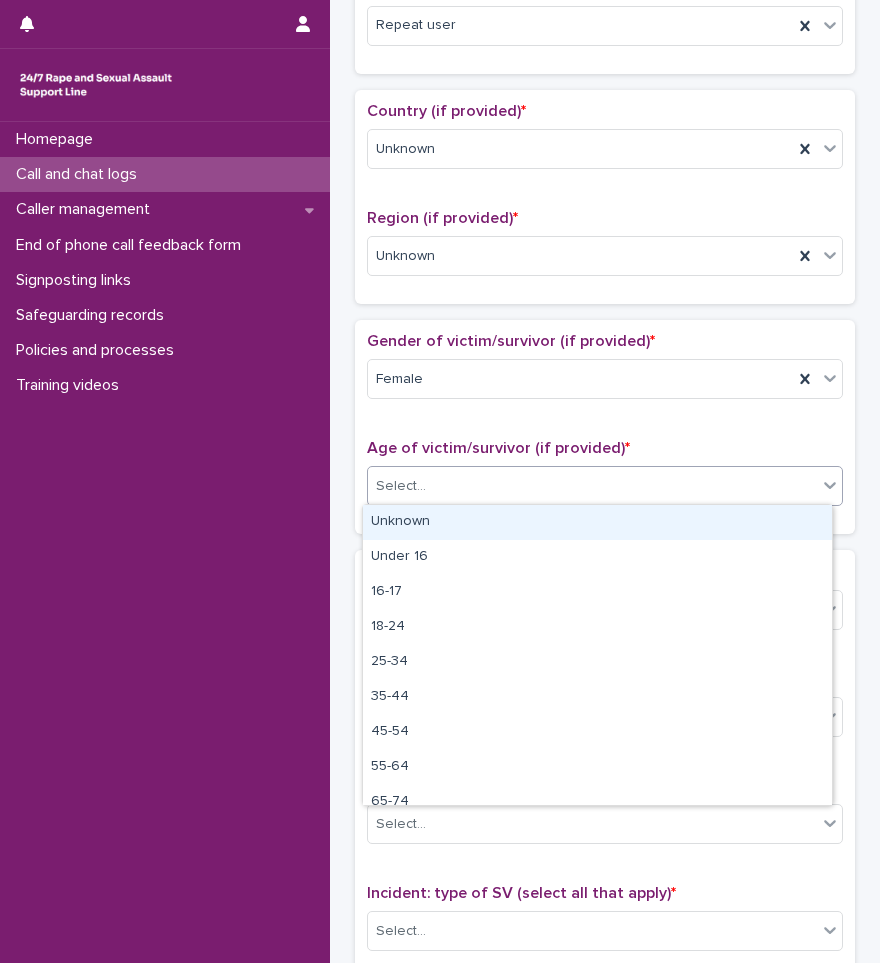 click on "Select..." at bounding box center [592, 486] 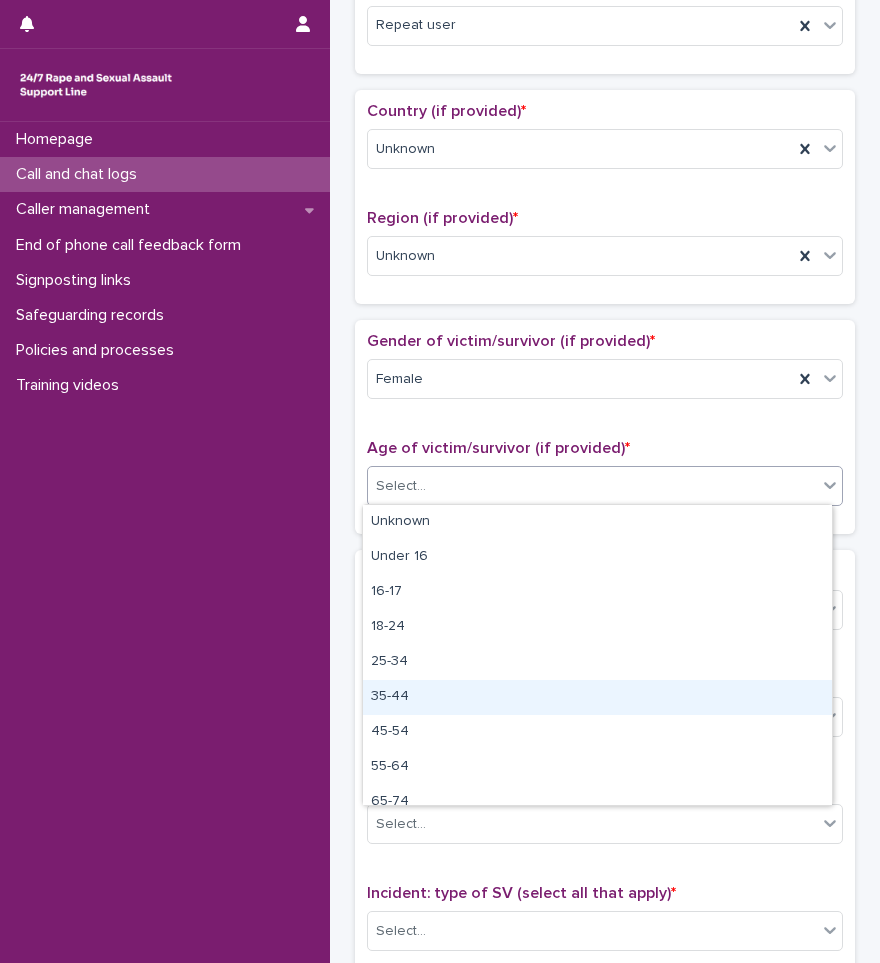 drag, startPoint x: 420, startPoint y: 608, endPoint x: 391, endPoint y: 701, distance: 97.41663 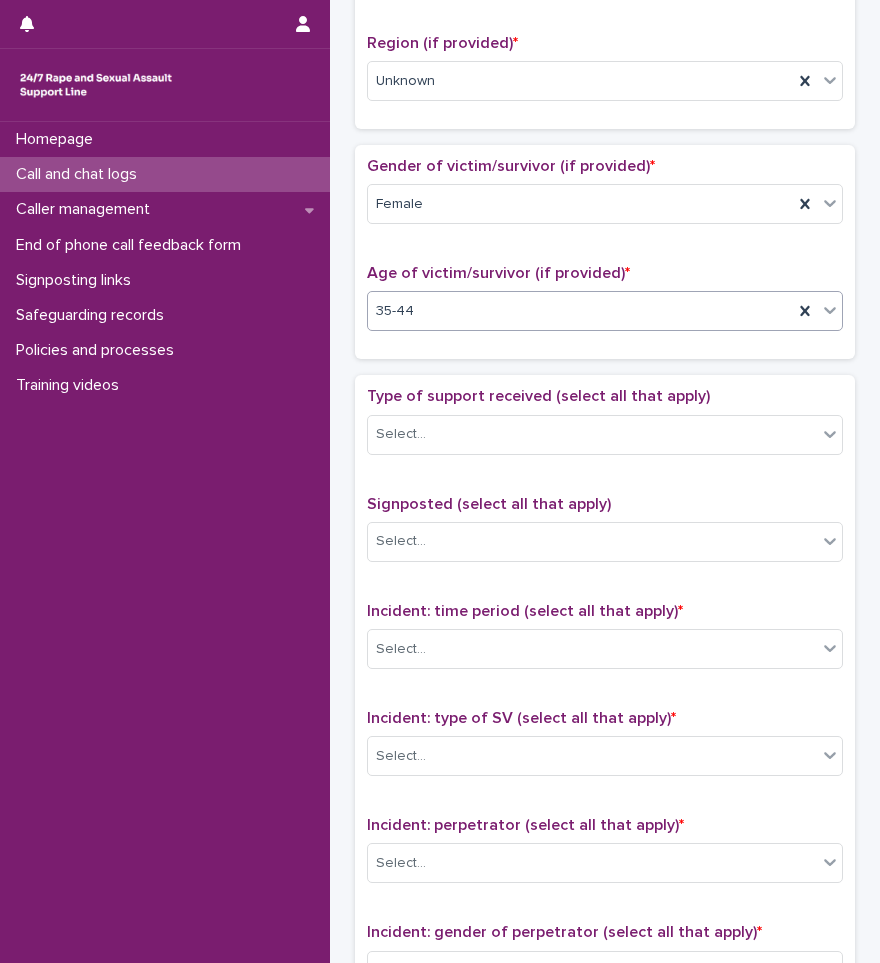 scroll, scrollTop: 800, scrollLeft: 0, axis: vertical 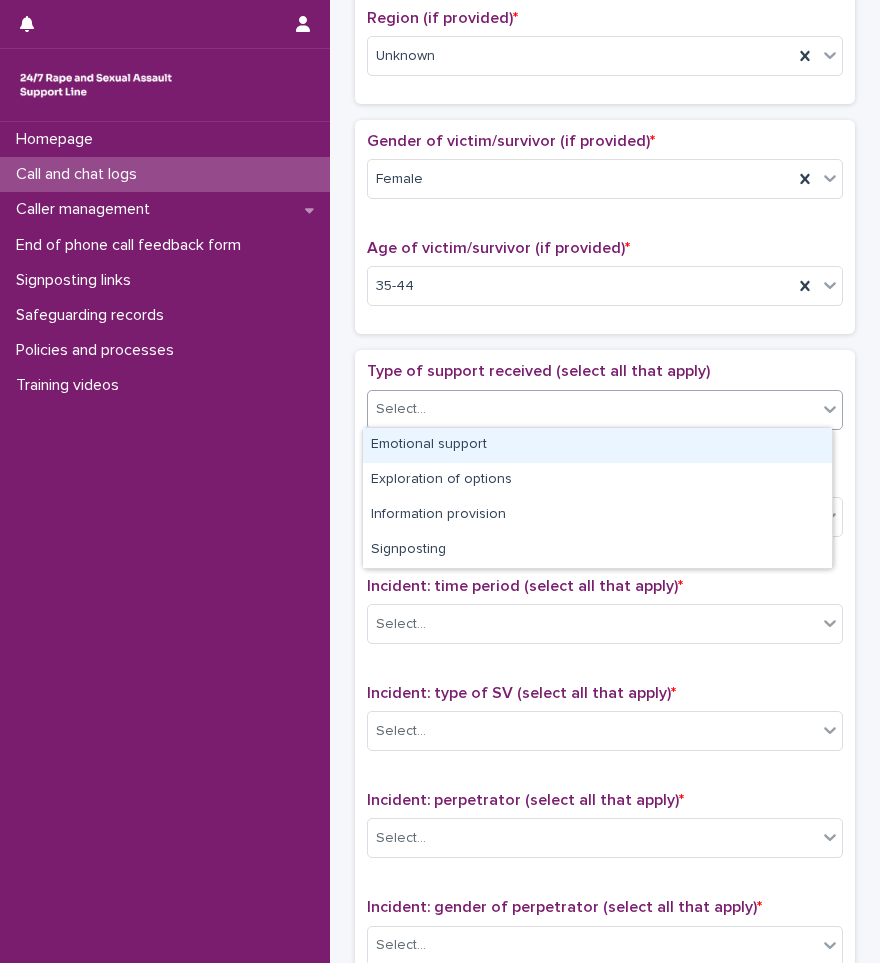 click on "Select..." at bounding box center (592, 409) 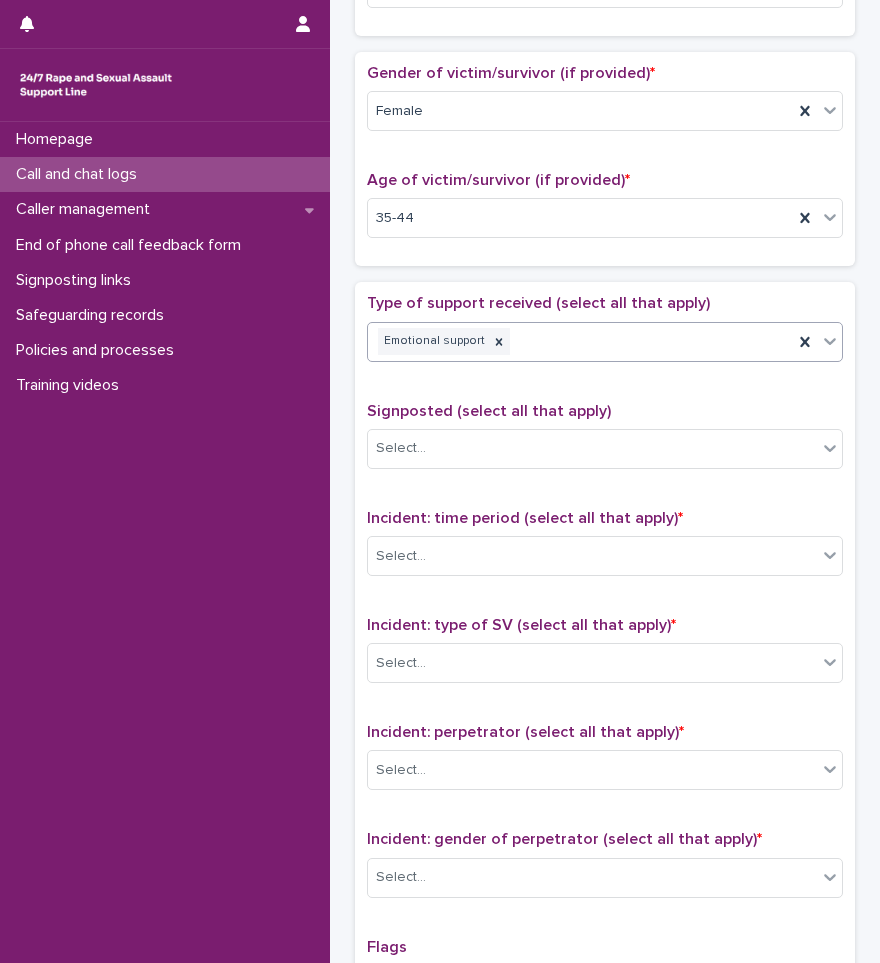 scroll, scrollTop: 900, scrollLeft: 0, axis: vertical 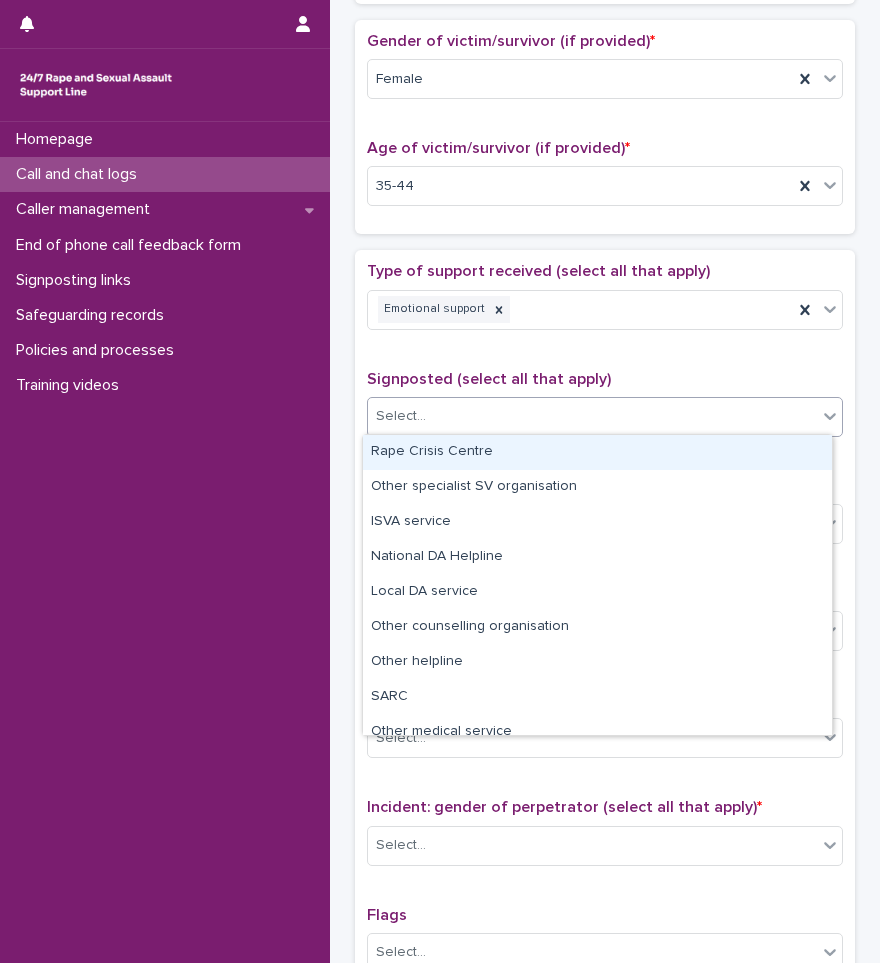 click on "Select..." at bounding box center [592, 416] 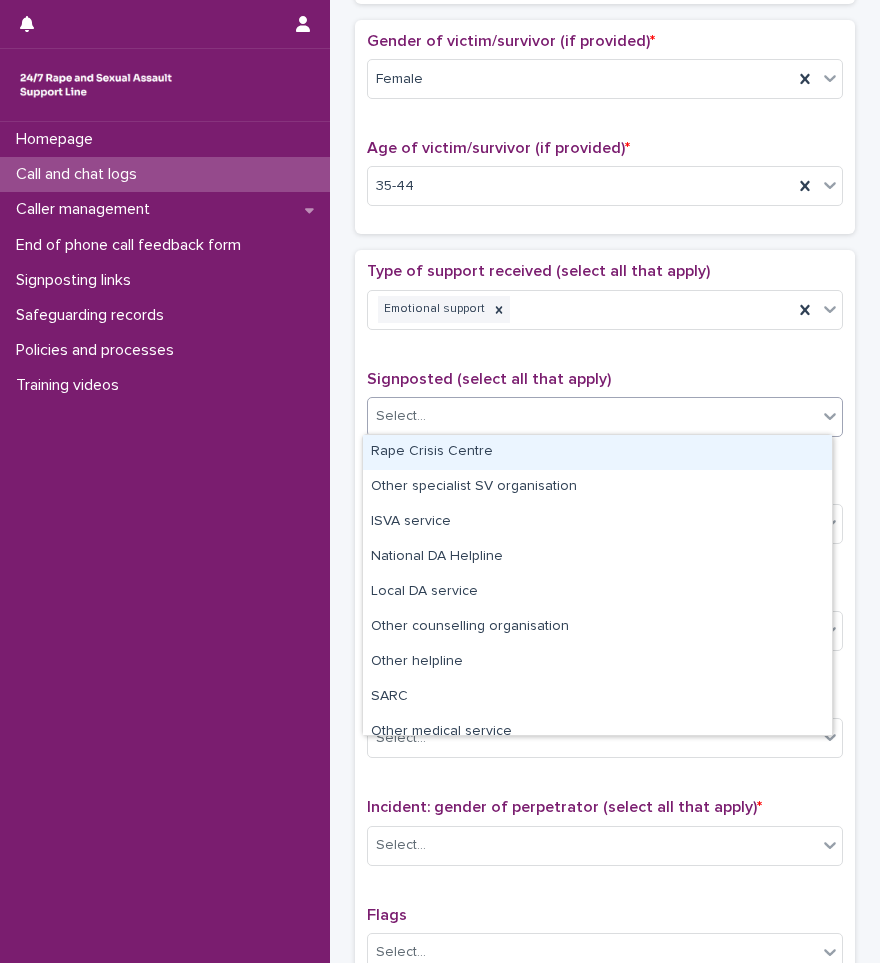 click on "Signposted (select all that apply)" at bounding box center [489, 379] 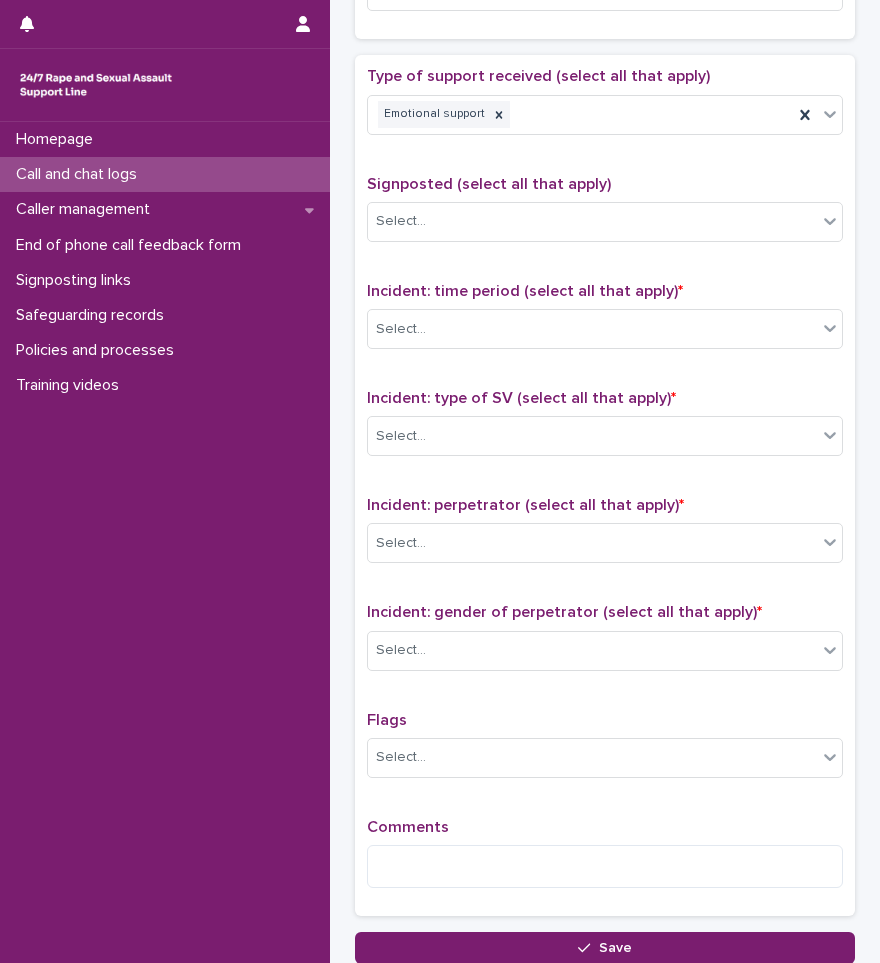 scroll, scrollTop: 1200, scrollLeft: 0, axis: vertical 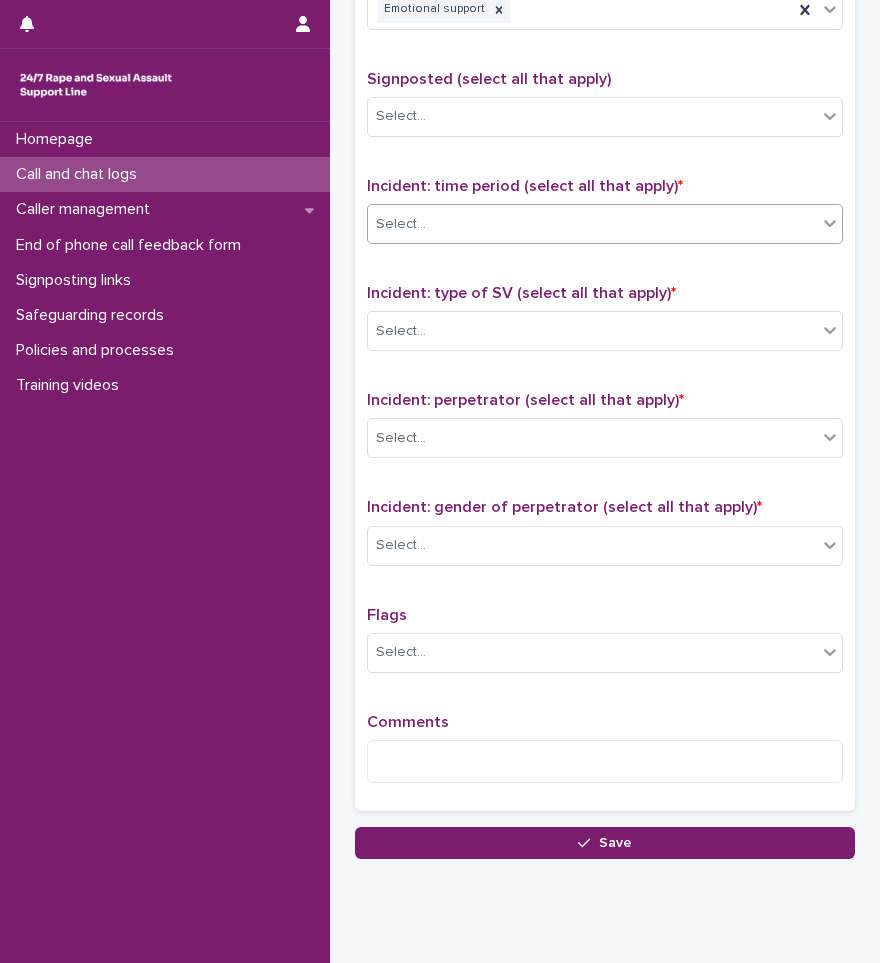 click on "Select..." at bounding box center [592, 224] 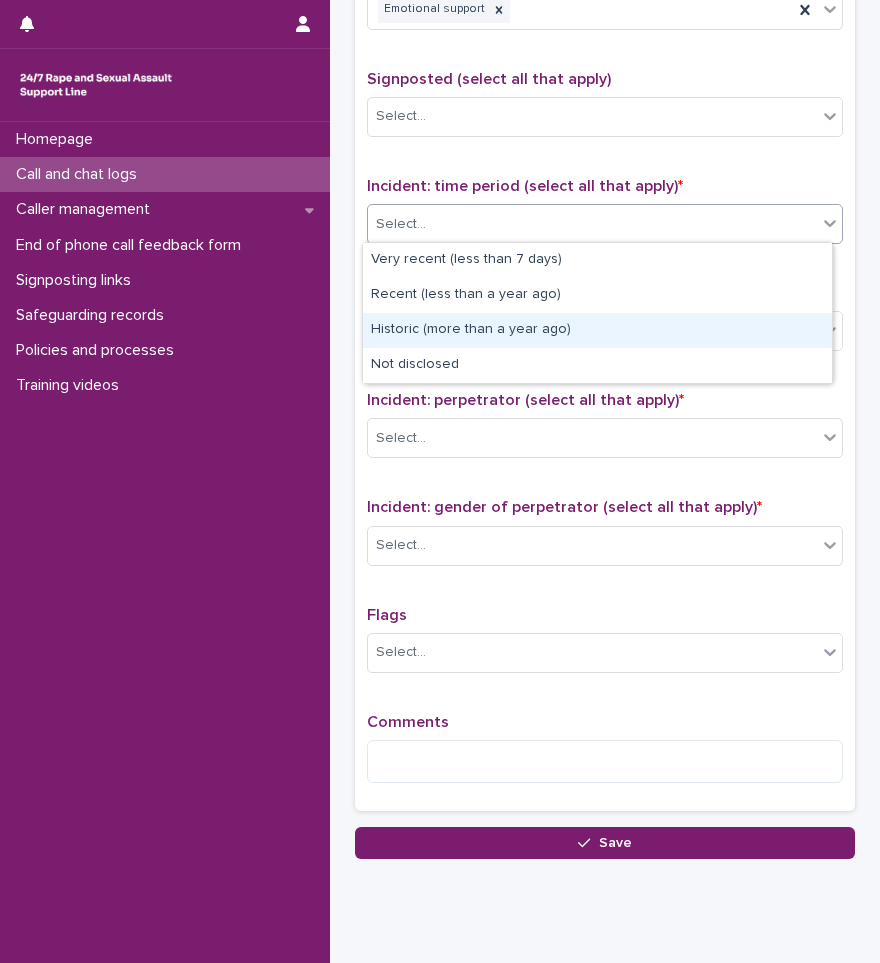 click on "Historic (more than a year ago)" at bounding box center (597, 330) 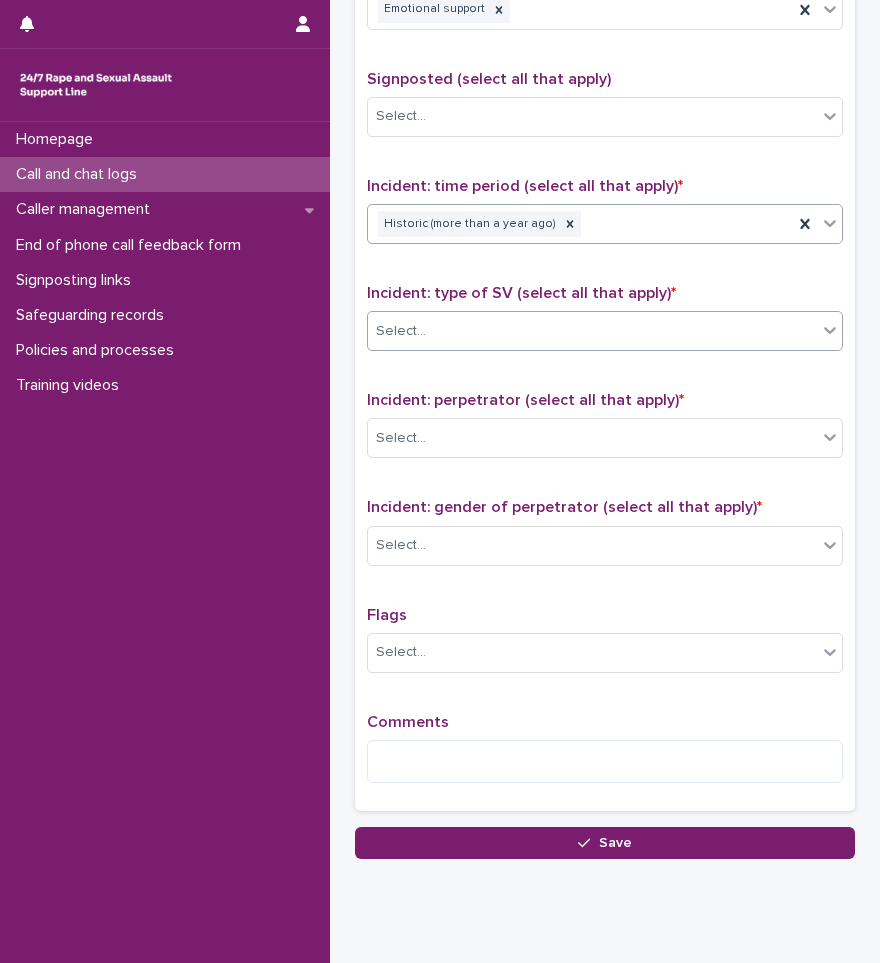 click on "Select..." at bounding box center [592, 331] 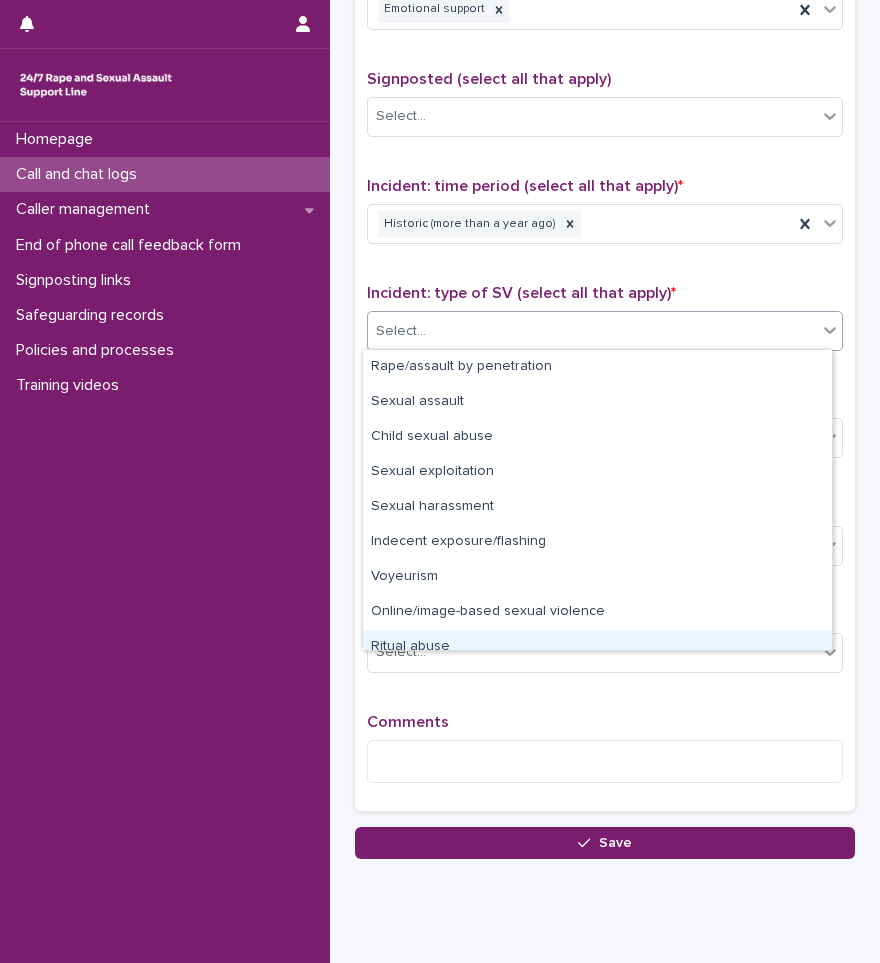 scroll, scrollTop: 50, scrollLeft: 0, axis: vertical 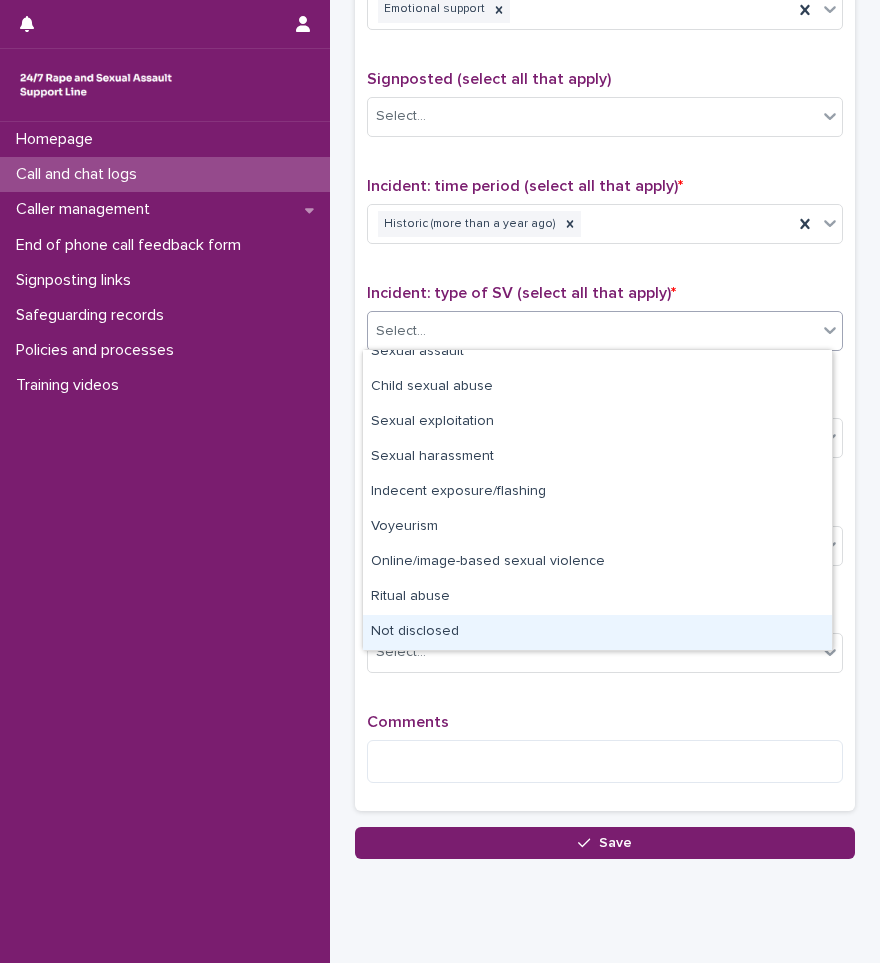 click on "Not disclosed" at bounding box center (597, 632) 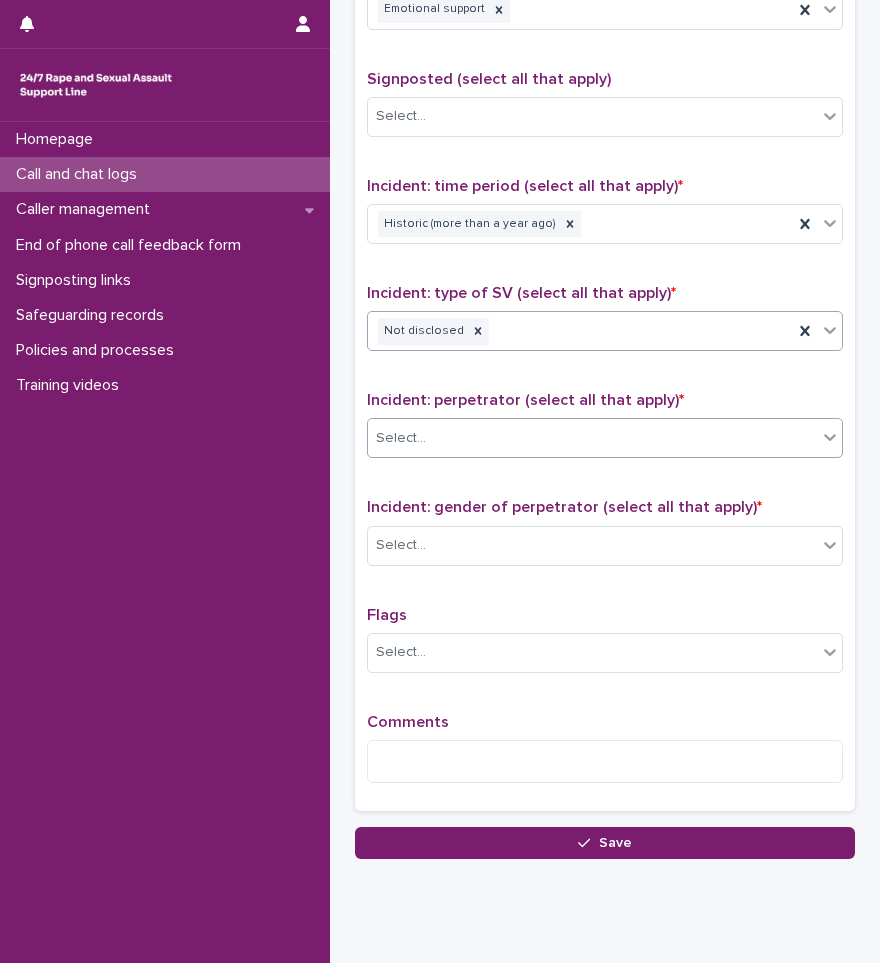 click on "Select..." at bounding box center [592, 438] 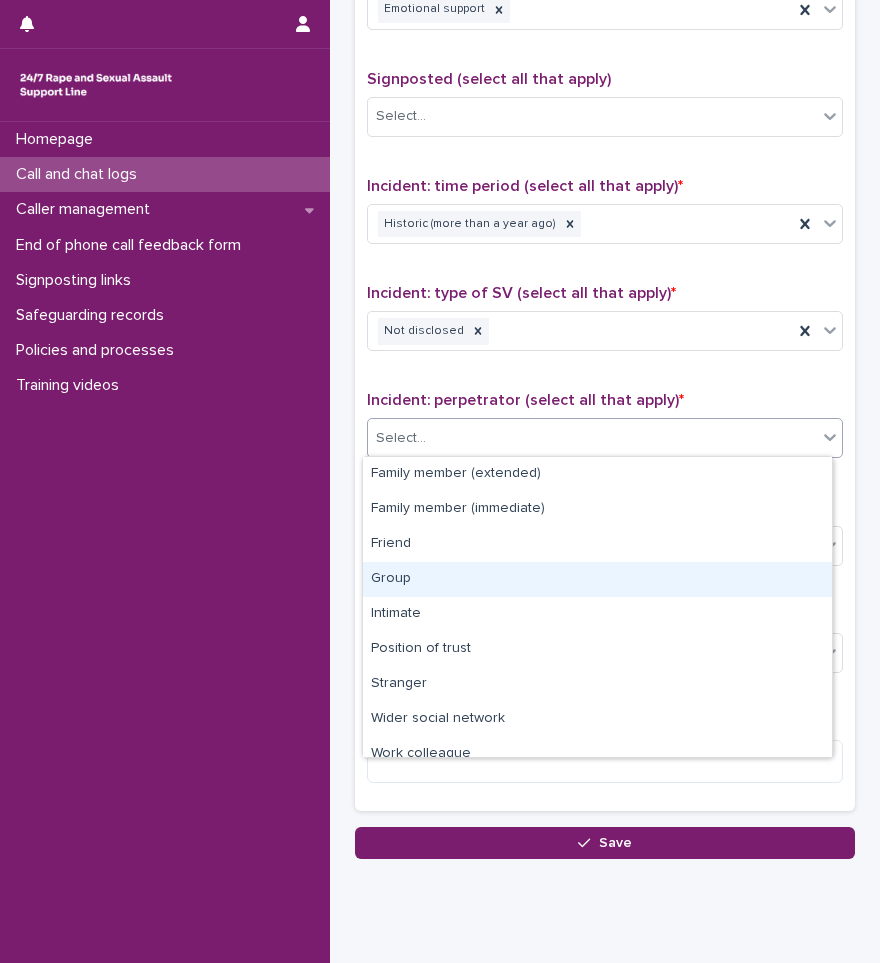 scroll, scrollTop: 85, scrollLeft: 0, axis: vertical 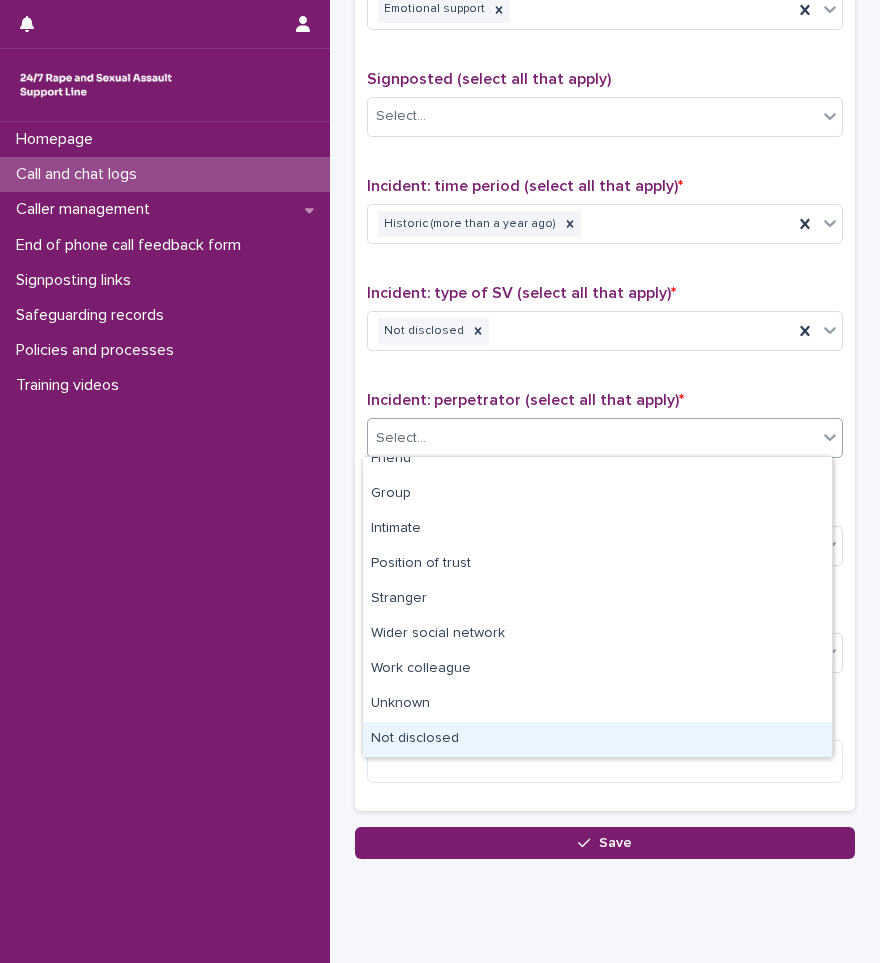click on "Not disclosed" at bounding box center [597, 739] 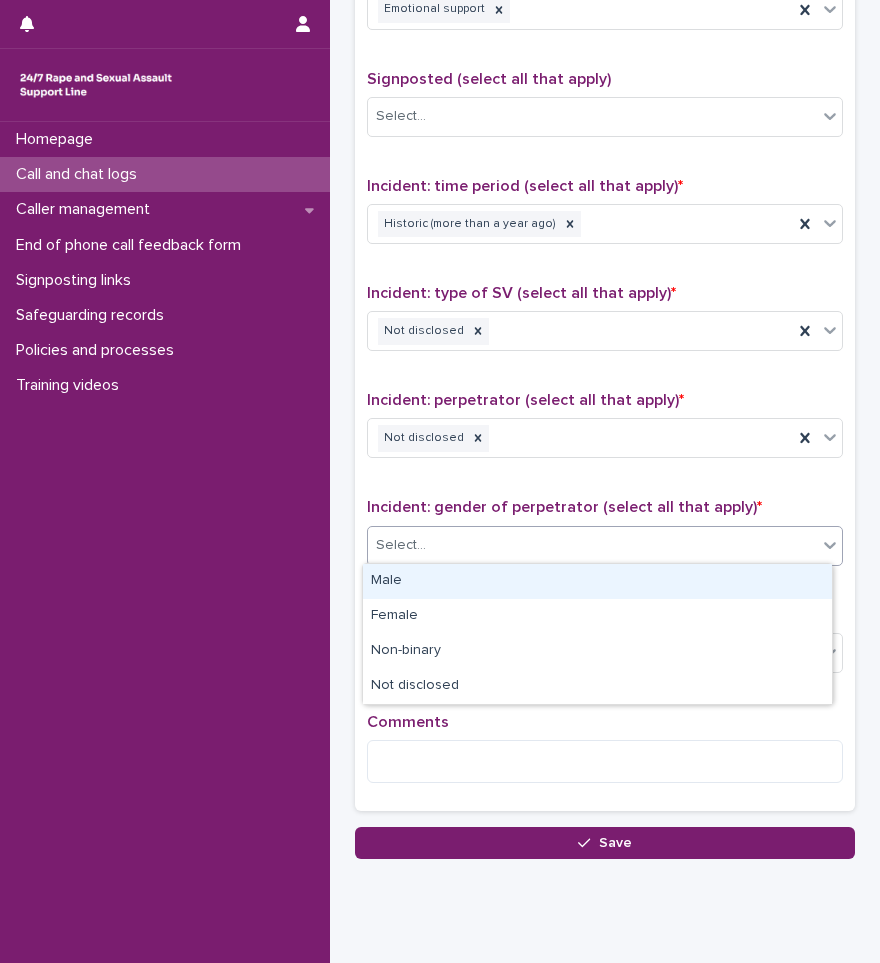 click on "Select..." at bounding box center [592, 545] 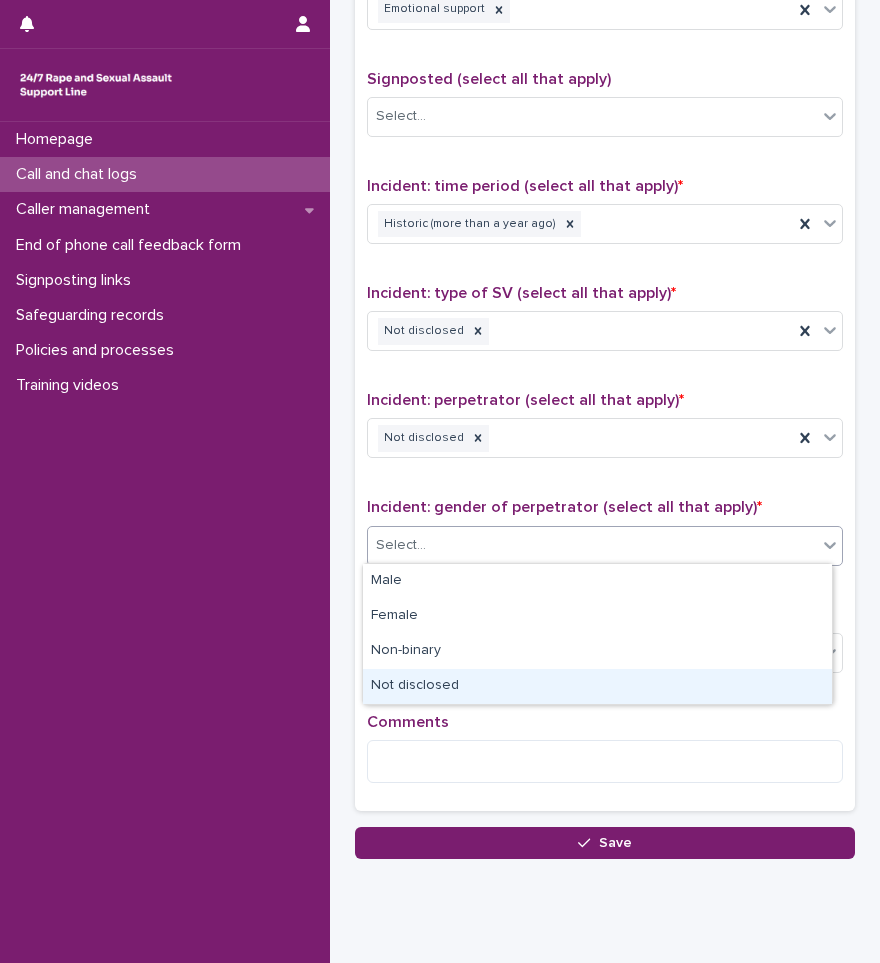 click on "Not disclosed" at bounding box center (597, 686) 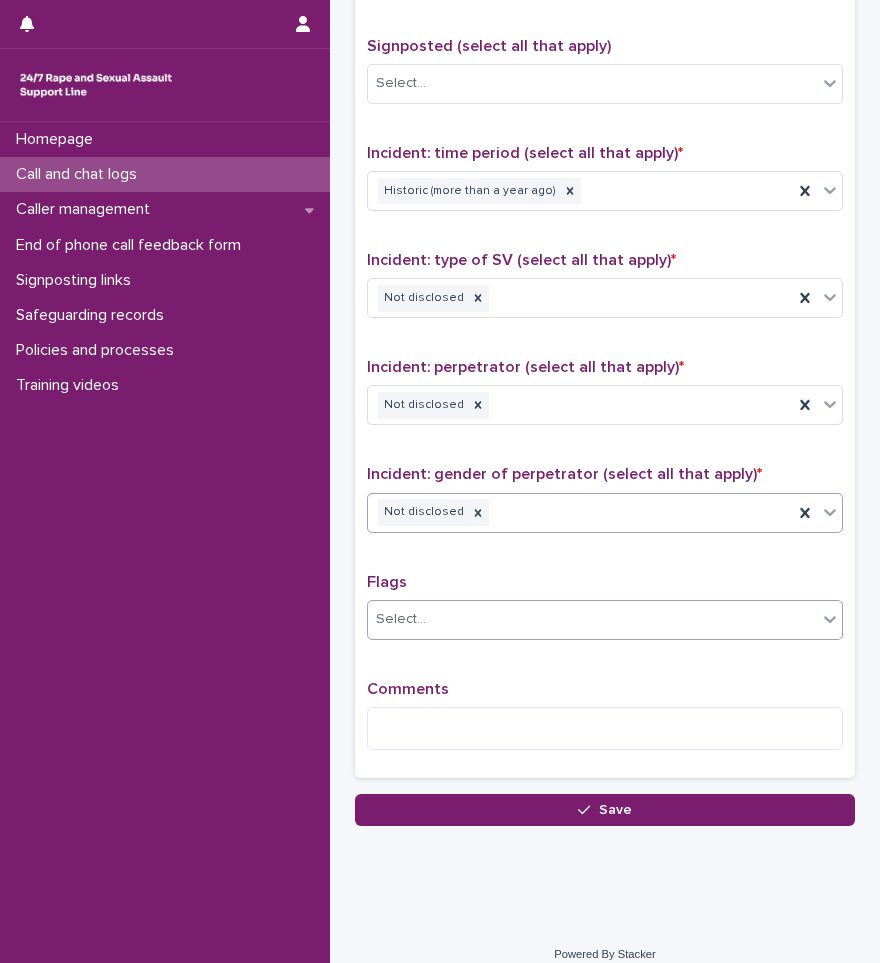 scroll, scrollTop: 1250, scrollLeft: 0, axis: vertical 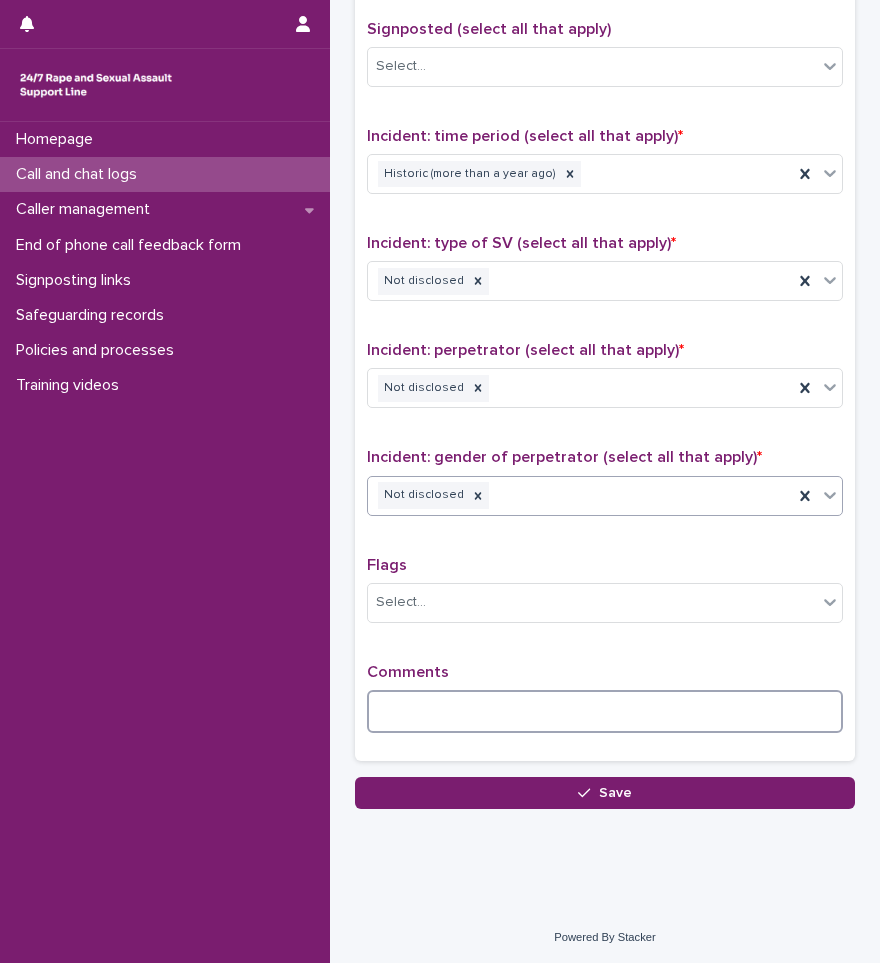 click at bounding box center (605, 711) 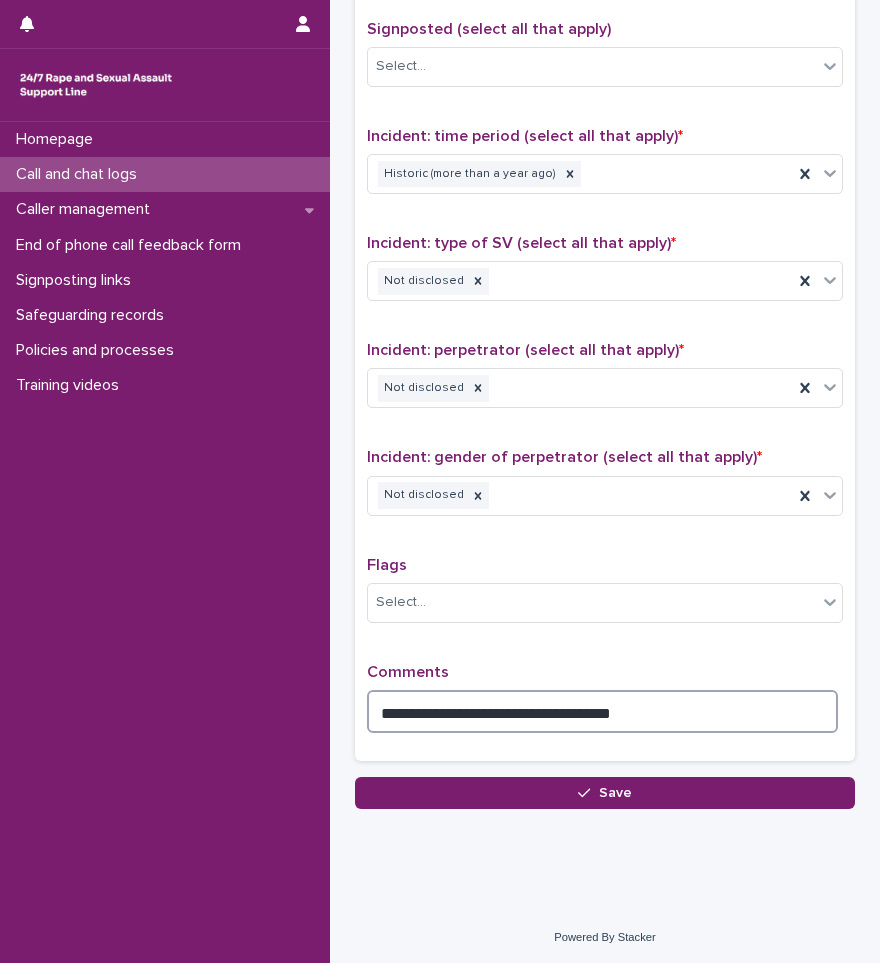 click on "**********" at bounding box center [602, 711] 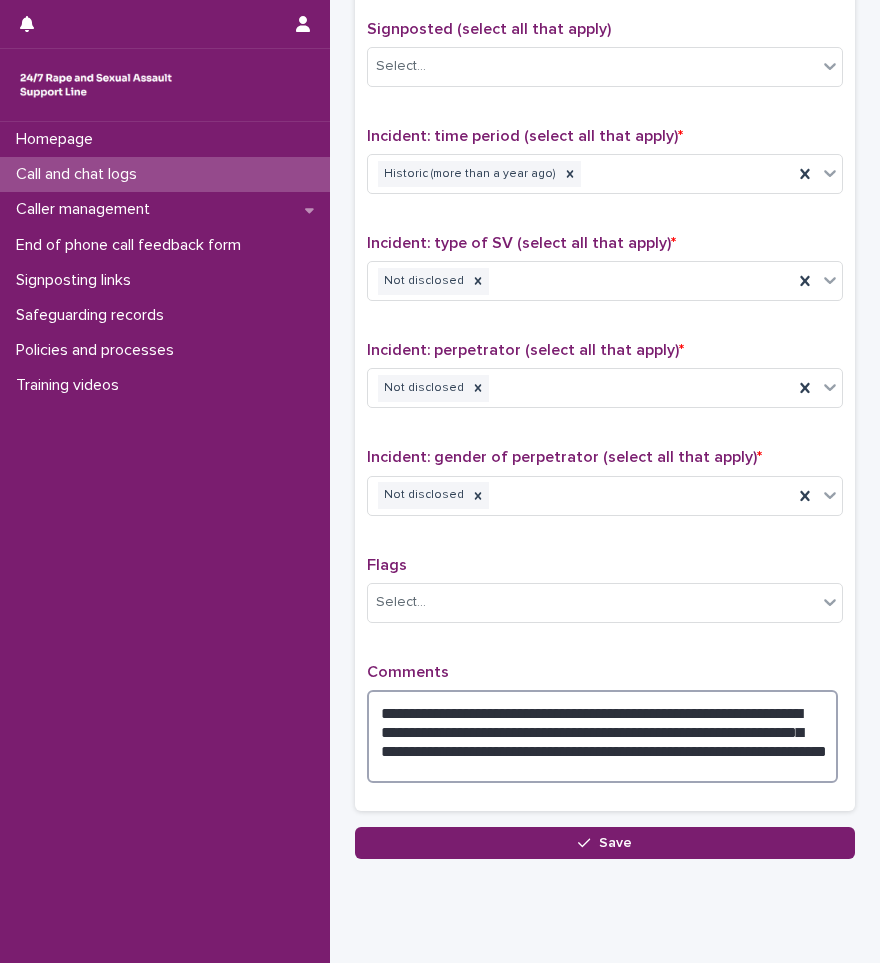 click on "**********" at bounding box center [602, 736] 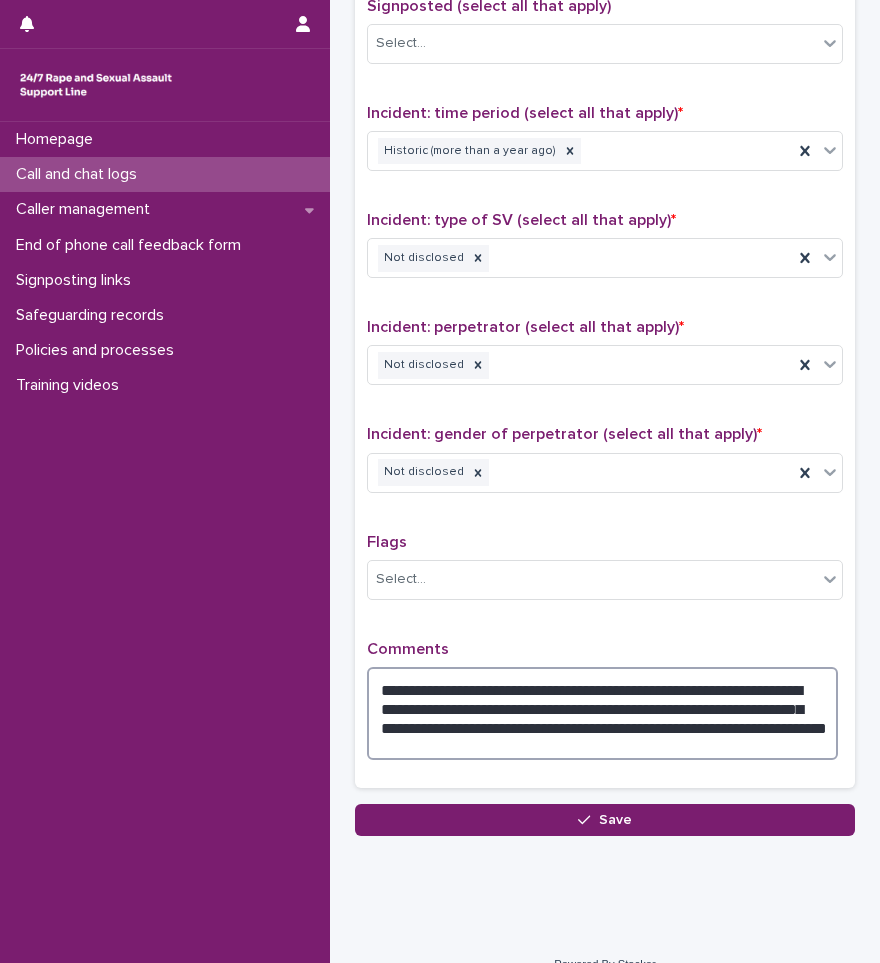 scroll, scrollTop: 1300, scrollLeft: 0, axis: vertical 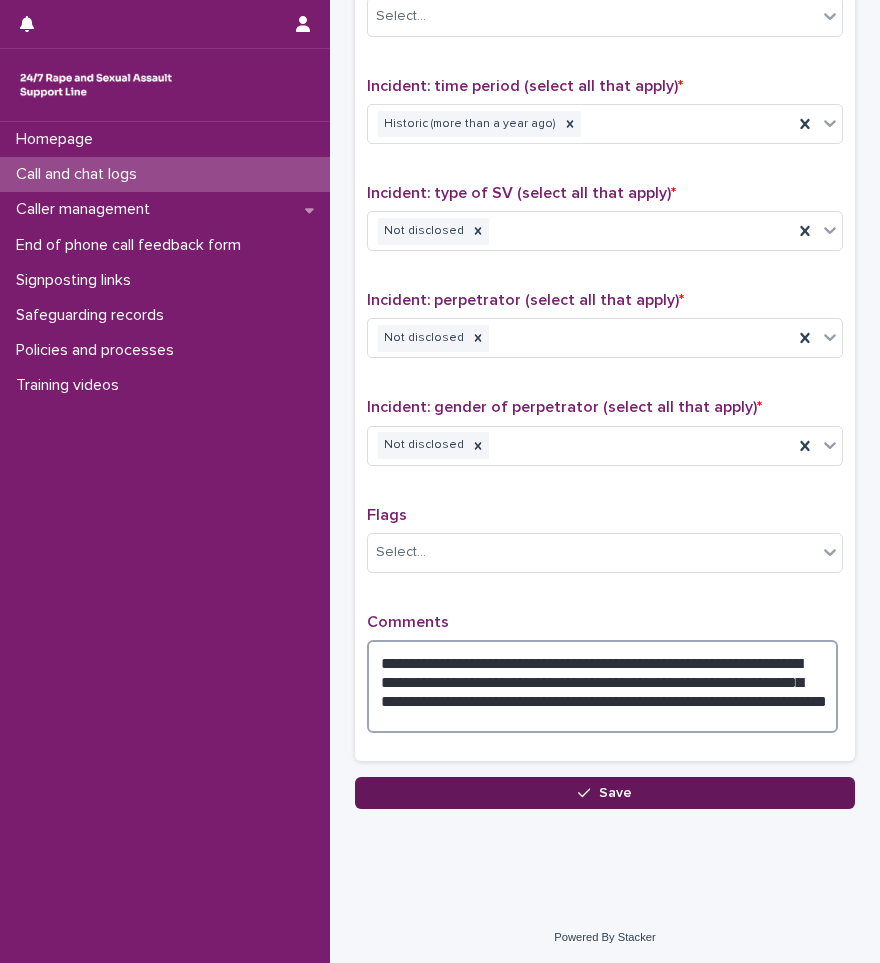 type on "**********" 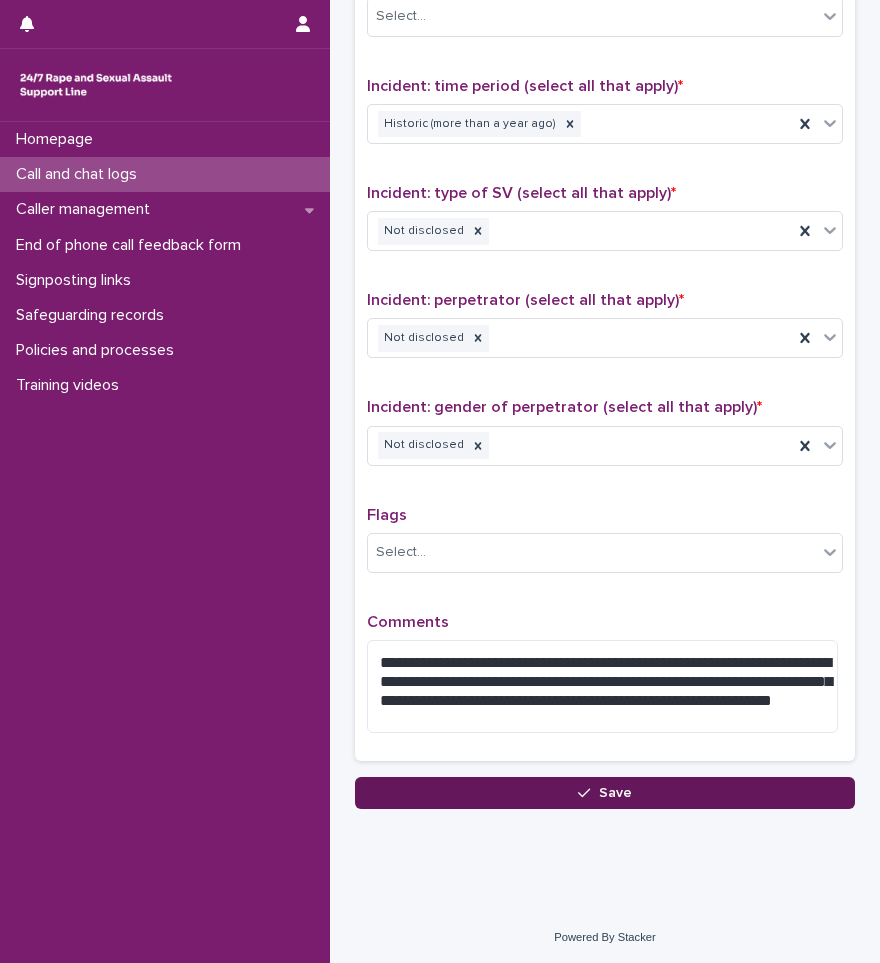 click on "Save" at bounding box center [605, 793] 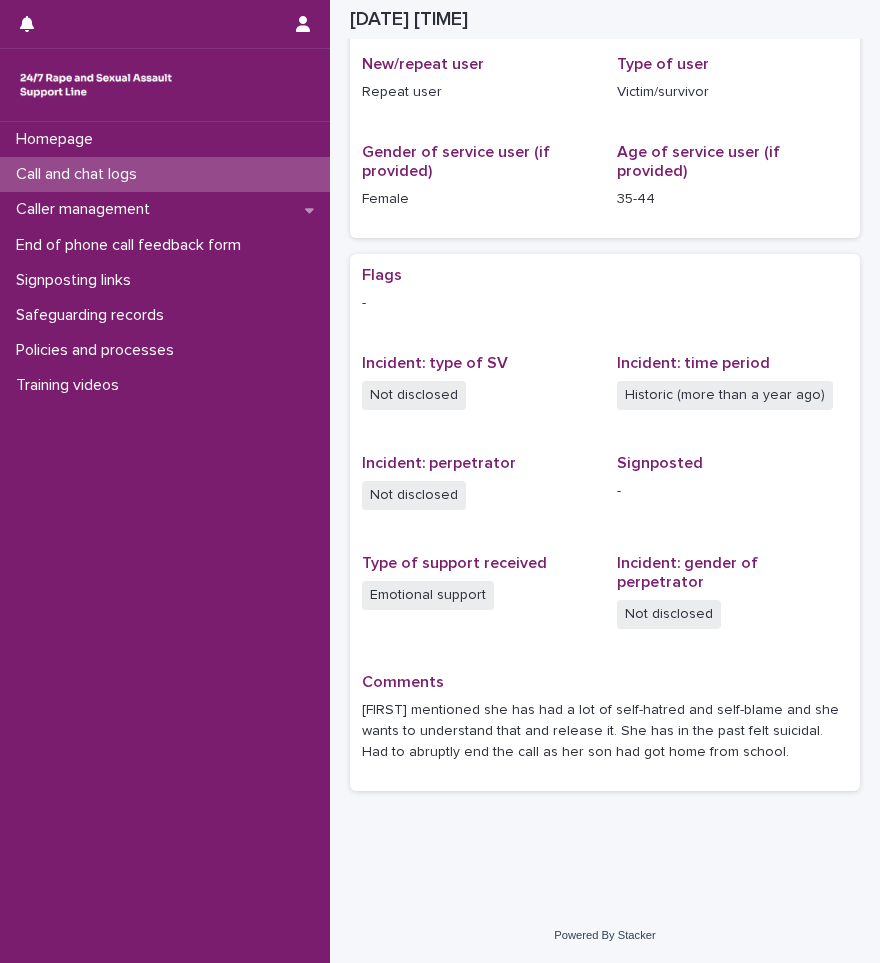 scroll, scrollTop: 338, scrollLeft: 0, axis: vertical 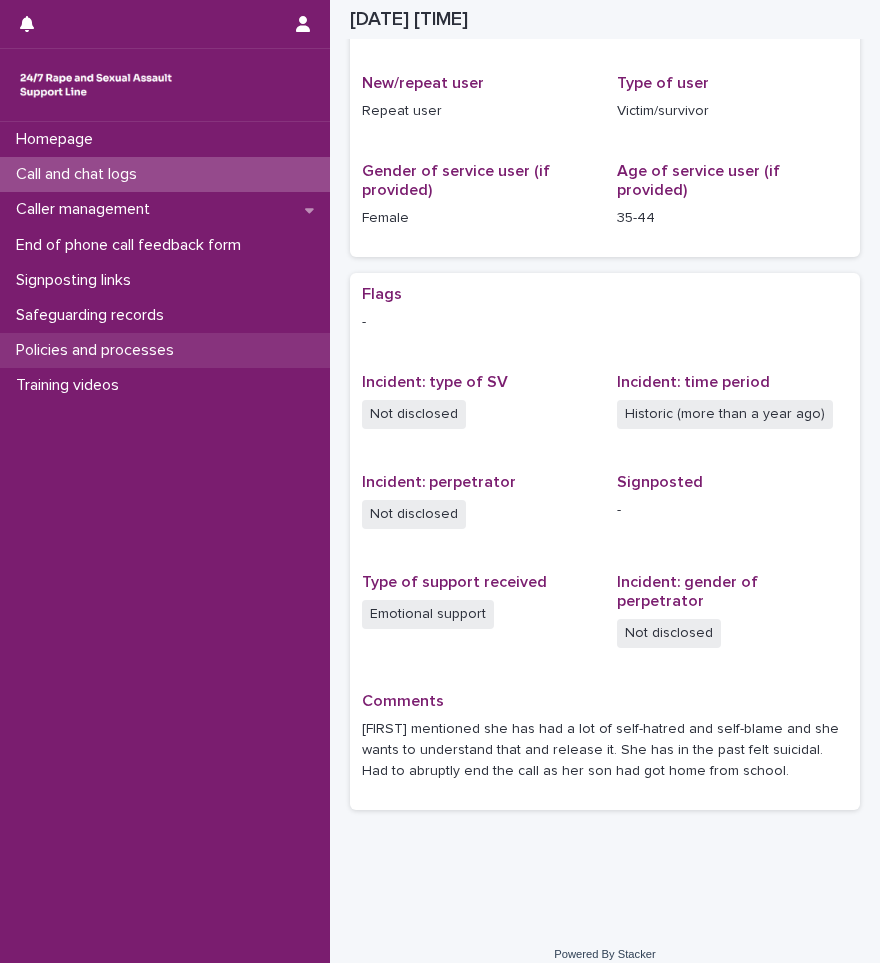 click on "Policies and processes" at bounding box center [99, 350] 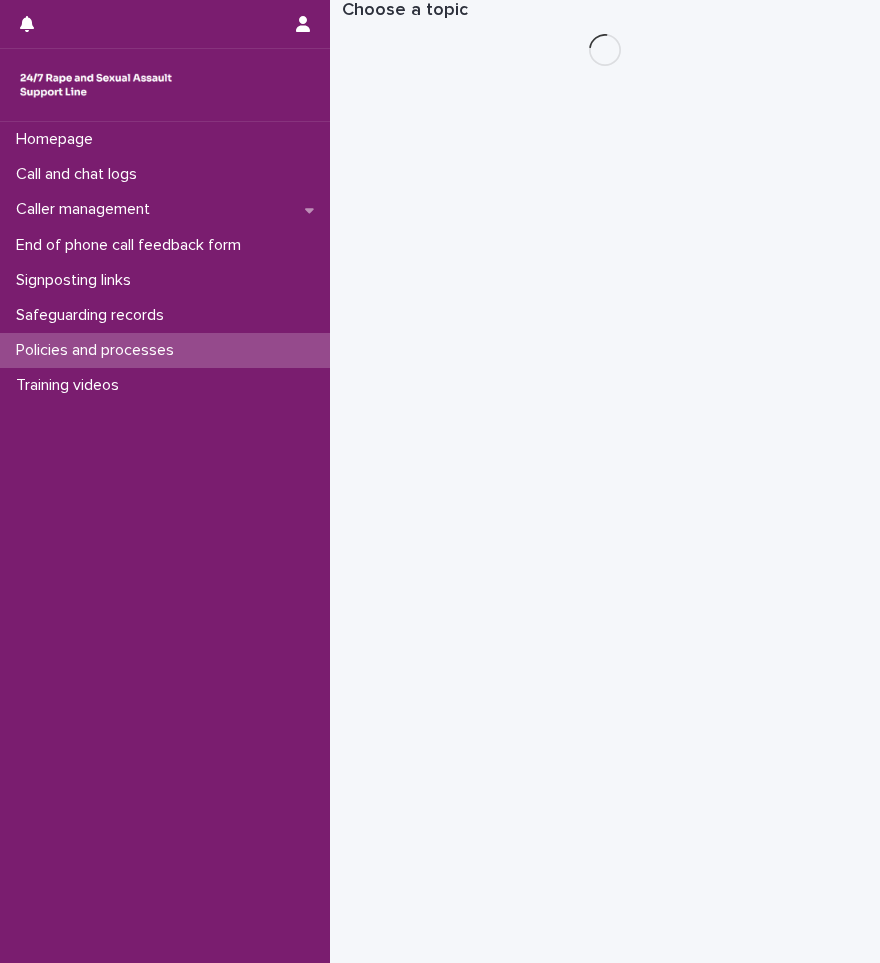 scroll, scrollTop: 0, scrollLeft: 0, axis: both 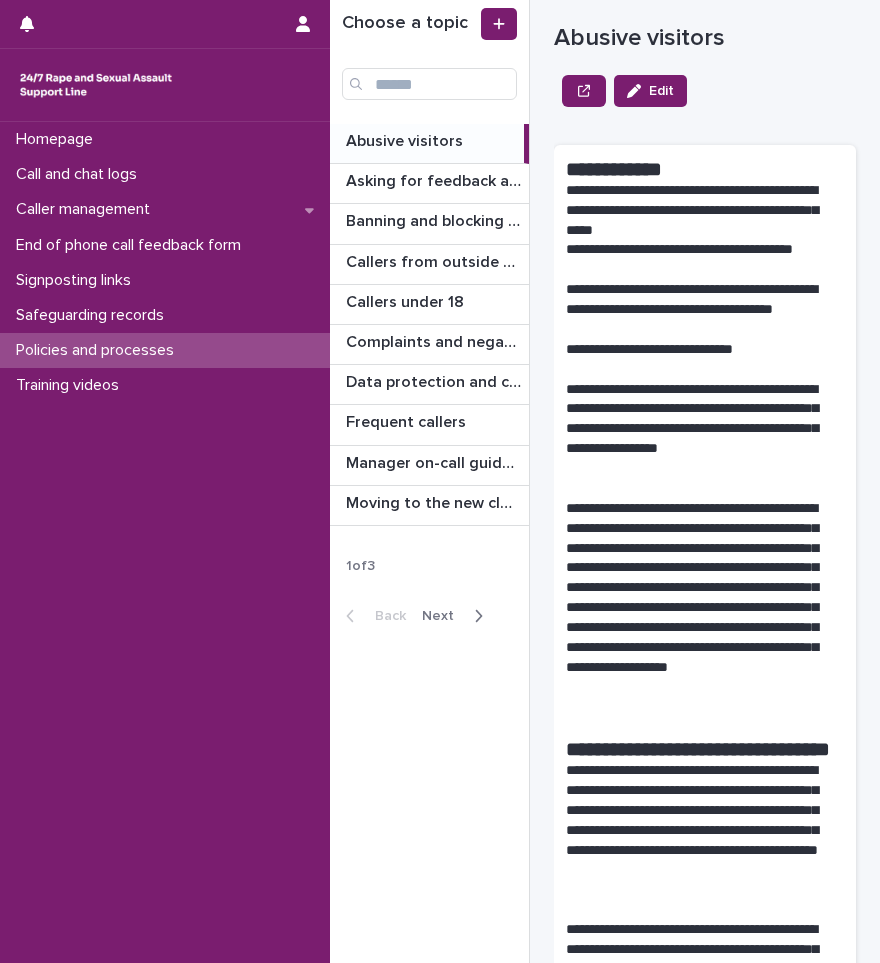 click at bounding box center [474, 616] 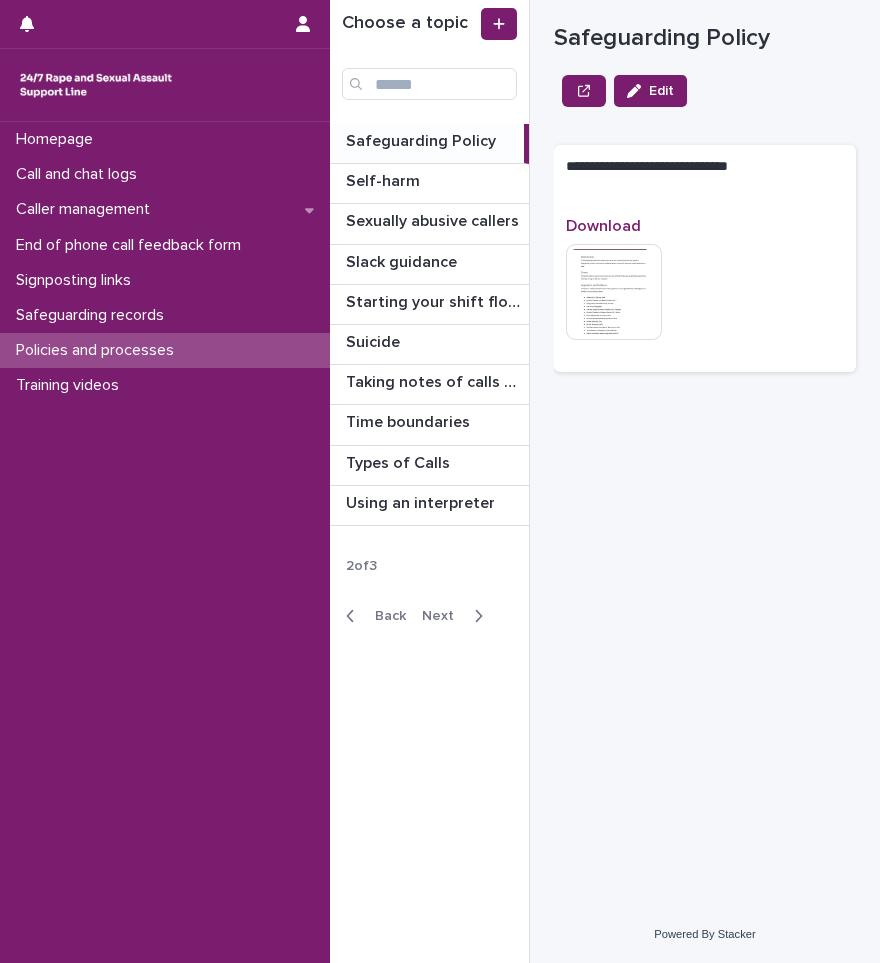 click at bounding box center [354, 616] 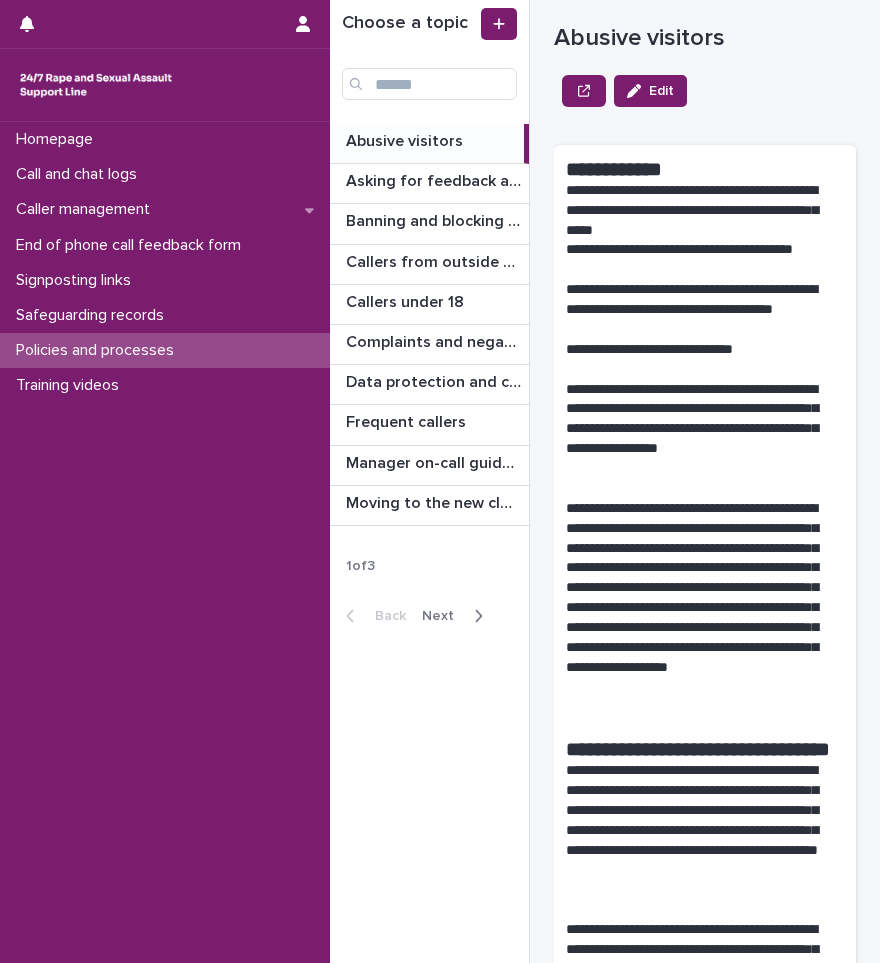 click on "Abusive visitors" at bounding box center [406, 139] 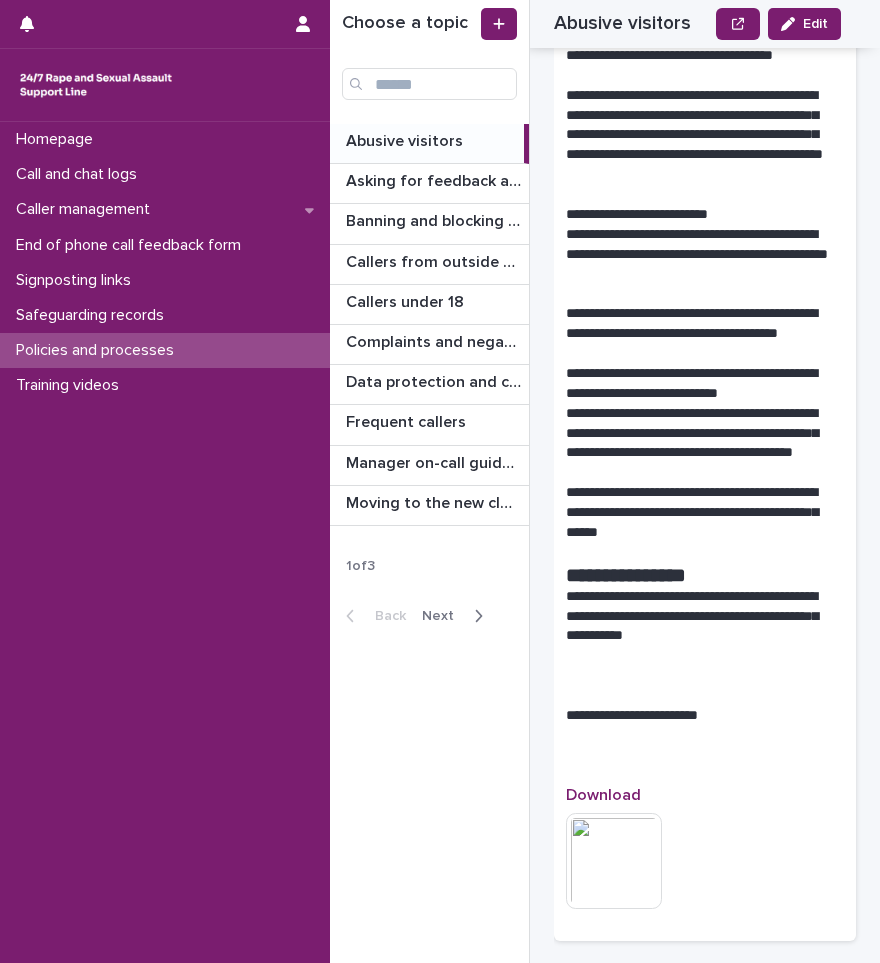 scroll, scrollTop: 3649, scrollLeft: 0, axis: vertical 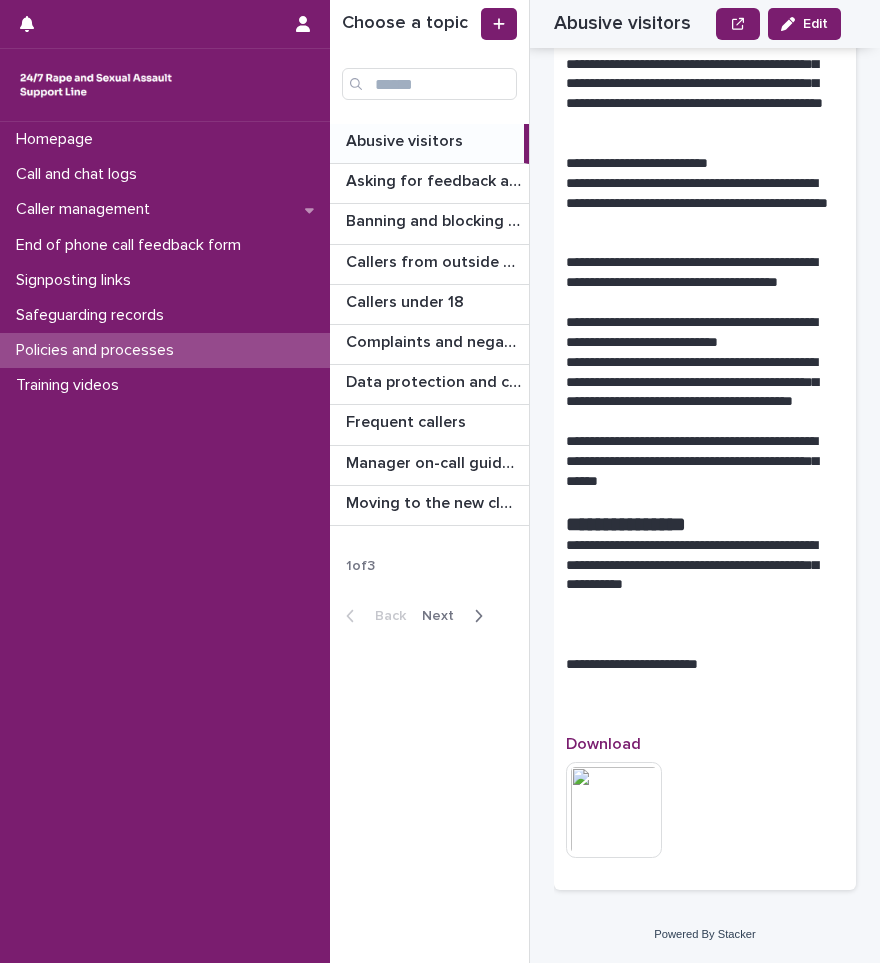 click 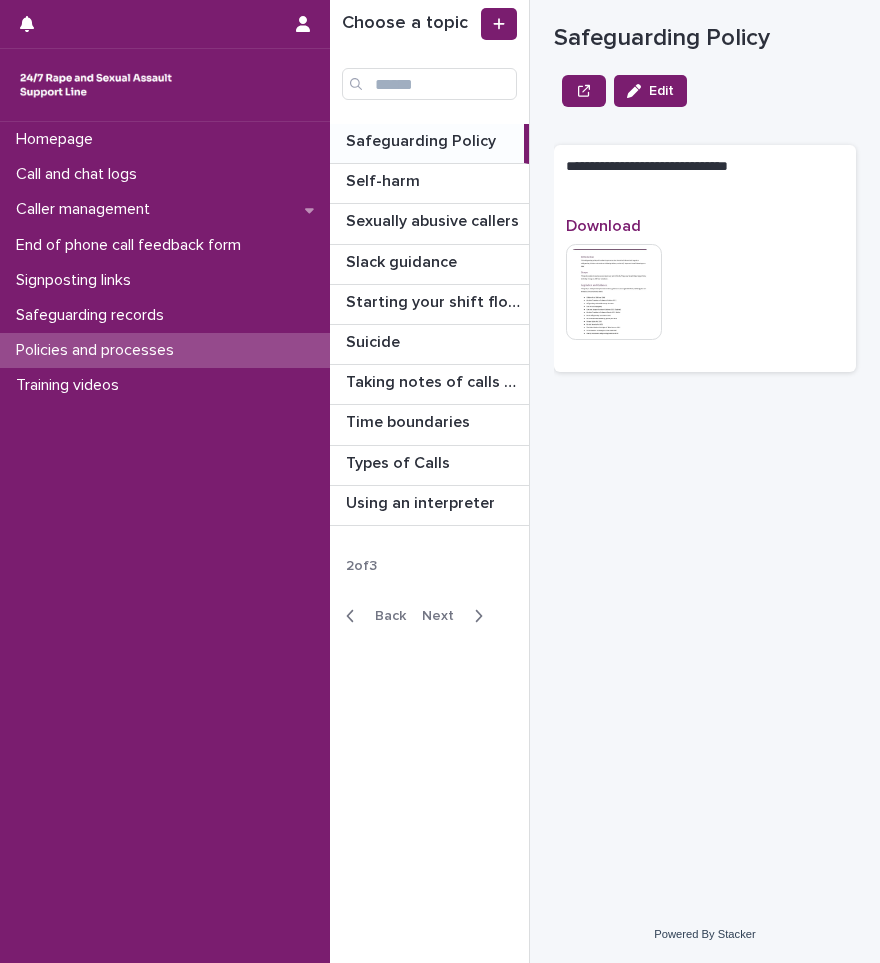 scroll, scrollTop: 0, scrollLeft: 0, axis: both 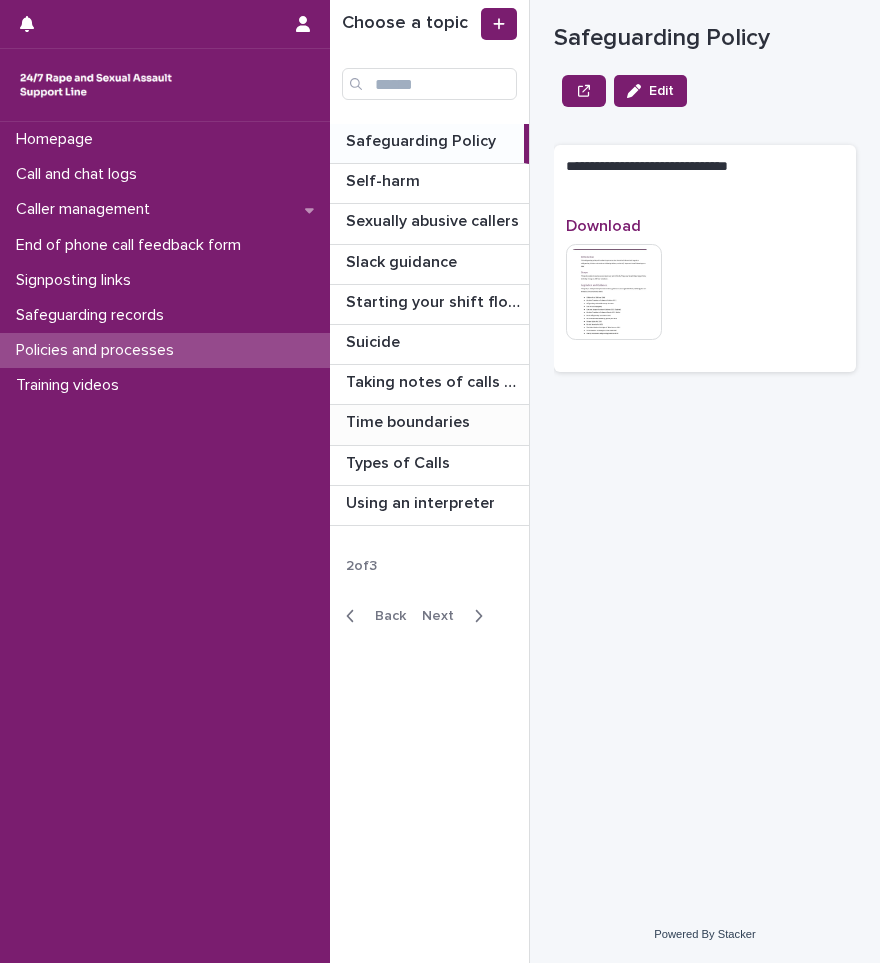 click on "Time boundaries Time boundaries" at bounding box center [429, 424] 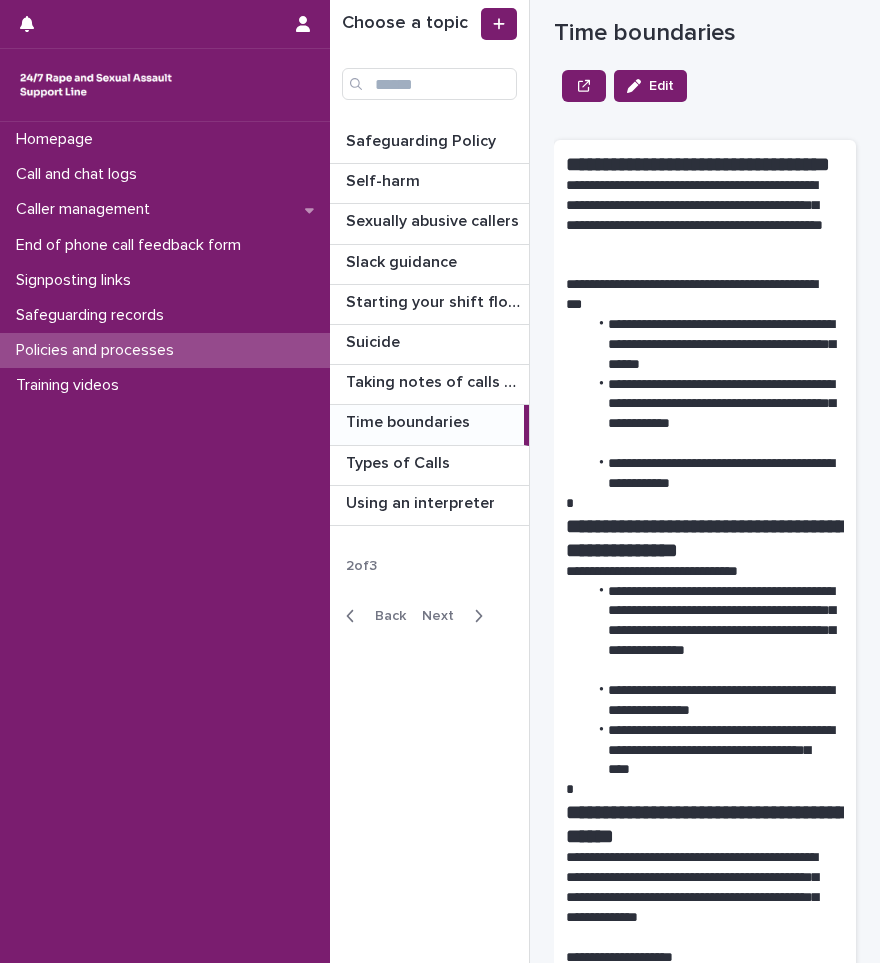 scroll, scrollTop: 0, scrollLeft: 0, axis: both 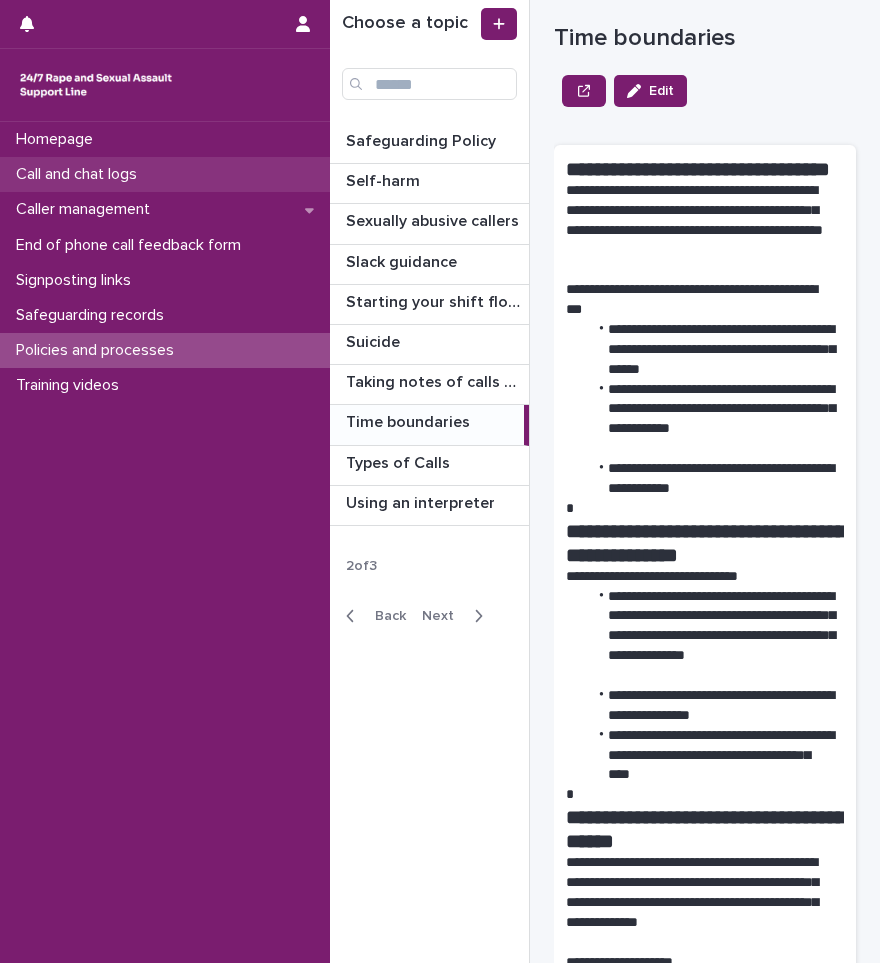 click on "Call and chat logs" at bounding box center [80, 174] 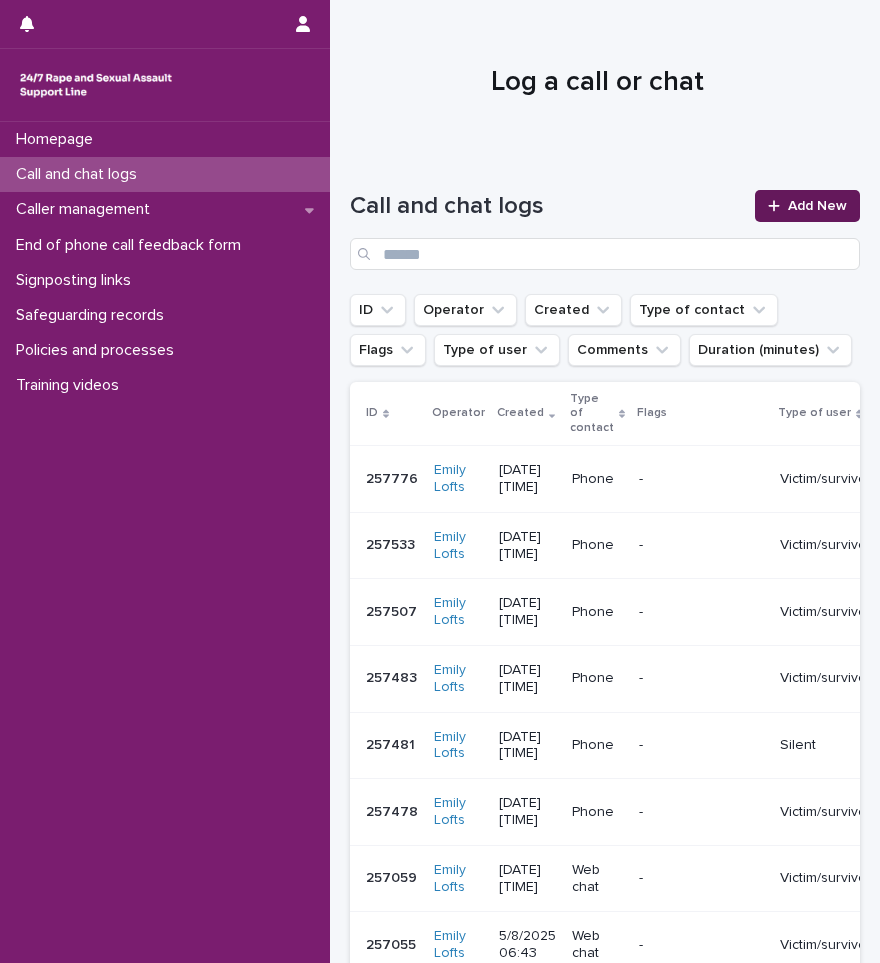 click on "Add New" at bounding box center (817, 206) 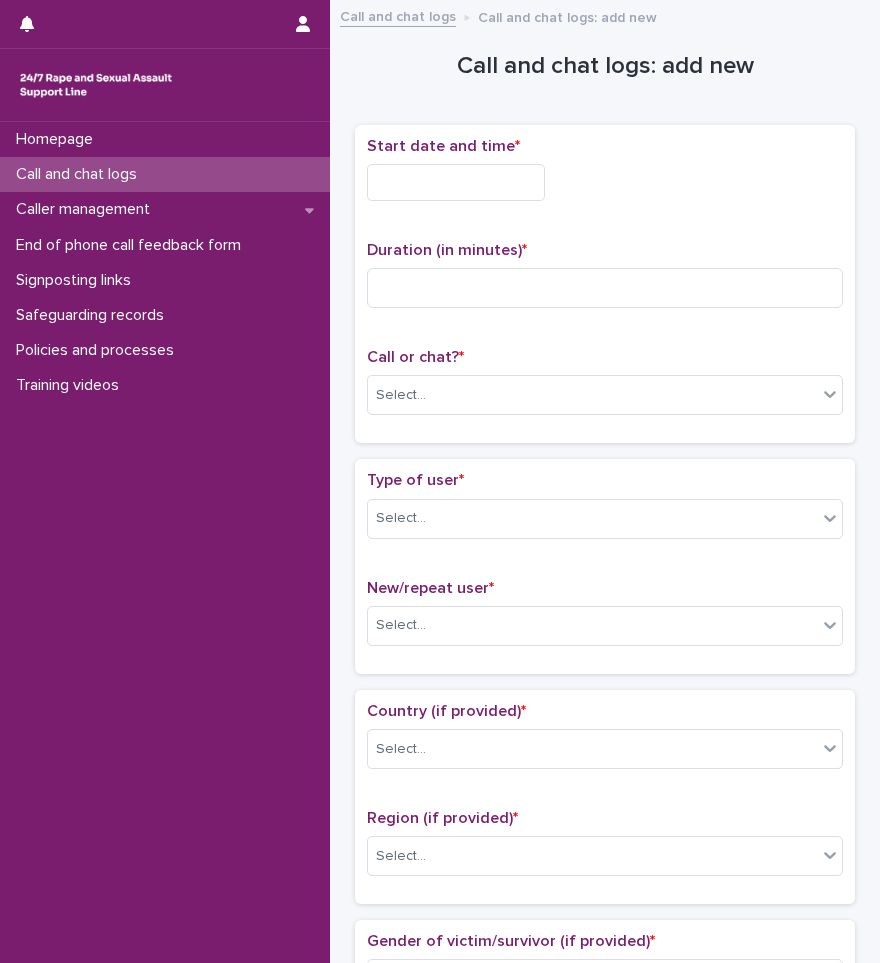 click on "Call and chat logs" at bounding box center [165, 174] 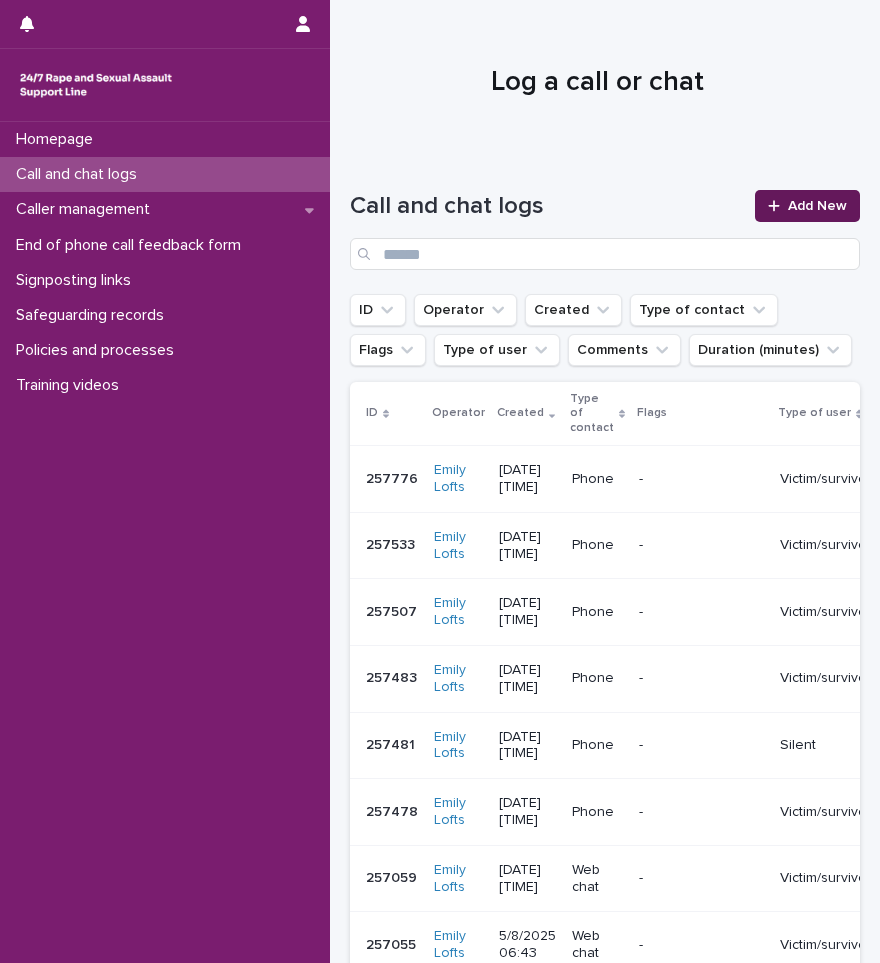 click on "Add New" at bounding box center [817, 206] 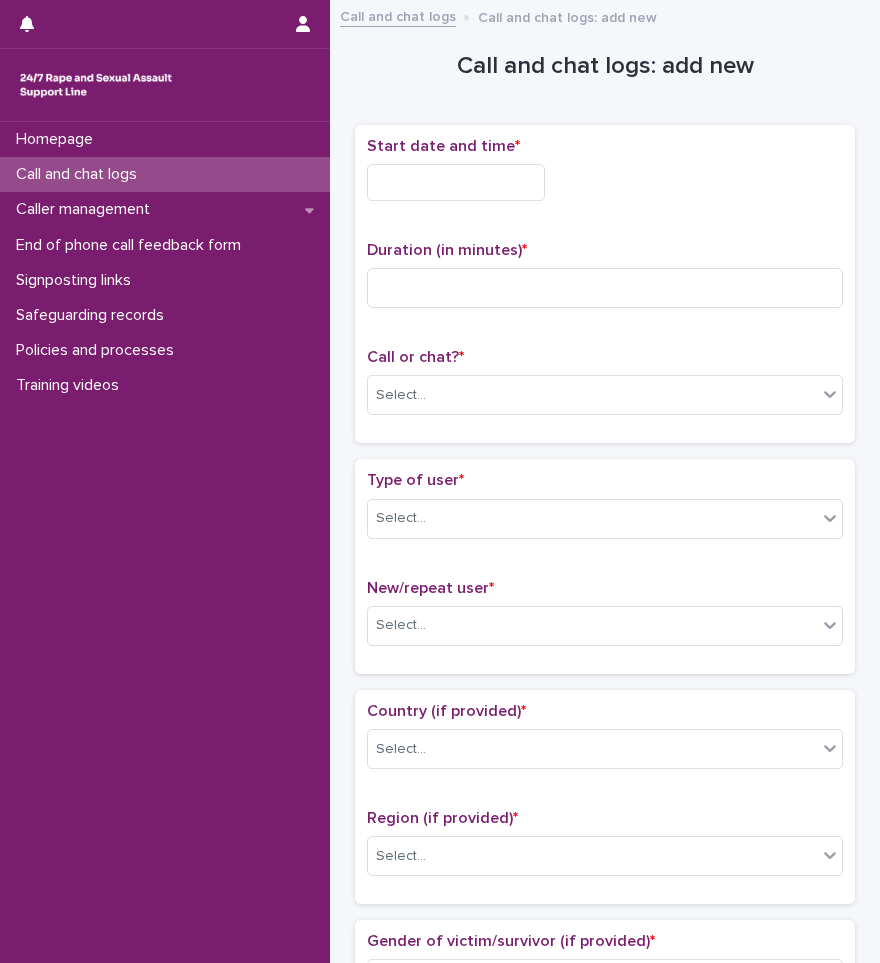 click at bounding box center (456, 182) 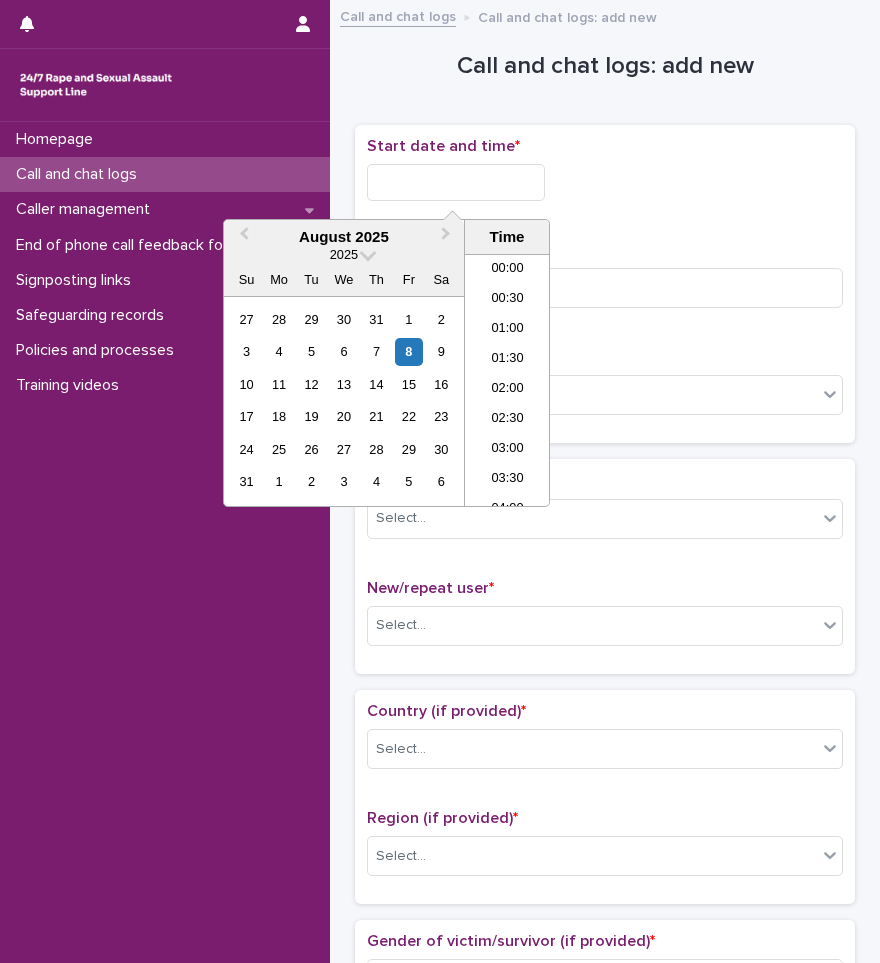 scroll, scrollTop: 460, scrollLeft: 0, axis: vertical 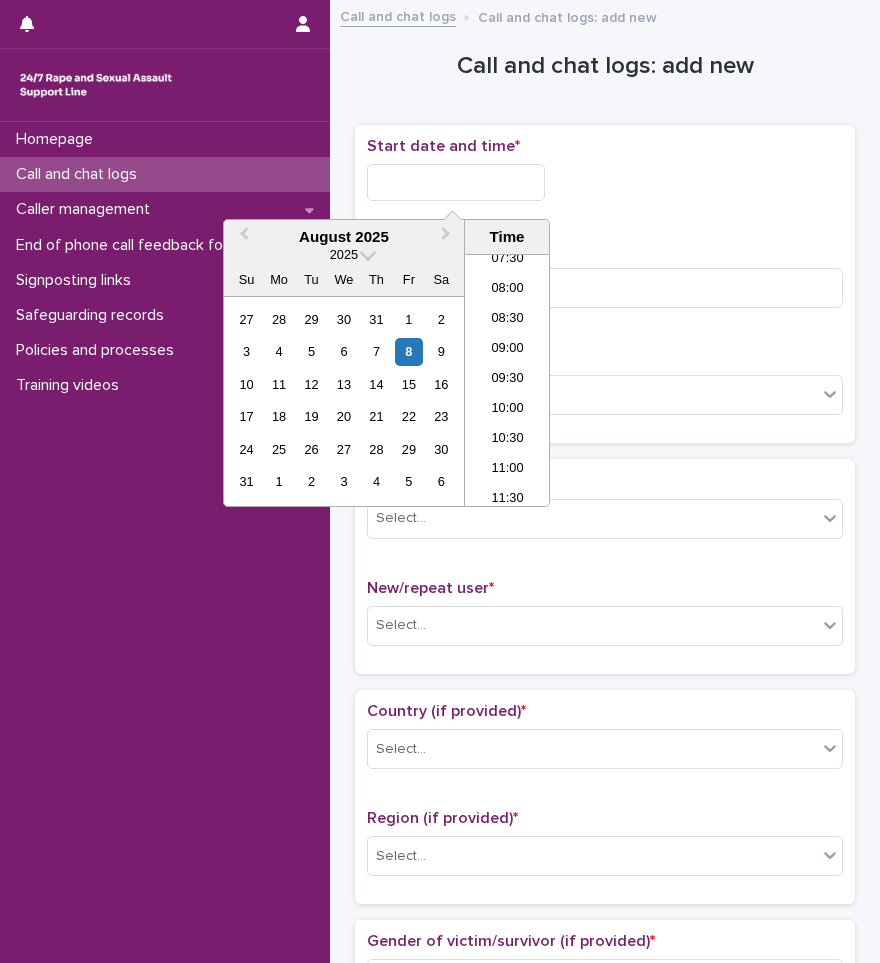 type on "*" 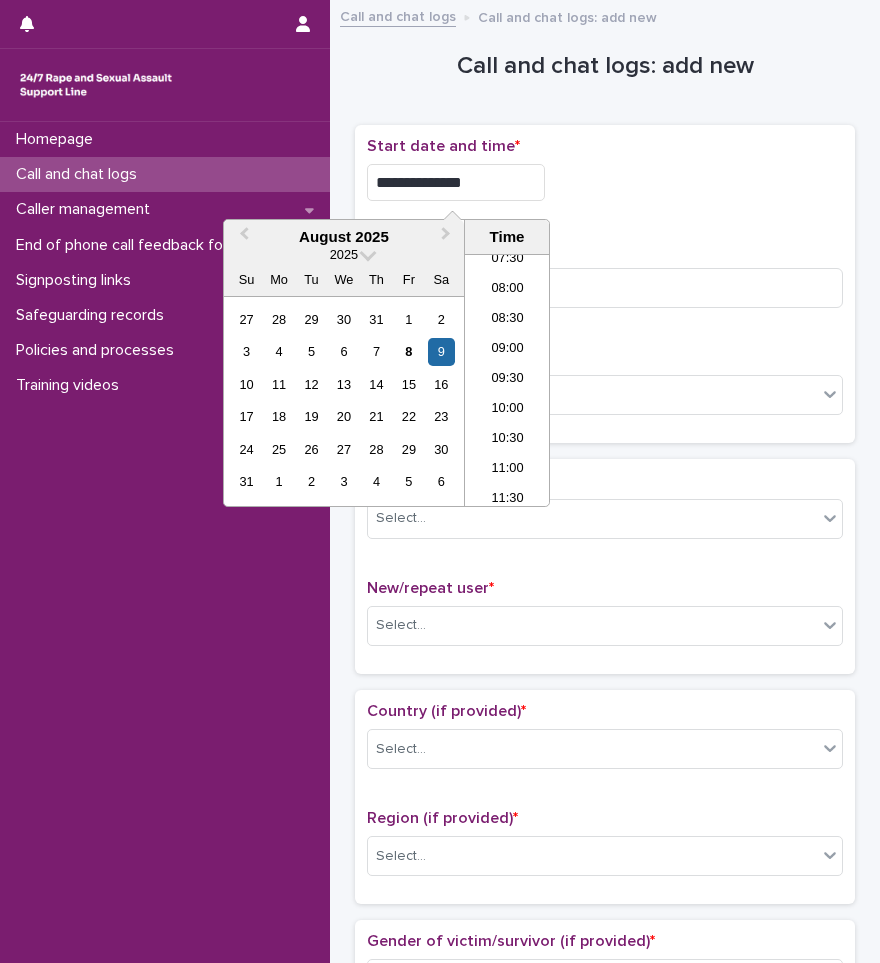 click on "**********" at bounding box center (605, 177) 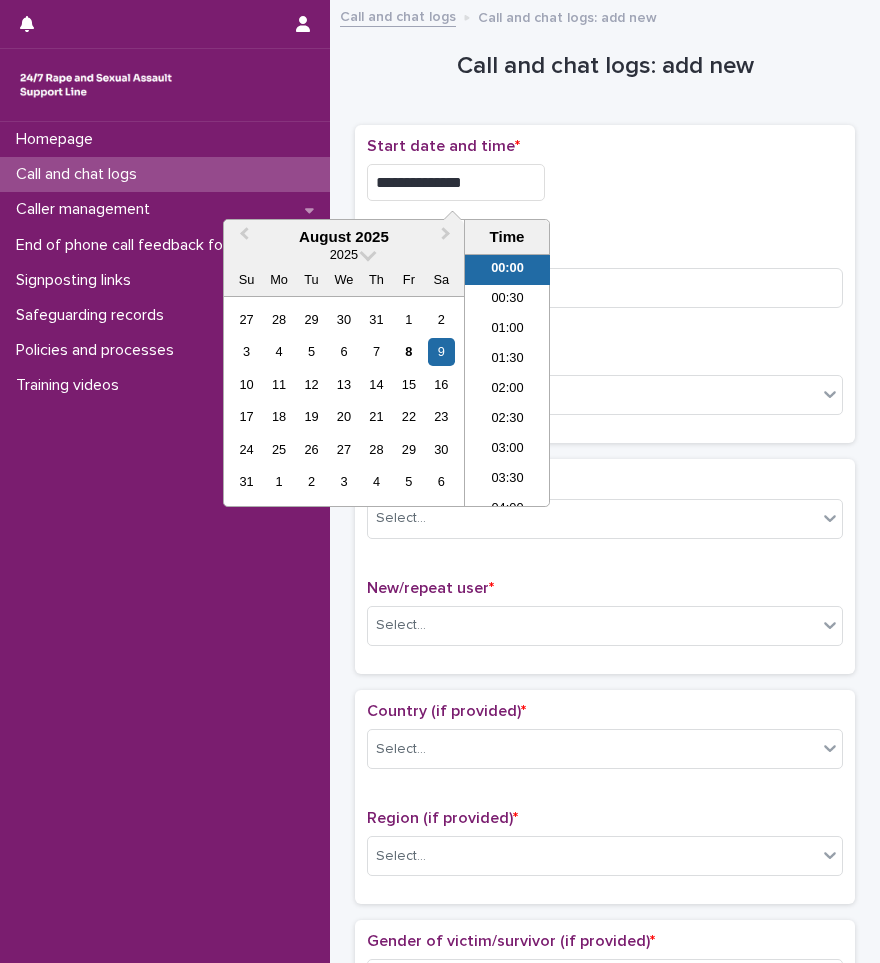 click on "**********" at bounding box center (456, 182) 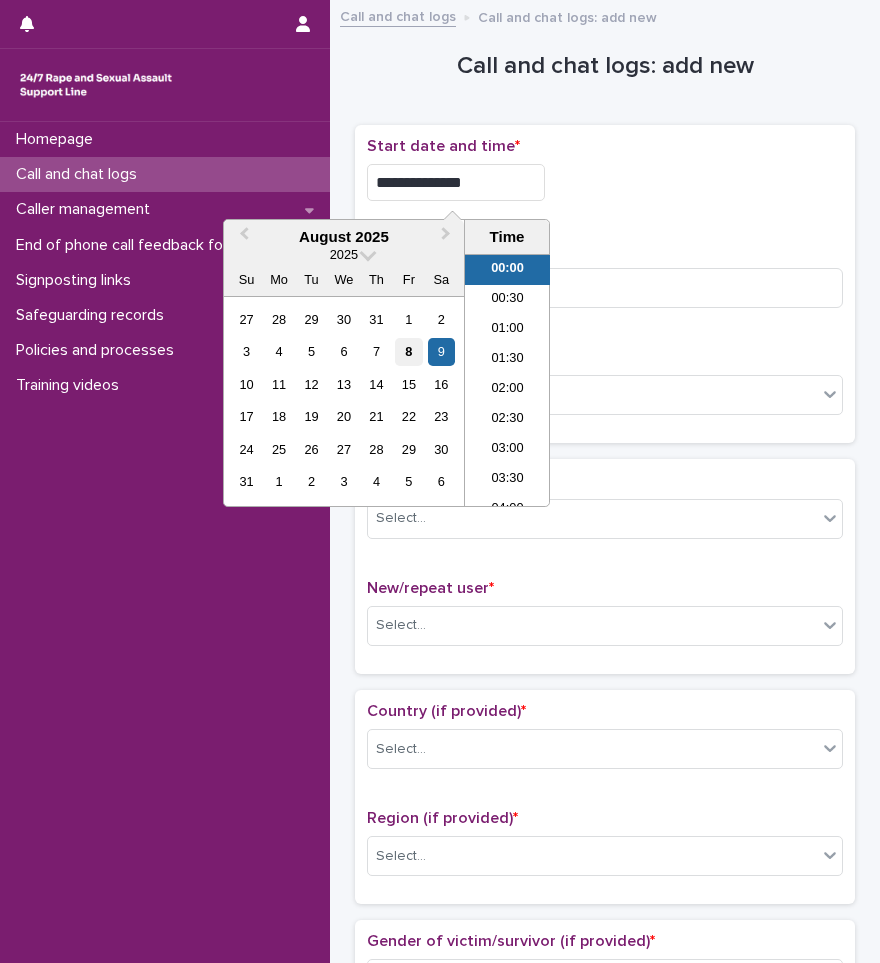 click on "8" at bounding box center (408, 351) 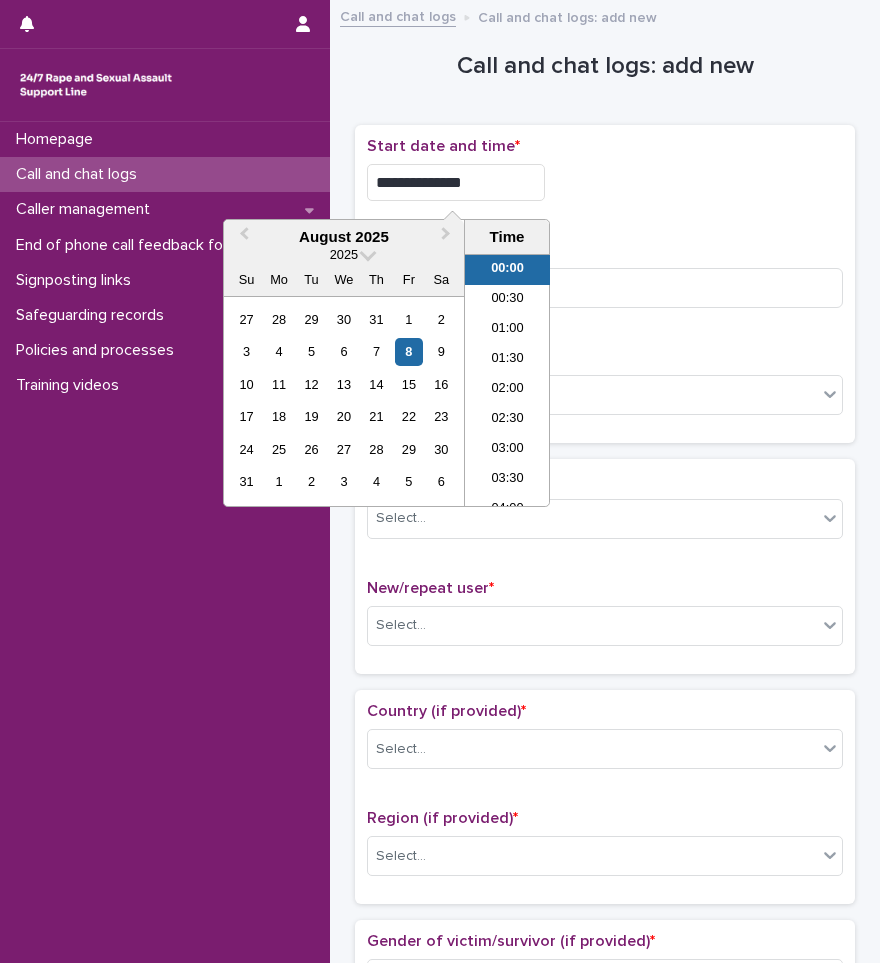 click on "**********" at bounding box center (456, 182) 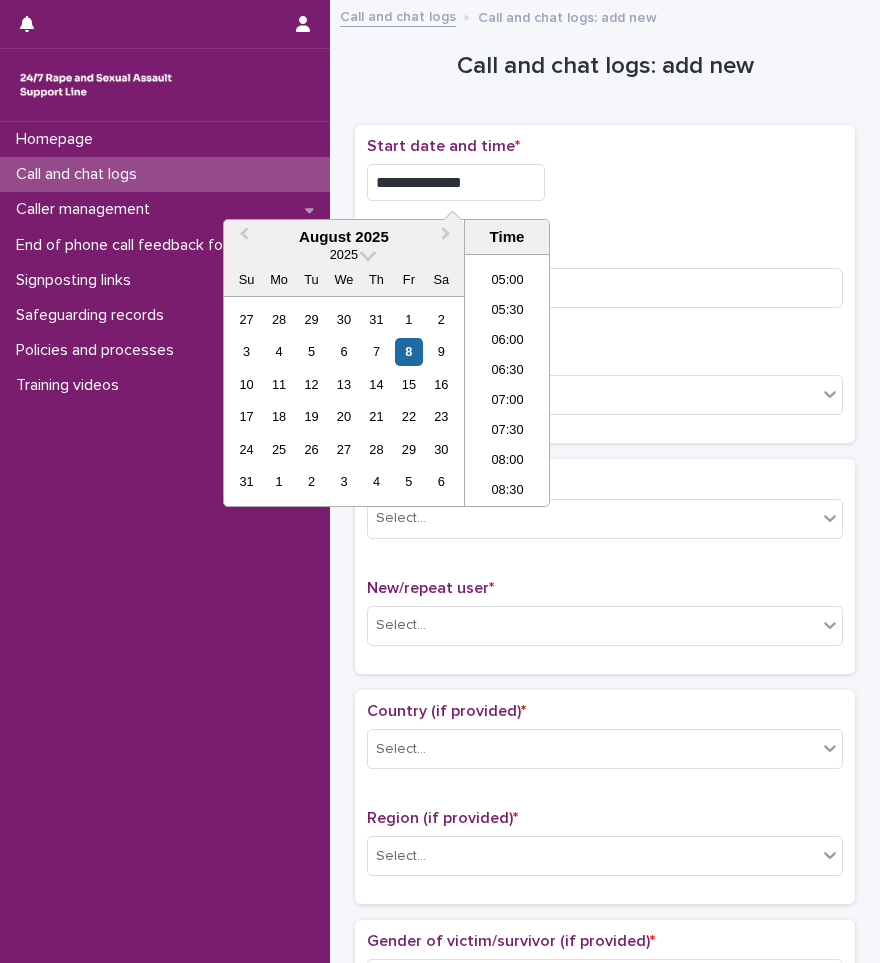 scroll, scrollTop: 0, scrollLeft: 0, axis: both 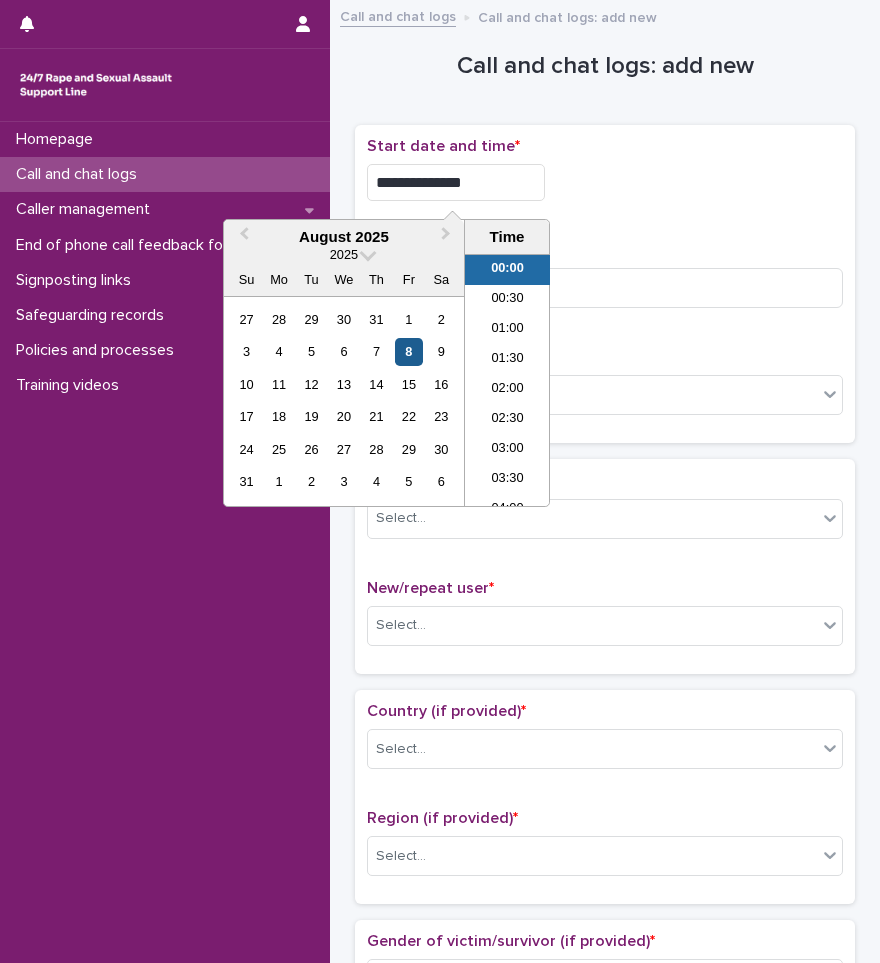 click on "8" at bounding box center [408, 351] 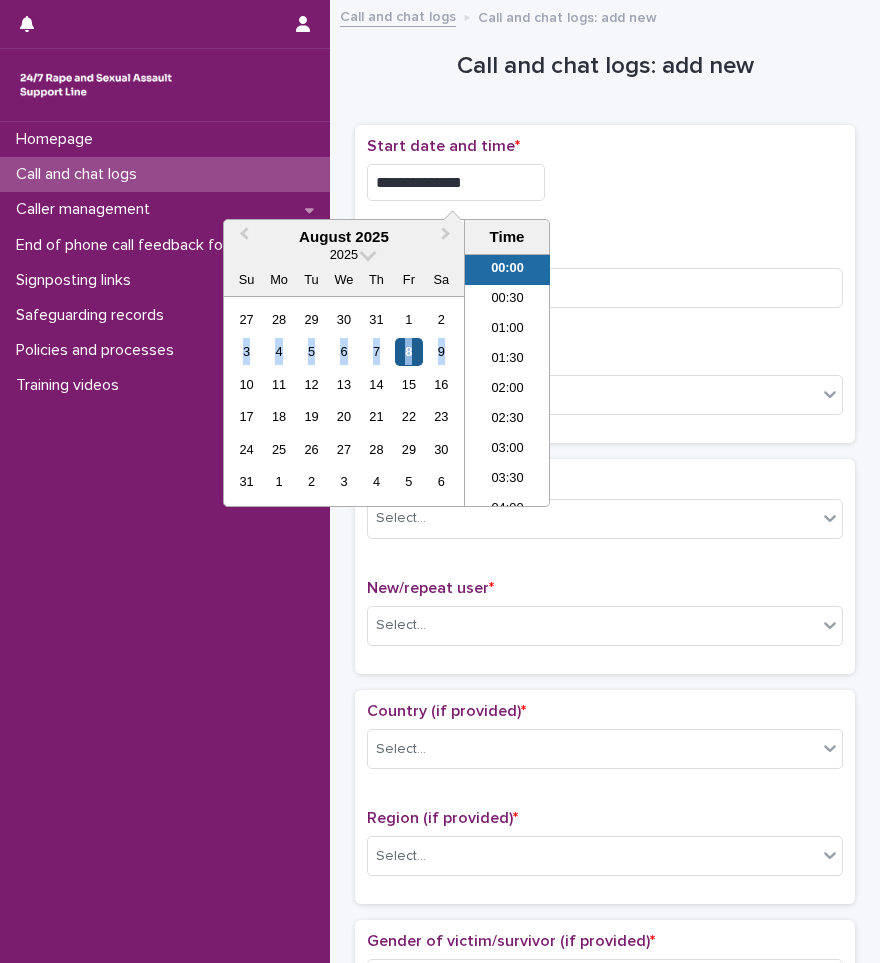 click on "8" at bounding box center [408, 351] 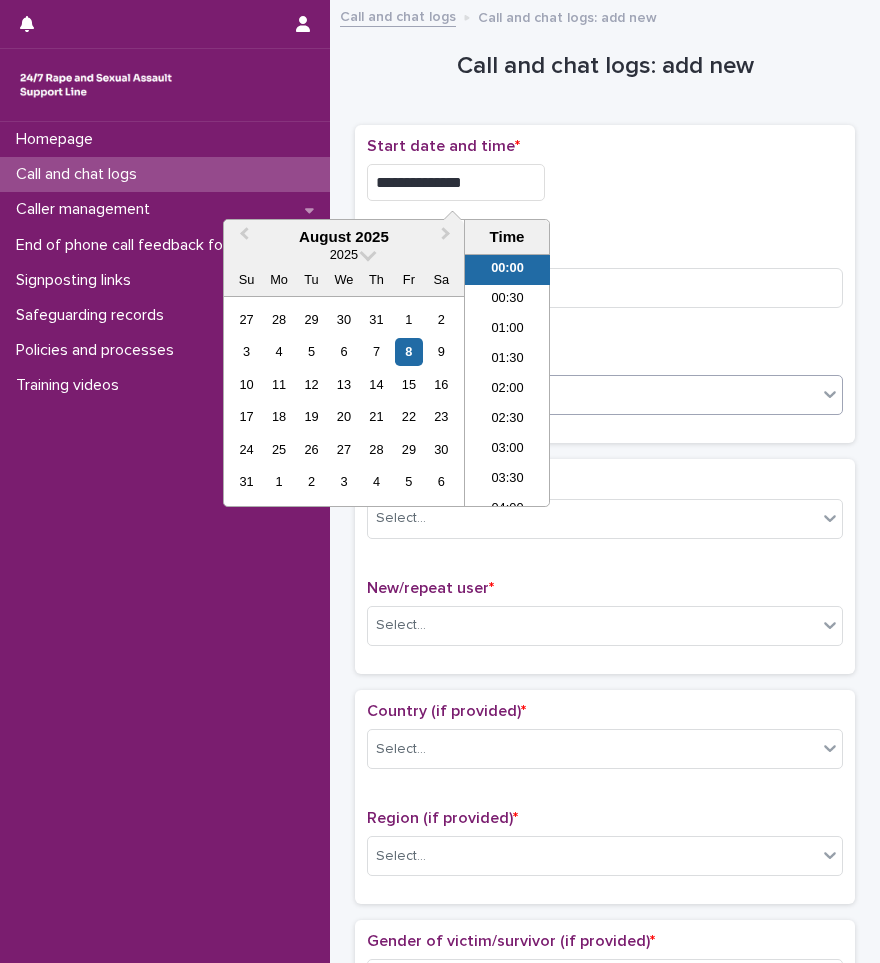 drag, startPoint x: 403, startPoint y: 361, endPoint x: 558, endPoint y: 372, distance: 155.38983 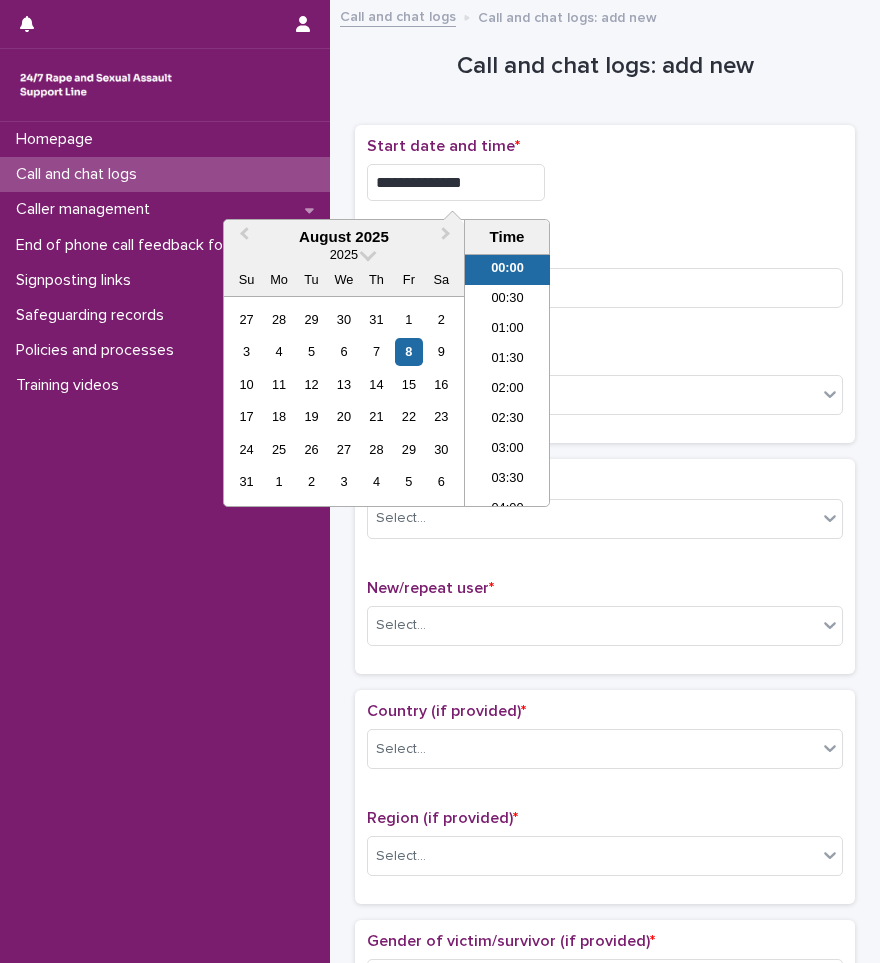 click on "**********" at bounding box center (456, 182) 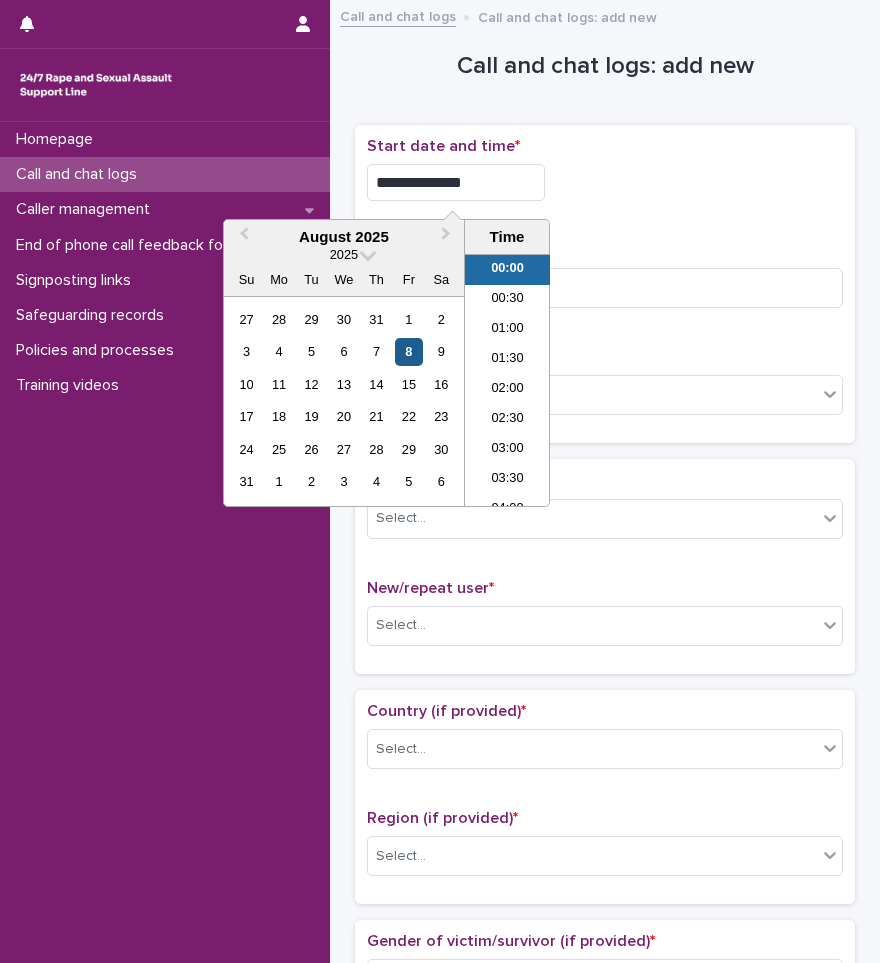 click on "8" at bounding box center [408, 351] 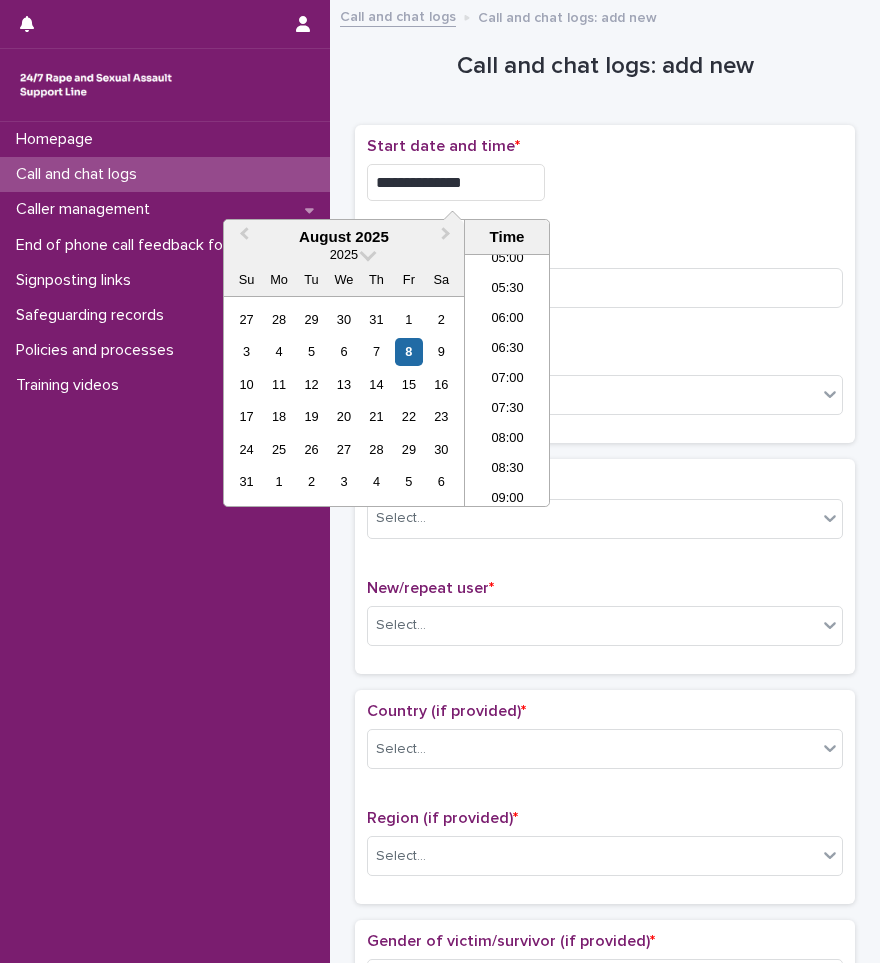 scroll, scrollTop: 387, scrollLeft: 0, axis: vertical 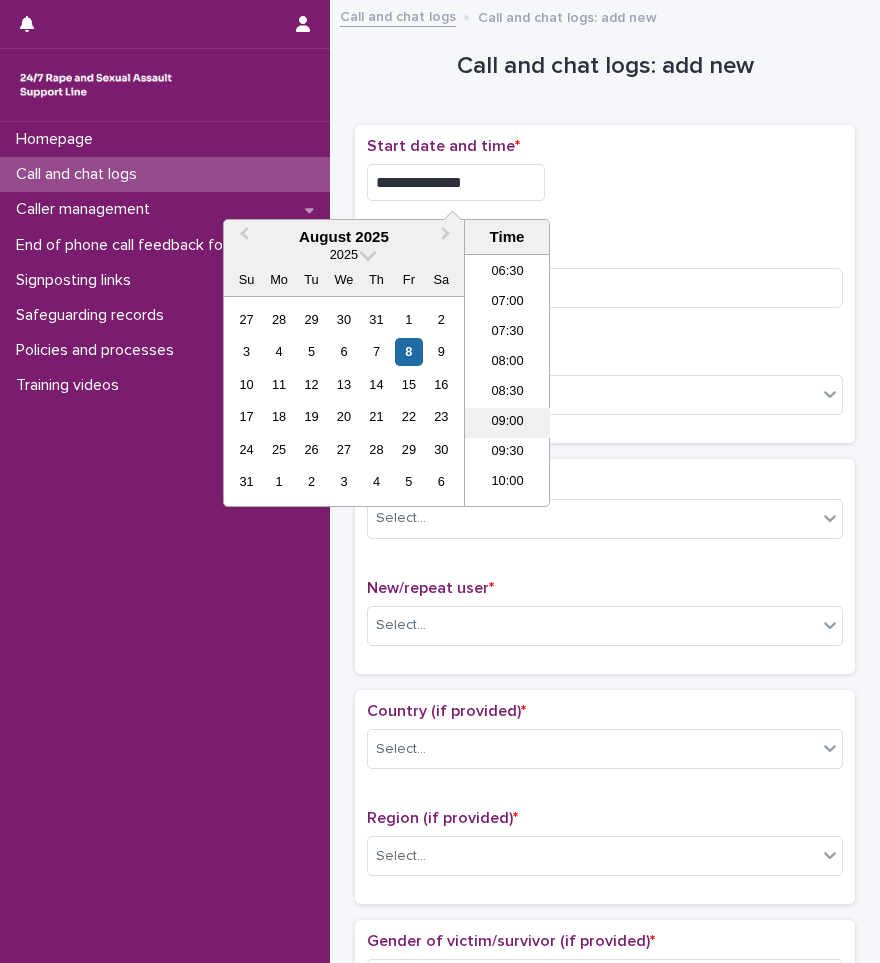 click on "09:00" at bounding box center (507, 423) 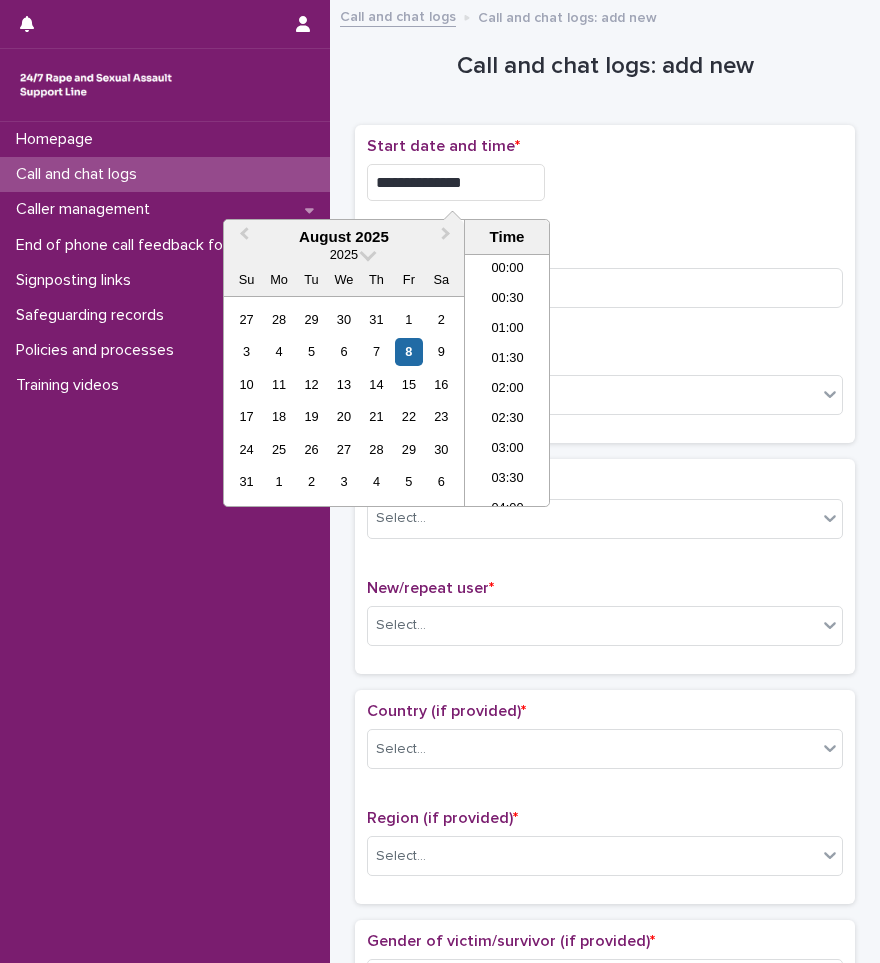 click on "**********" at bounding box center [456, 182] 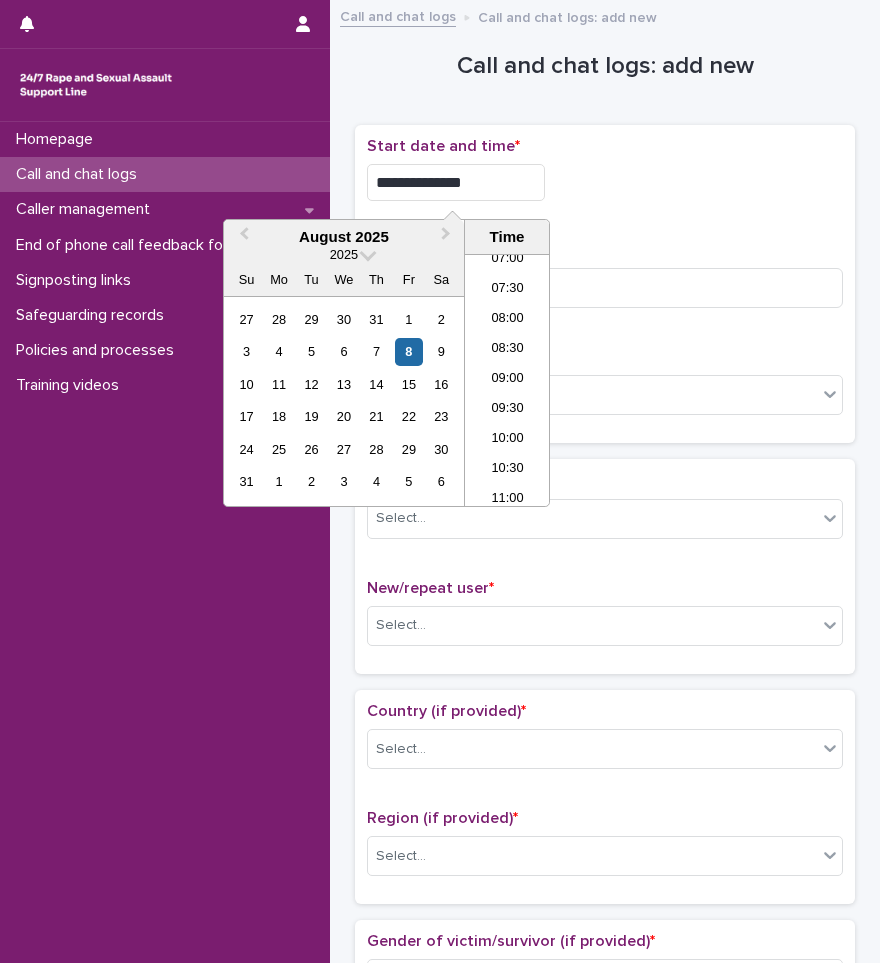 type on "**********" 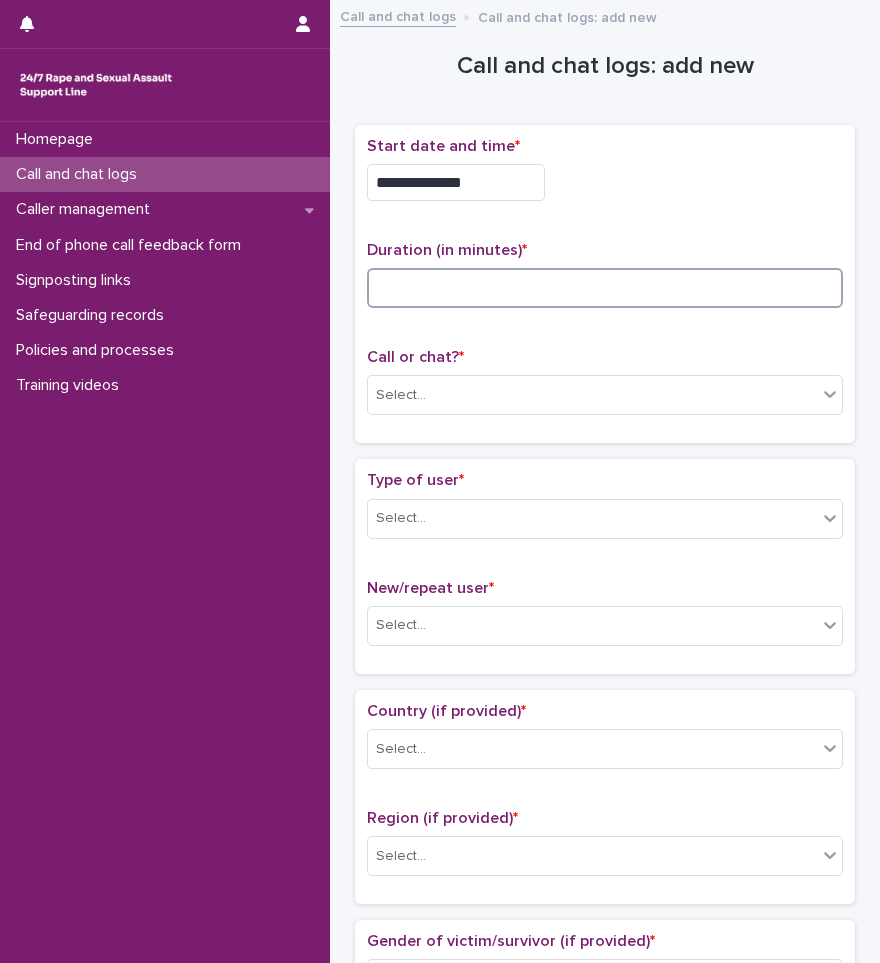 click at bounding box center (605, 288) 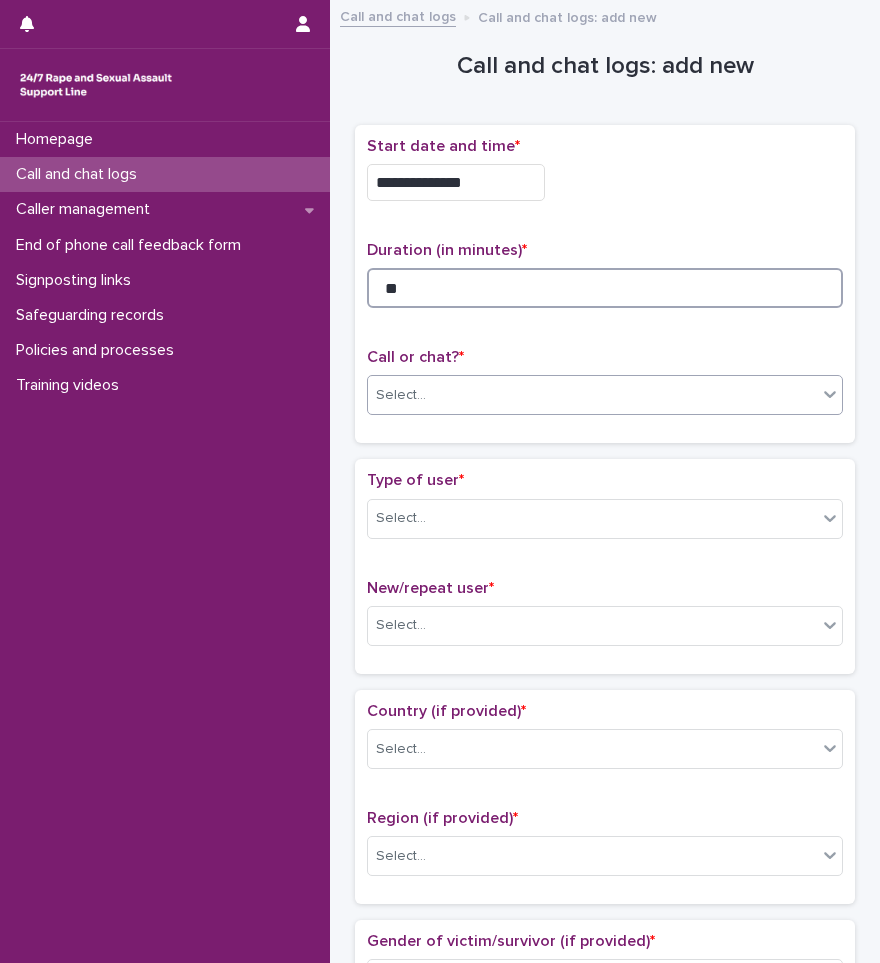 type on "**" 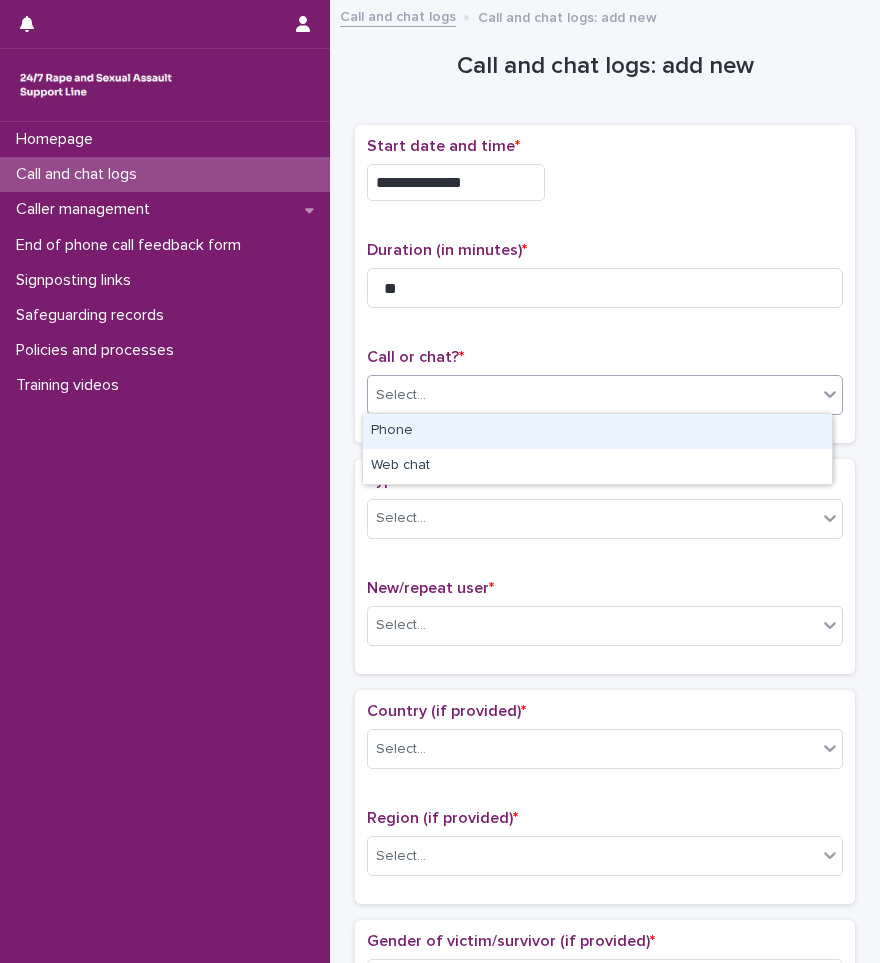 click on "Select..." at bounding box center (592, 395) 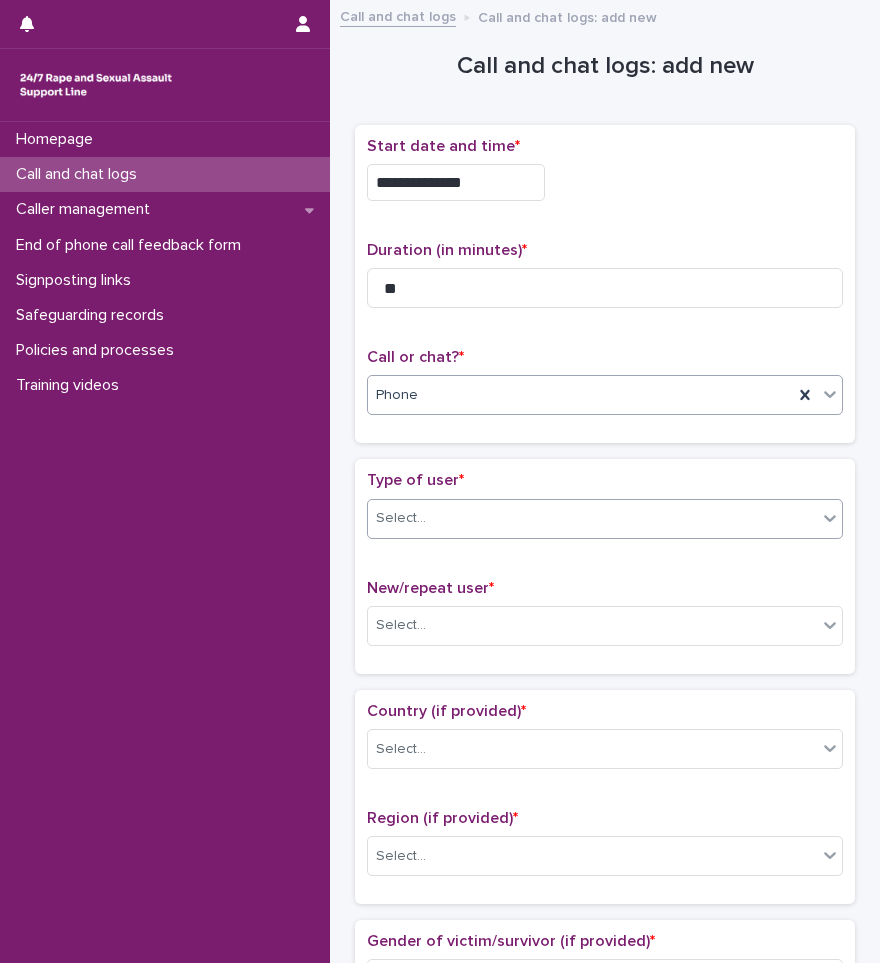 click on "Select..." at bounding box center [605, 519] 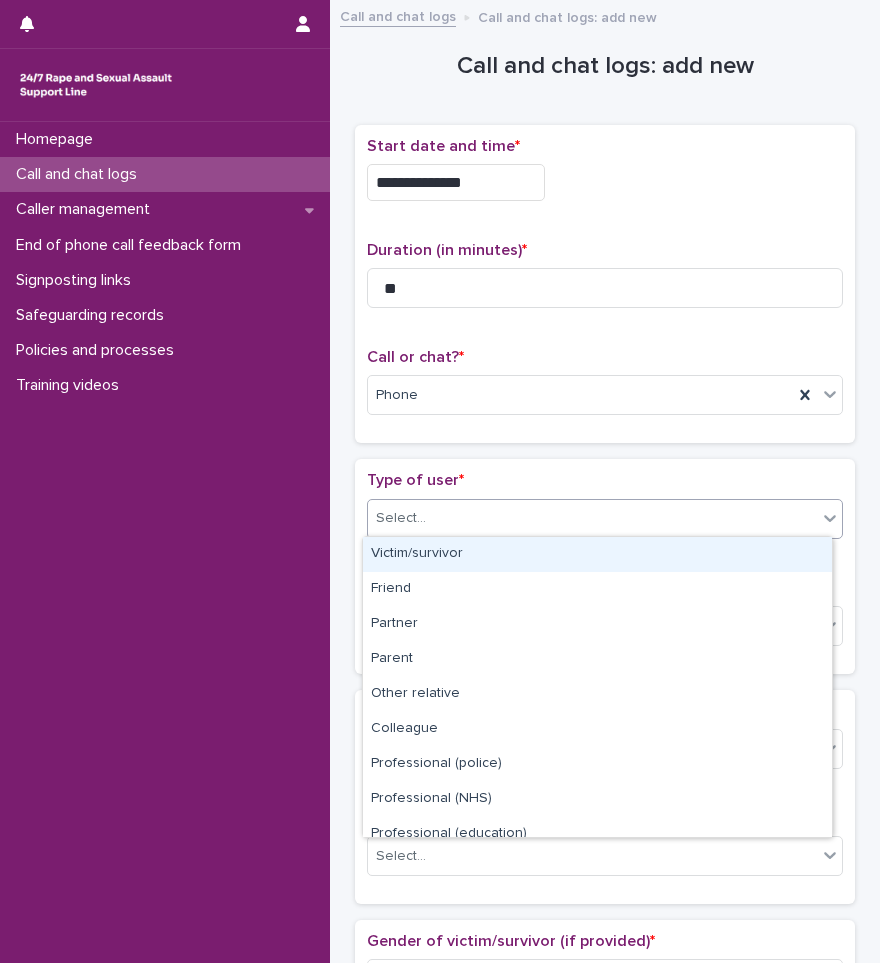click on "Victim/survivor" at bounding box center (597, 554) 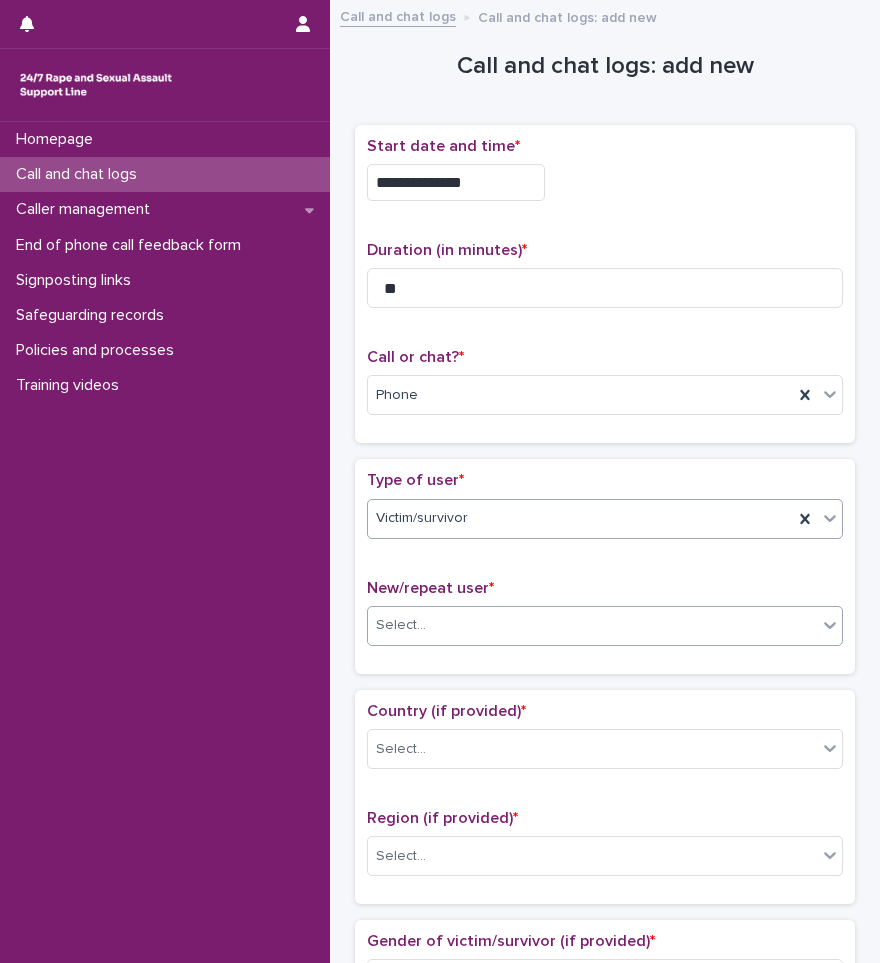click on "Select..." at bounding box center (592, 625) 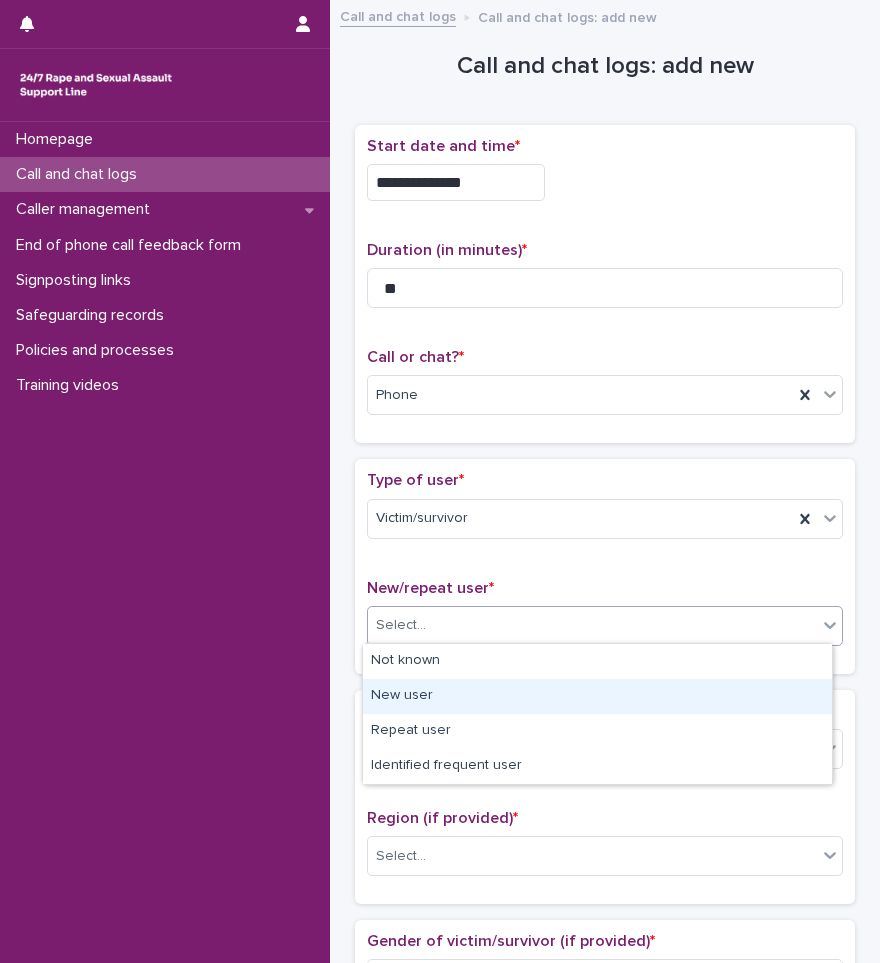 drag, startPoint x: 423, startPoint y: 677, endPoint x: 424, endPoint y: 701, distance: 24.020824 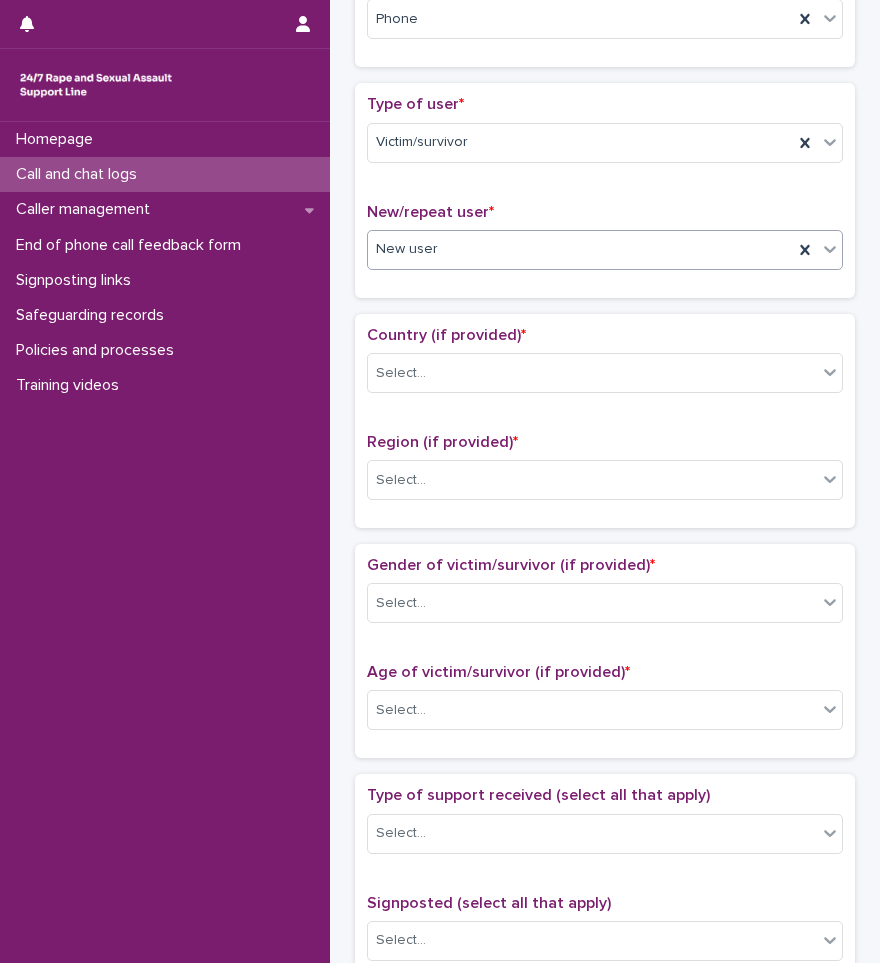 scroll, scrollTop: 500, scrollLeft: 0, axis: vertical 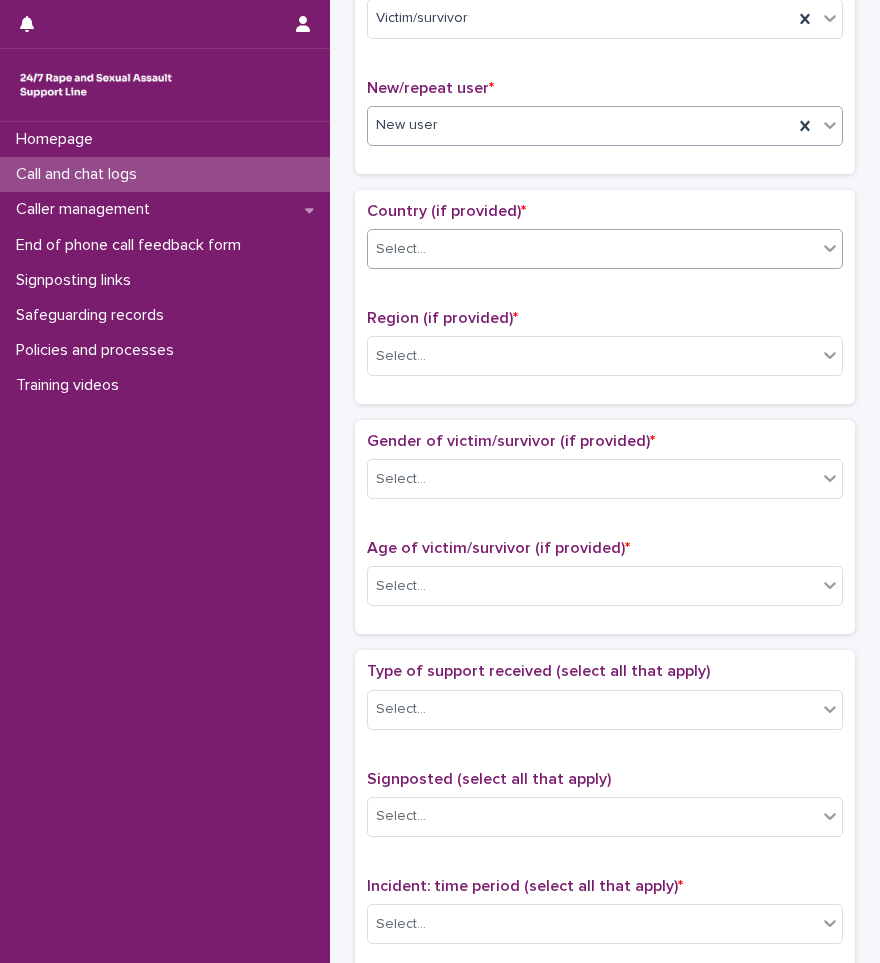 click on "Select..." at bounding box center (592, 249) 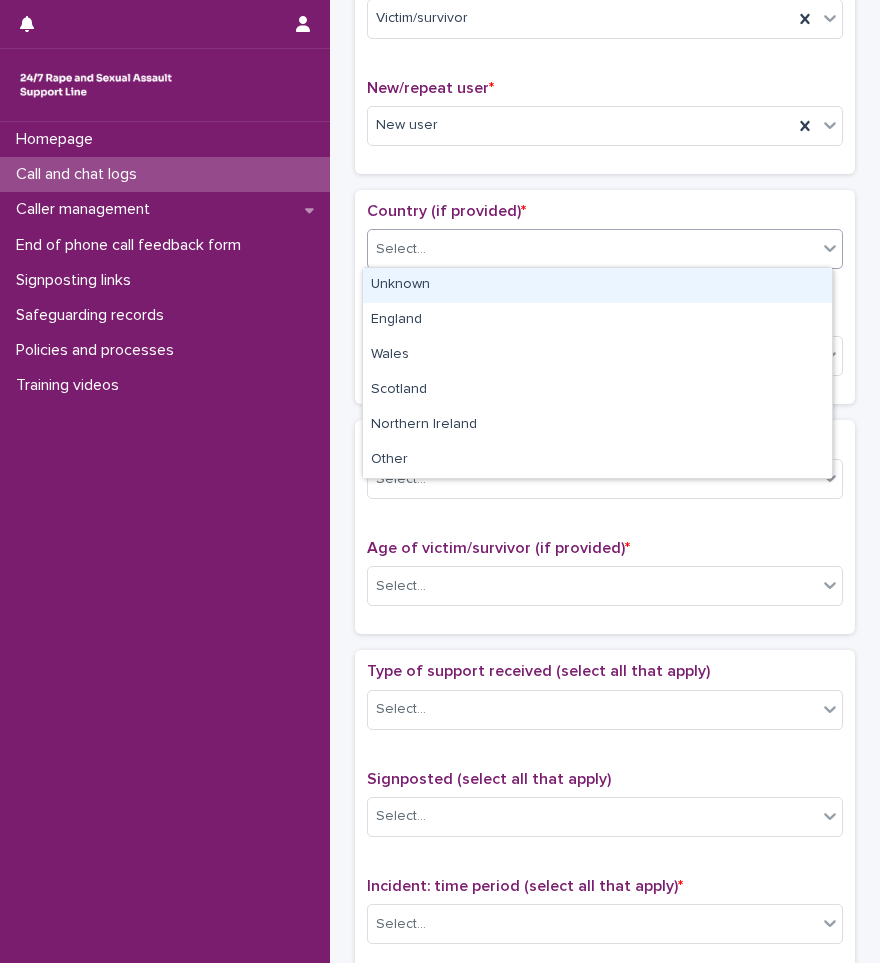 click on "Unknown" at bounding box center (597, 285) 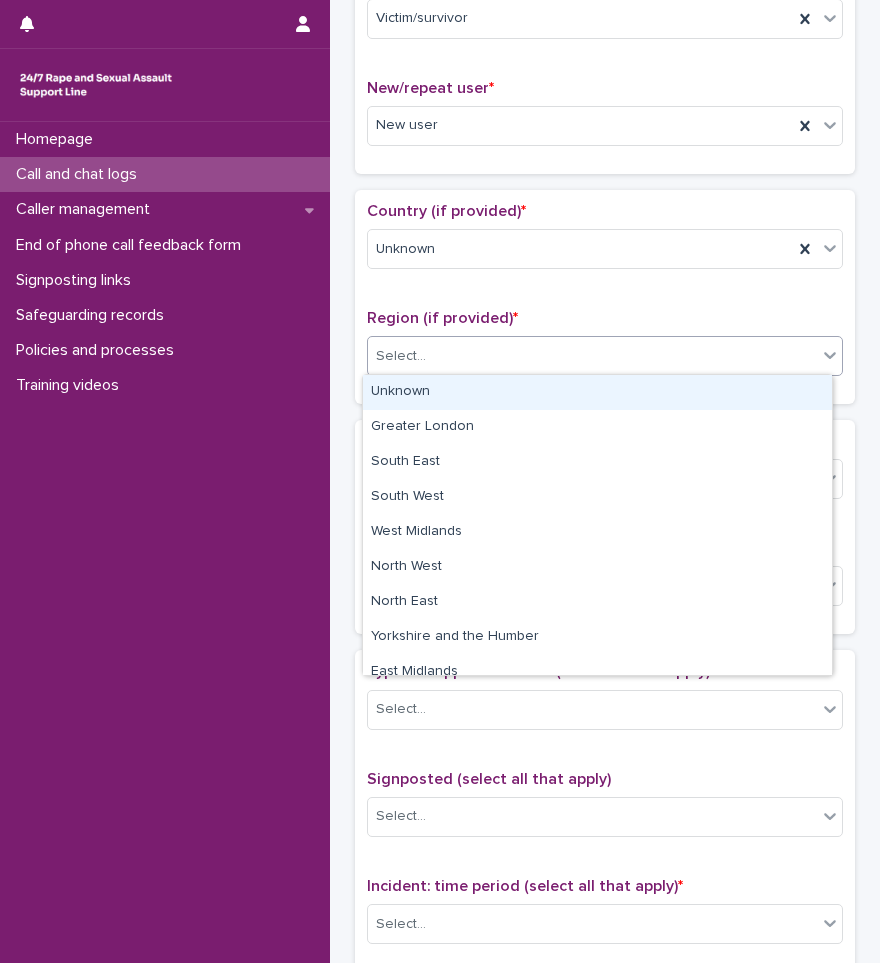 click on "Select..." at bounding box center [592, 356] 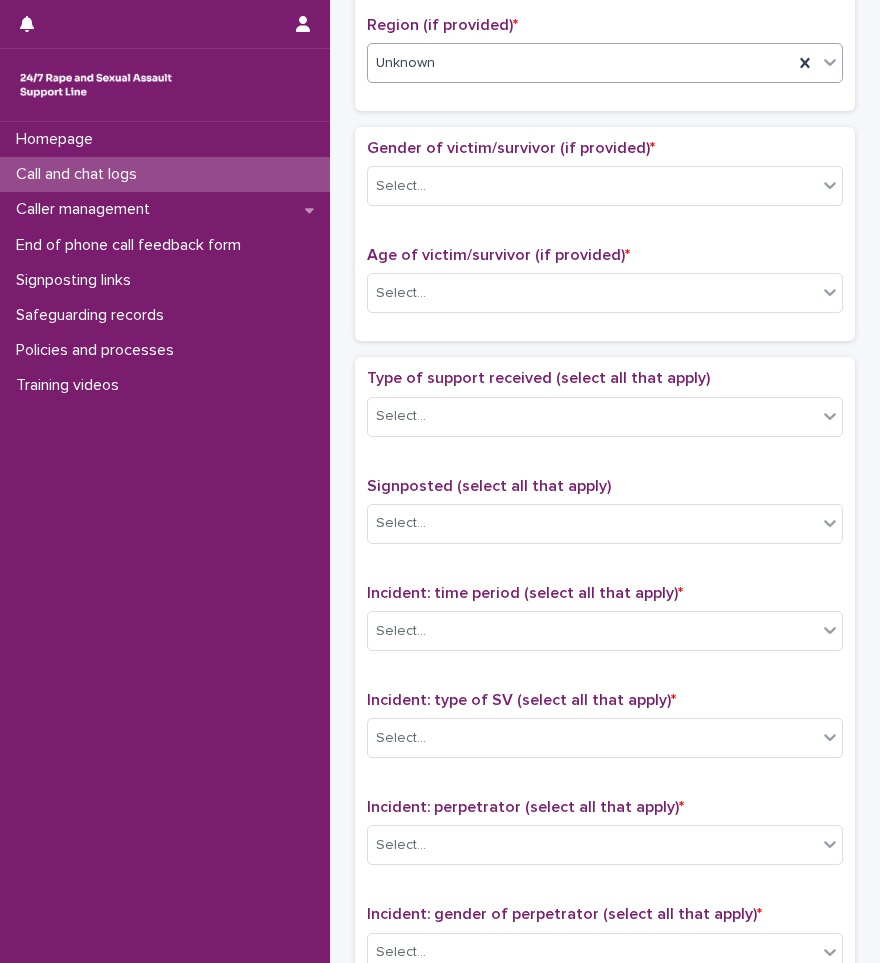 scroll, scrollTop: 800, scrollLeft: 0, axis: vertical 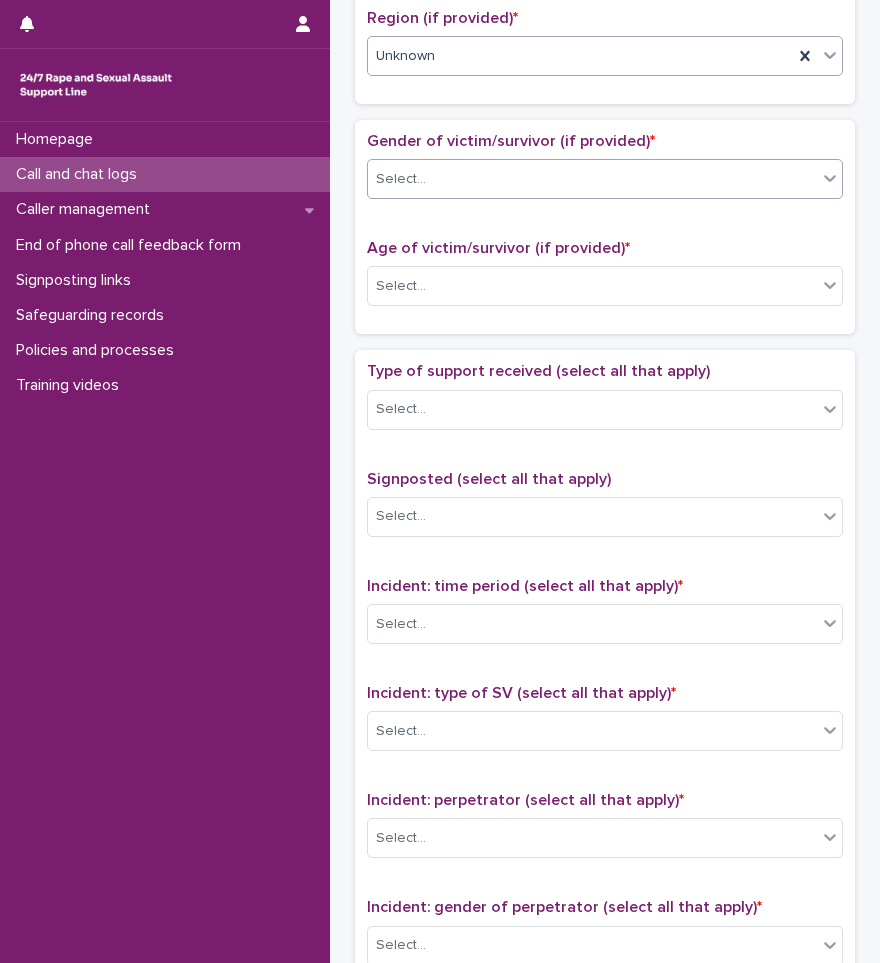 click on "Select..." at bounding box center (592, 179) 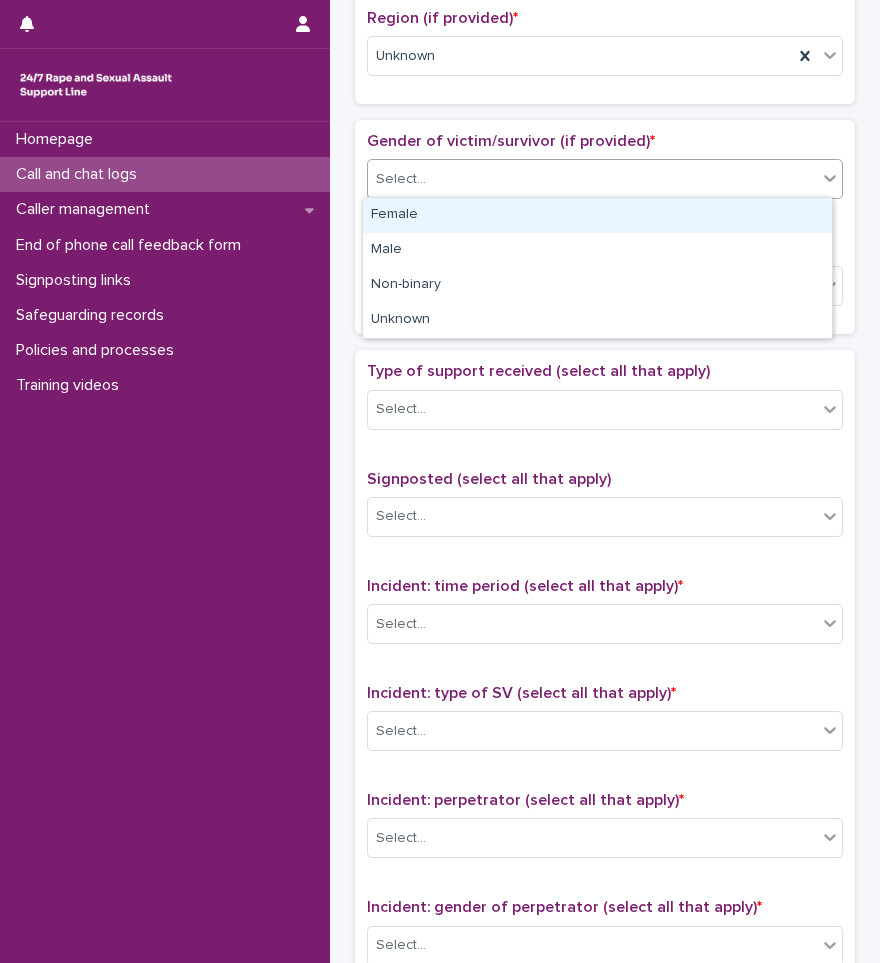 click on "Female" at bounding box center (597, 215) 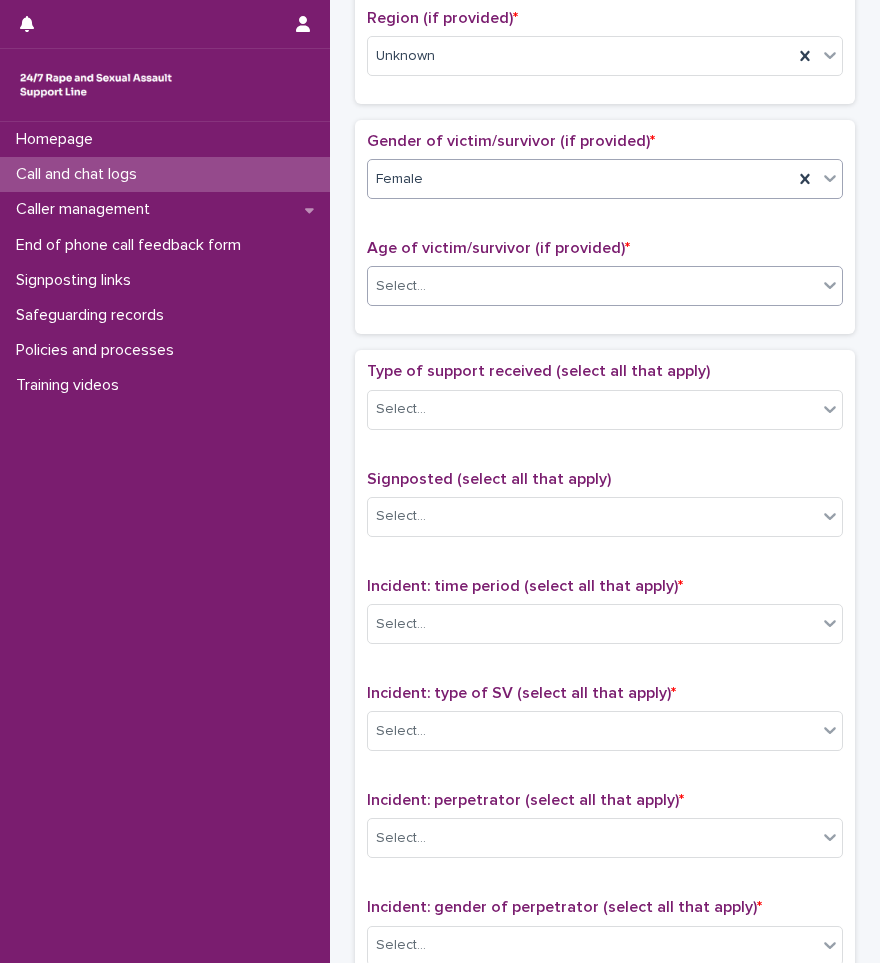 click on "Select..." at bounding box center [592, 286] 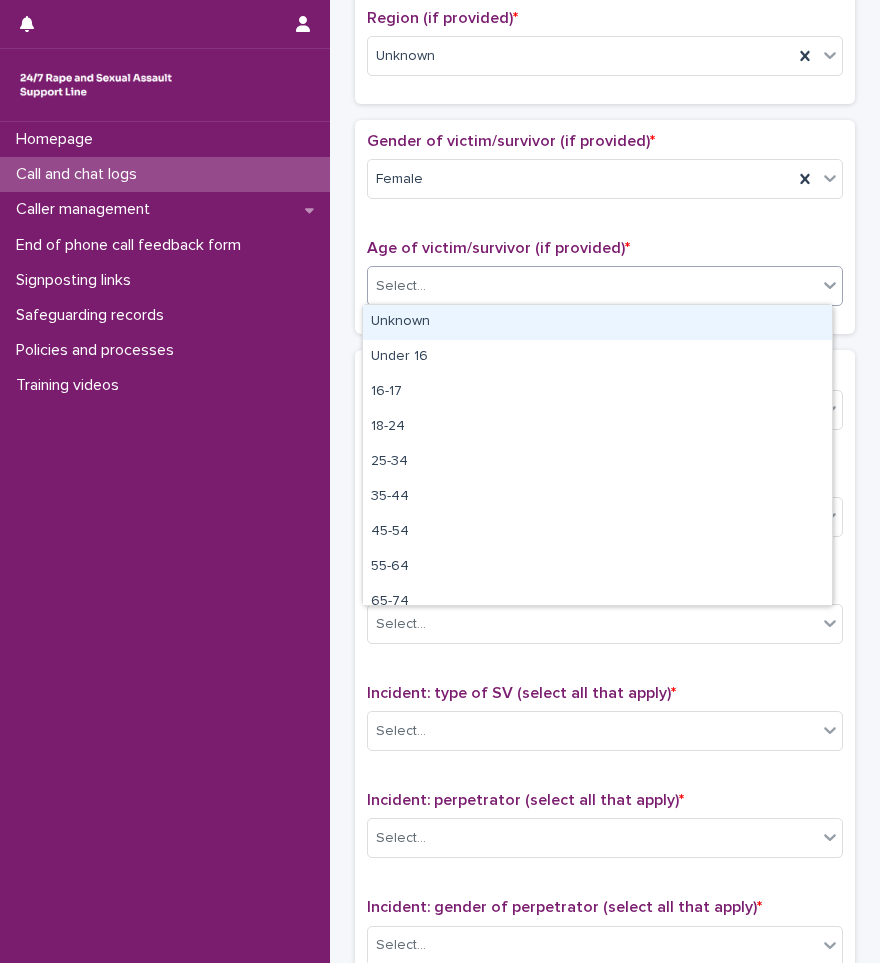 click on "Unknown" at bounding box center (597, 322) 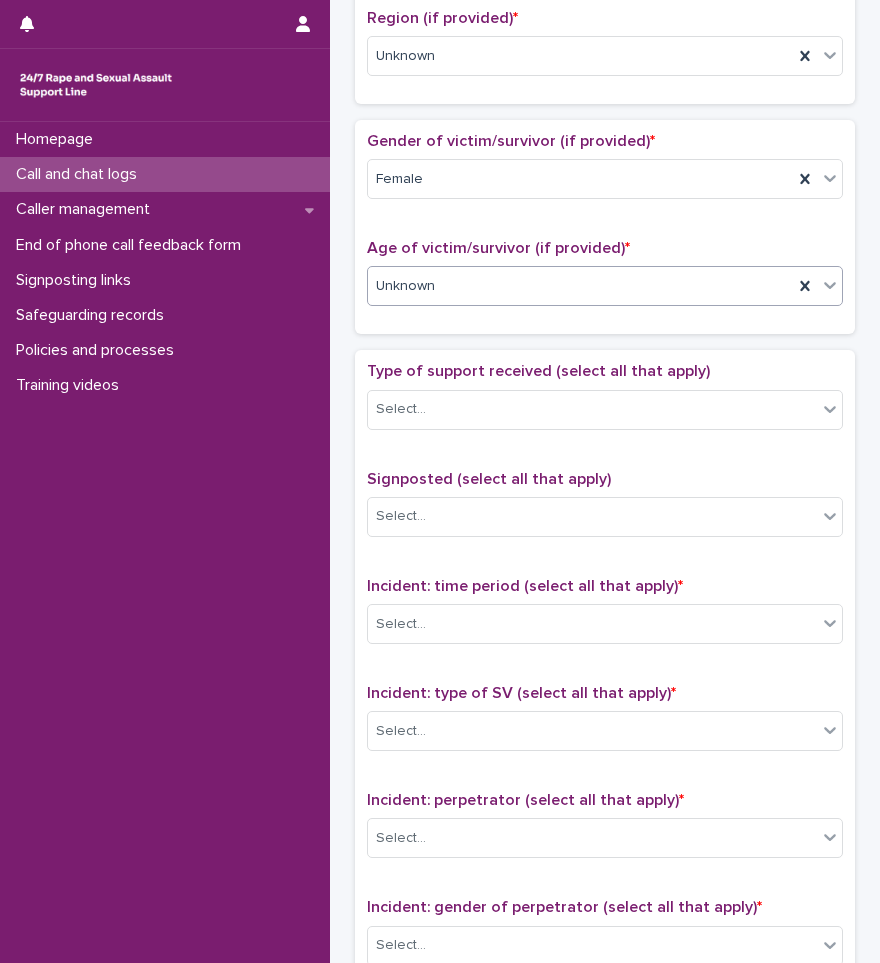 scroll, scrollTop: 1000, scrollLeft: 0, axis: vertical 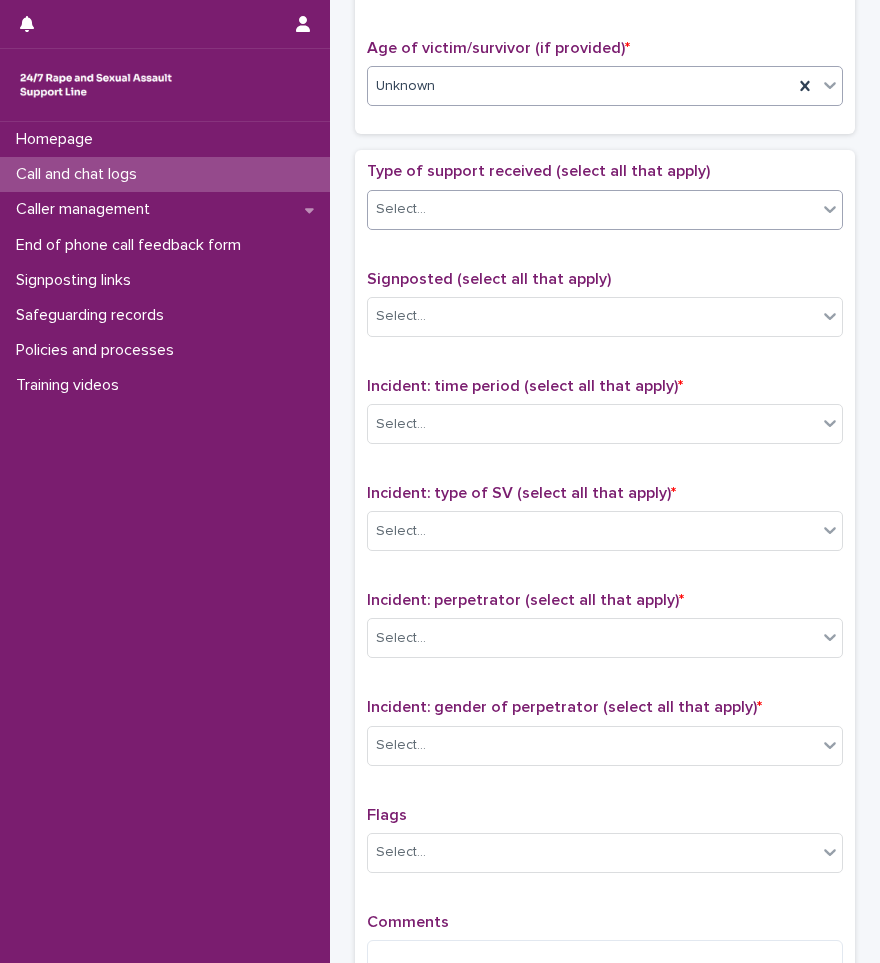 click on "Select..." at bounding box center [592, 209] 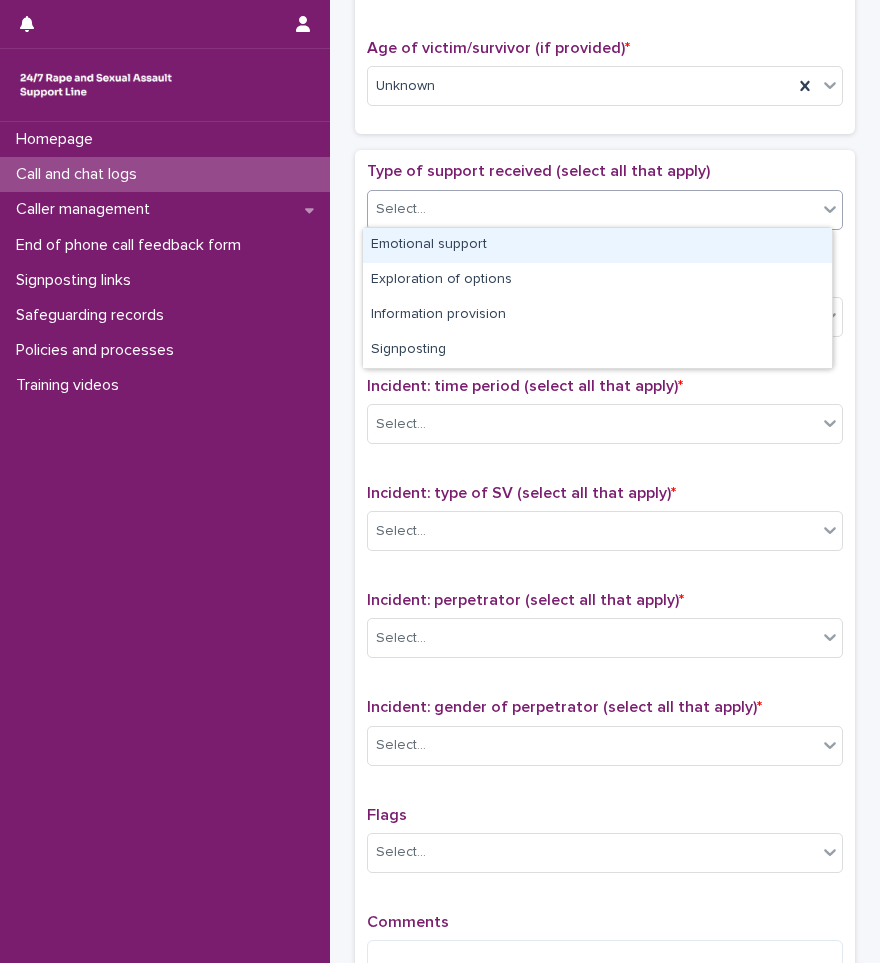 click on "Emotional support" at bounding box center (597, 245) 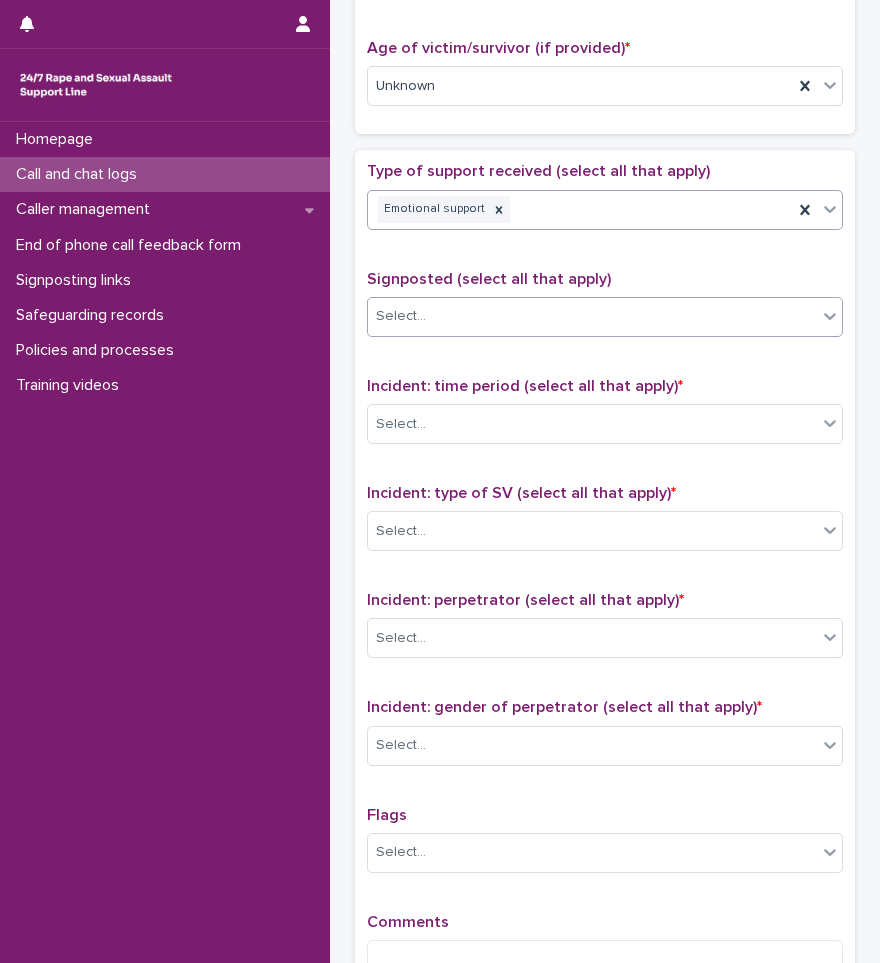 click on "Select..." at bounding box center (592, 316) 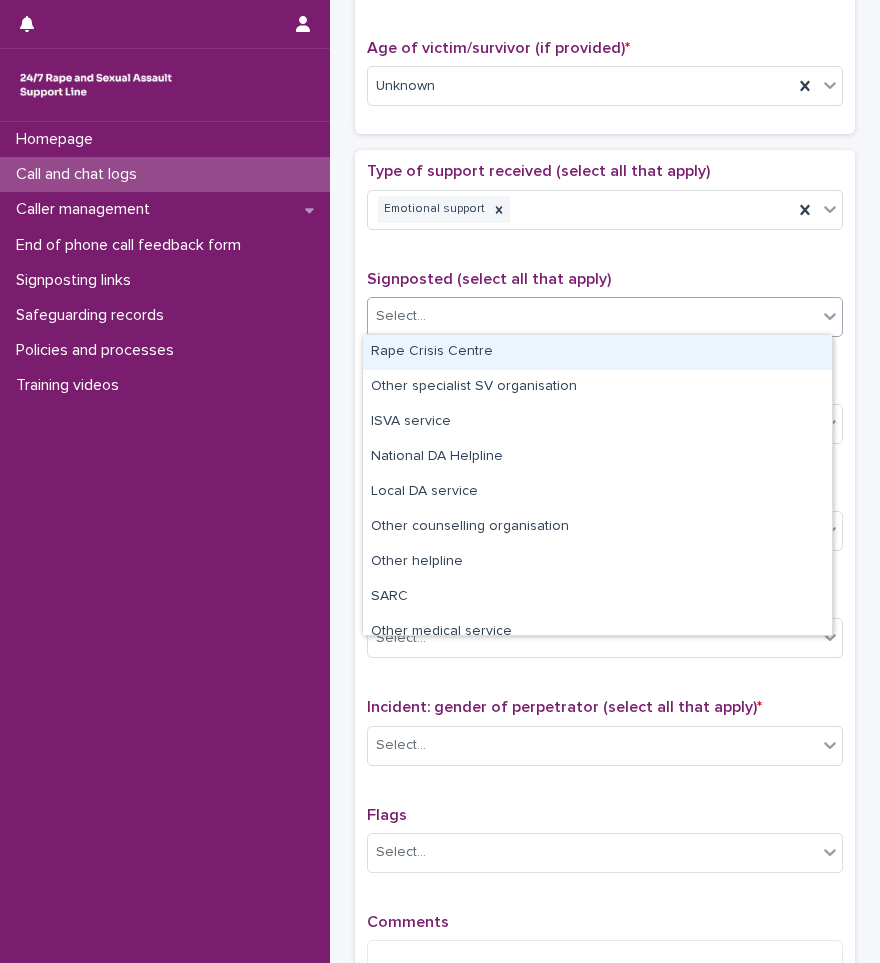 click on "Type of support received (select all that apply) Emotional support" at bounding box center (605, 203) 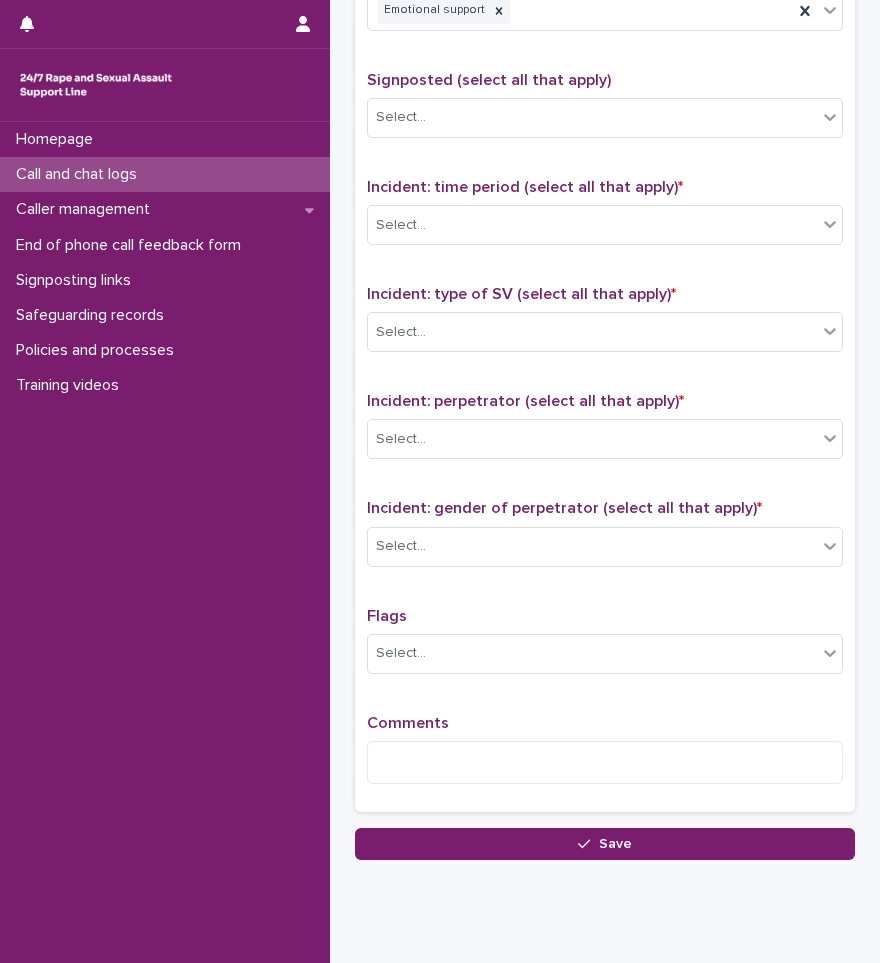 scroll, scrollTop: 1200, scrollLeft: 0, axis: vertical 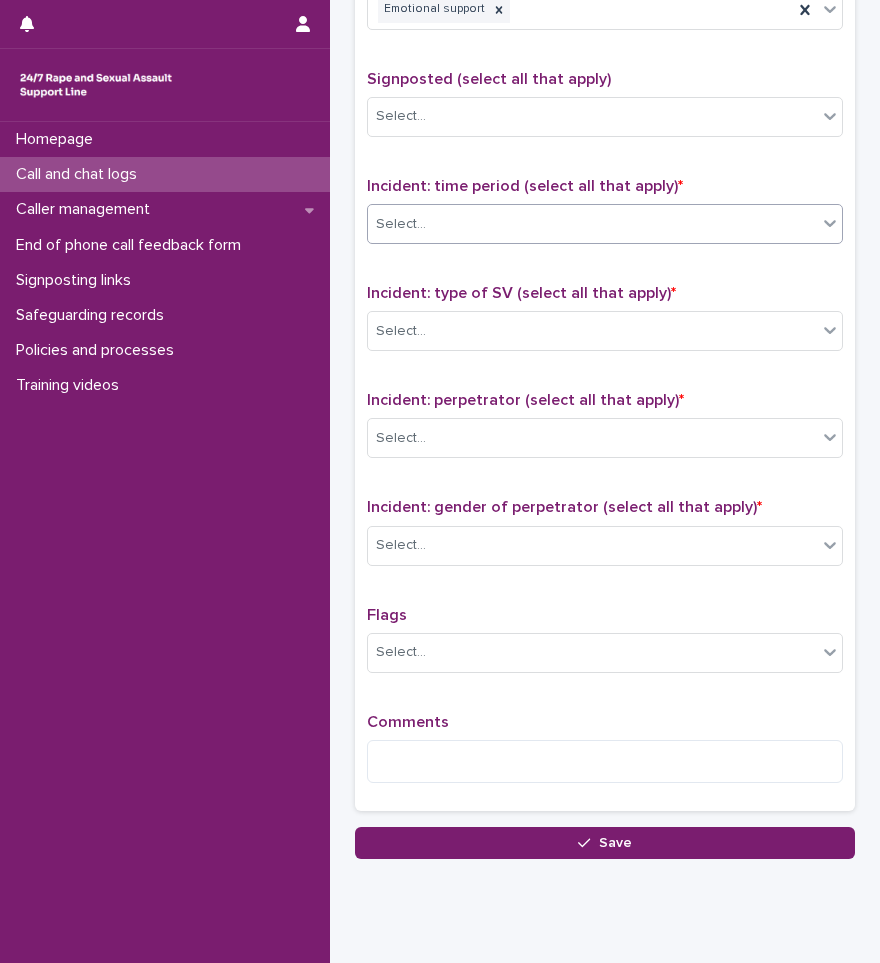 click on "Select..." at bounding box center (592, 224) 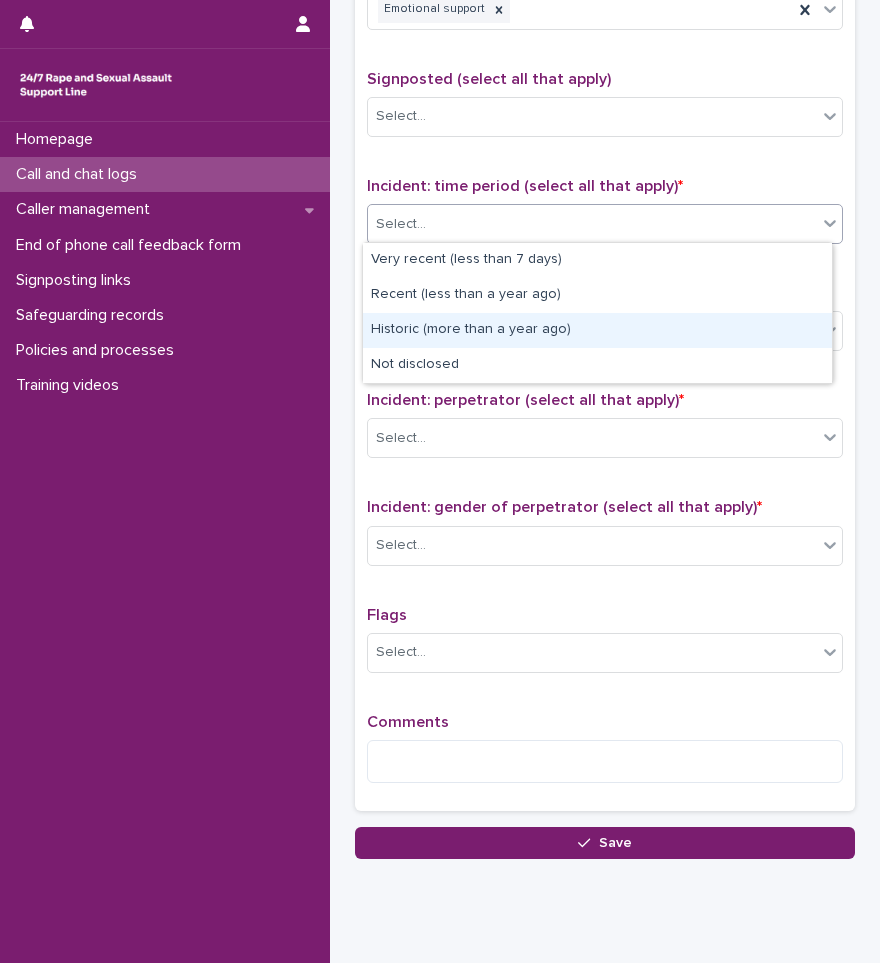 click on "Historic (more than a year ago)" at bounding box center (597, 330) 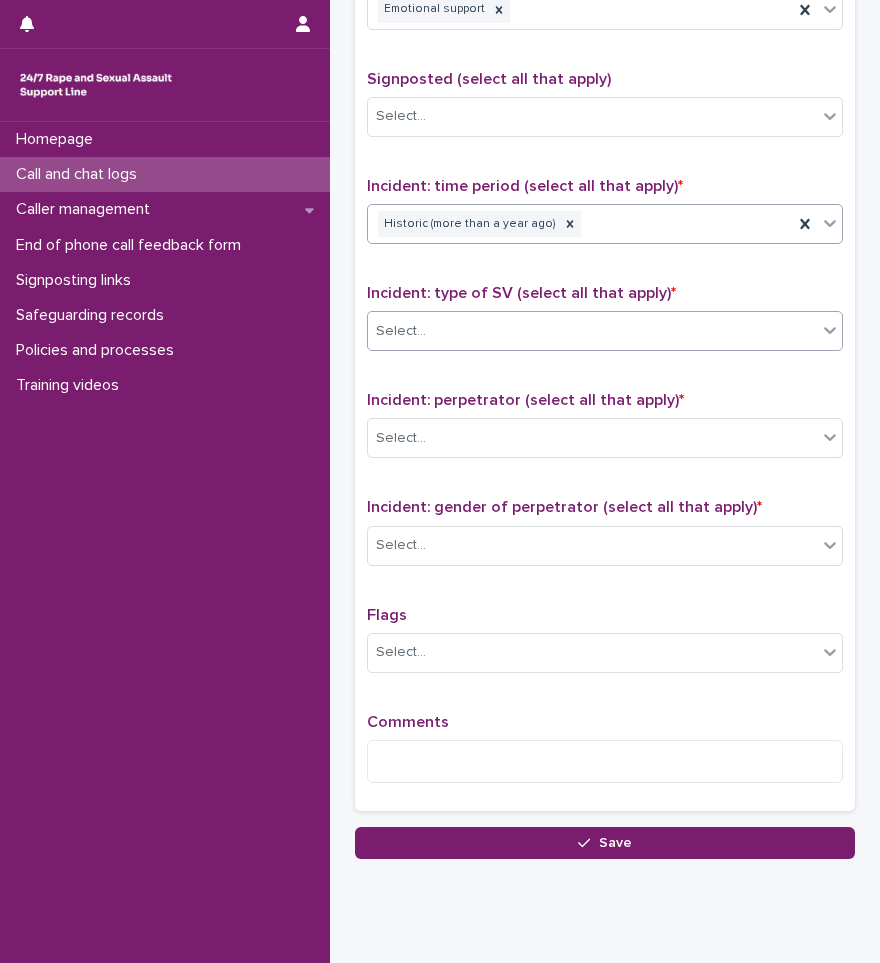 scroll, scrollTop: 1250, scrollLeft: 0, axis: vertical 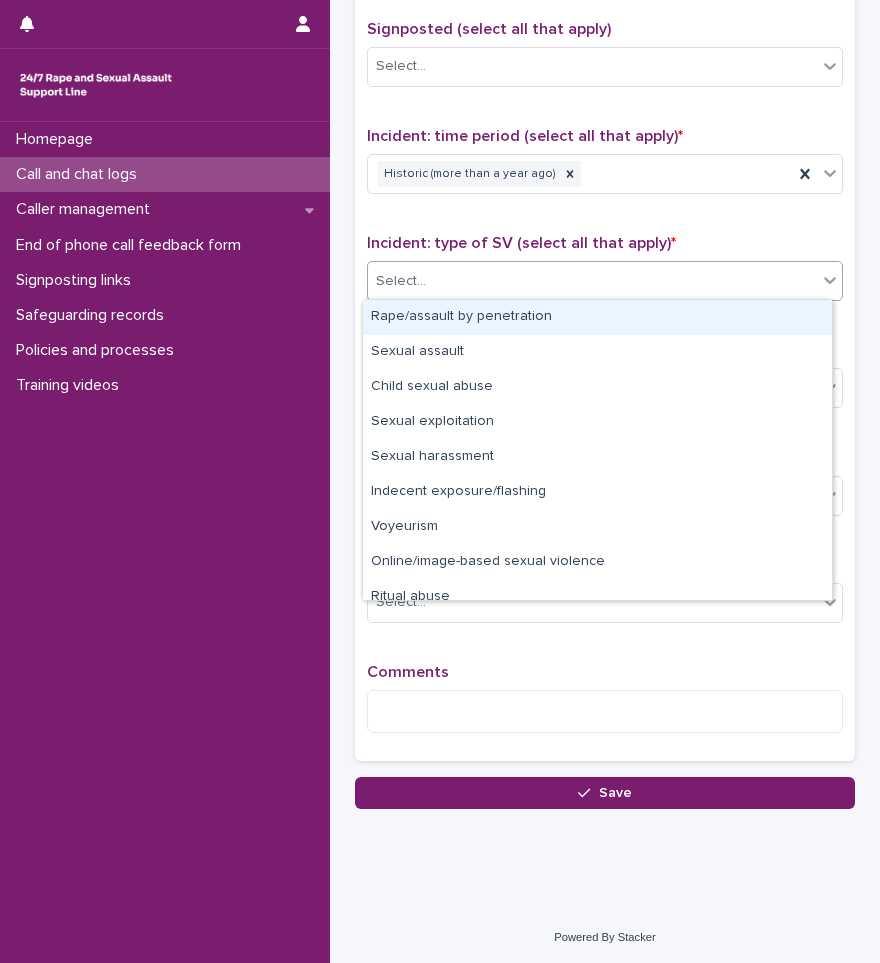 click on "Select..." at bounding box center [592, 281] 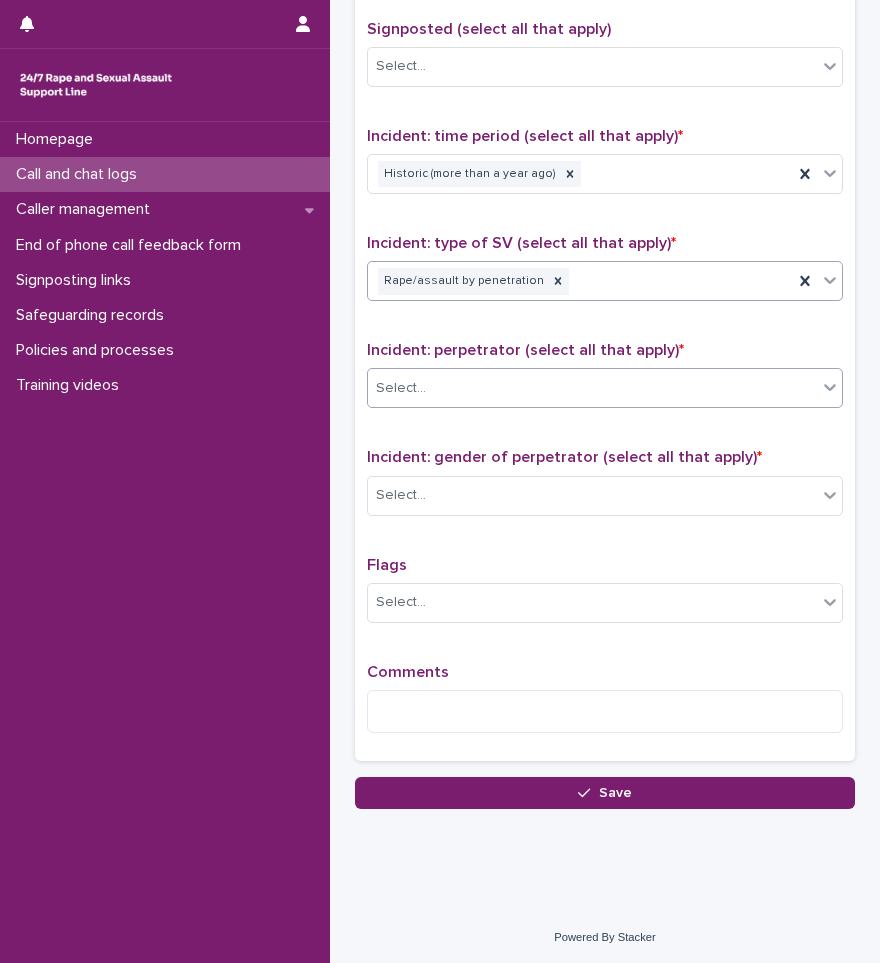 click on "Select..." at bounding box center (592, 388) 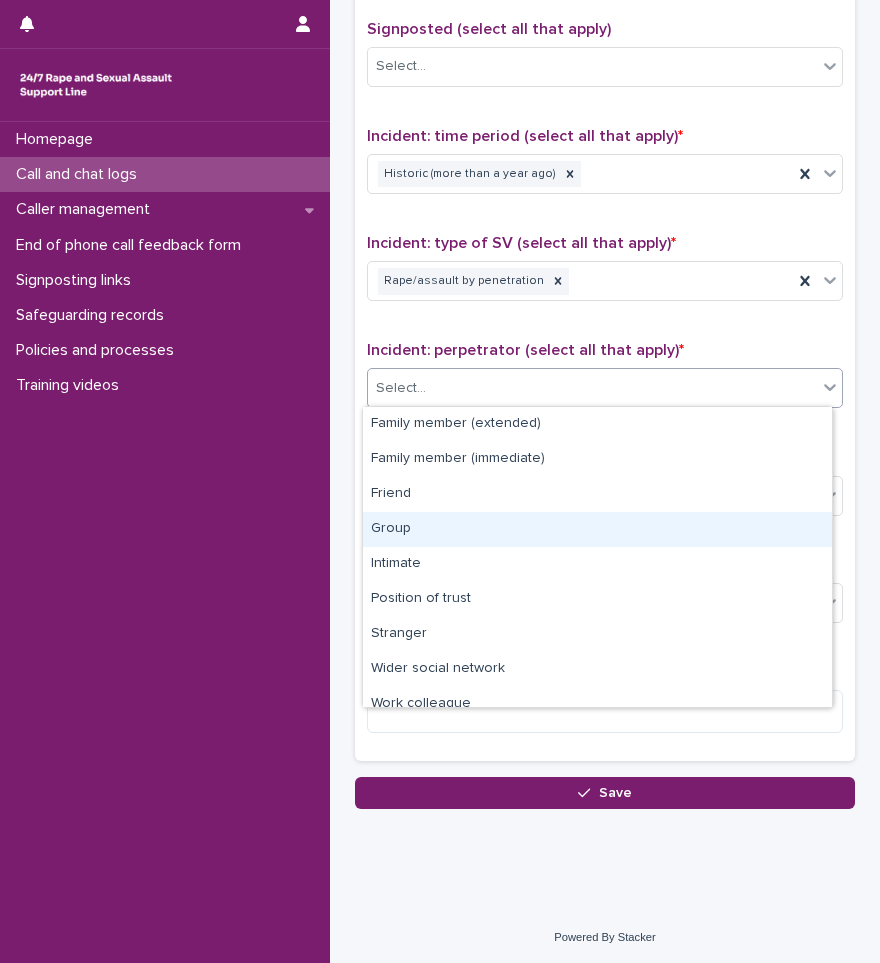 scroll, scrollTop: 85, scrollLeft: 0, axis: vertical 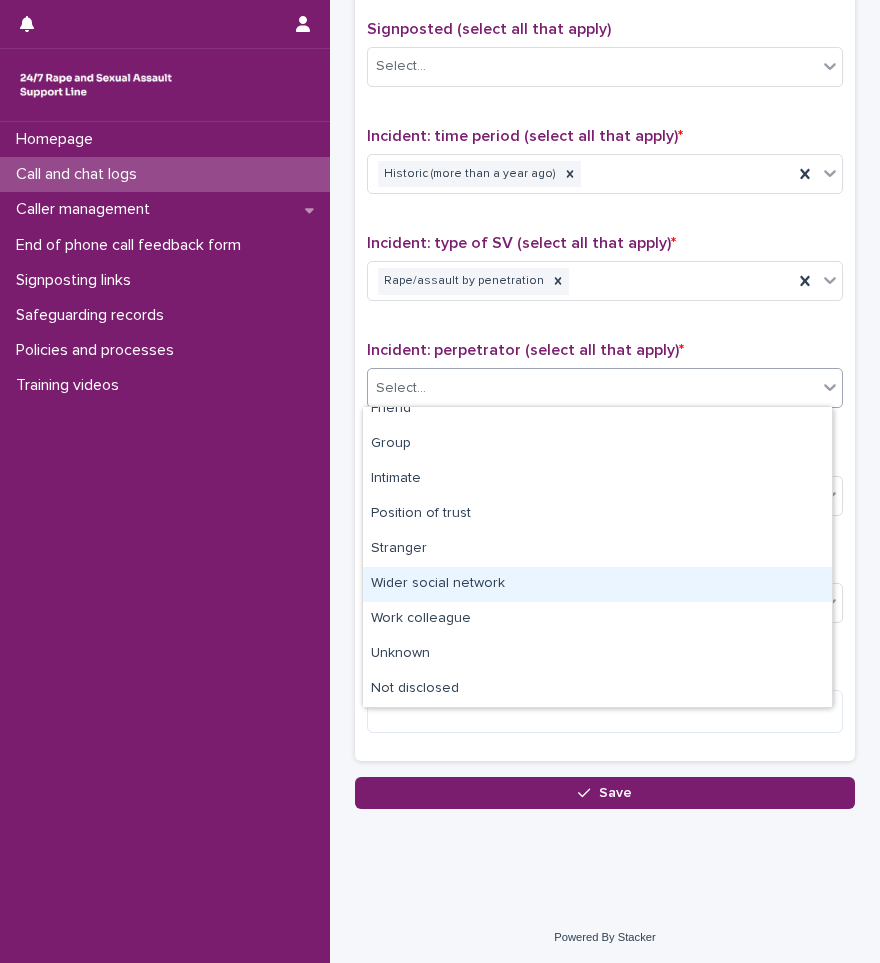 drag, startPoint x: 445, startPoint y: 602, endPoint x: 419, endPoint y: 579, distance: 34.713108 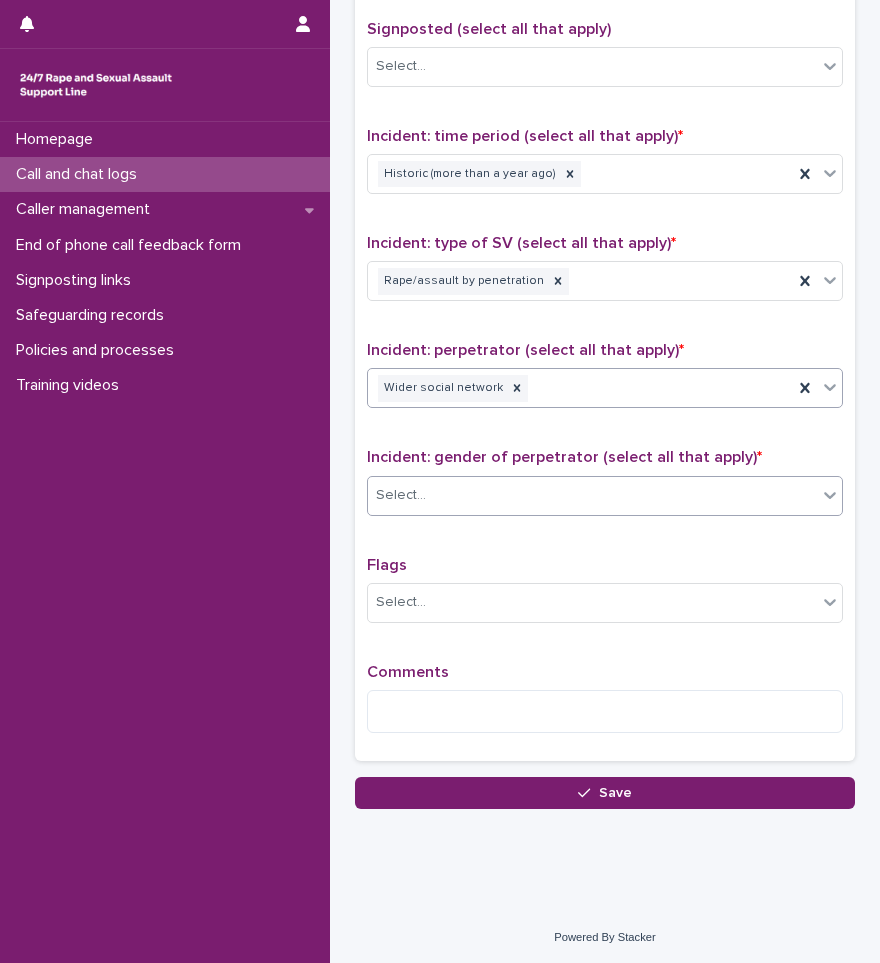 click on "Select..." at bounding box center [592, 495] 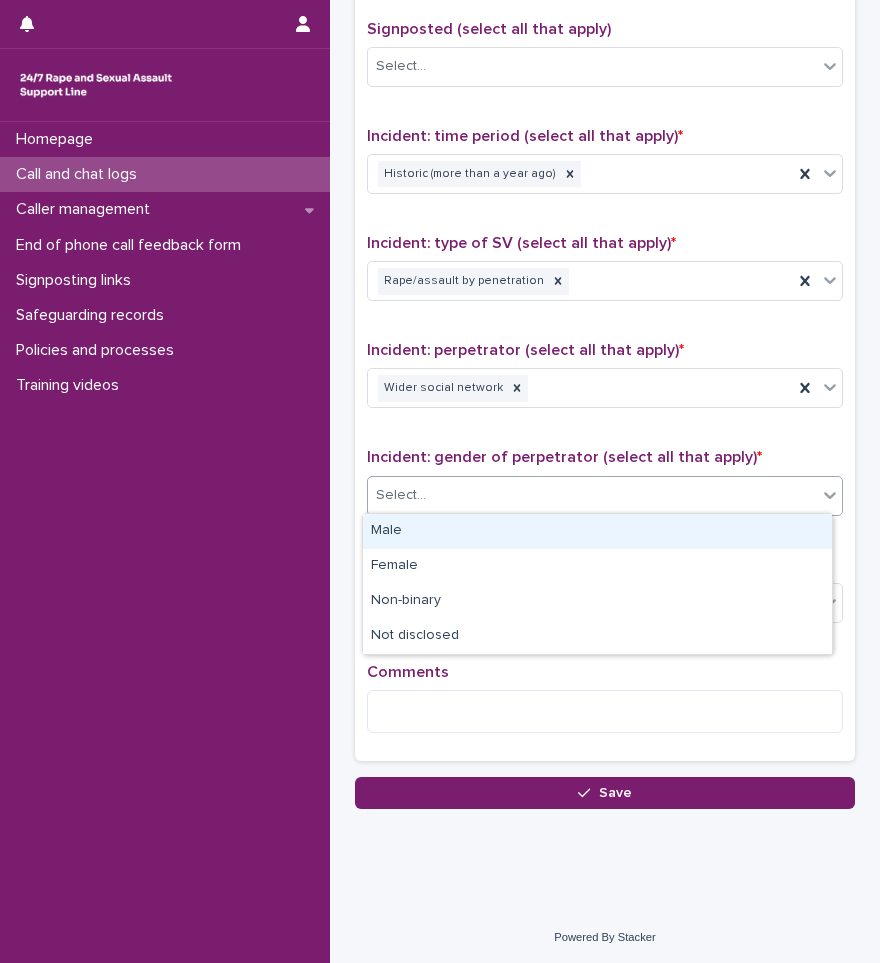 click on "Male" at bounding box center (597, 531) 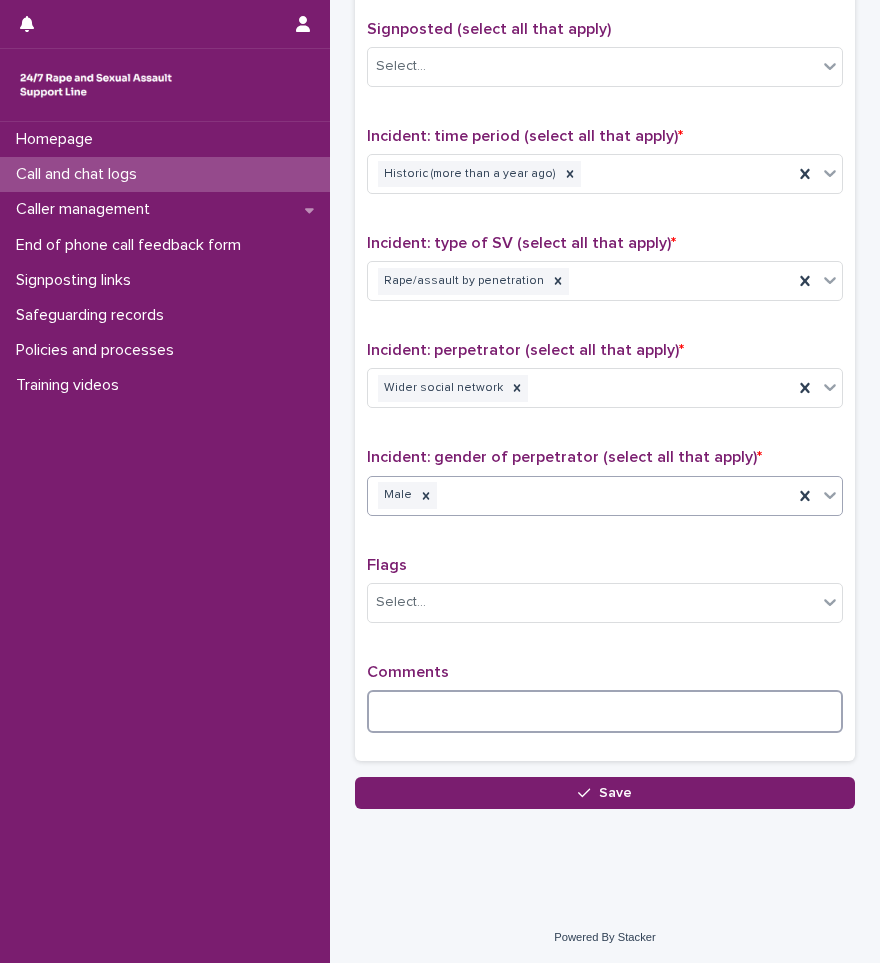 click at bounding box center [605, 711] 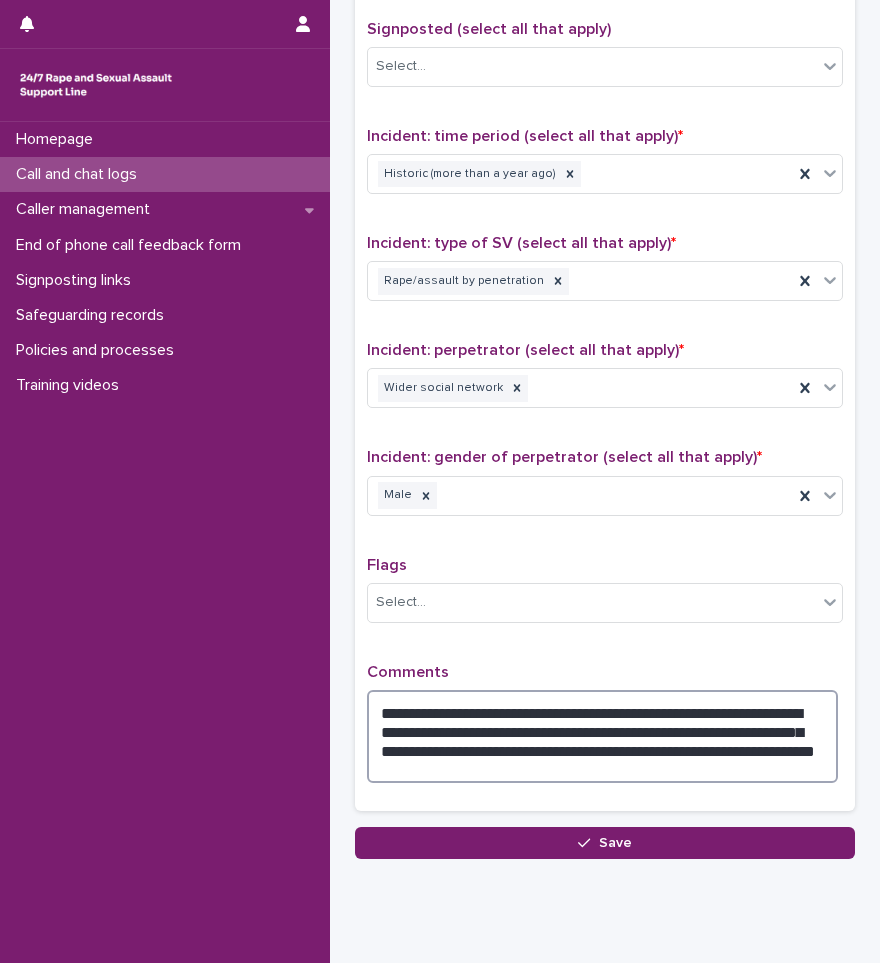 click on "**********" at bounding box center (602, 736) 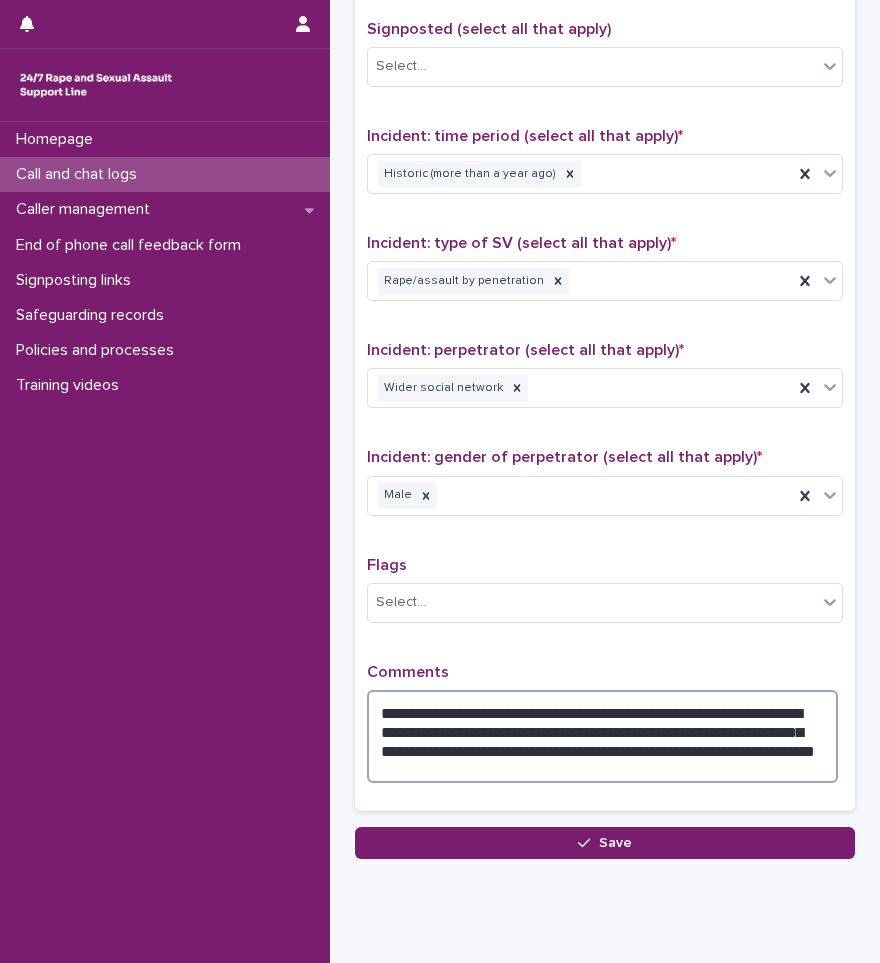 click on "**********" at bounding box center [602, 736] 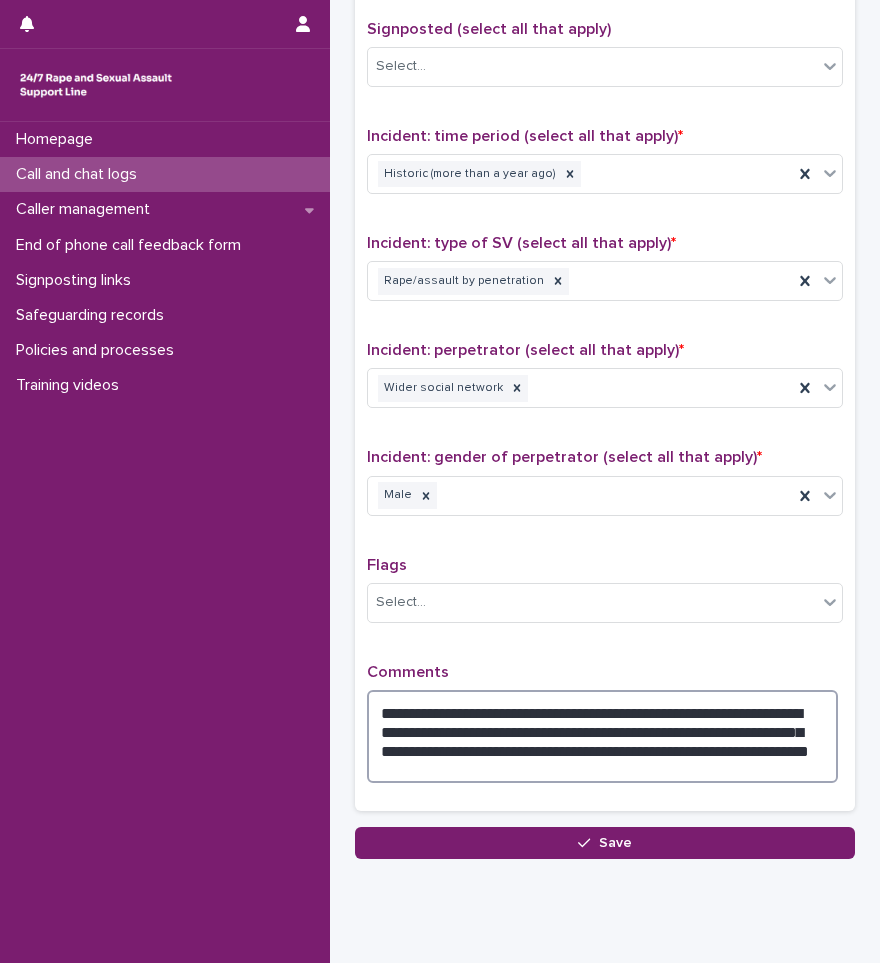 click on "**********" at bounding box center (602, 736) 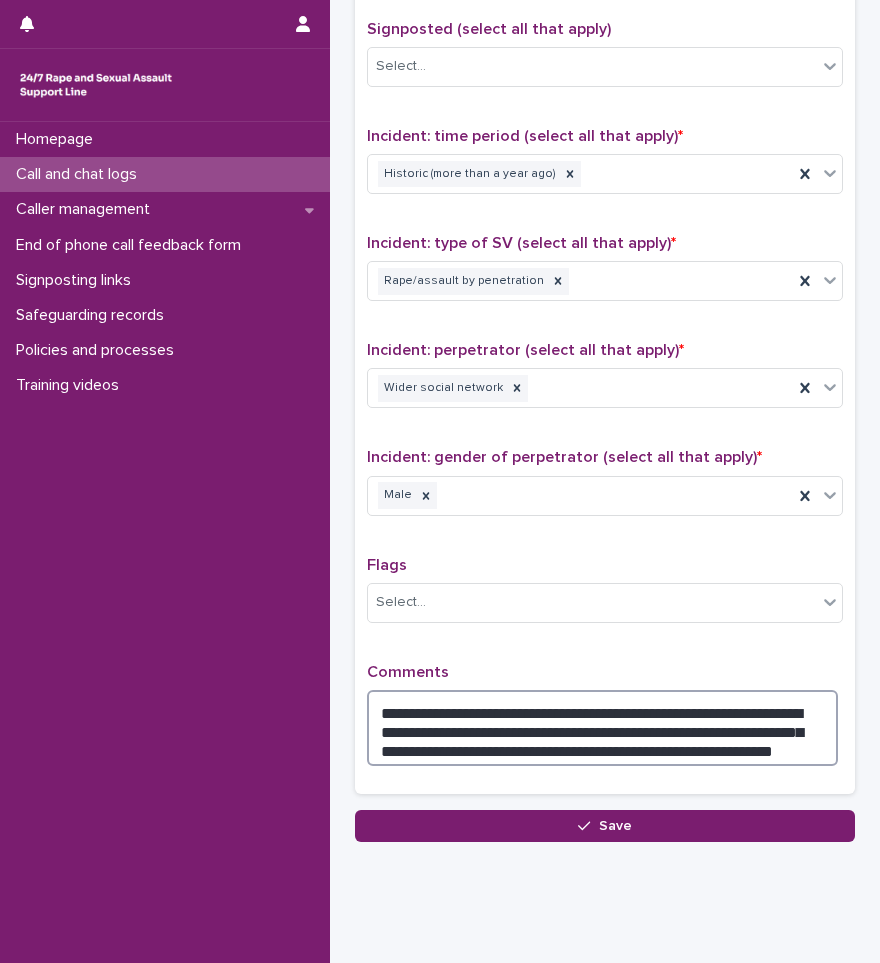 click on "**********" at bounding box center [602, 728] 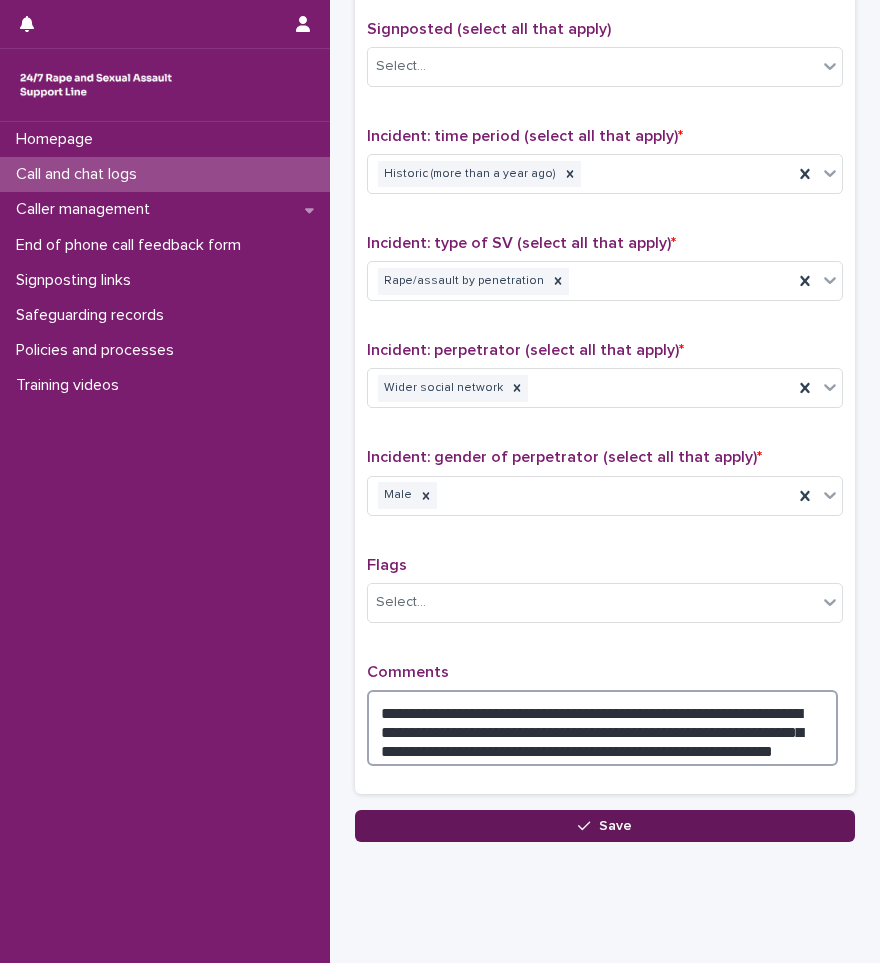type on "**********" 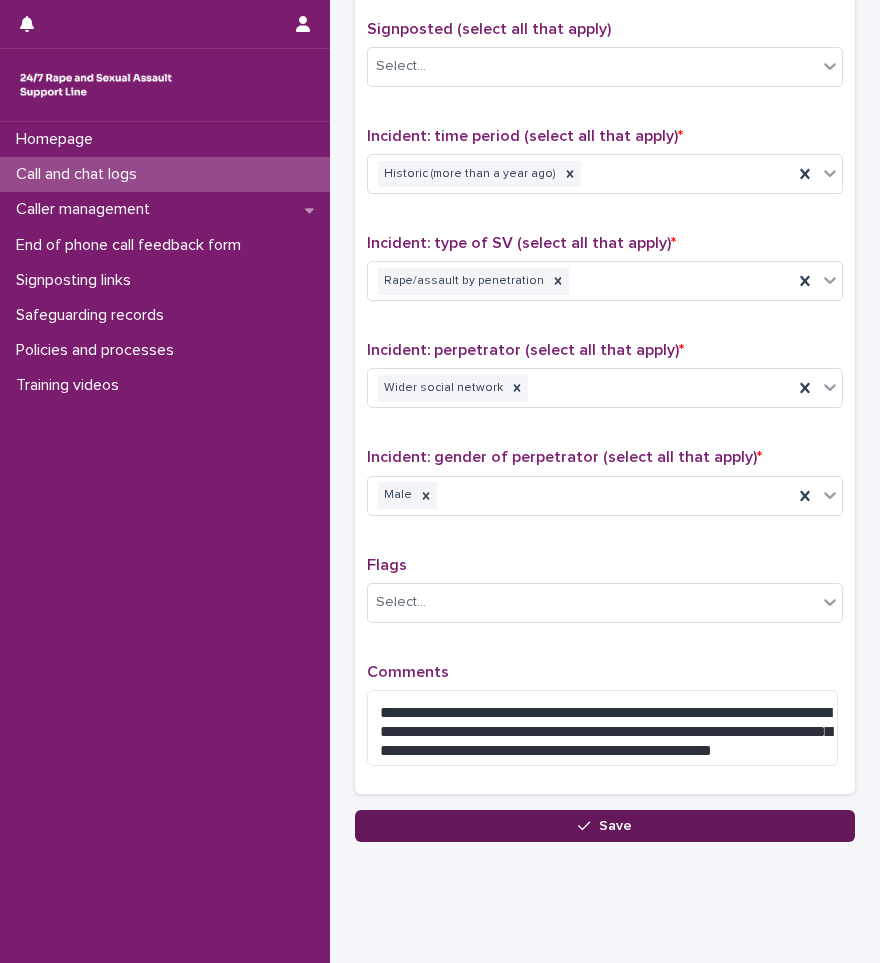 click on "Save" at bounding box center [605, 826] 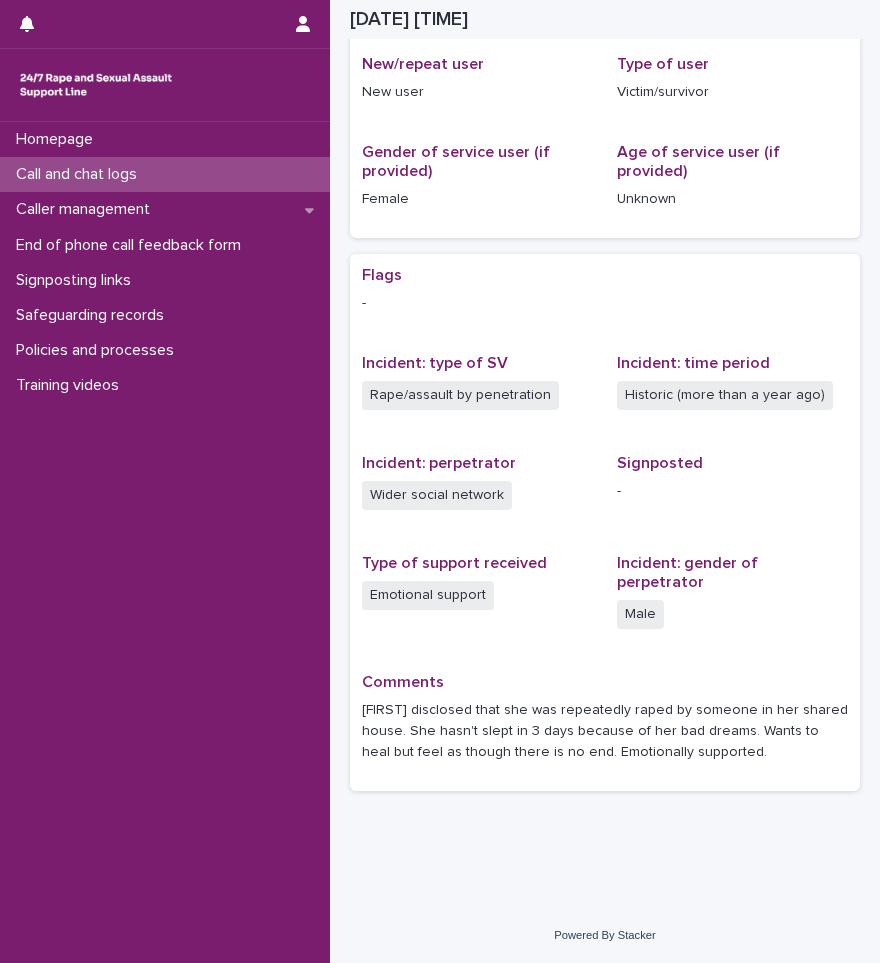 scroll, scrollTop: 338, scrollLeft: 0, axis: vertical 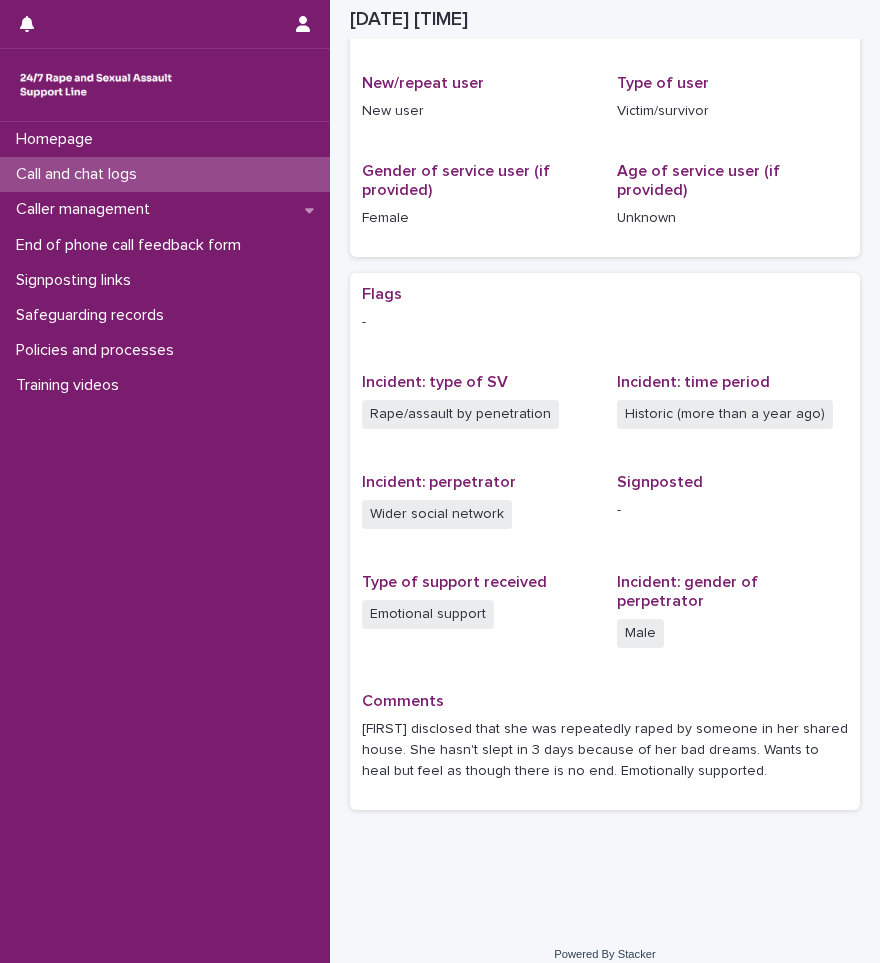 click on "Call and chat logs" at bounding box center [80, 174] 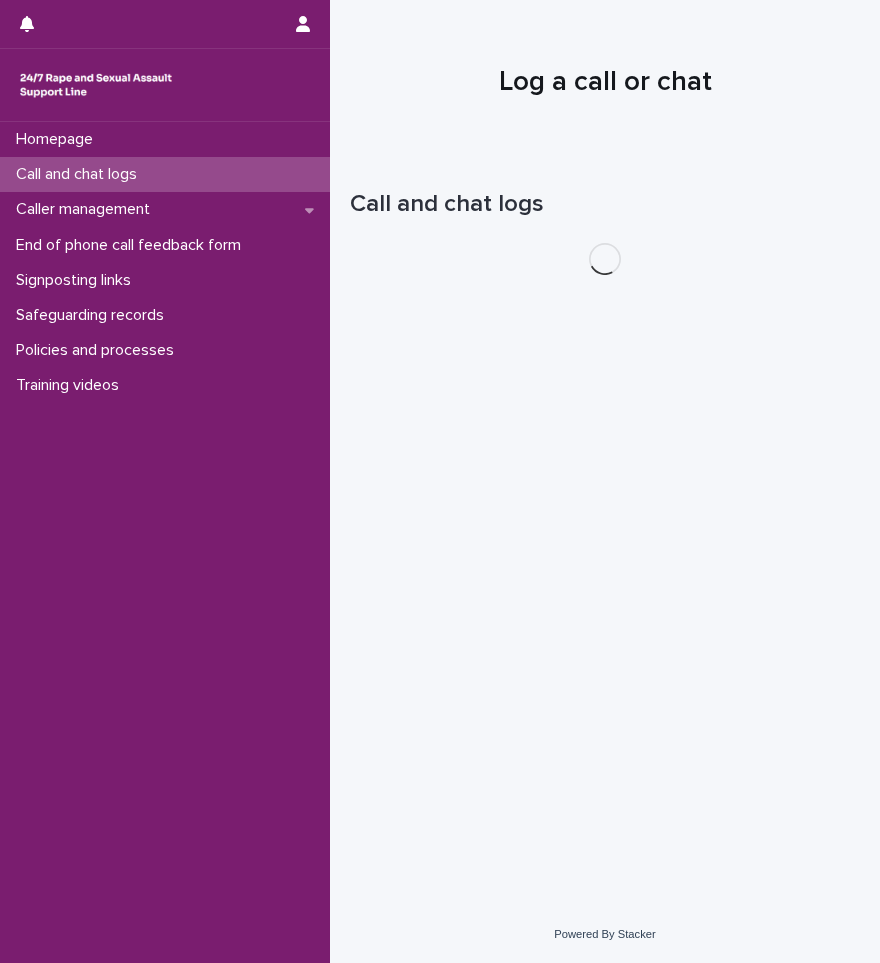 scroll, scrollTop: 0, scrollLeft: 0, axis: both 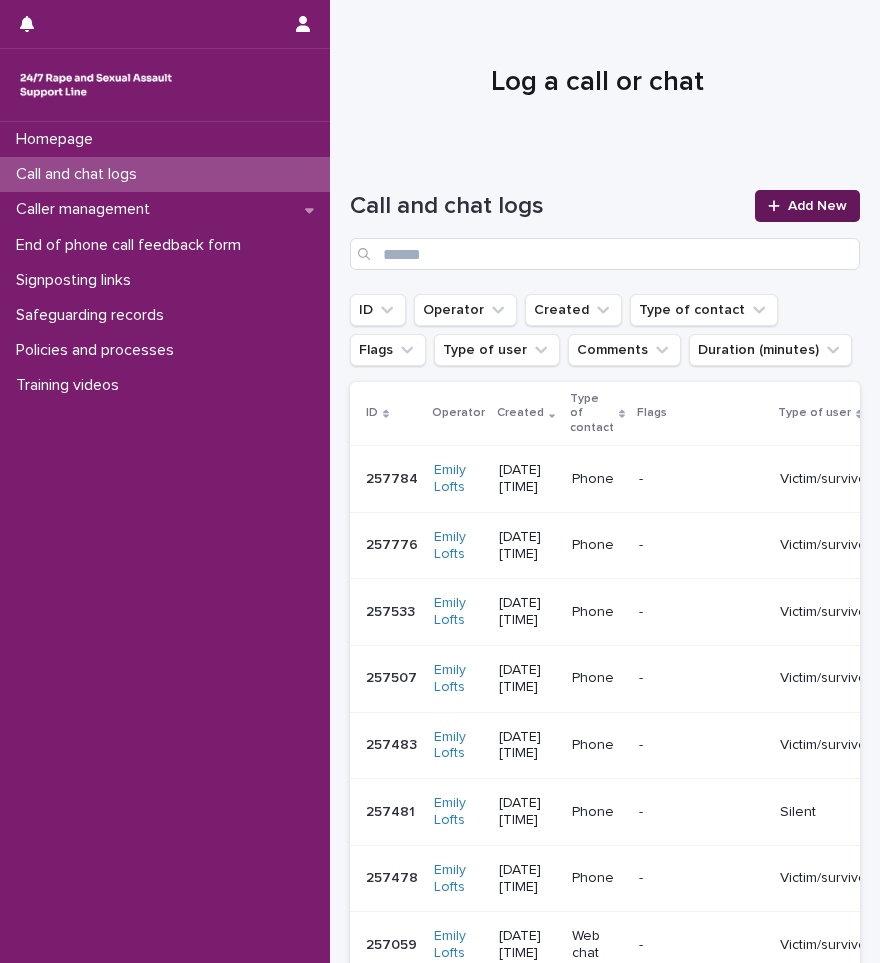 click at bounding box center (778, 206) 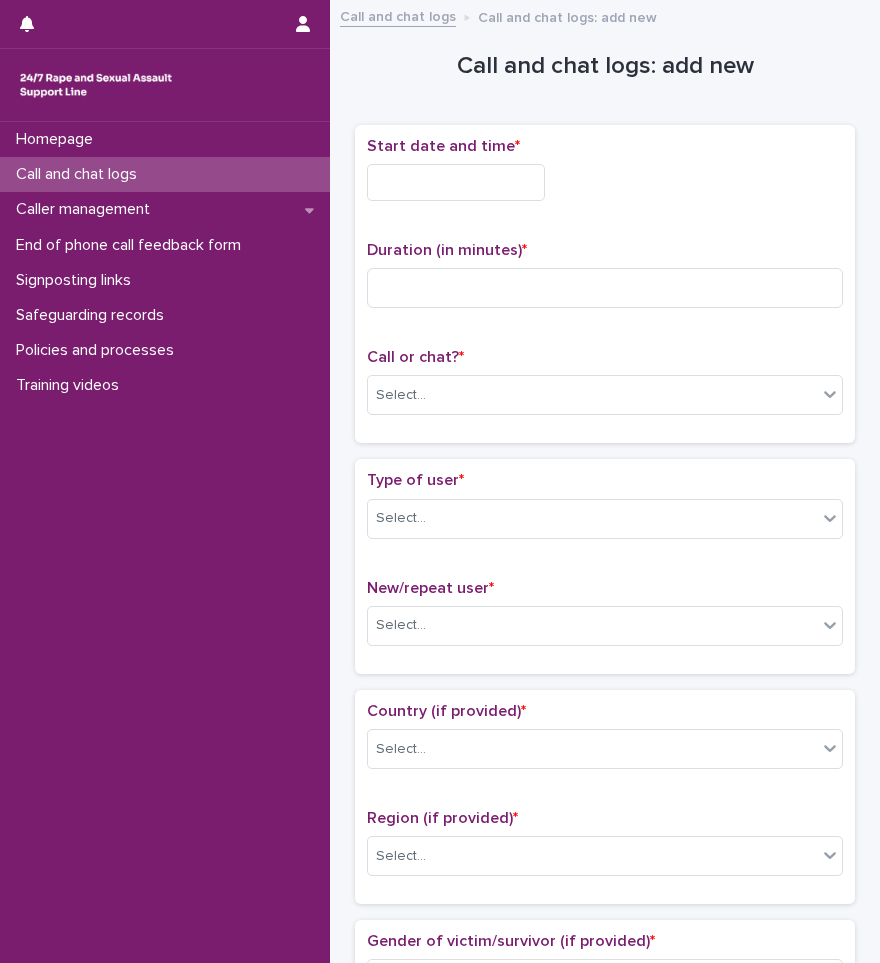 click at bounding box center [456, 182] 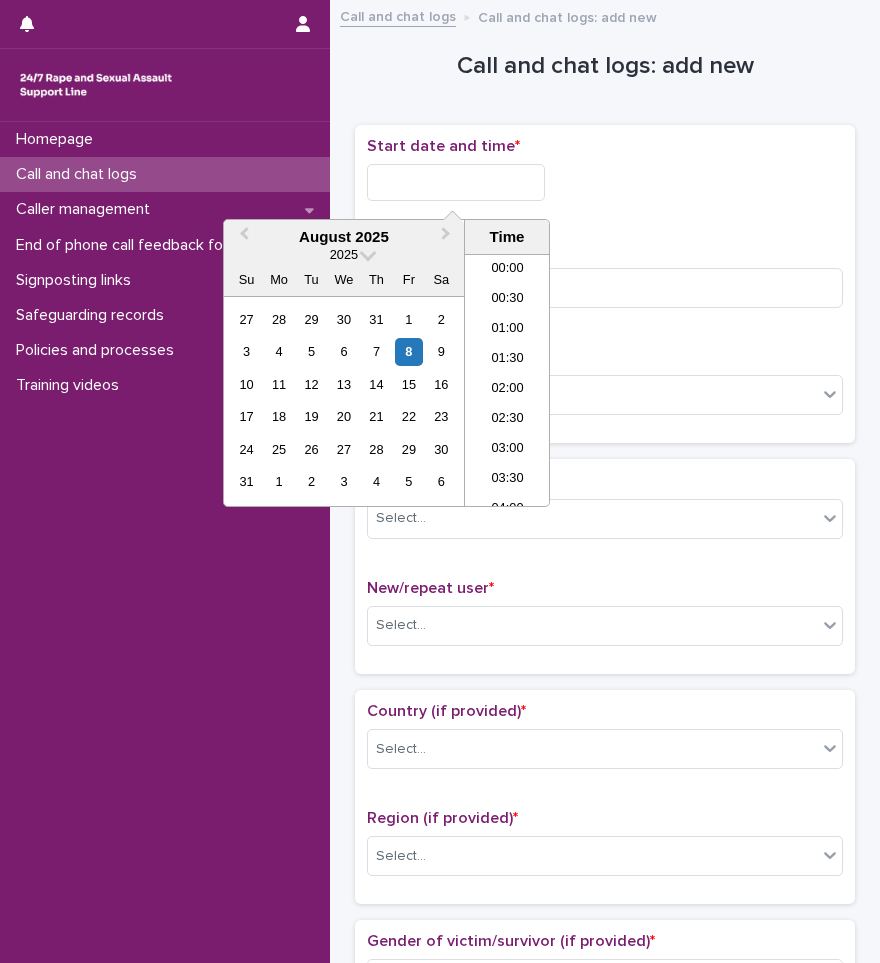 scroll, scrollTop: 490, scrollLeft: 0, axis: vertical 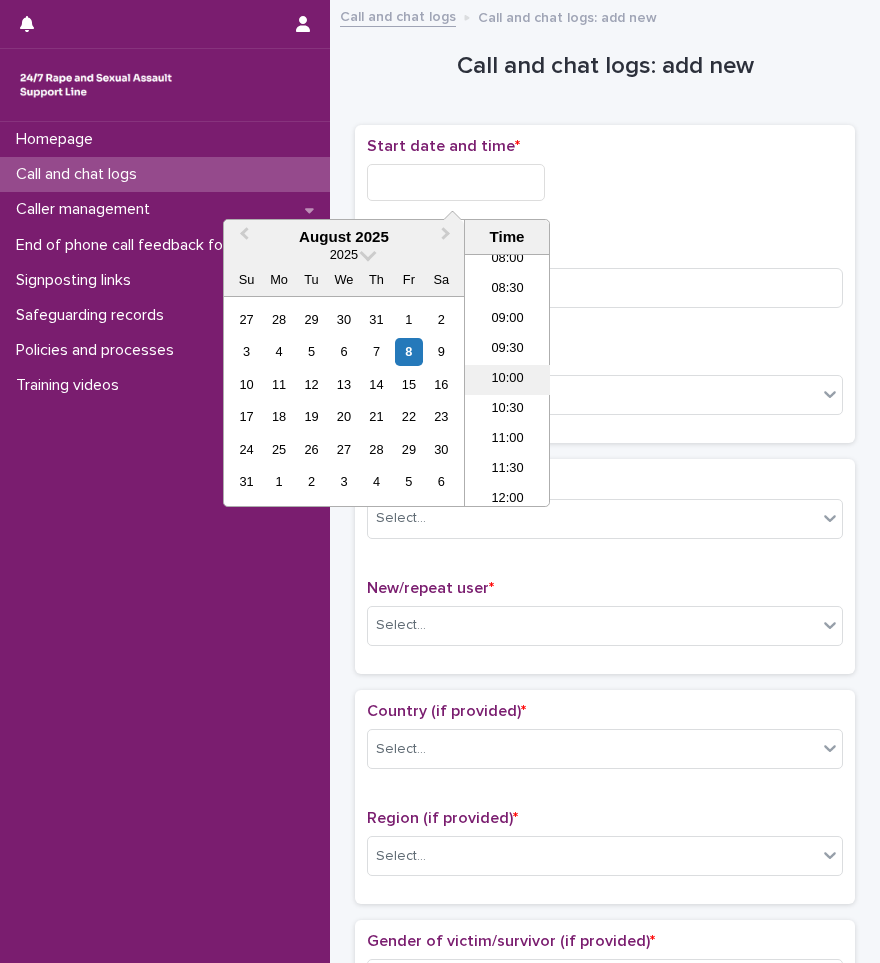 click on "10:00" at bounding box center [507, 380] 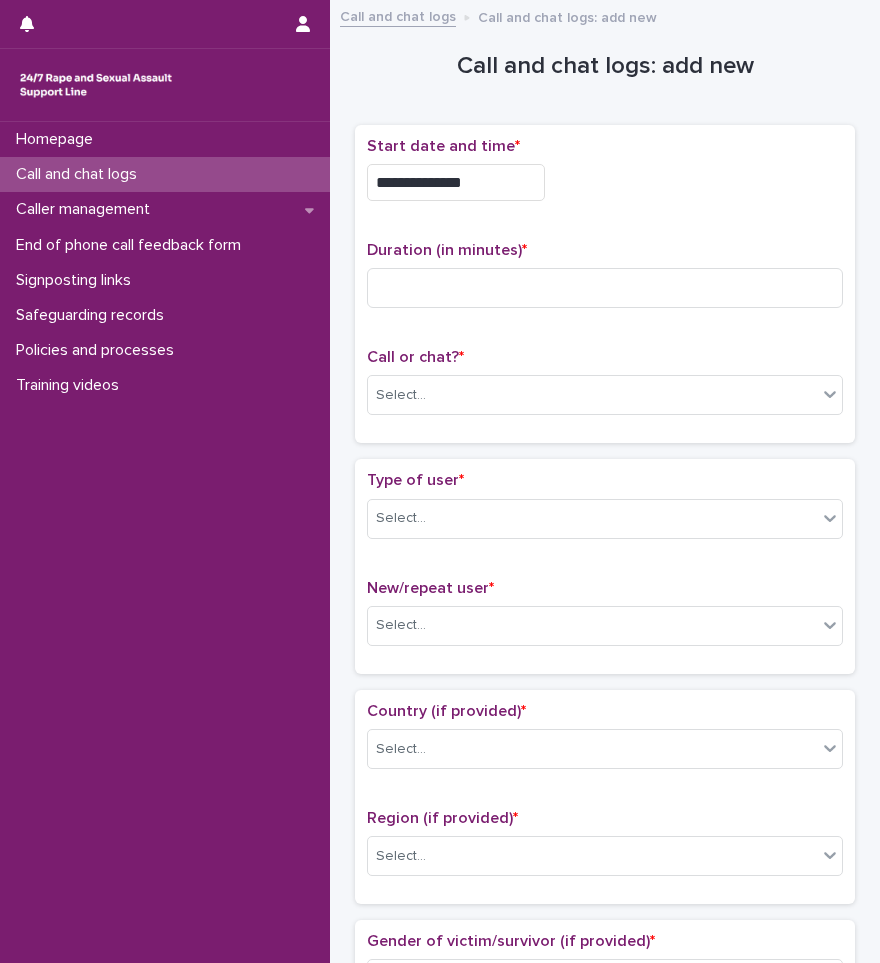 click on "**********" at bounding box center (456, 182) 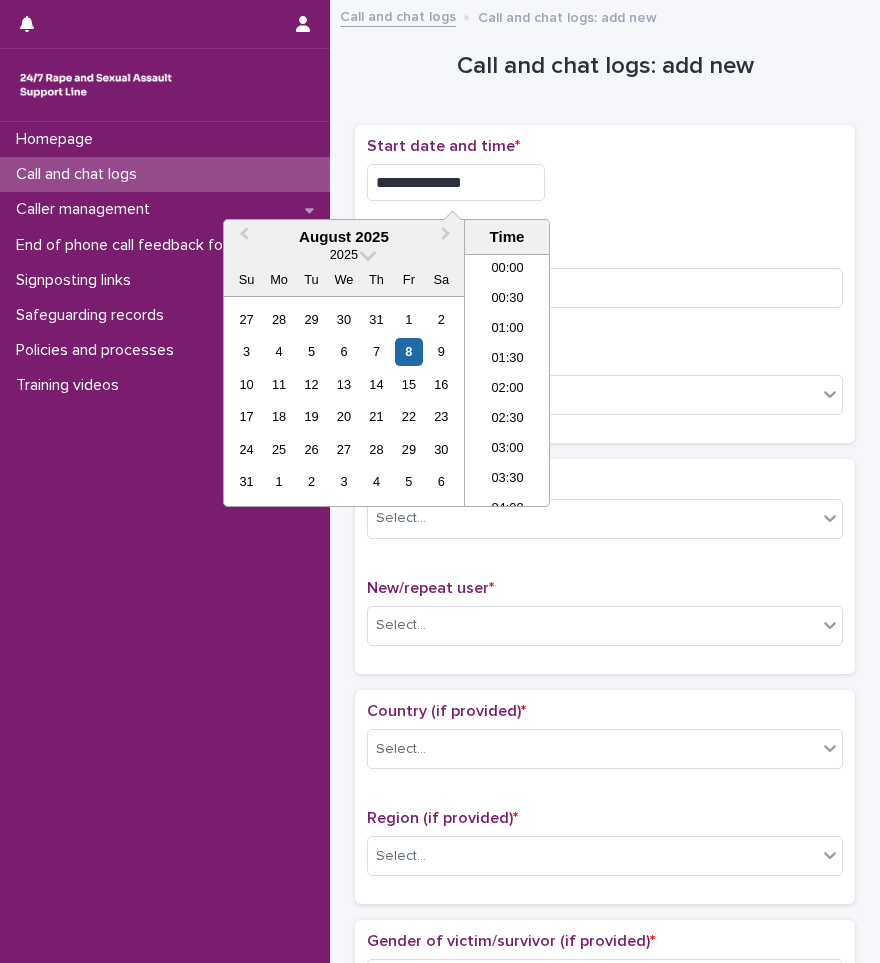 scroll, scrollTop: 490, scrollLeft: 0, axis: vertical 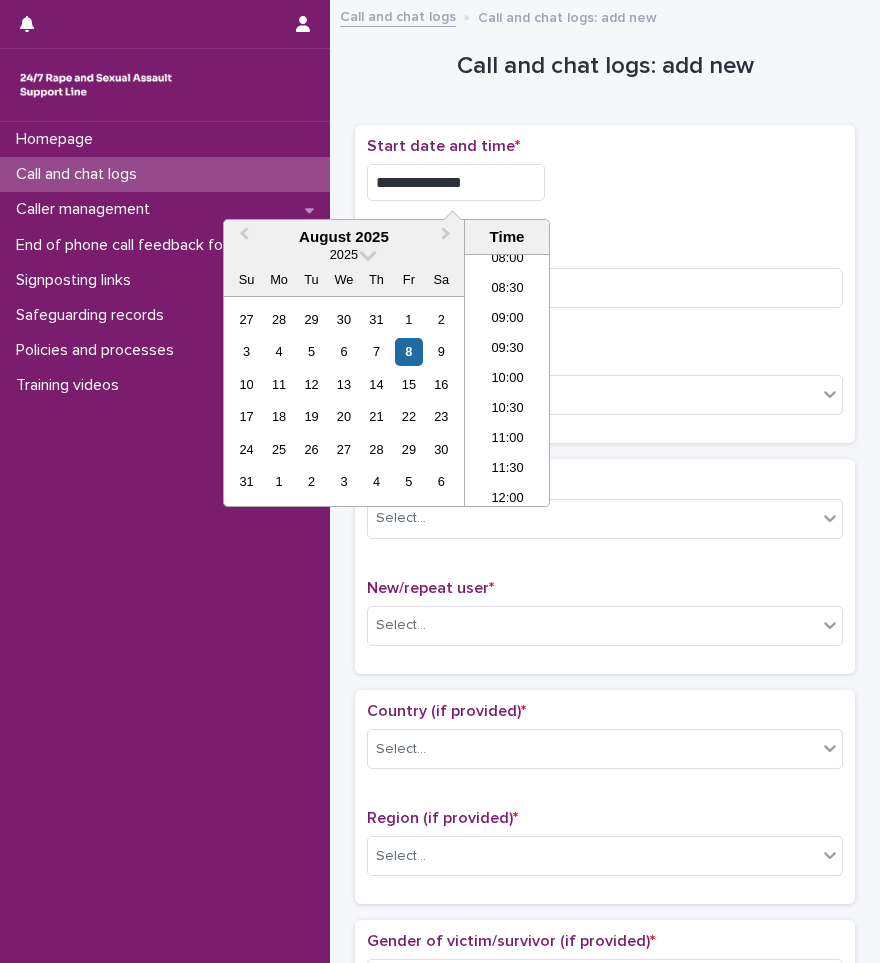 type on "**********" 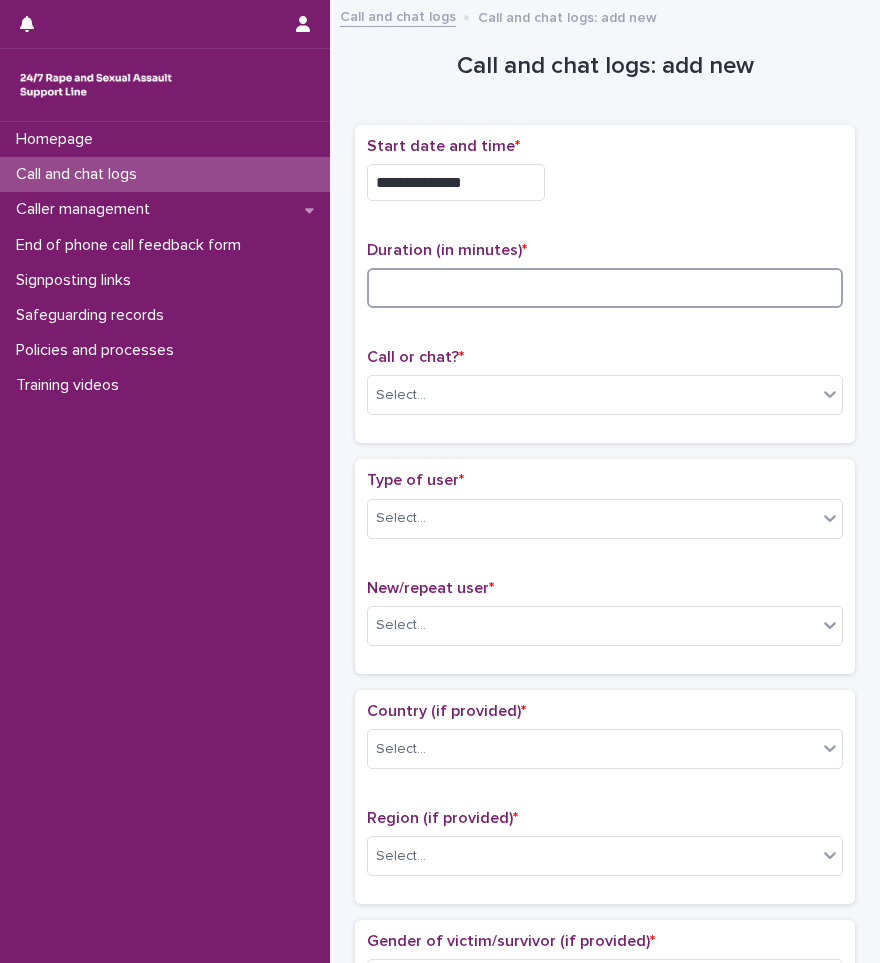 click at bounding box center (605, 288) 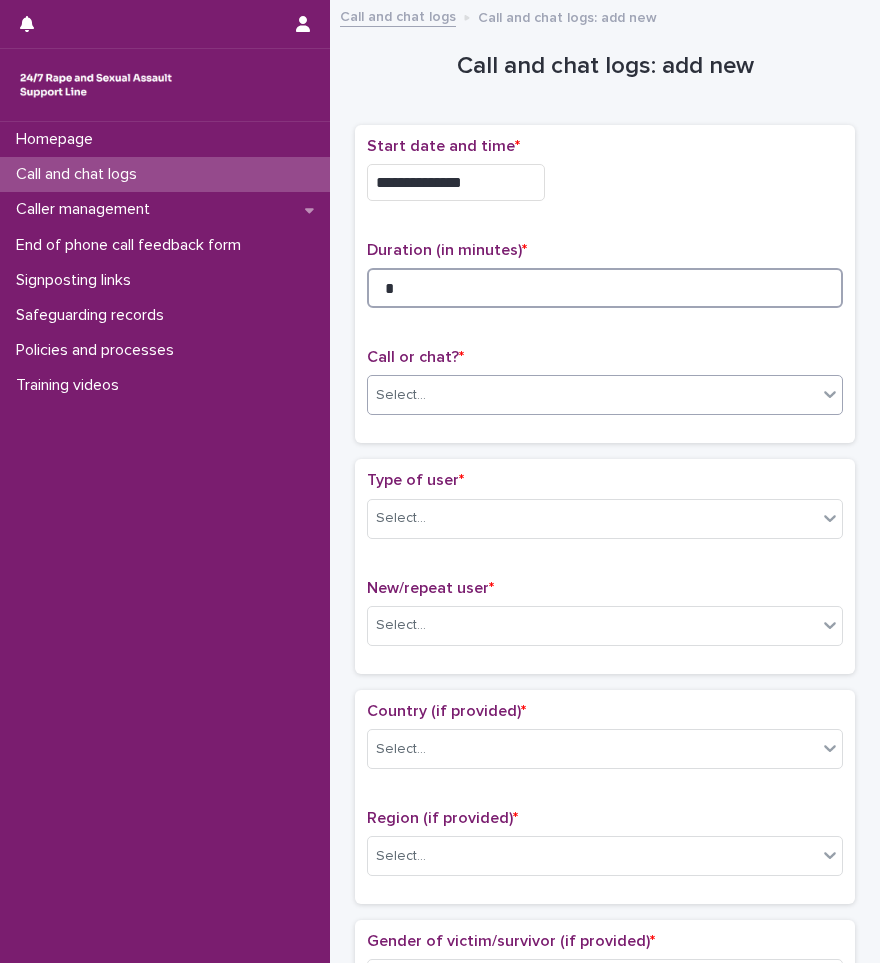 type on "*" 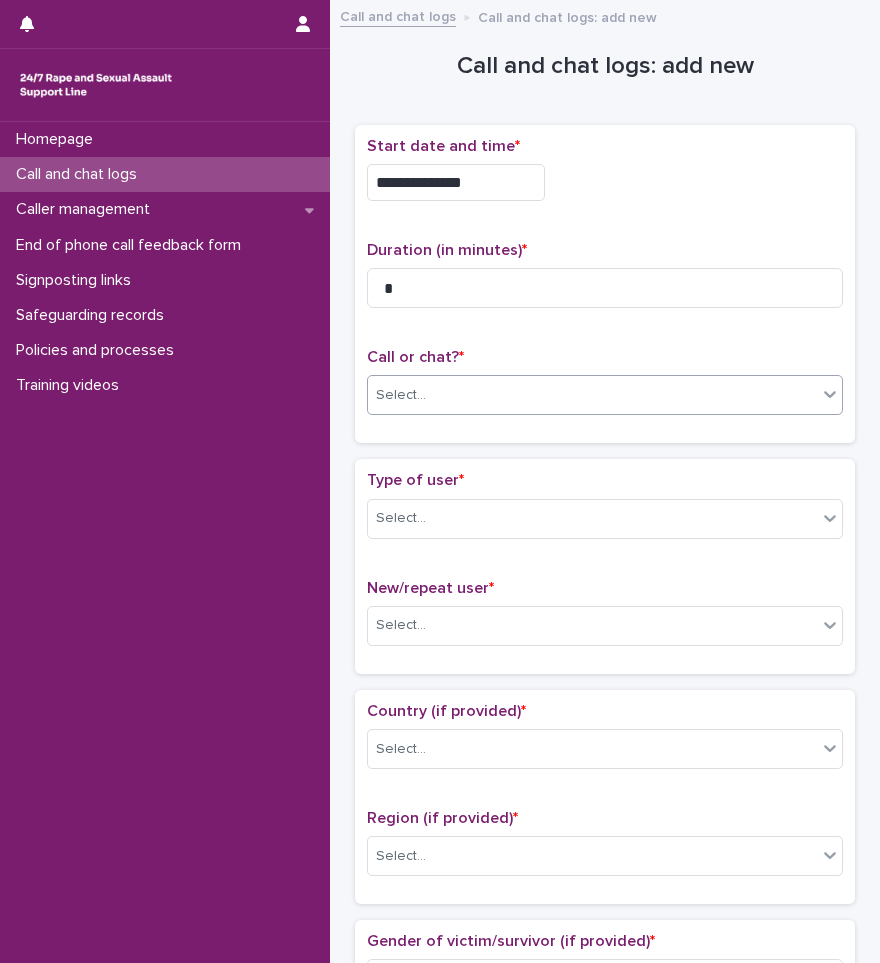 click on "Select..." at bounding box center [592, 395] 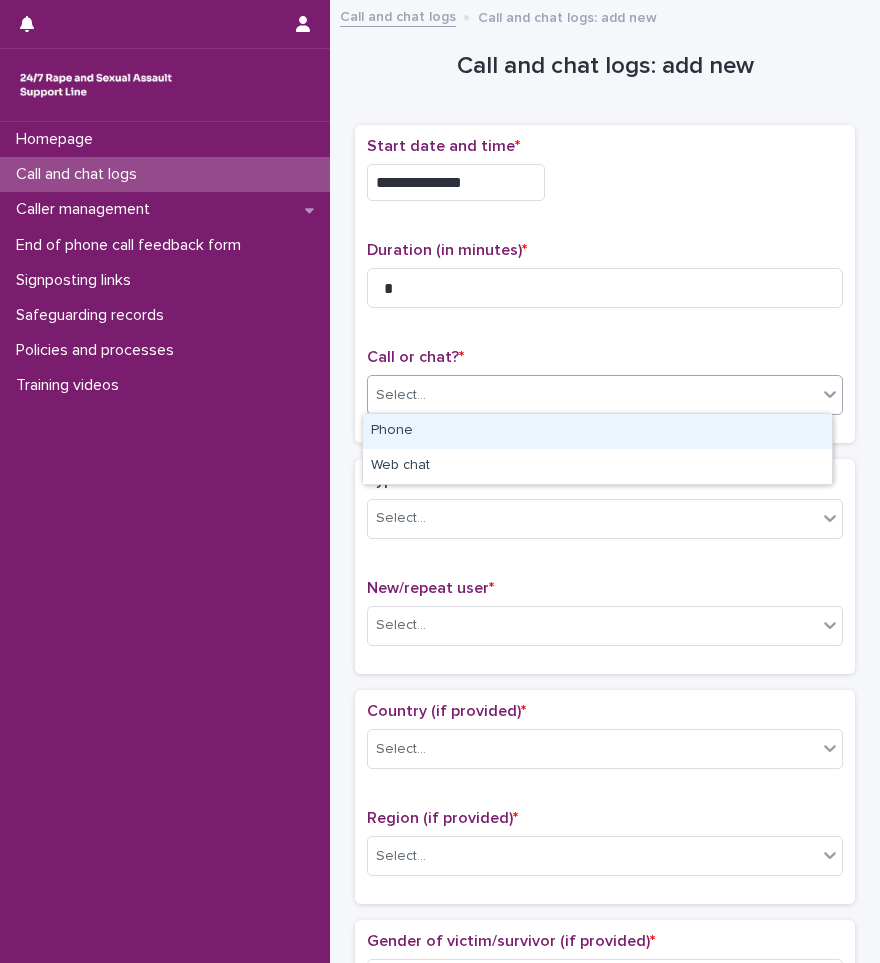 click on "Phone" at bounding box center [597, 431] 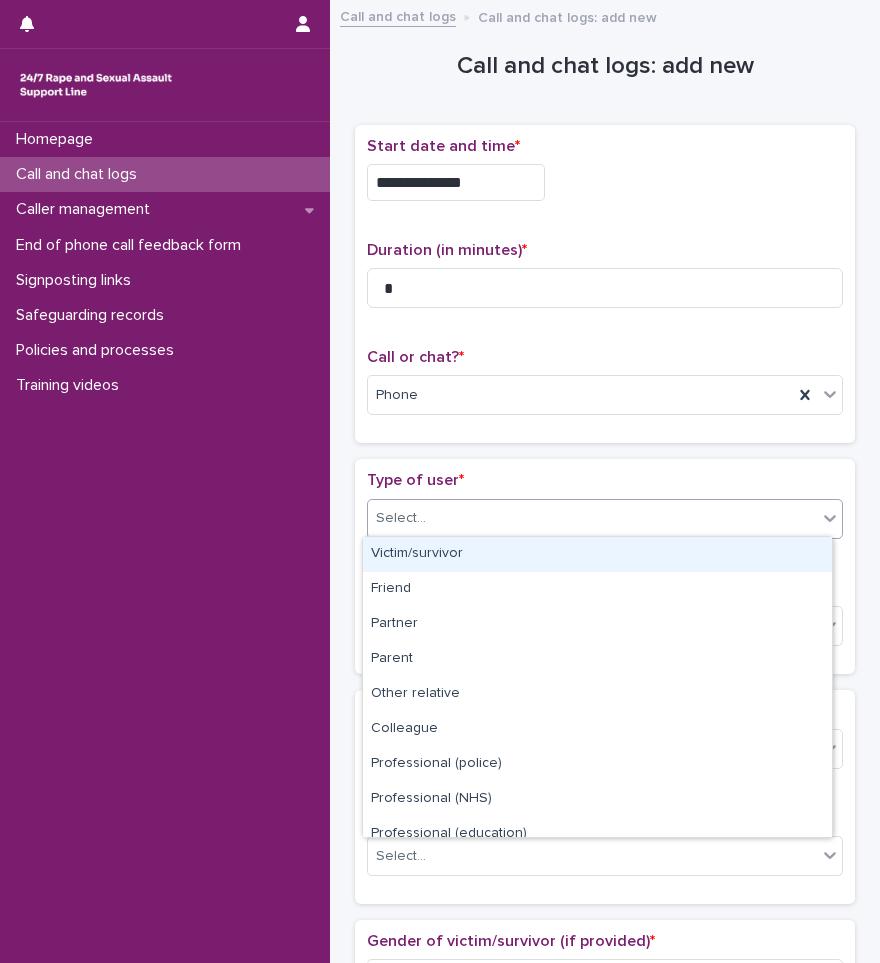 click on "Select..." at bounding box center (592, 518) 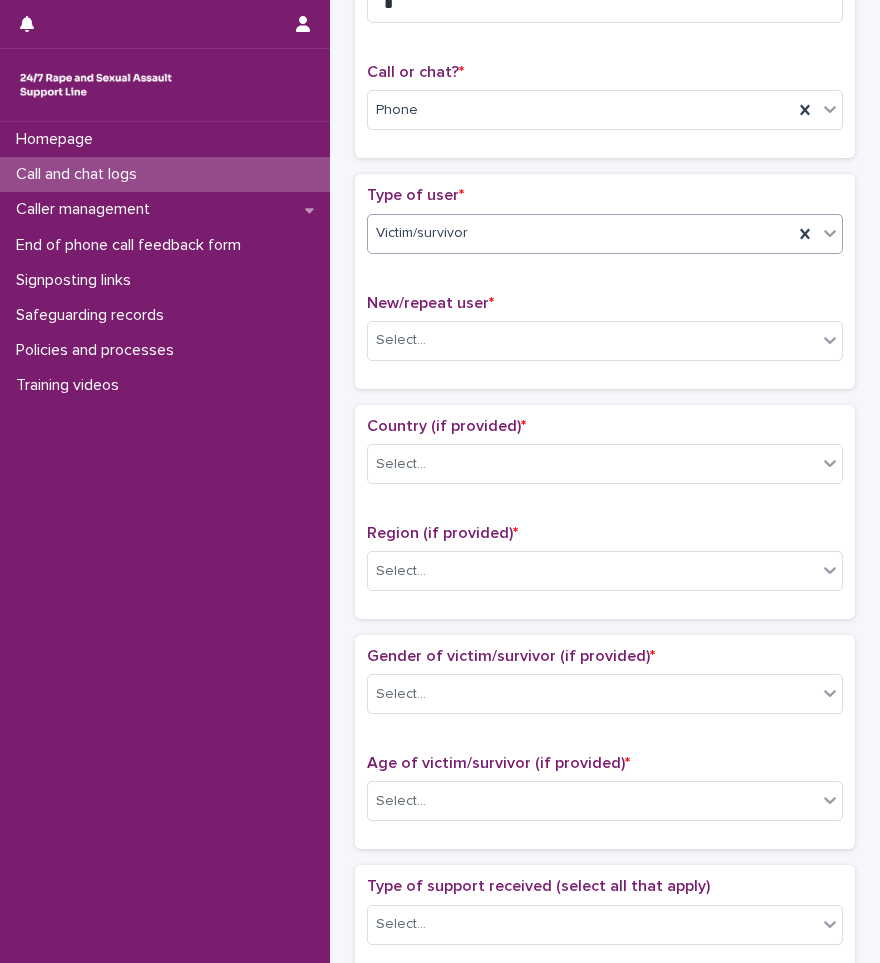 scroll, scrollTop: 300, scrollLeft: 0, axis: vertical 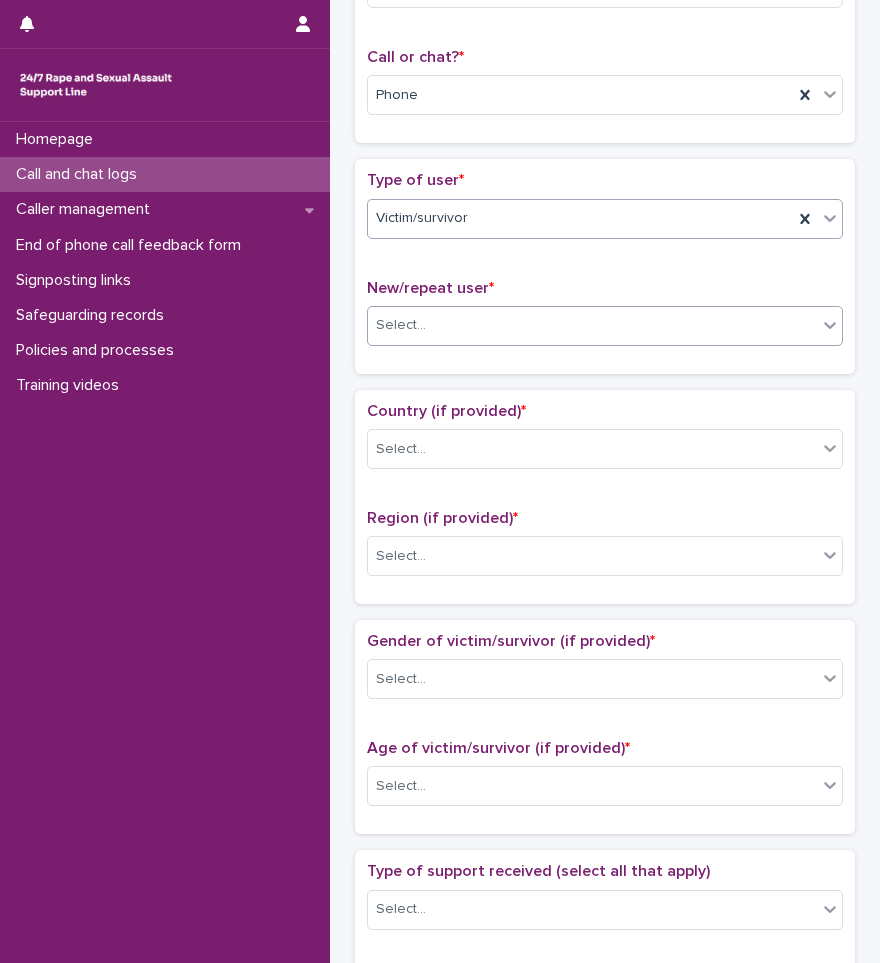 click on "Select..." at bounding box center (592, 325) 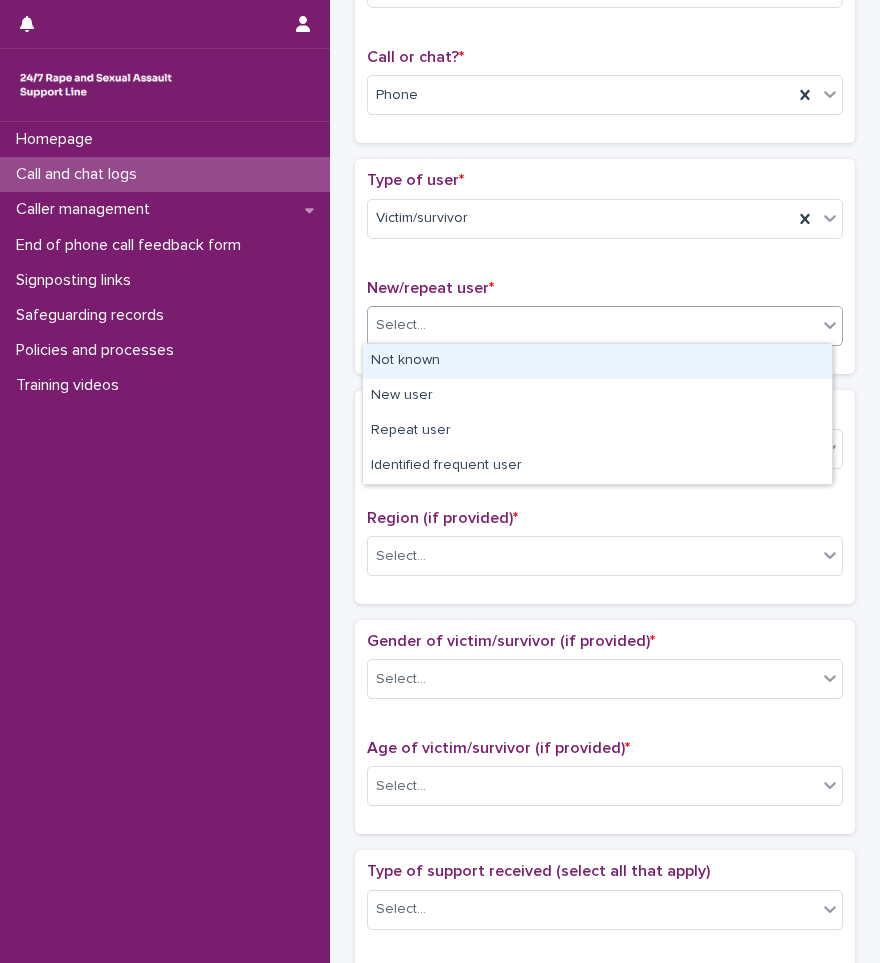 click on "Not known" at bounding box center (597, 361) 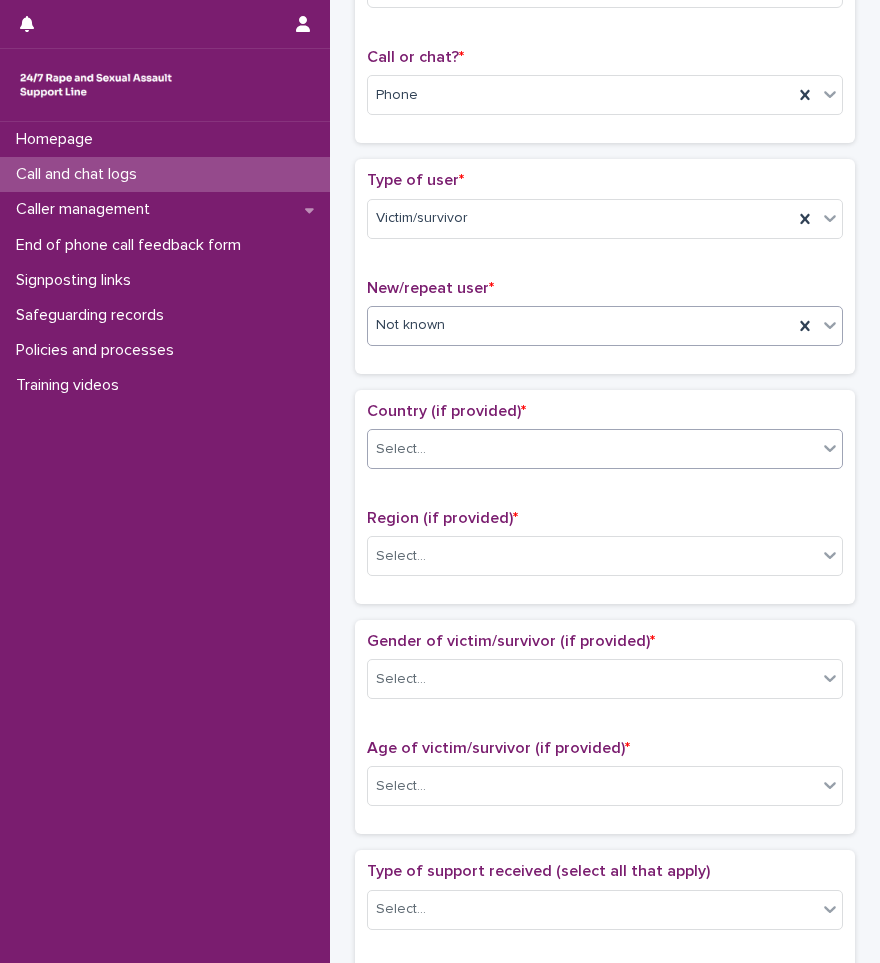 click on "Select..." at bounding box center [592, 449] 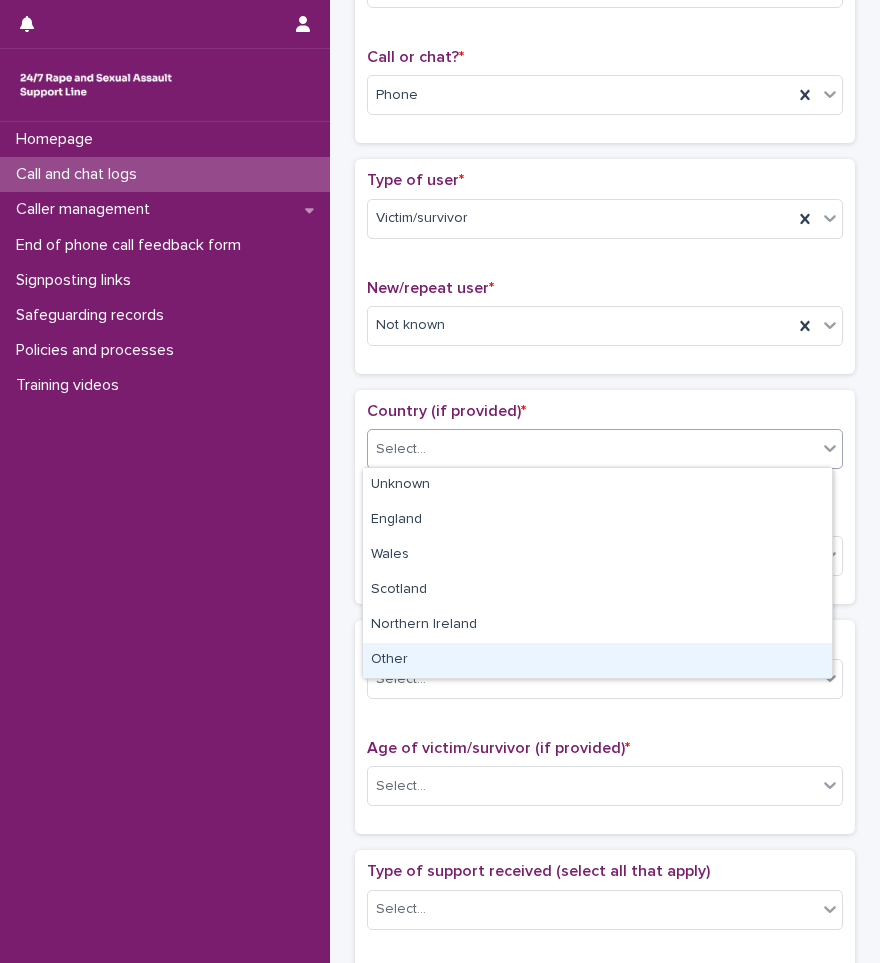 click on "Other" at bounding box center [597, 660] 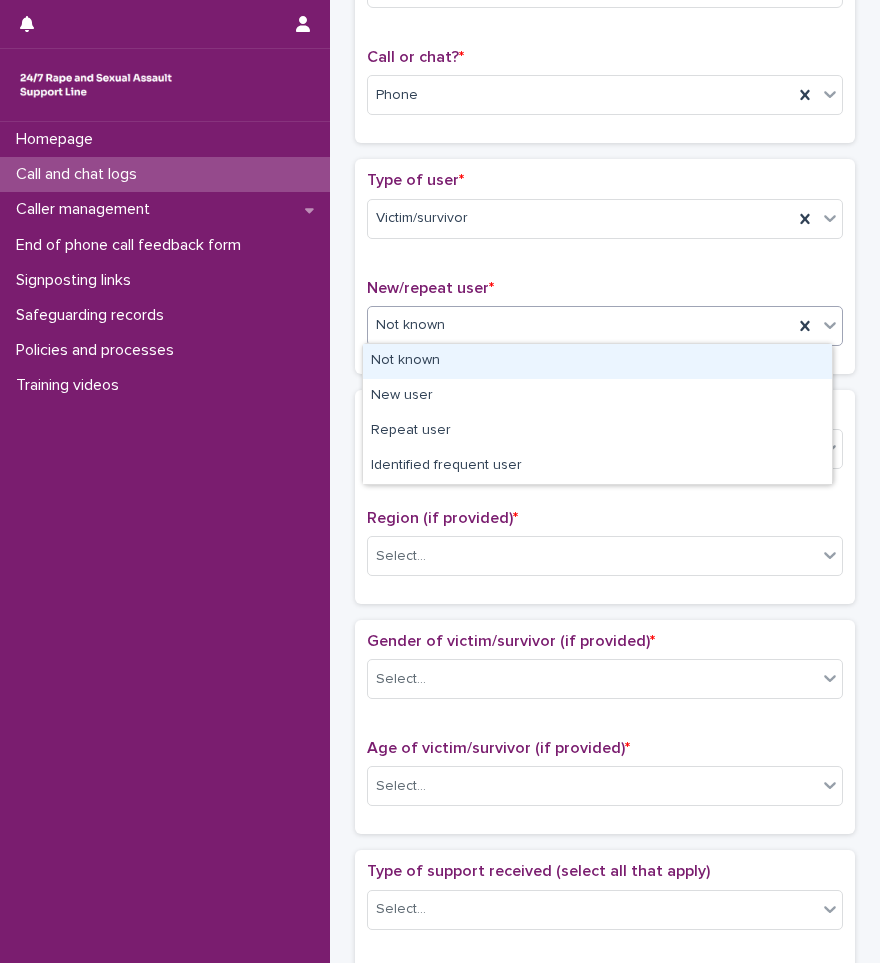 click on "Not known" at bounding box center [580, 325] 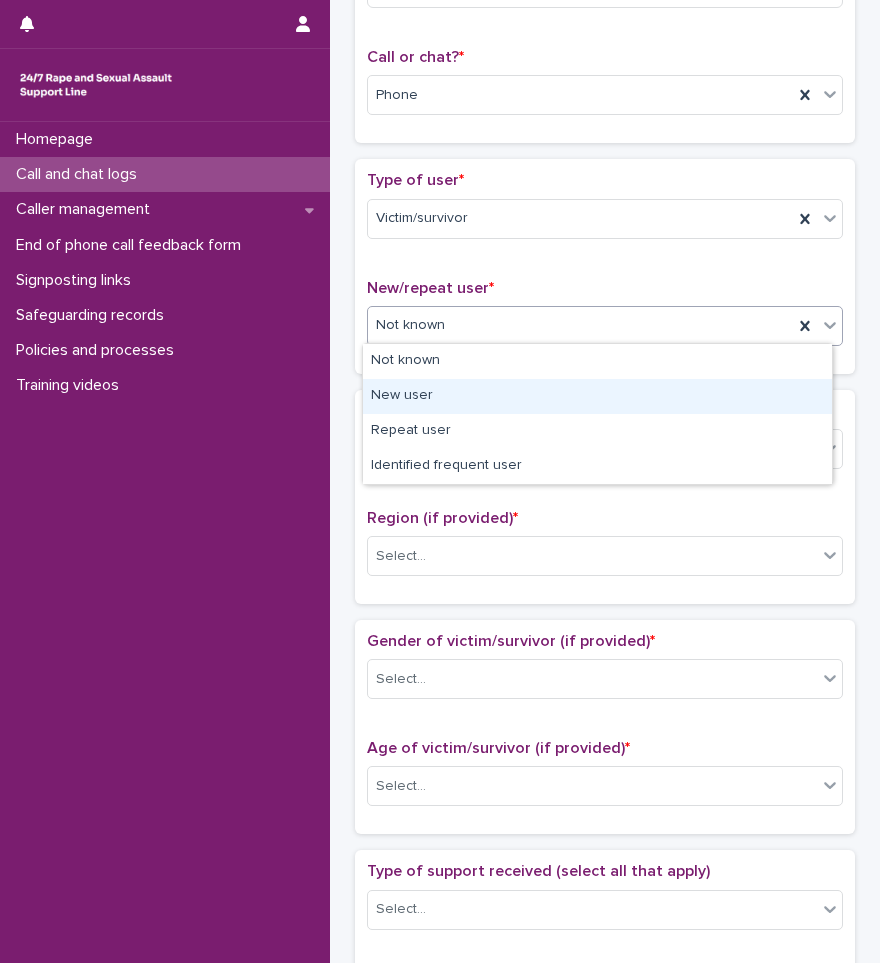click on "New user" at bounding box center (597, 396) 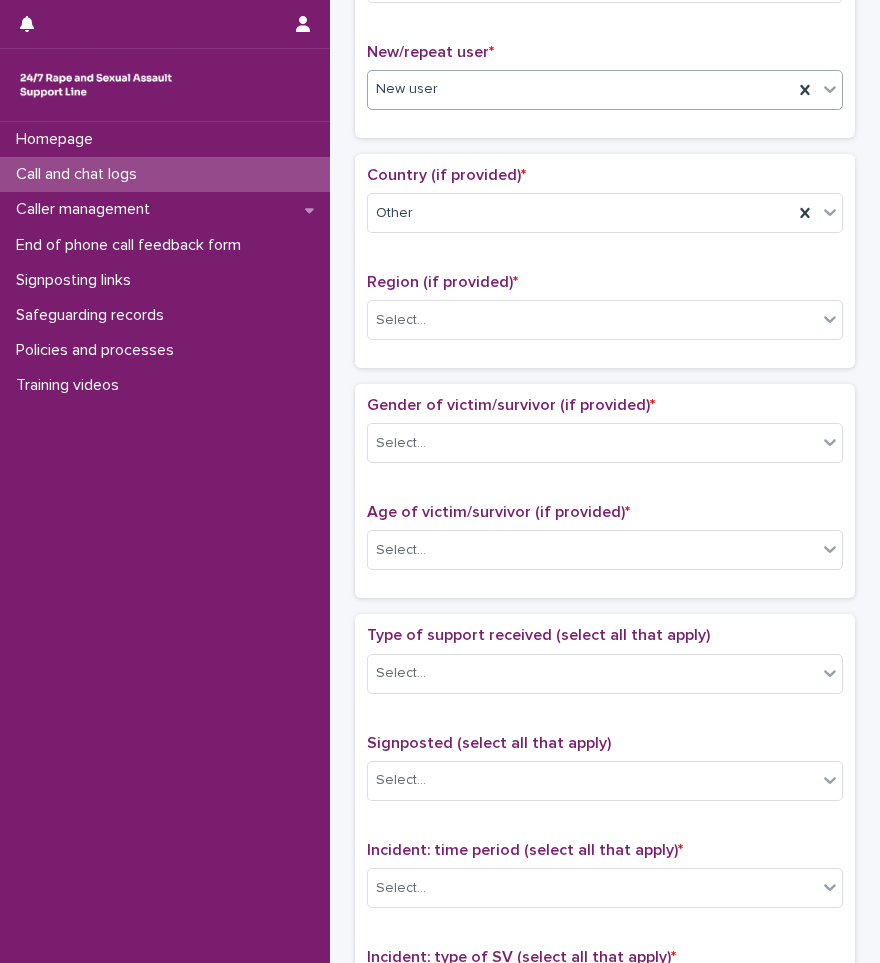 scroll, scrollTop: 600, scrollLeft: 0, axis: vertical 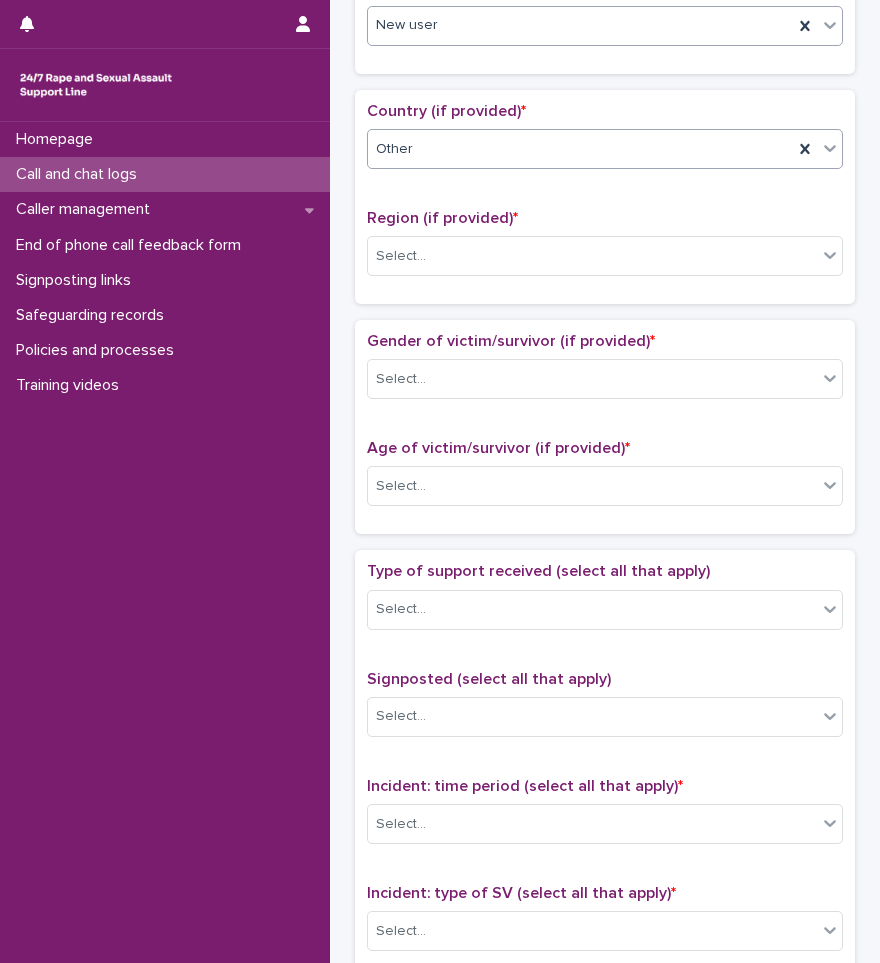 click on "Other" at bounding box center (580, 149) 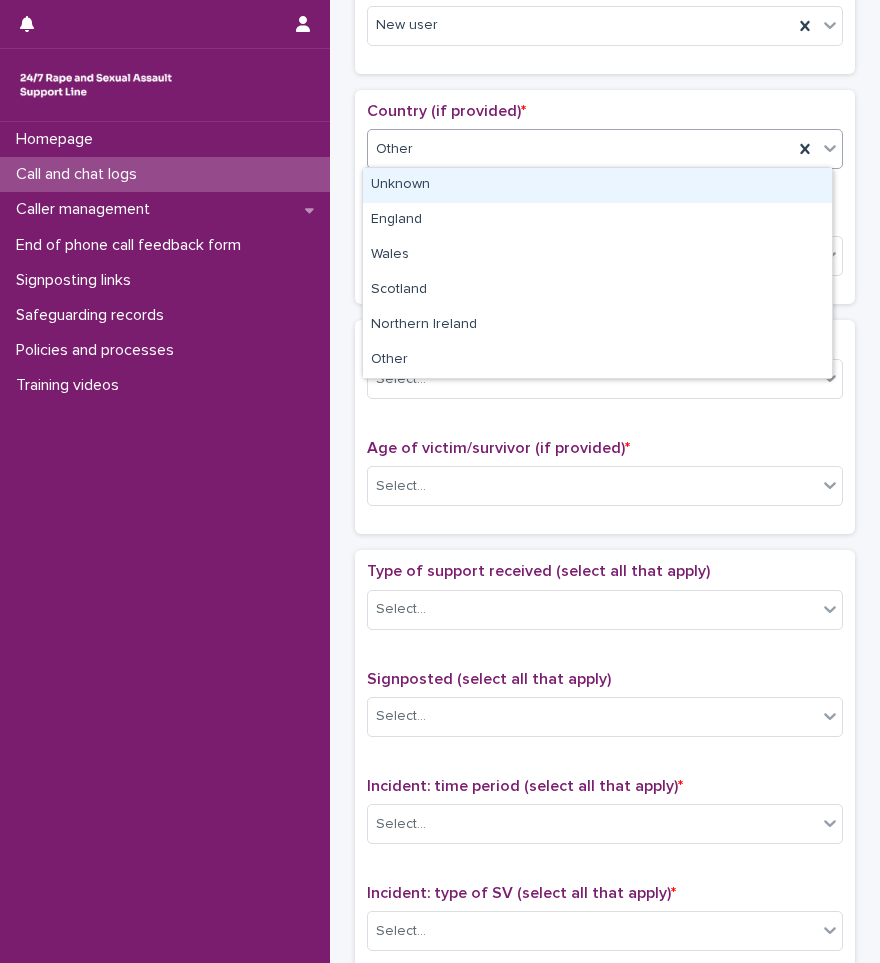 click on "Unknown" at bounding box center (597, 185) 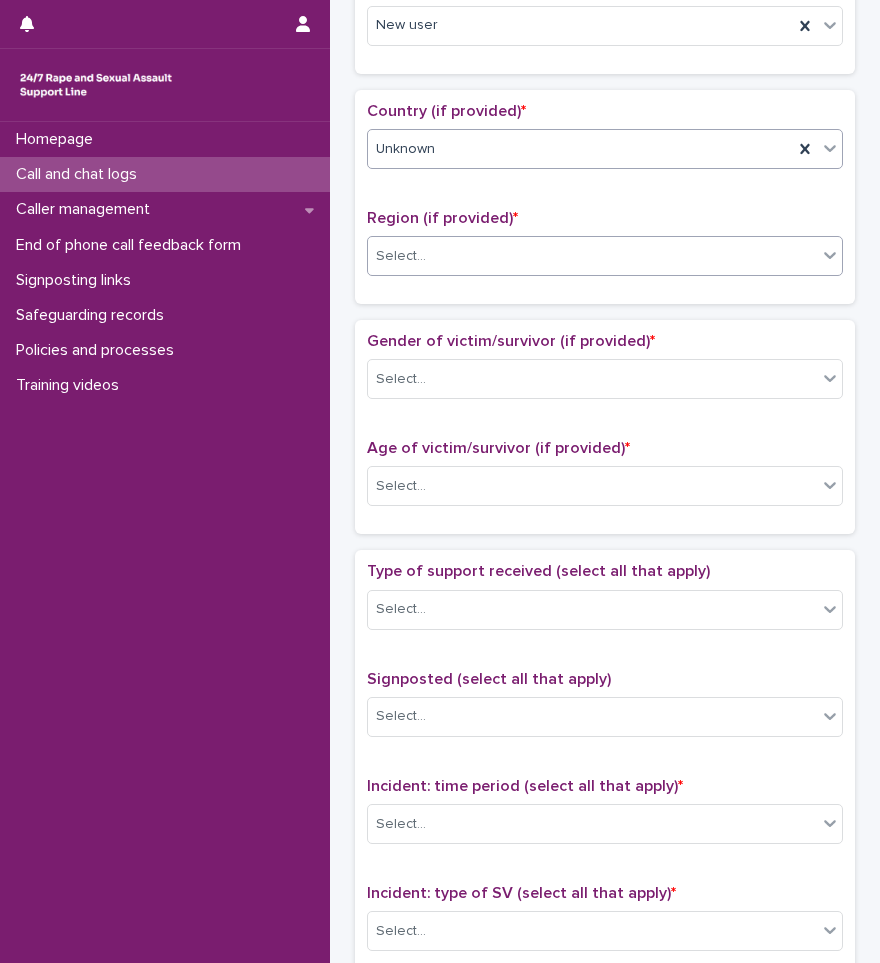 click on "Select..." at bounding box center (592, 256) 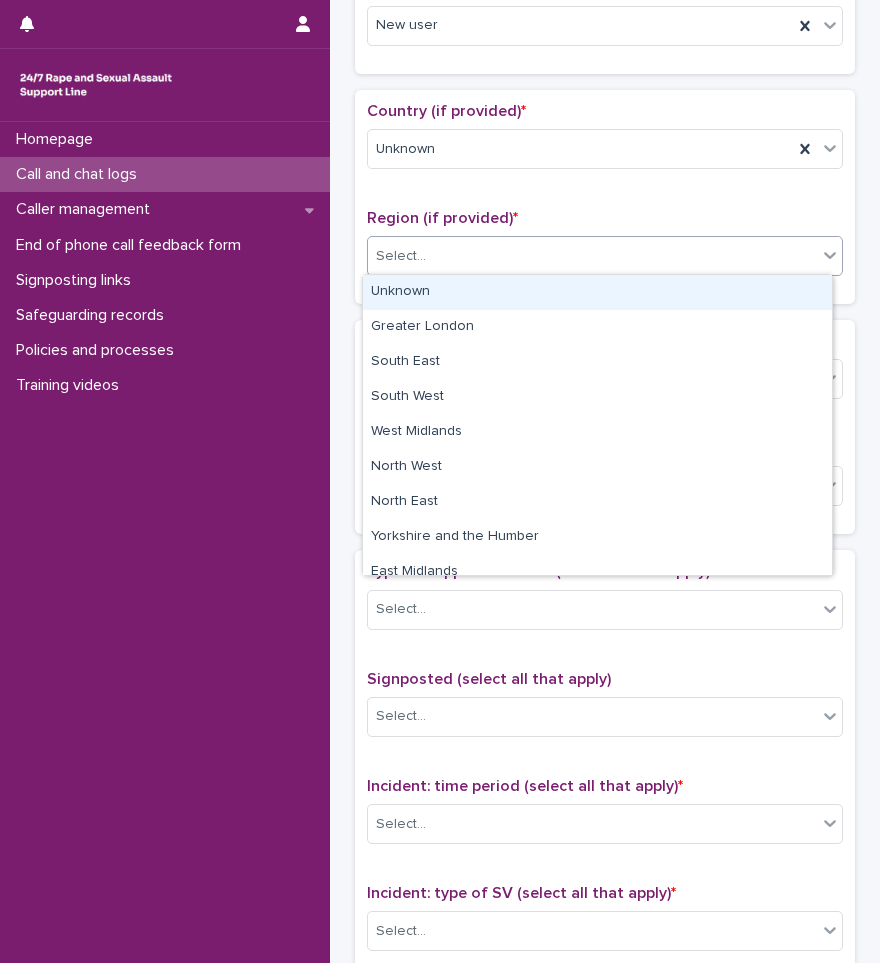 click on "Unknown" at bounding box center [597, 292] 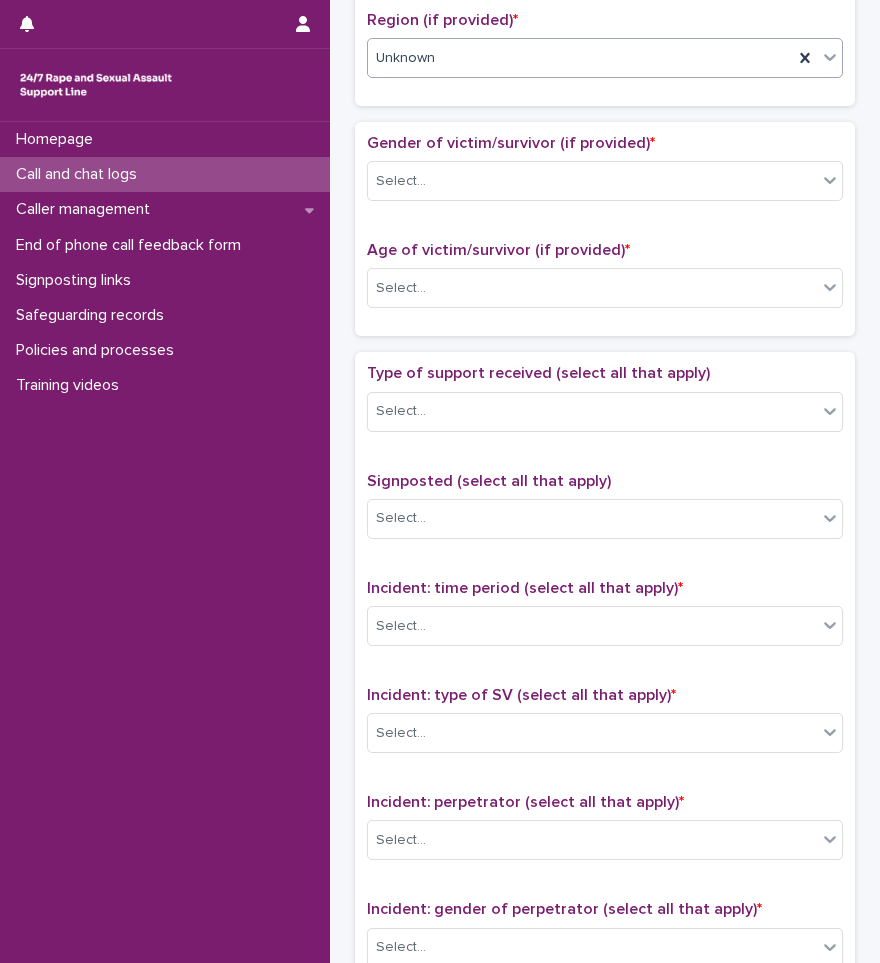 scroll, scrollTop: 800, scrollLeft: 0, axis: vertical 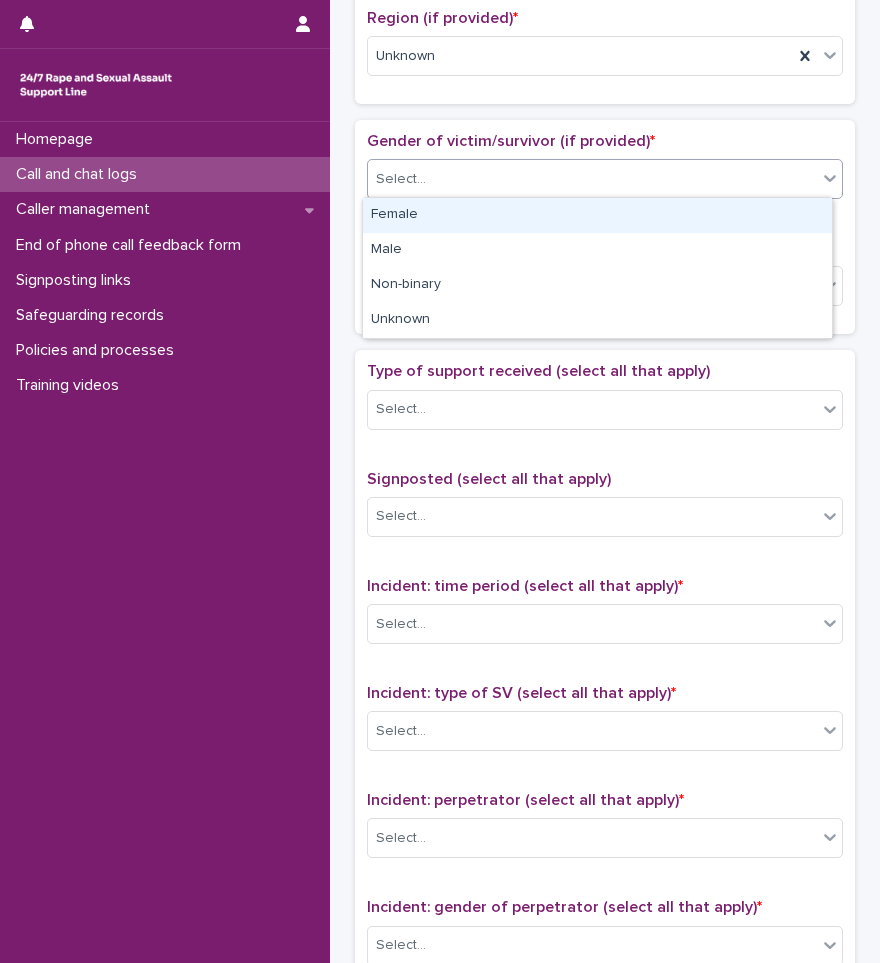 click on "Select..." at bounding box center (592, 179) 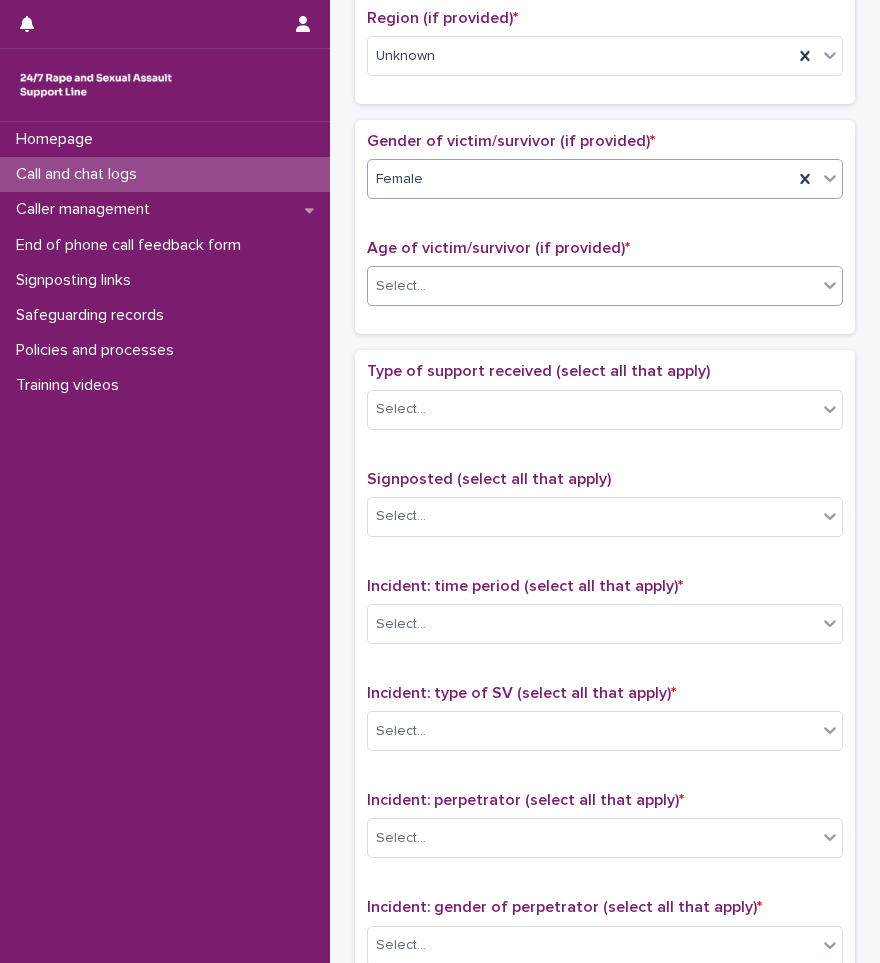click on "Select..." at bounding box center (592, 286) 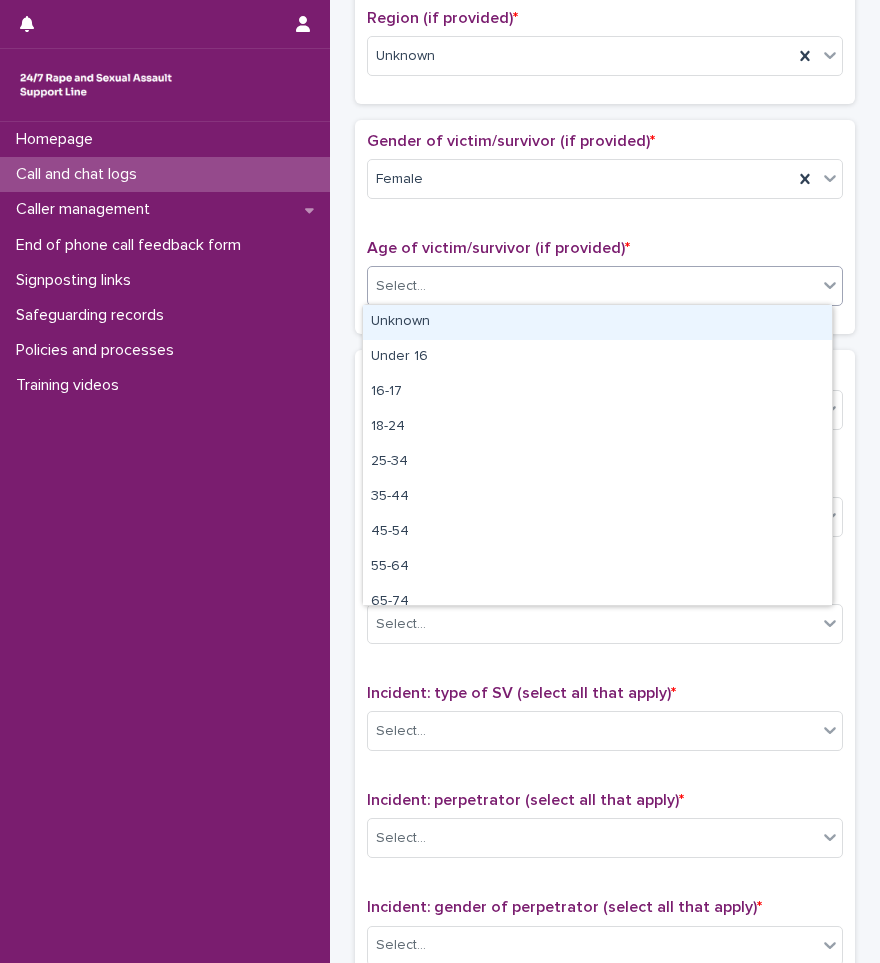 click on "Unknown" at bounding box center [597, 322] 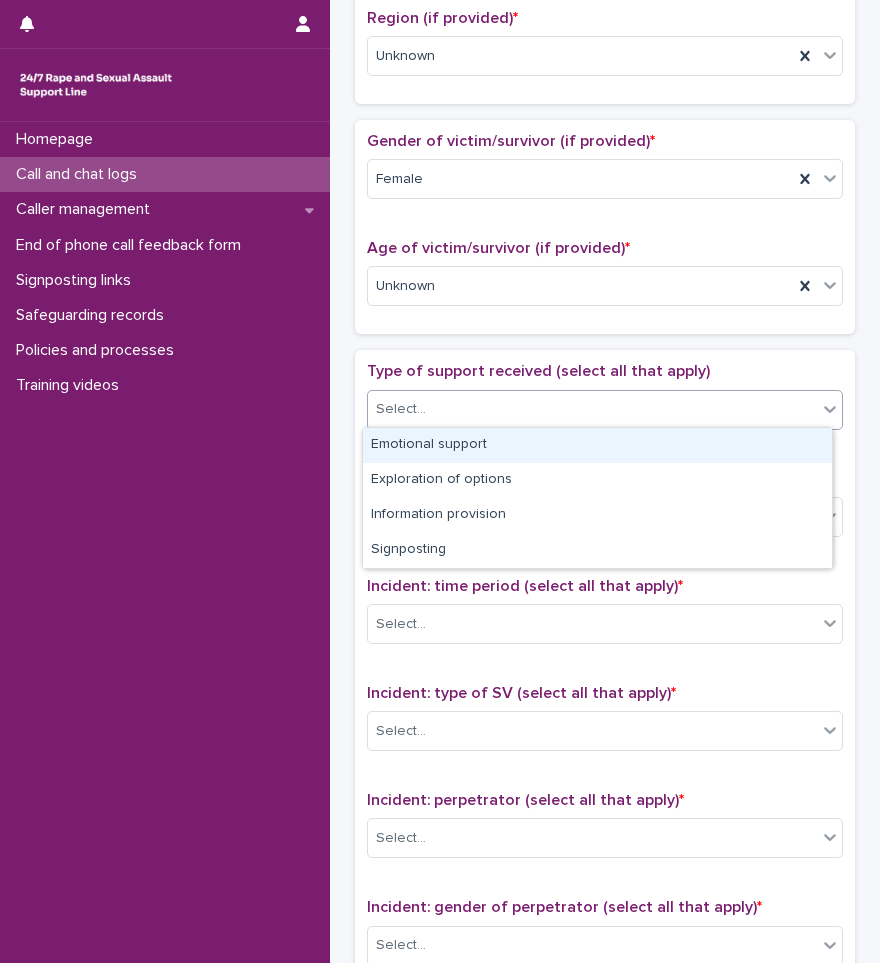 click on "Select..." at bounding box center (592, 409) 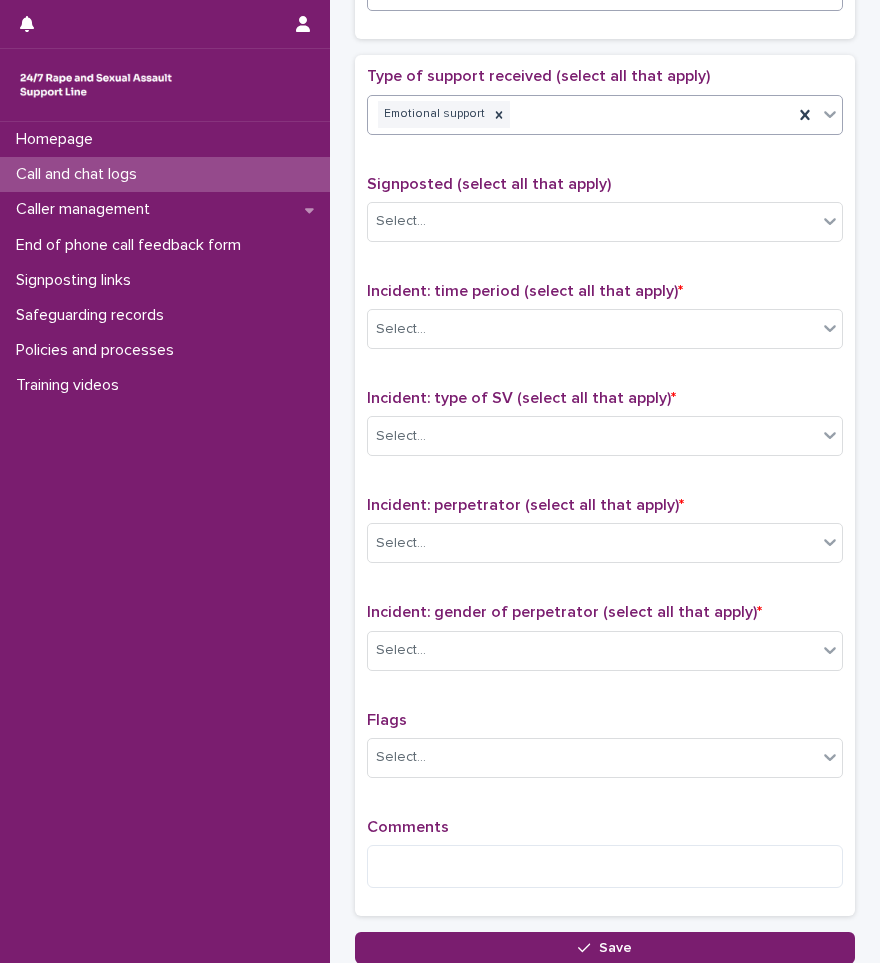 scroll, scrollTop: 1100, scrollLeft: 0, axis: vertical 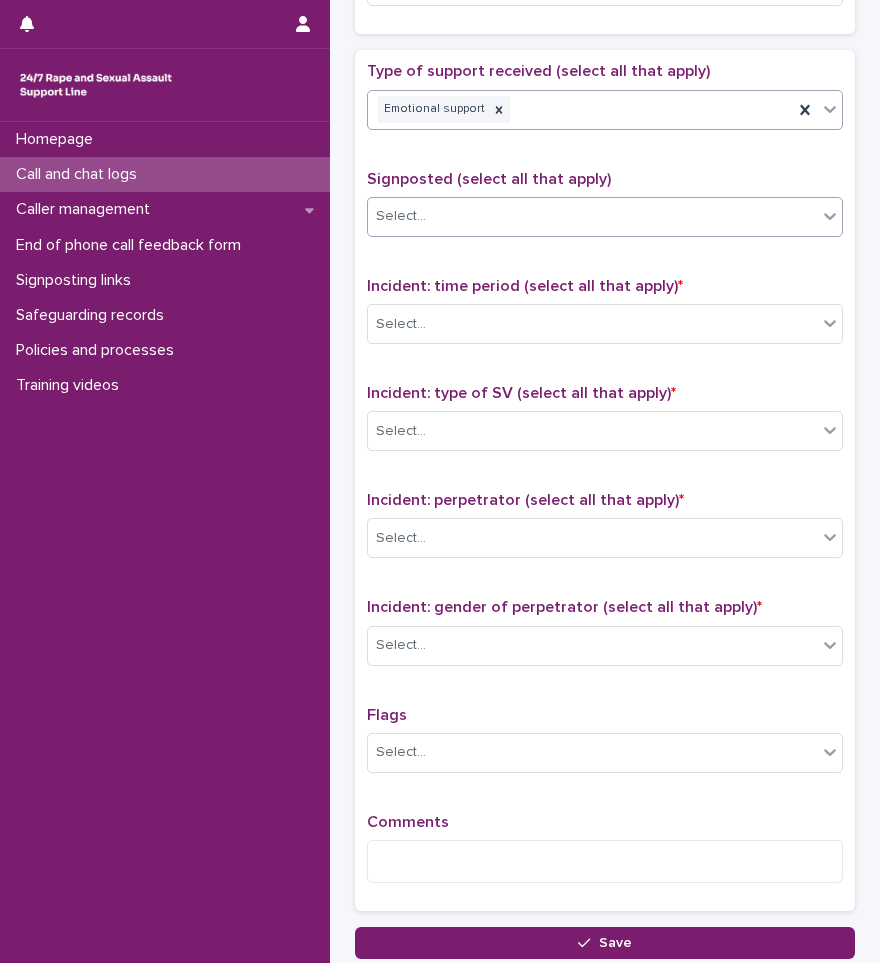 click on "Select..." at bounding box center [592, 216] 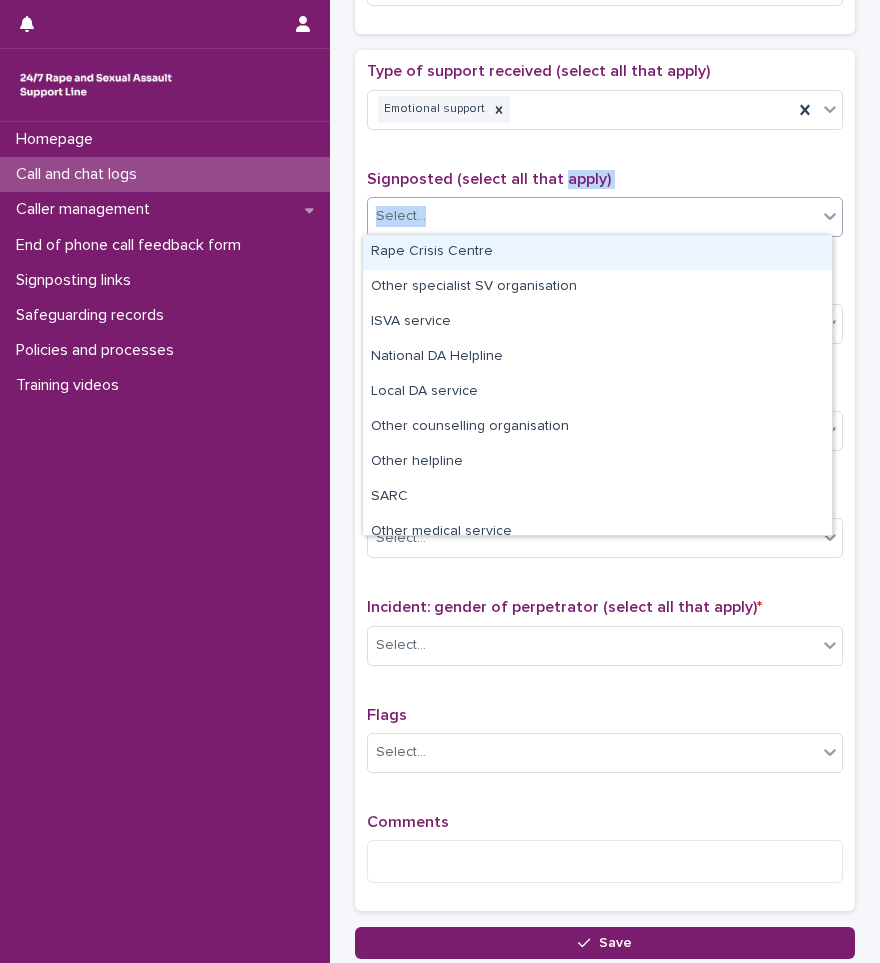 click on "Signposted (select all that apply)      option Rape Crisis Centre focused, 1 of 12. 12 results available. Use Up and Down to choose options, press Enter to select the currently focused option, press Escape to exit the menu, press Tab to select the option and exit the menu. Select..." at bounding box center (605, 211) 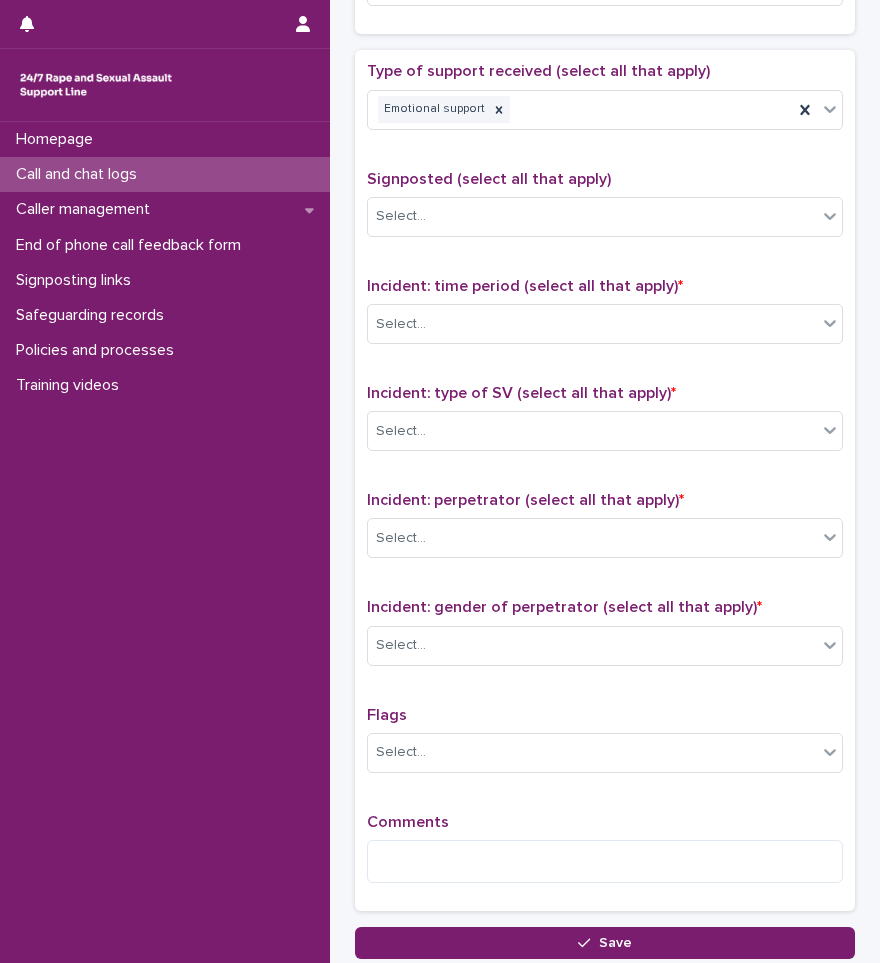 drag, startPoint x: 550, startPoint y: 188, endPoint x: 694, endPoint y: 154, distance: 147.95946 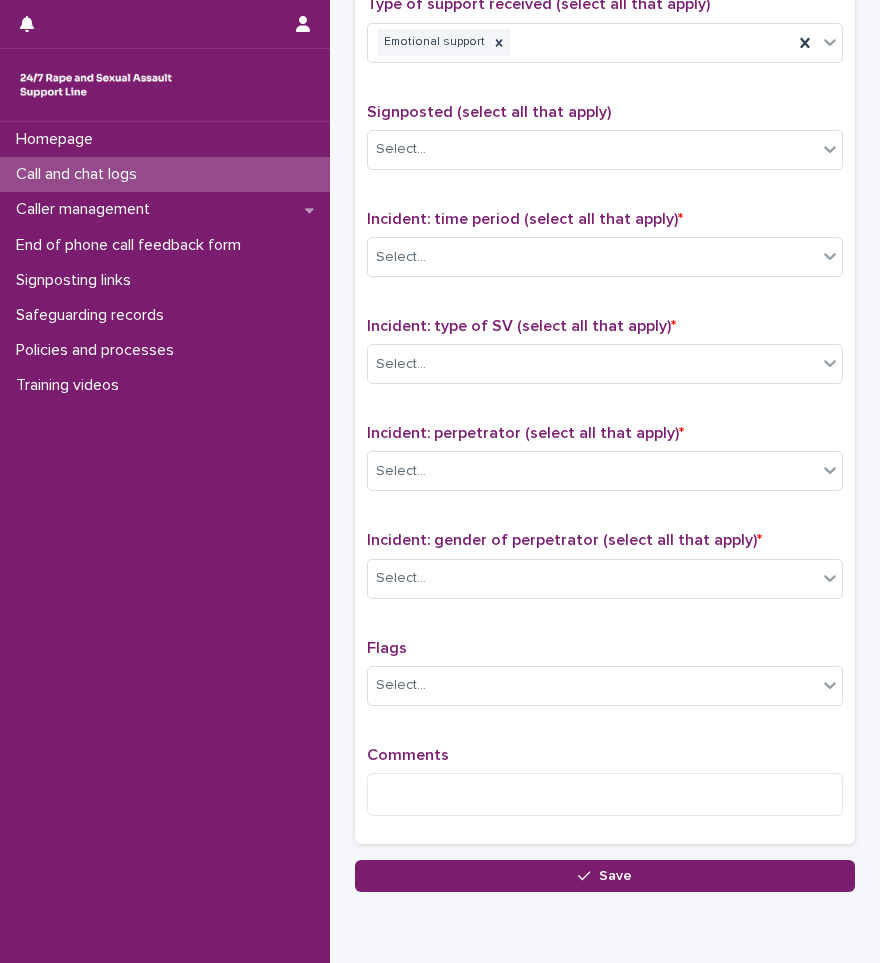 scroll, scrollTop: 1200, scrollLeft: 0, axis: vertical 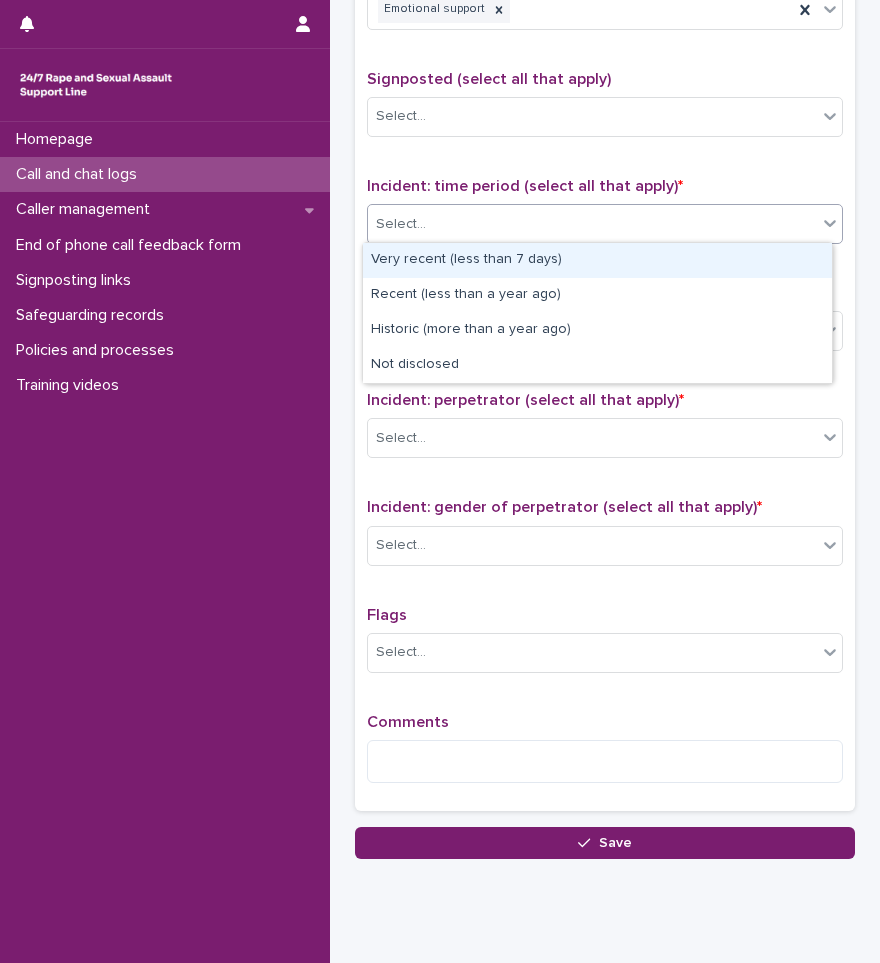 click on "Select..." at bounding box center (592, 224) 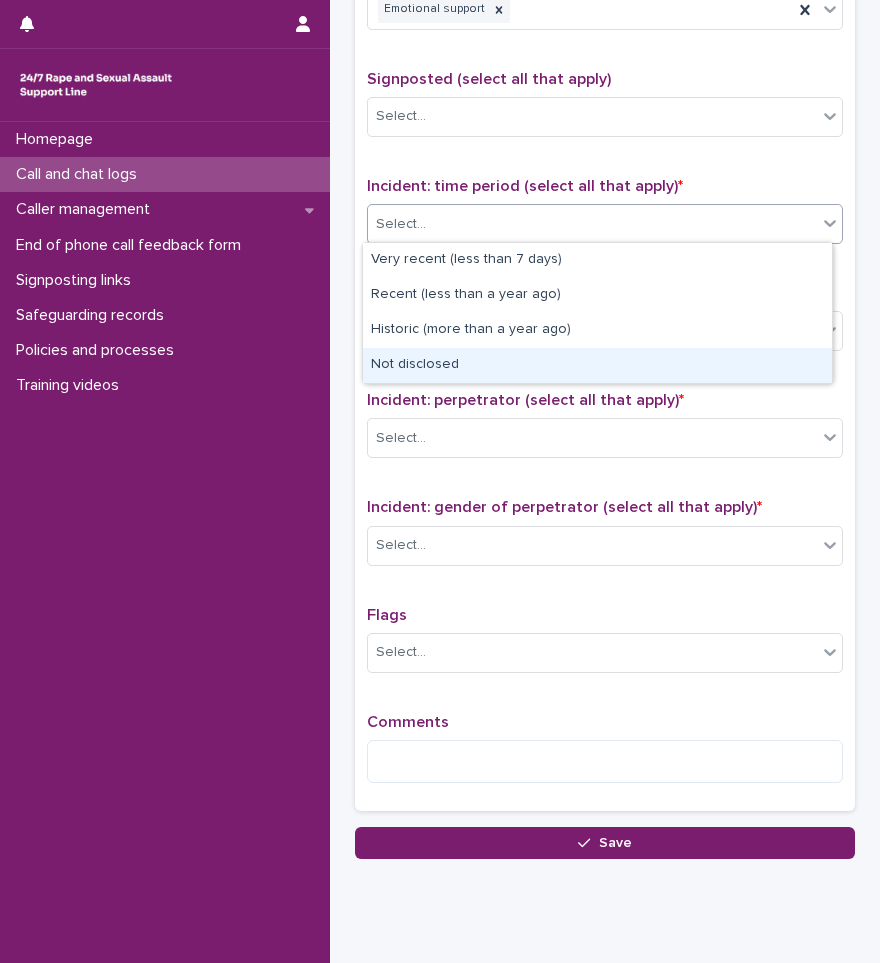 click on "Not disclosed" at bounding box center [597, 365] 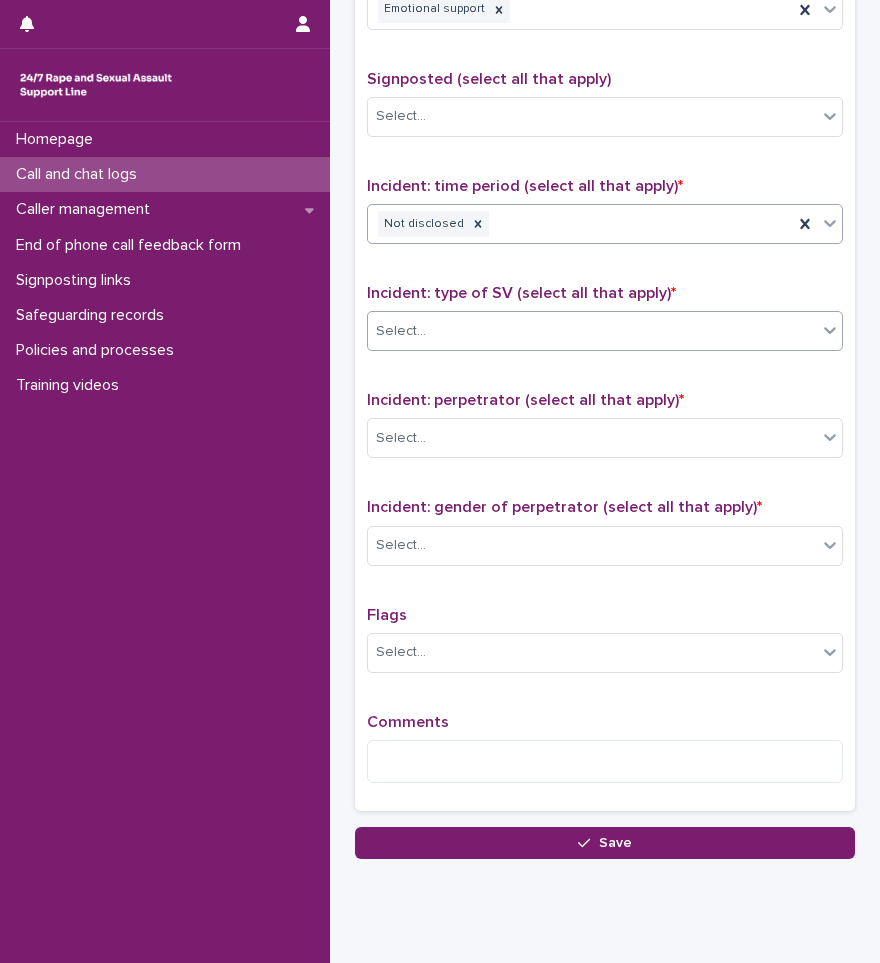 click on "Select..." at bounding box center (592, 331) 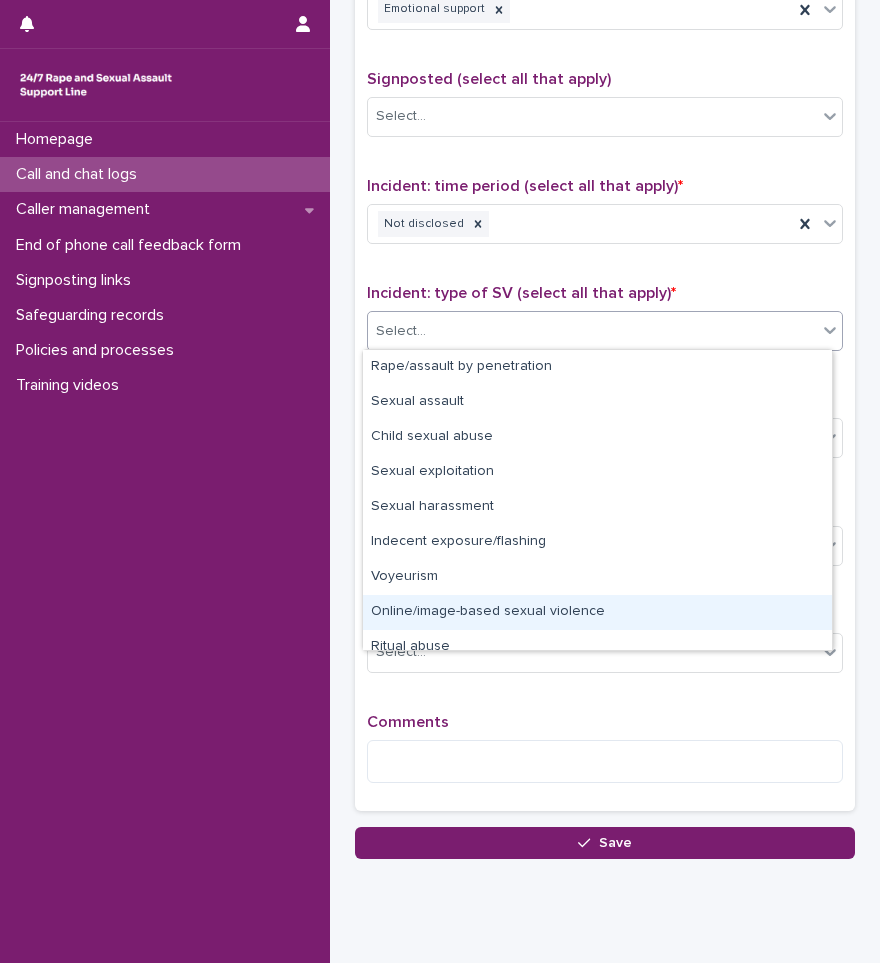 scroll, scrollTop: 50, scrollLeft: 0, axis: vertical 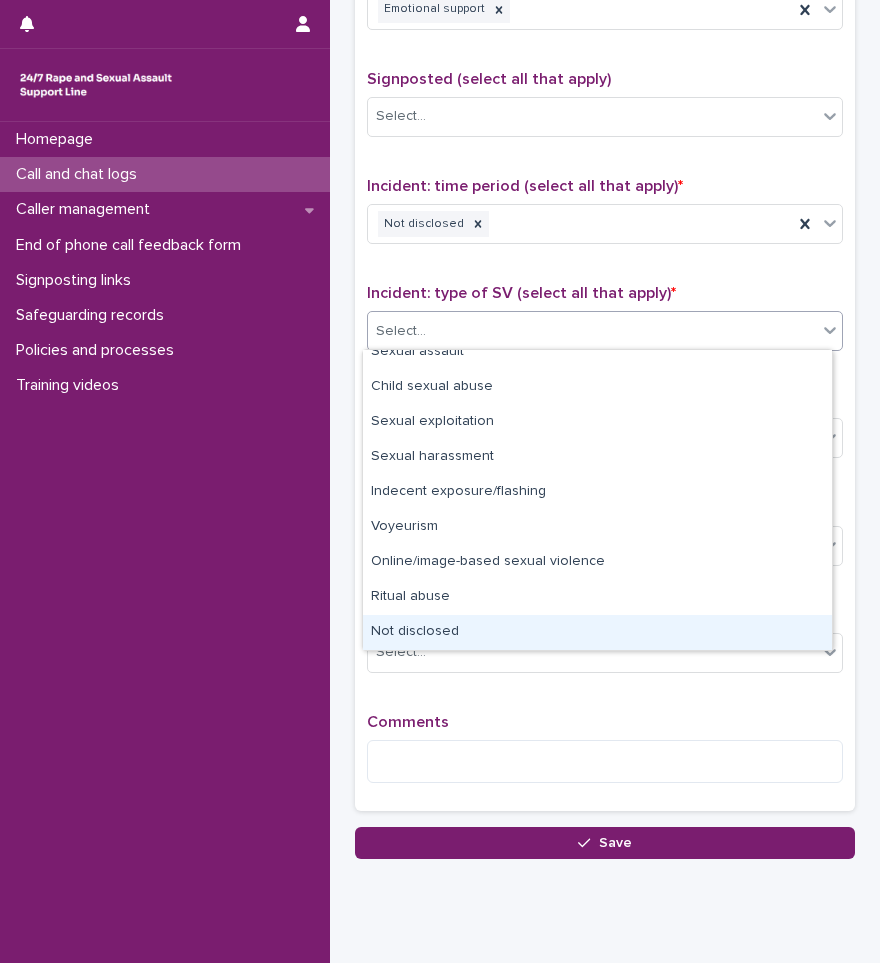 click on "Not disclosed" at bounding box center [597, 632] 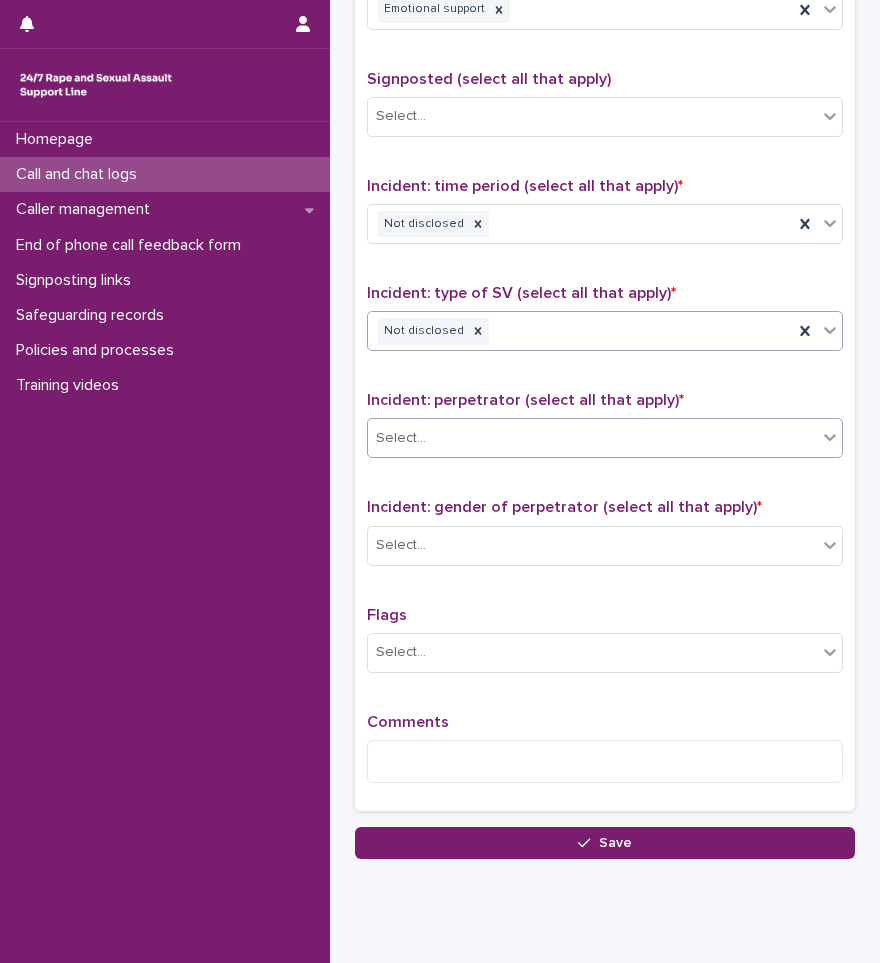 click on "Select..." at bounding box center (592, 438) 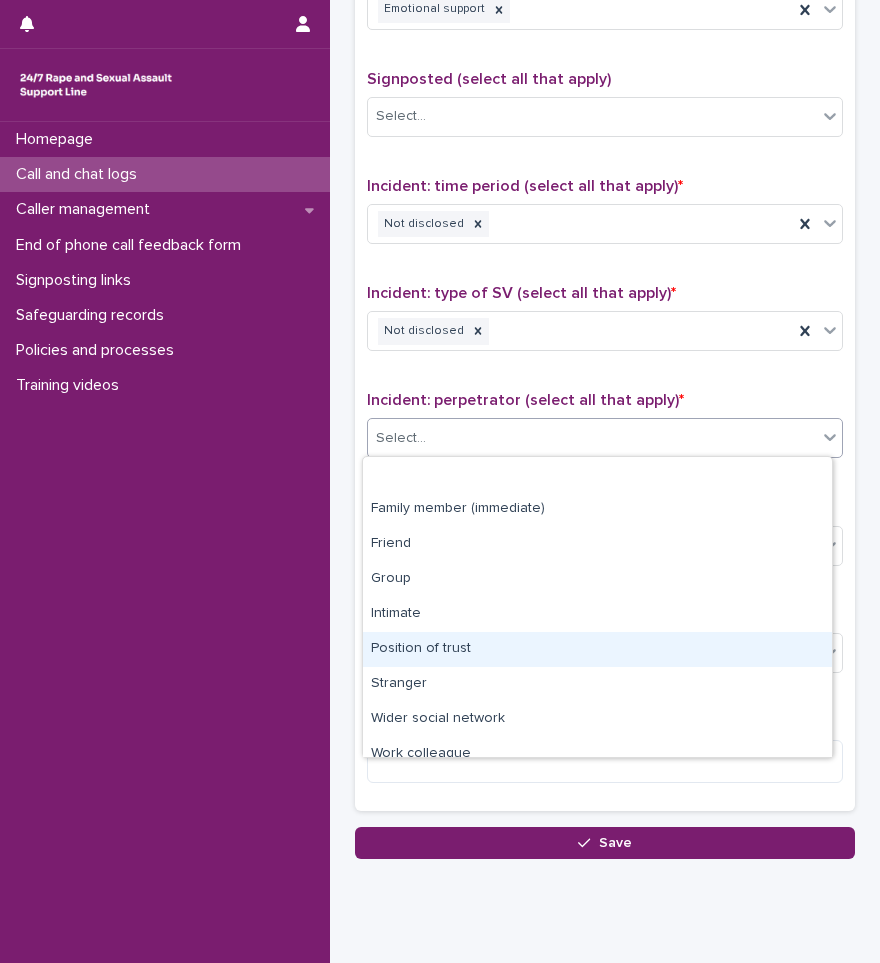 scroll, scrollTop: 85, scrollLeft: 0, axis: vertical 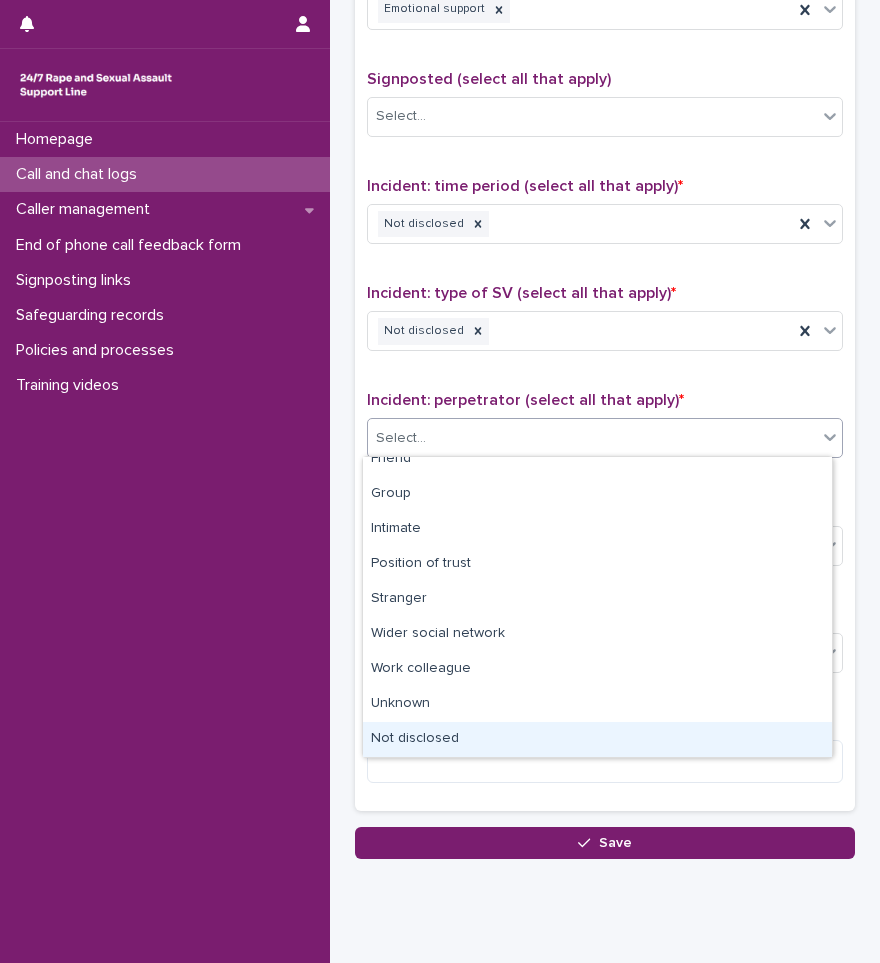 click on "Not disclosed" at bounding box center [597, 739] 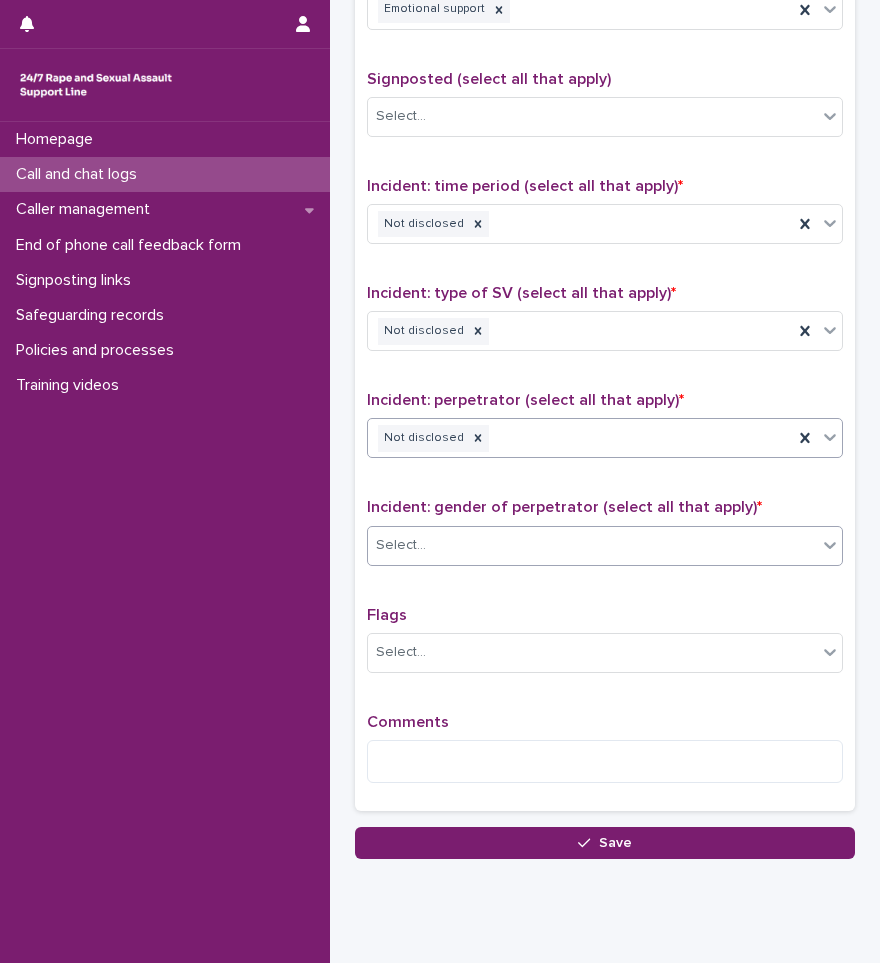 click on "Select..." at bounding box center [592, 545] 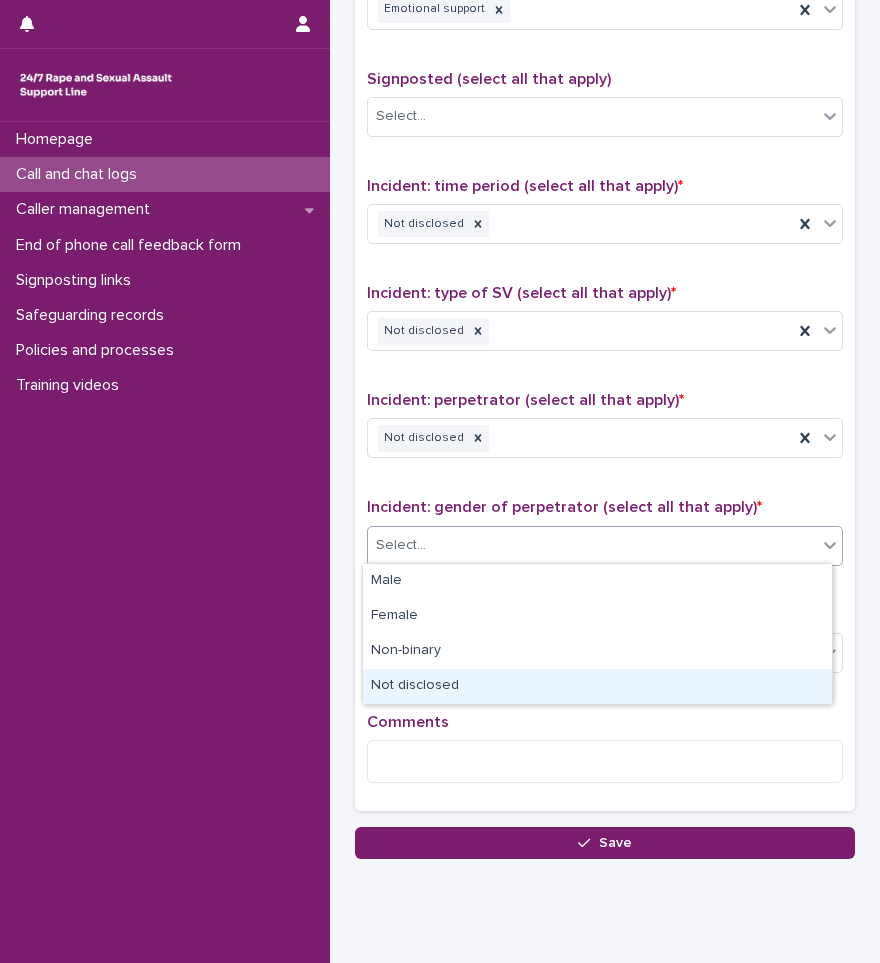 click on "Not disclosed" at bounding box center (597, 686) 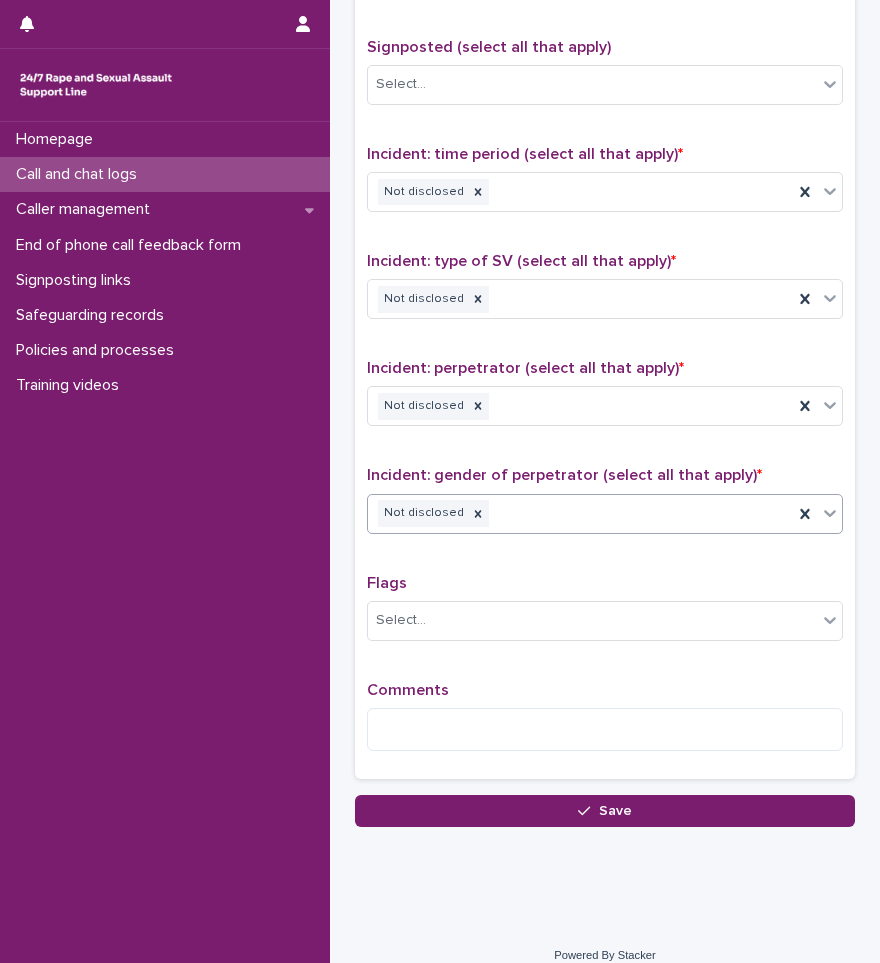 scroll, scrollTop: 1250, scrollLeft: 0, axis: vertical 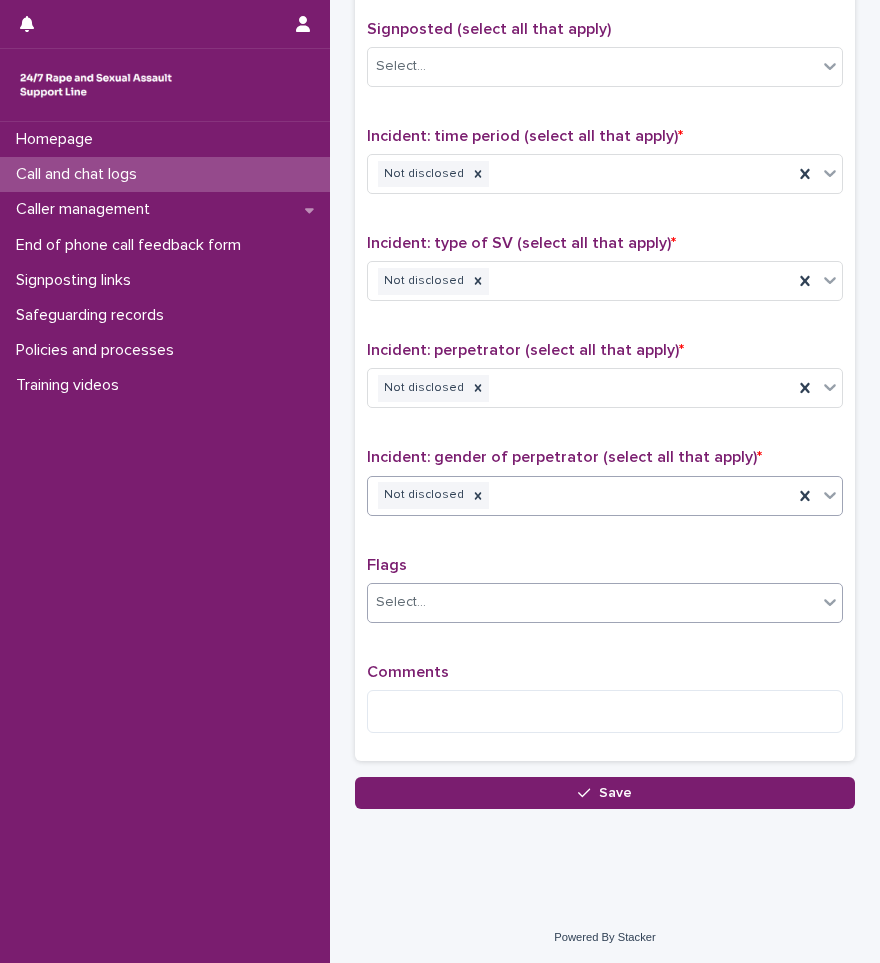click on "Select..." at bounding box center [592, 602] 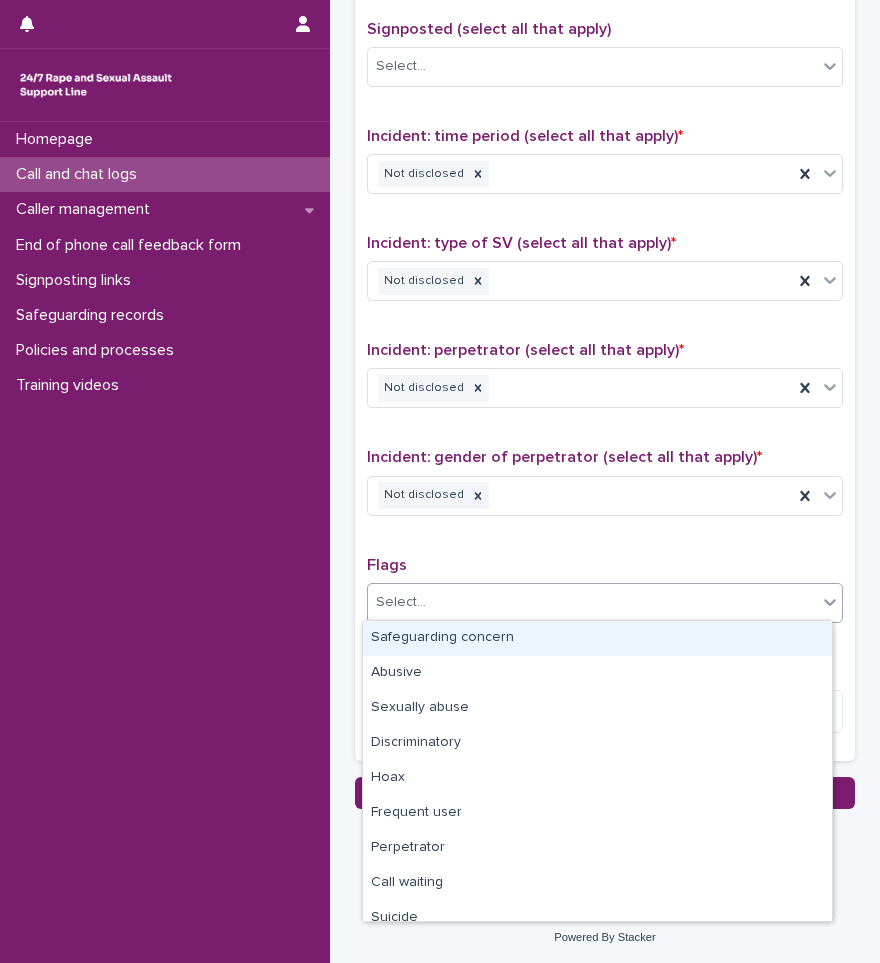 click on "Flags" at bounding box center (605, 565) 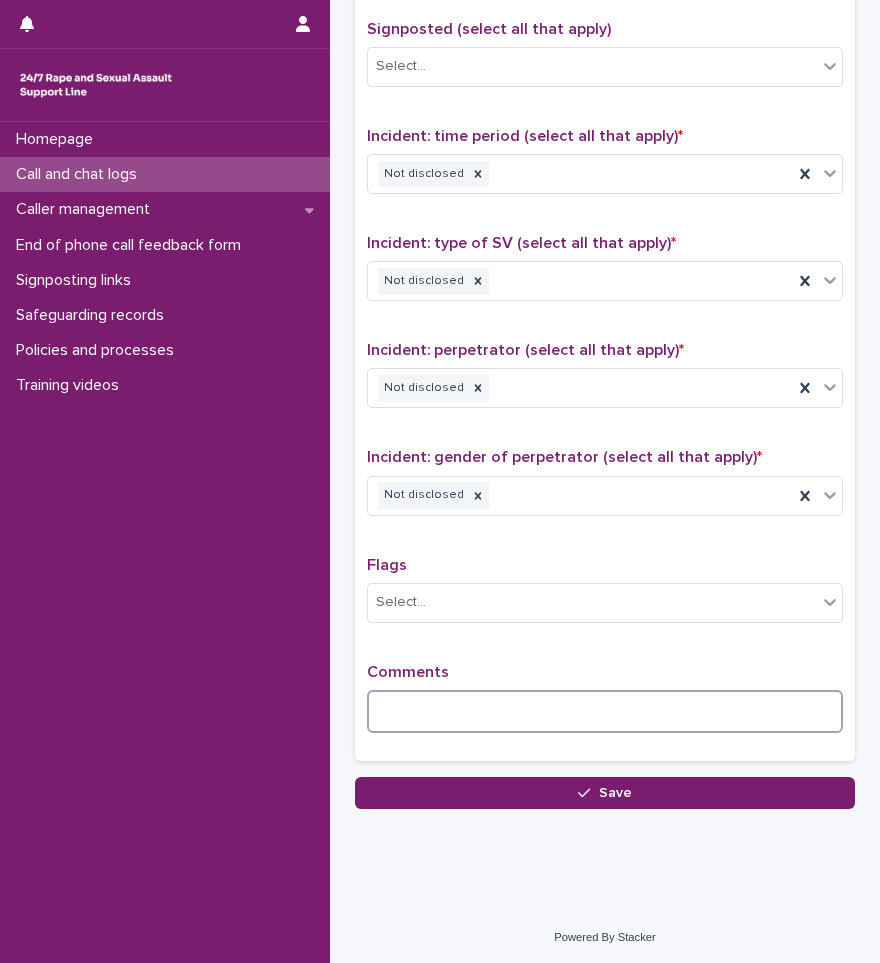click at bounding box center [605, 711] 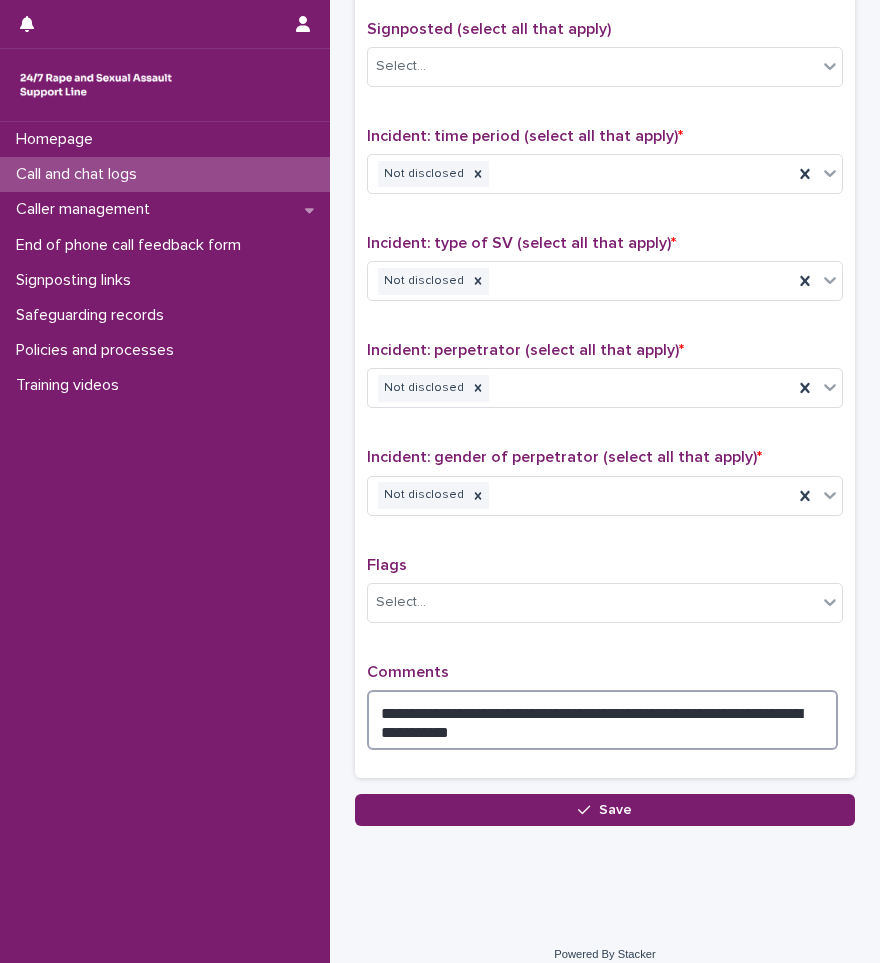scroll, scrollTop: 1267, scrollLeft: 0, axis: vertical 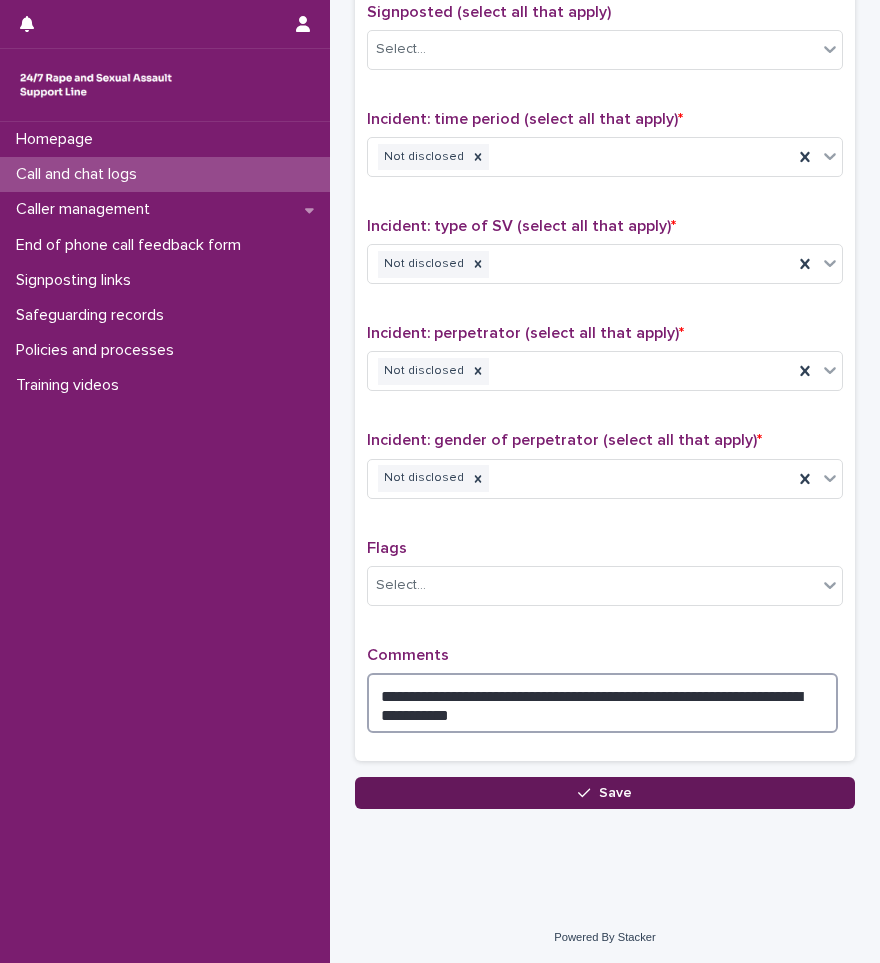 type on "**********" 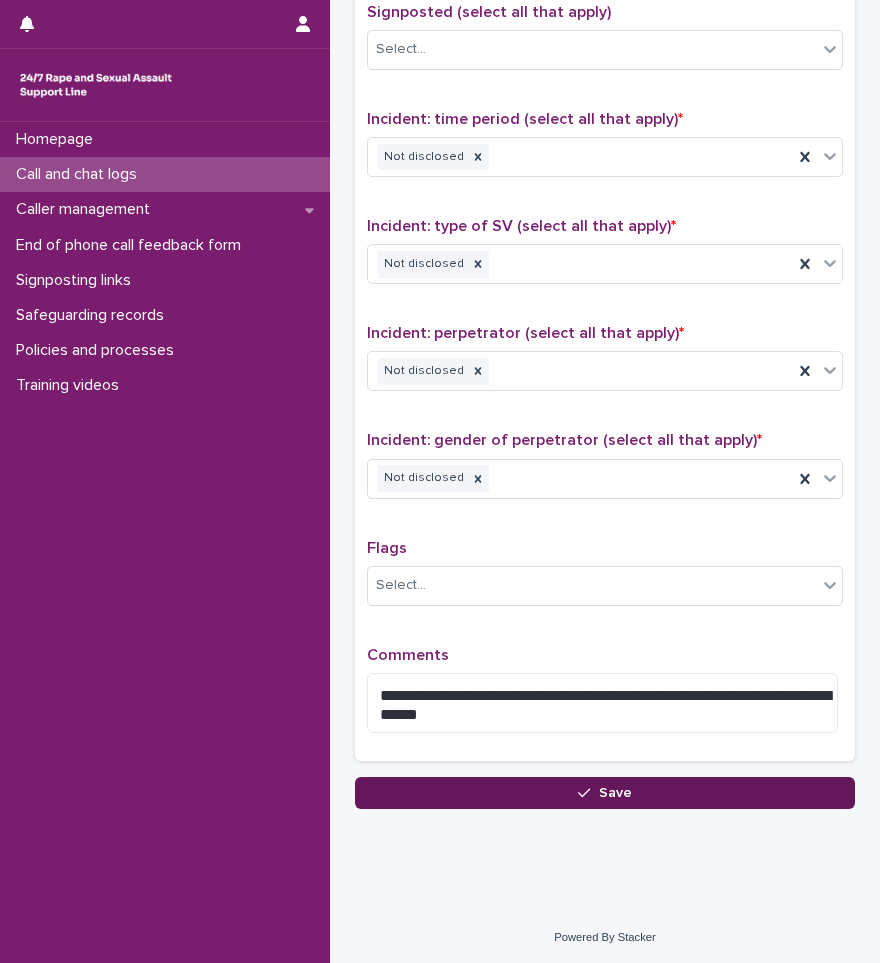 click 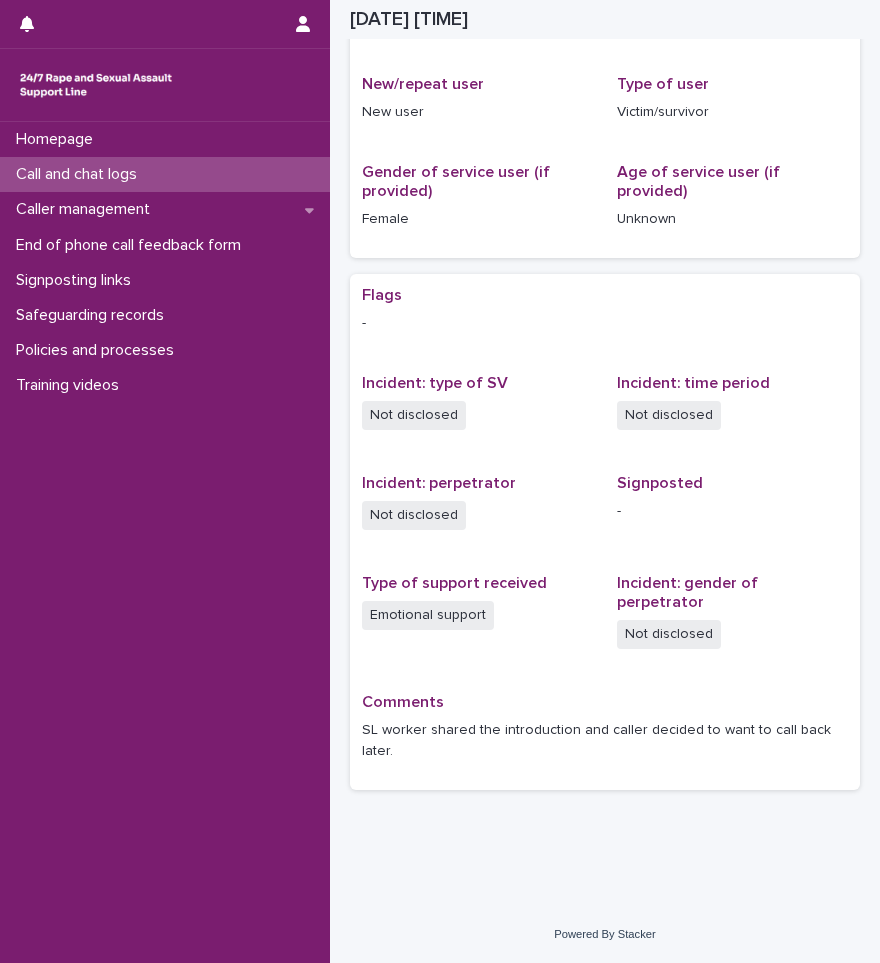 scroll, scrollTop: 317, scrollLeft: 0, axis: vertical 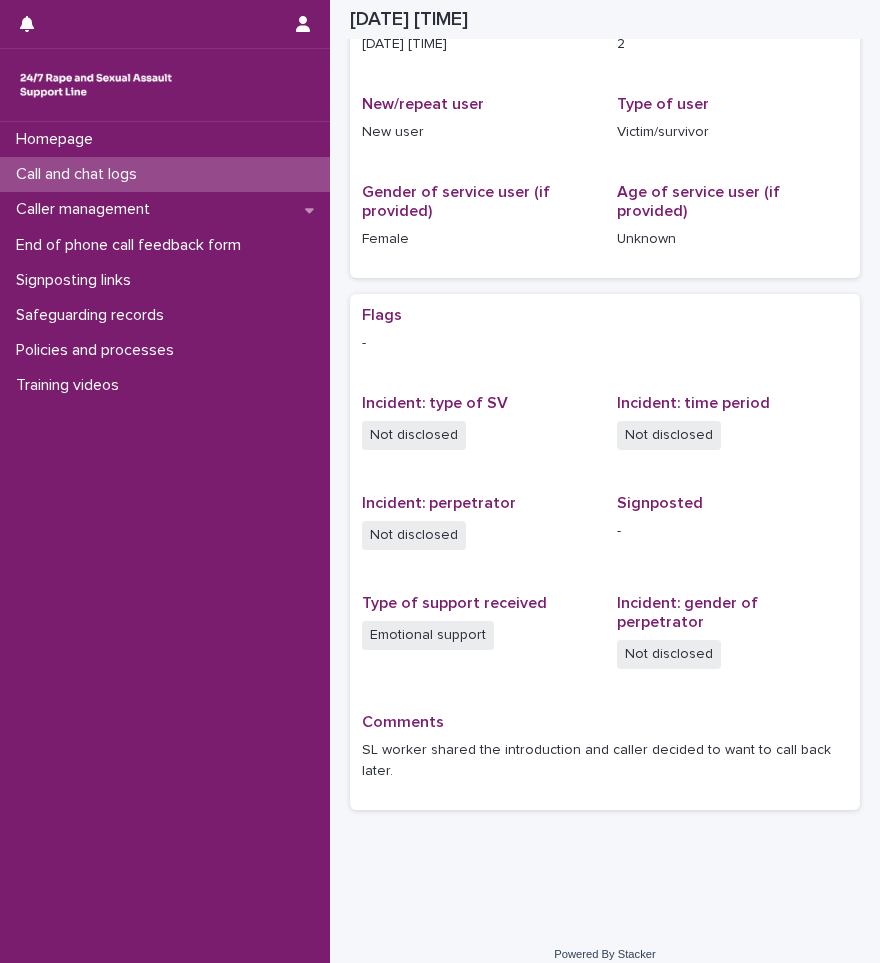 click on "Call and chat logs" at bounding box center (165, 174) 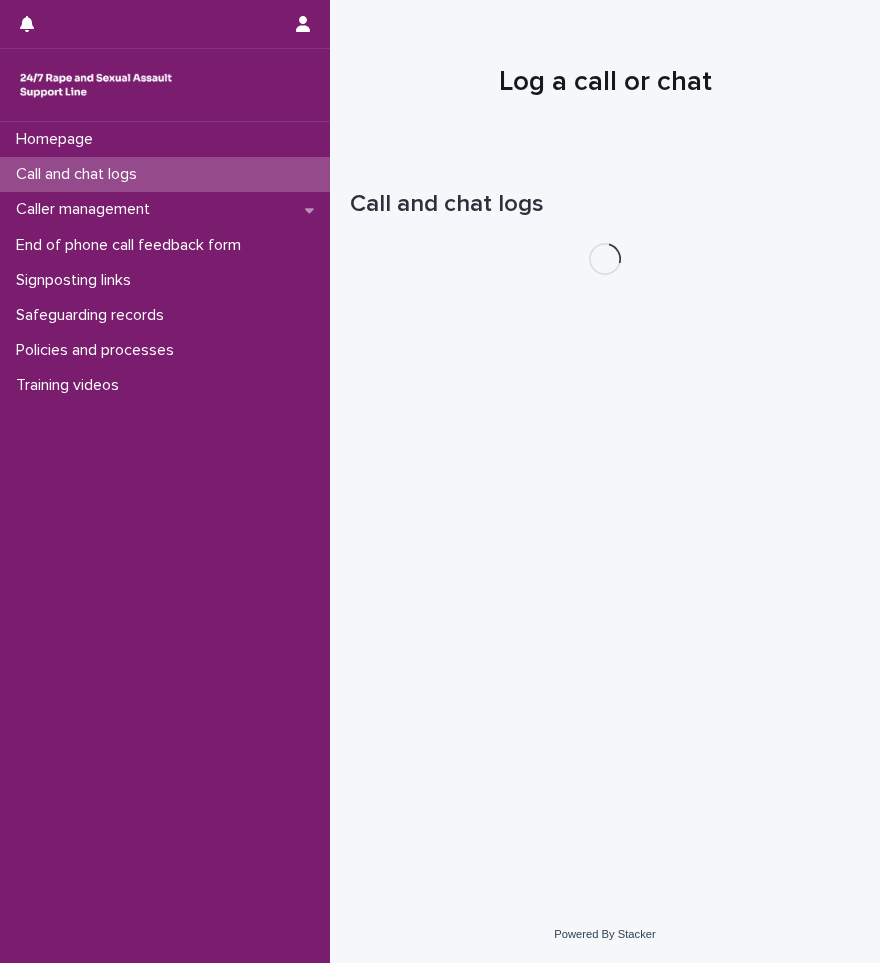 scroll, scrollTop: 0, scrollLeft: 0, axis: both 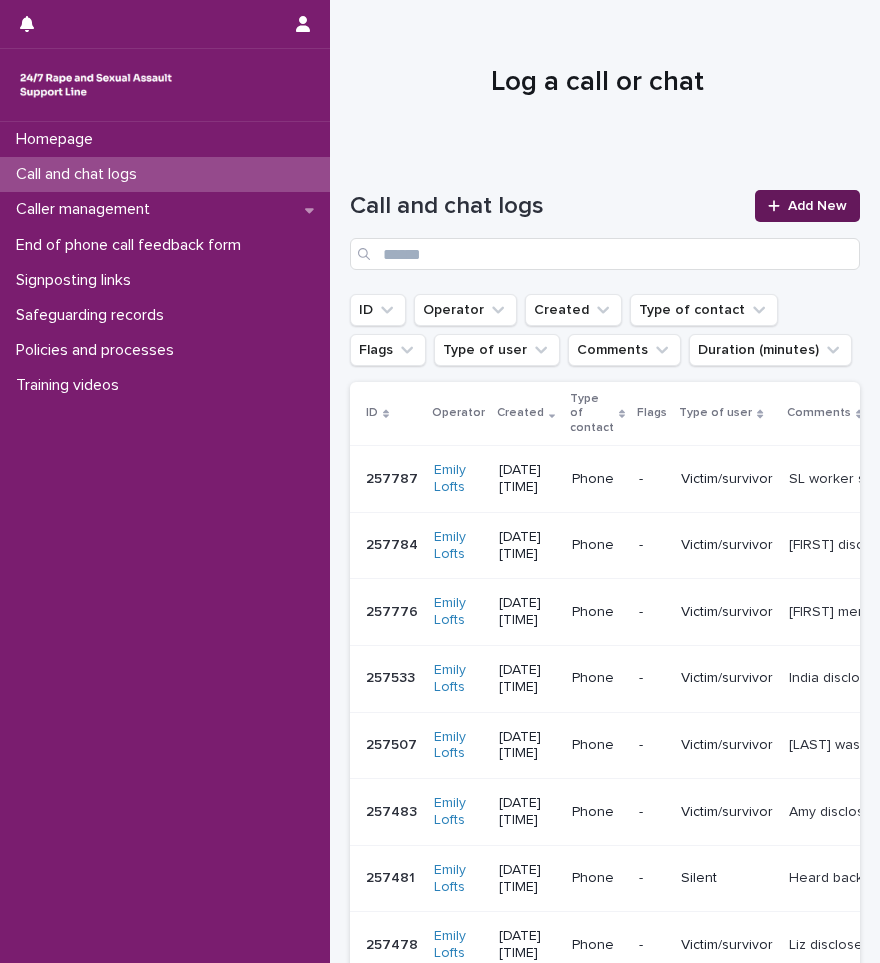 click on "Add New" at bounding box center (807, 206) 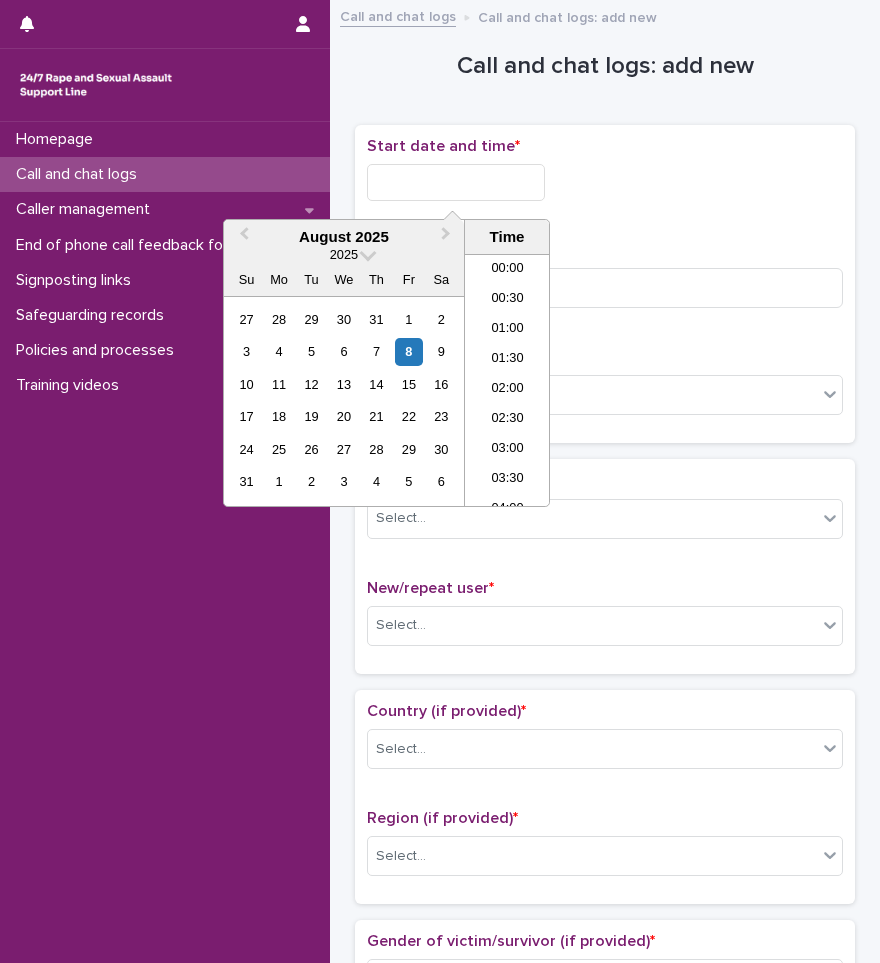 click at bounding box center (456, 182) 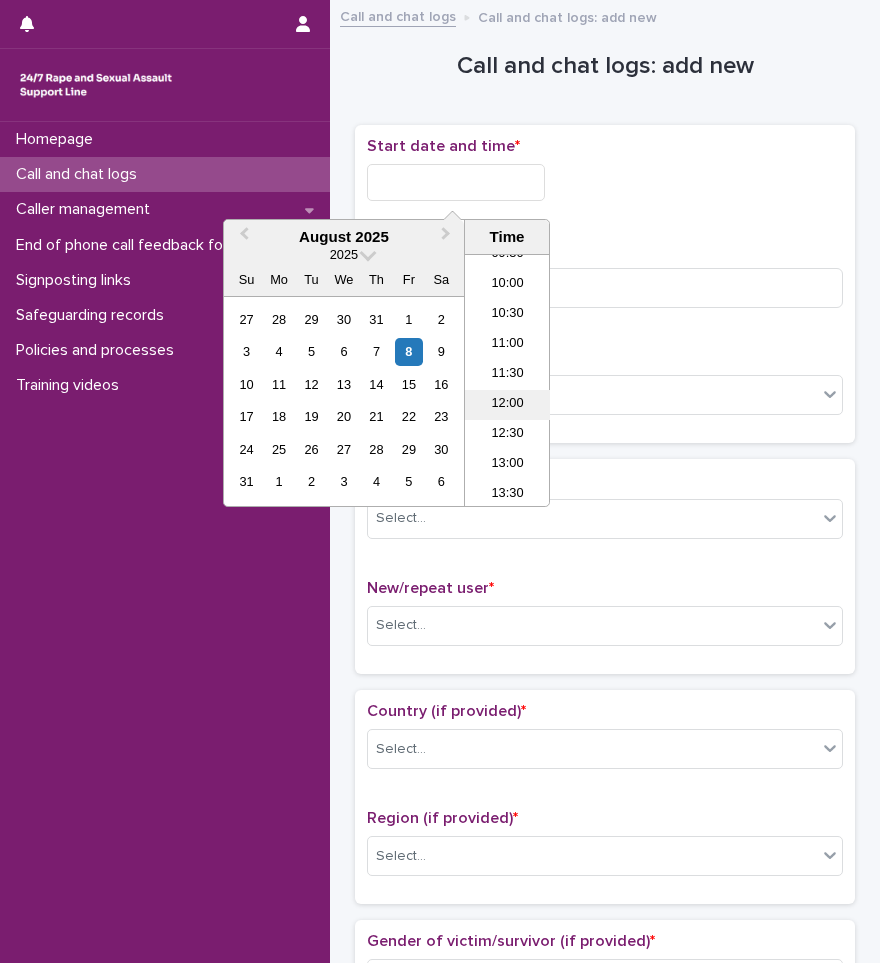 scroll, scrollTop: 550, scrollLeft: 0, axis: vertical 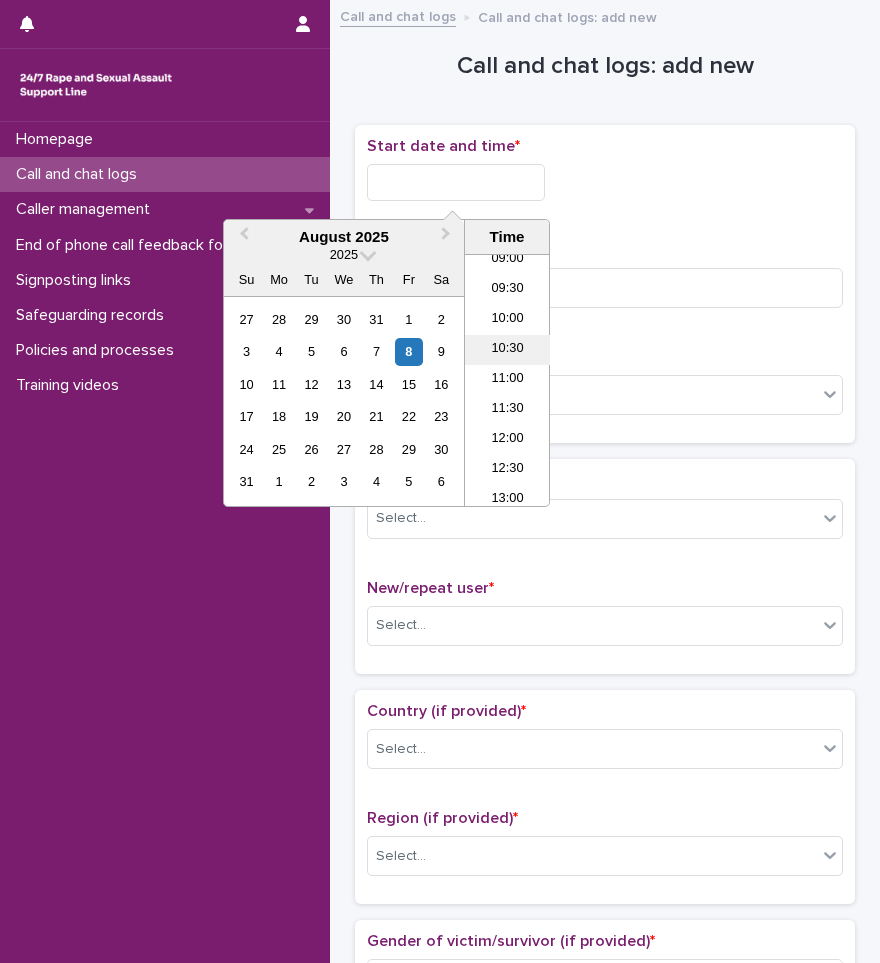 click on "10:30" at bounding box center (507, 350) 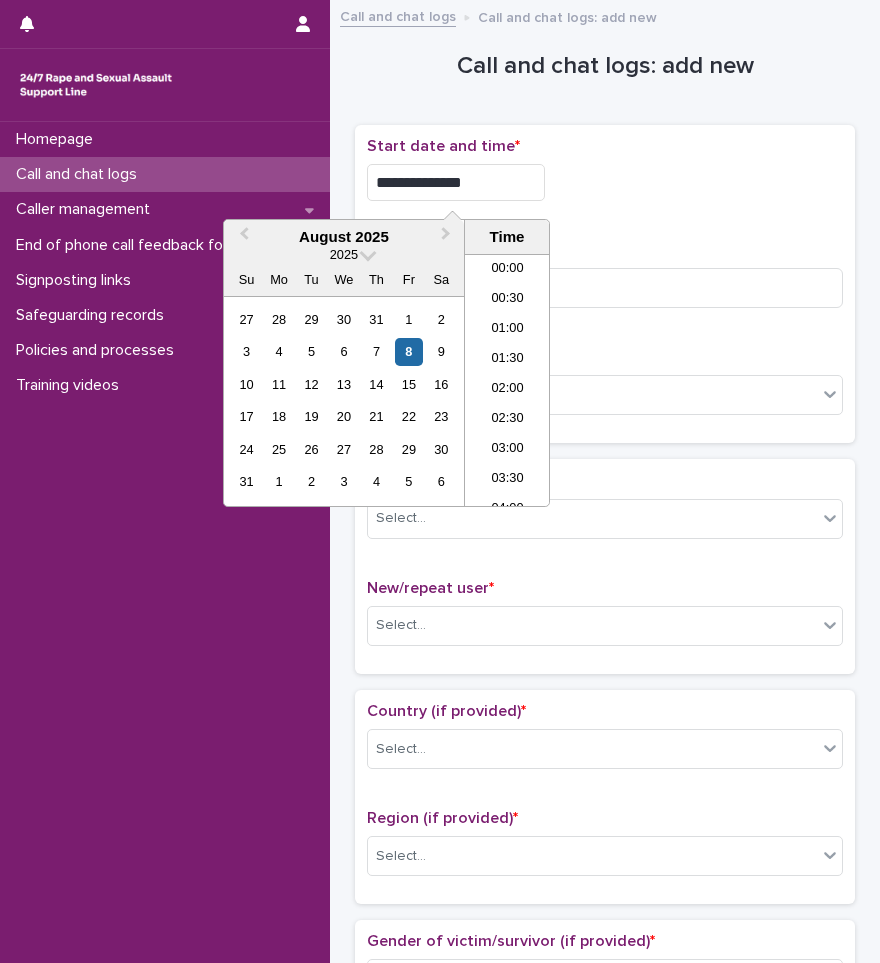 click on "**********" at bounding box center [456, 182] 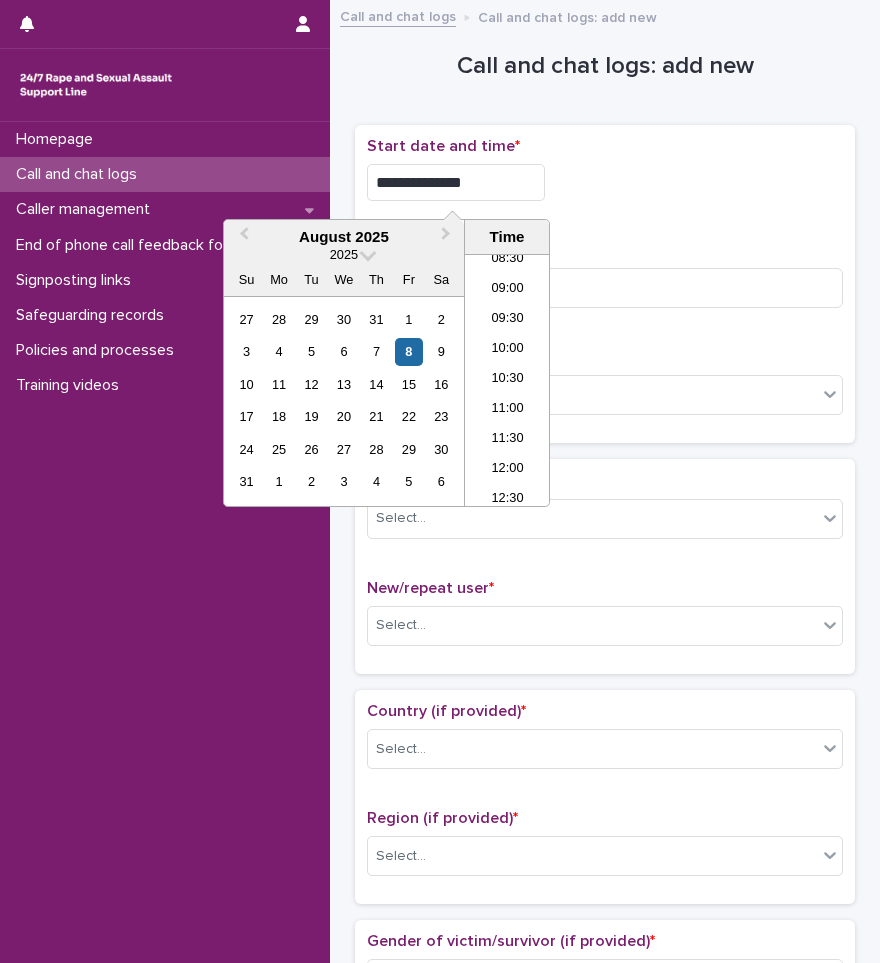 click on "**********" at bounding box center [605, 177] 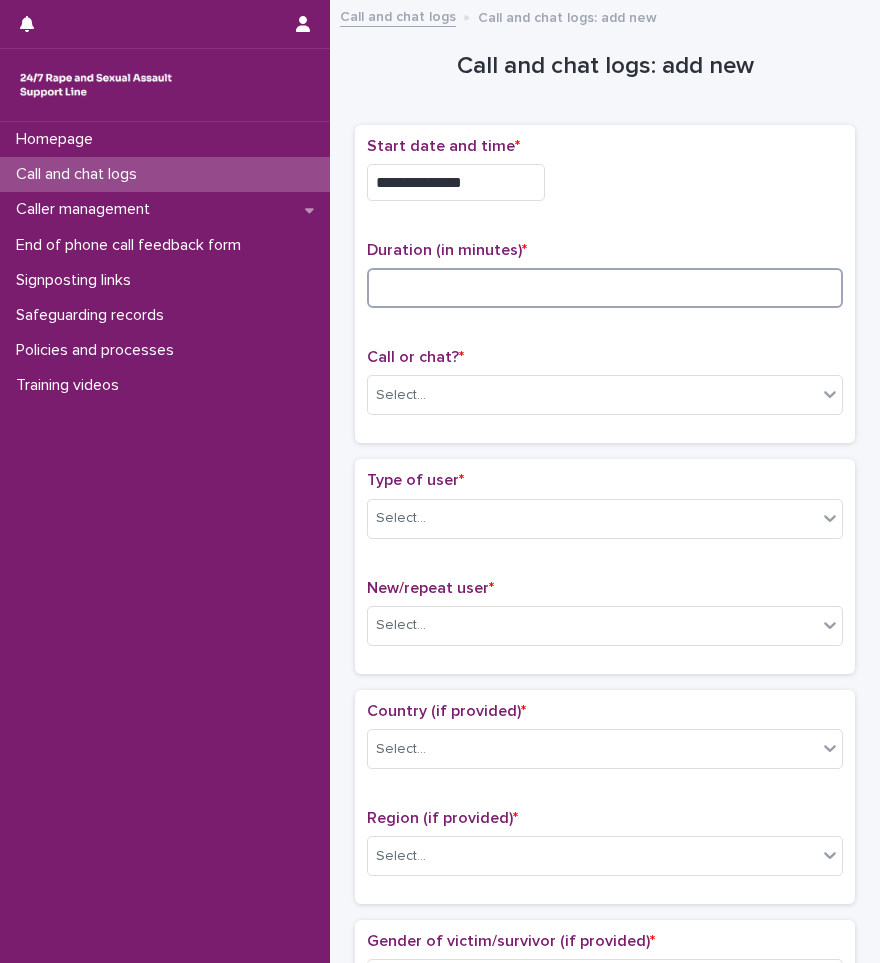 click at bounding box center (605, 288) 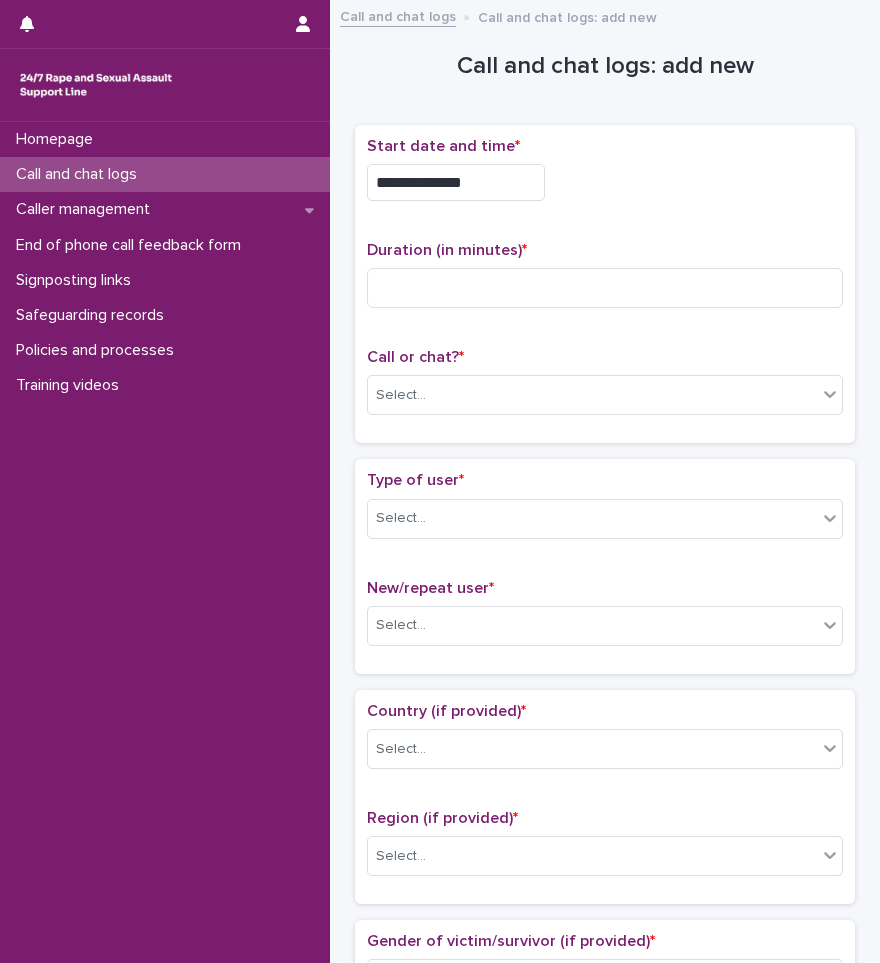 click on "**********" at bounding box center (456, 182) 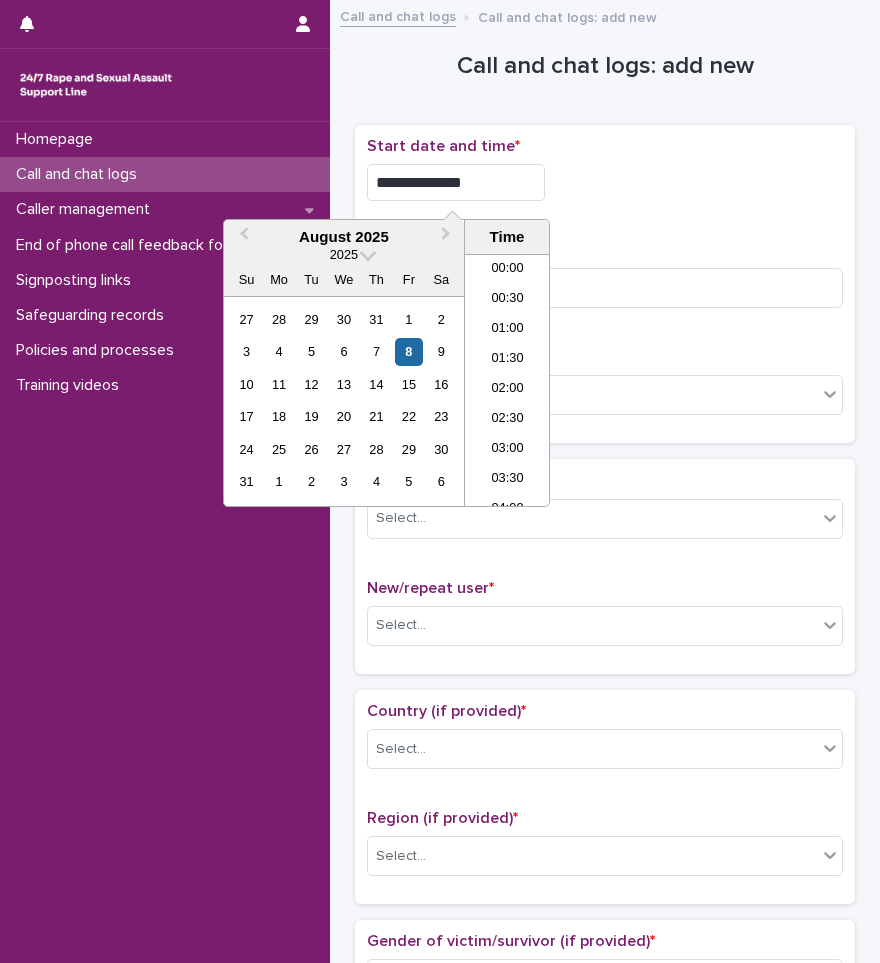 scroll, scrollTop: 520, scrollLeft: 0, axis: vertical 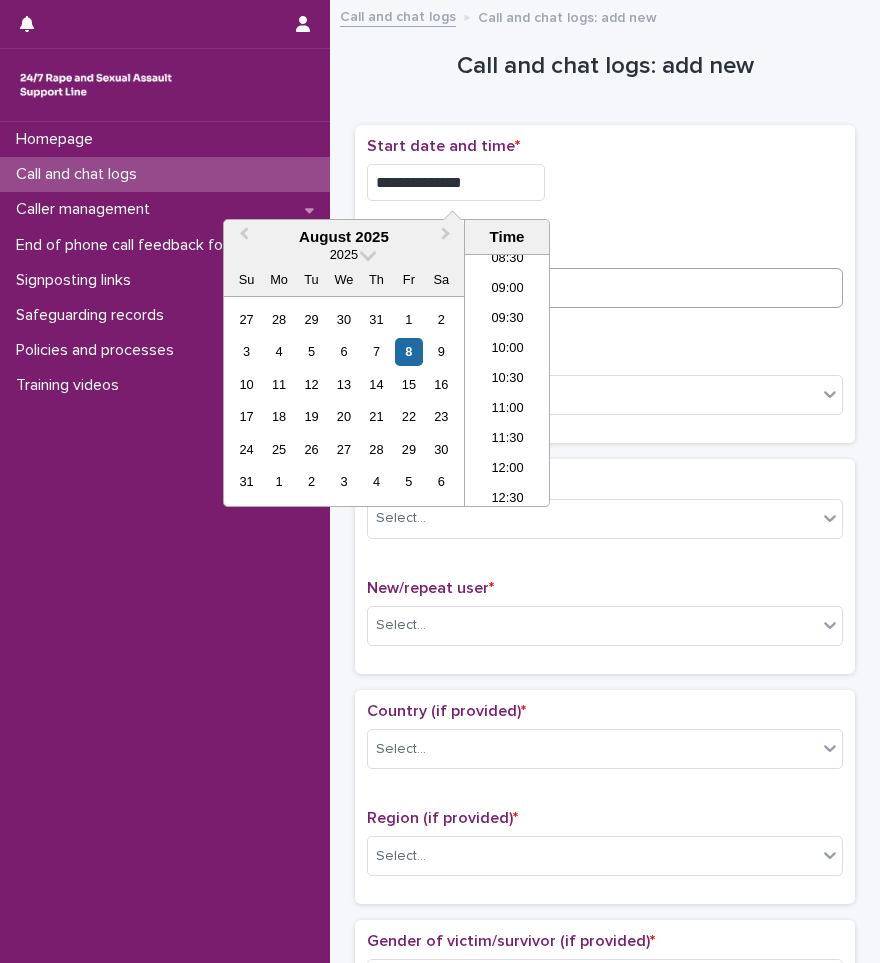 type on "**********" 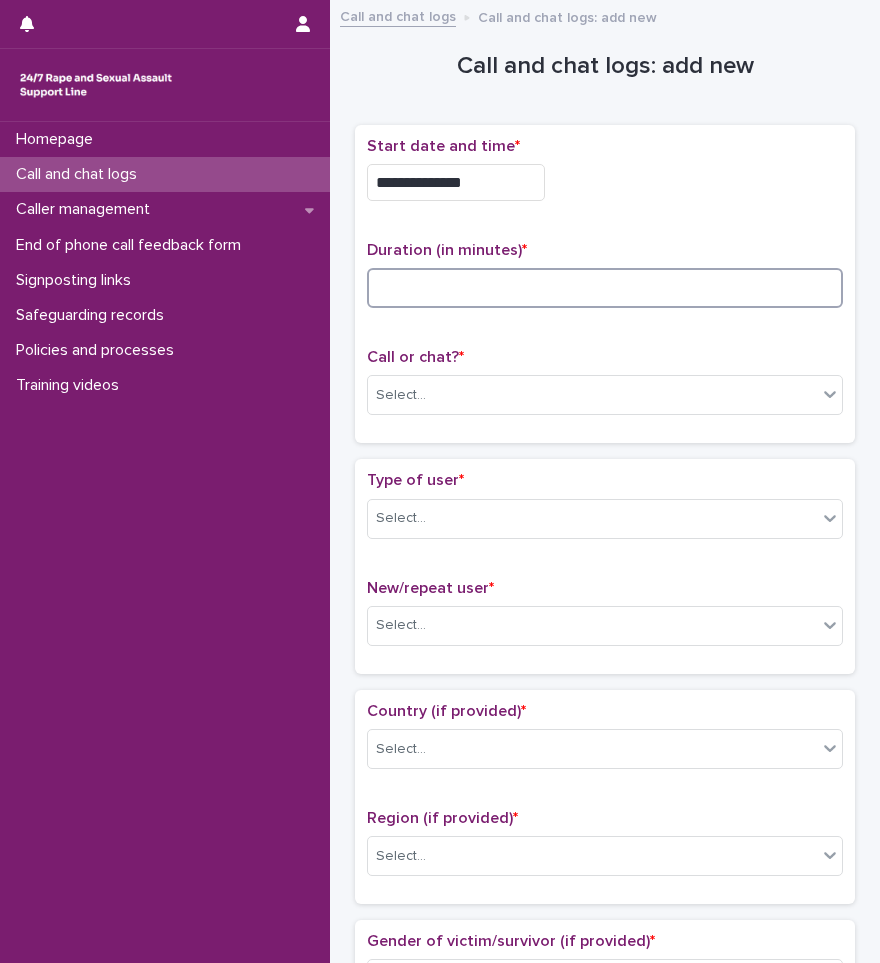 click at bounding box center [605, 288] 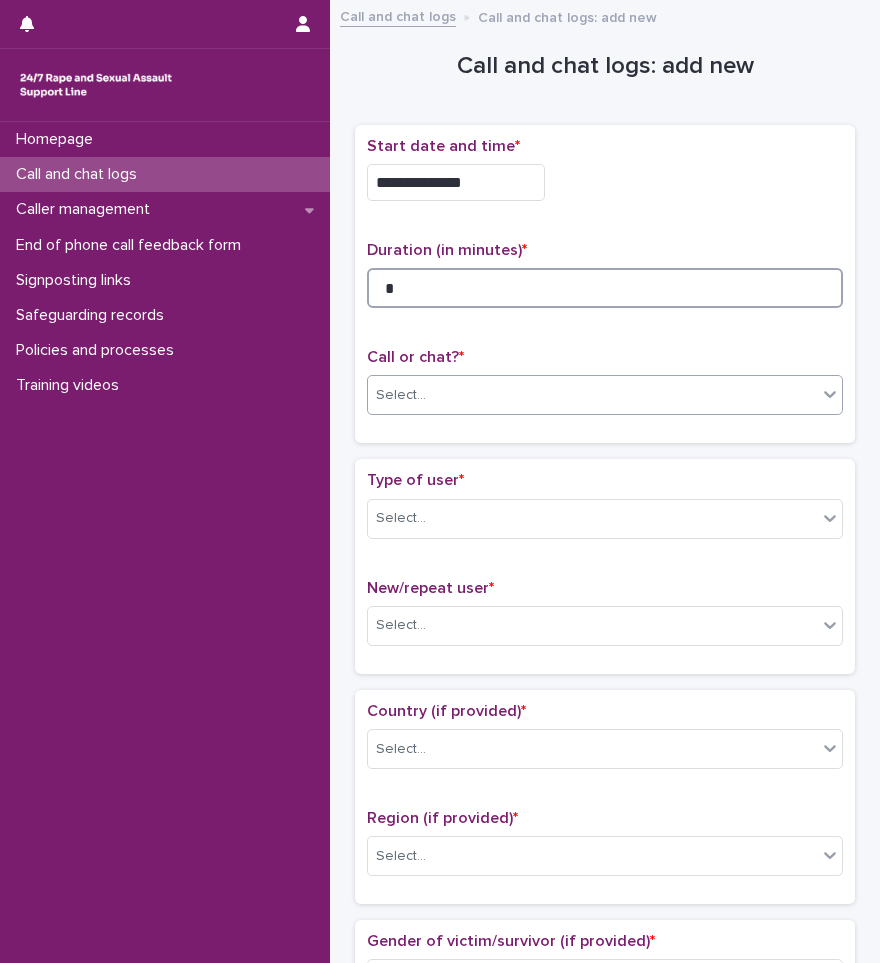 type on "*" 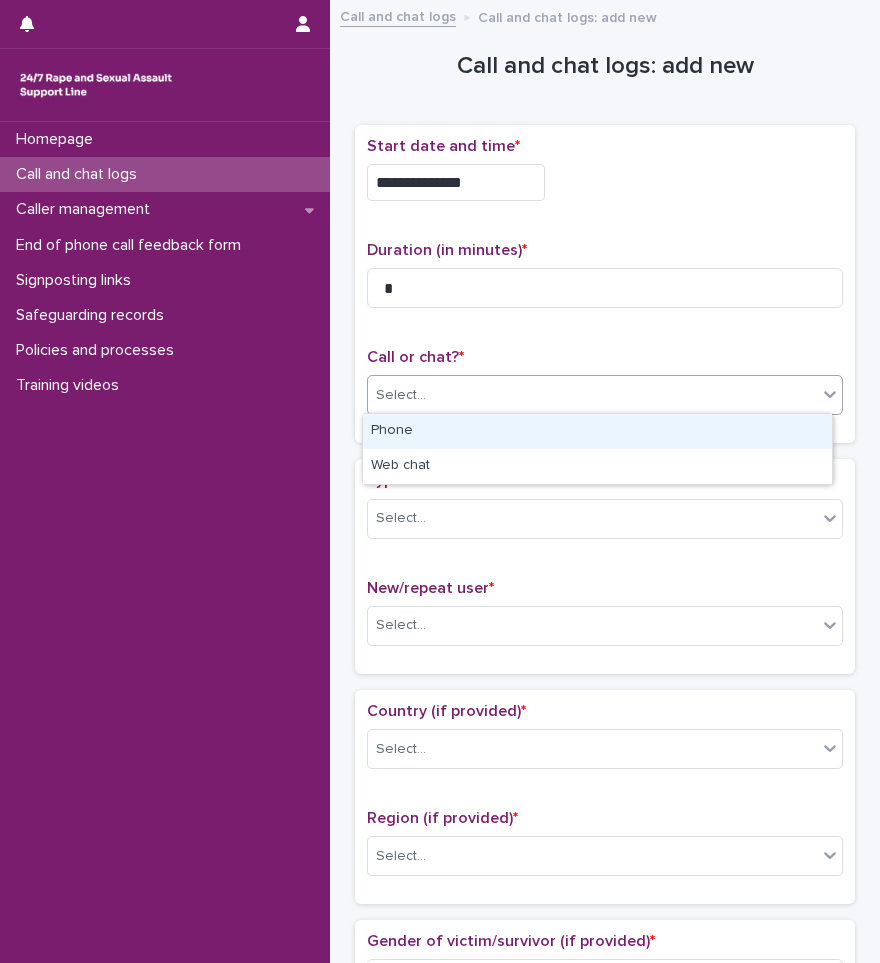 click on "Select..." at bounding box center (592, 395) 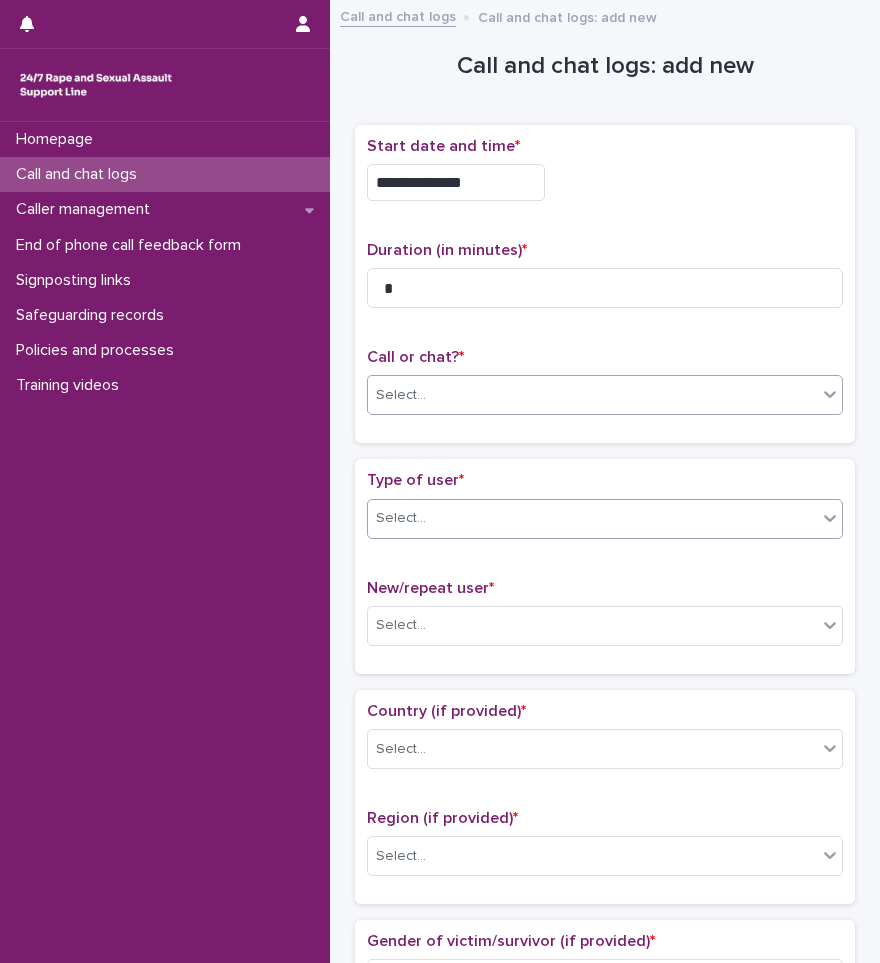 click on "Select..." at bounding box center [592, 518] 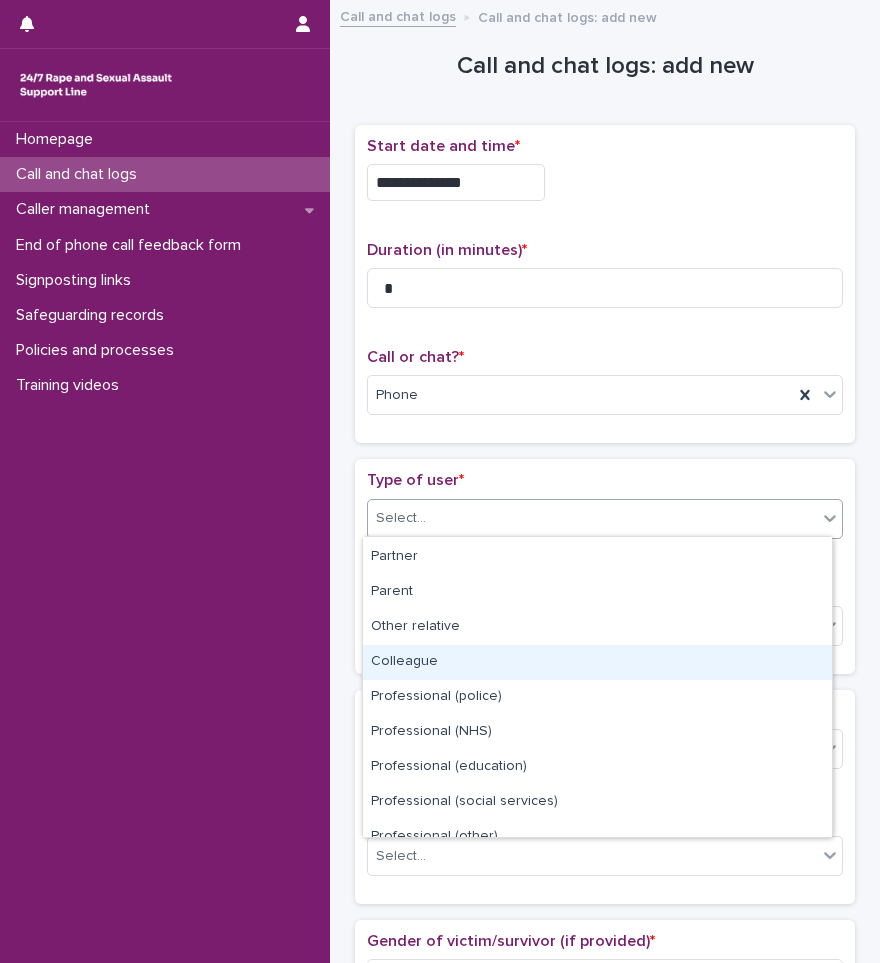 scroll, scrollTop: 100, scrollLeft: 0, axis: vertical 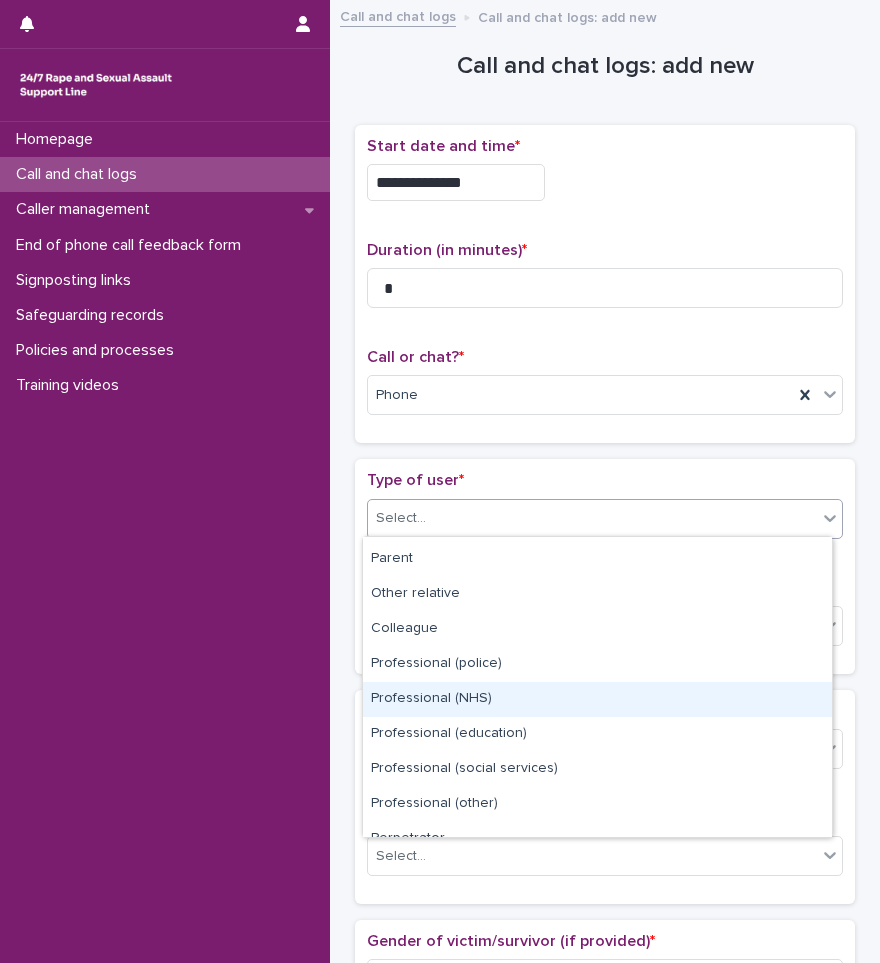 click on "Professional (NHS)" at bounding box center (597, 699) 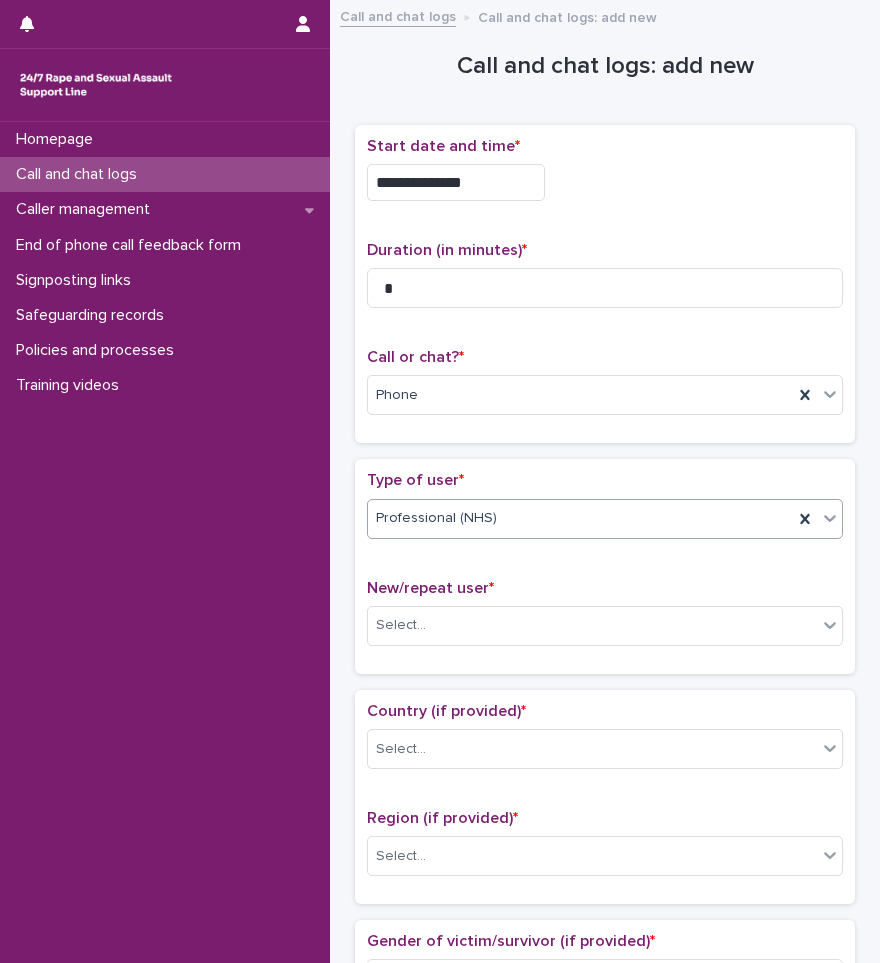 scroll, scrollTop: 200, scrollLeft: 0, axis: vertical 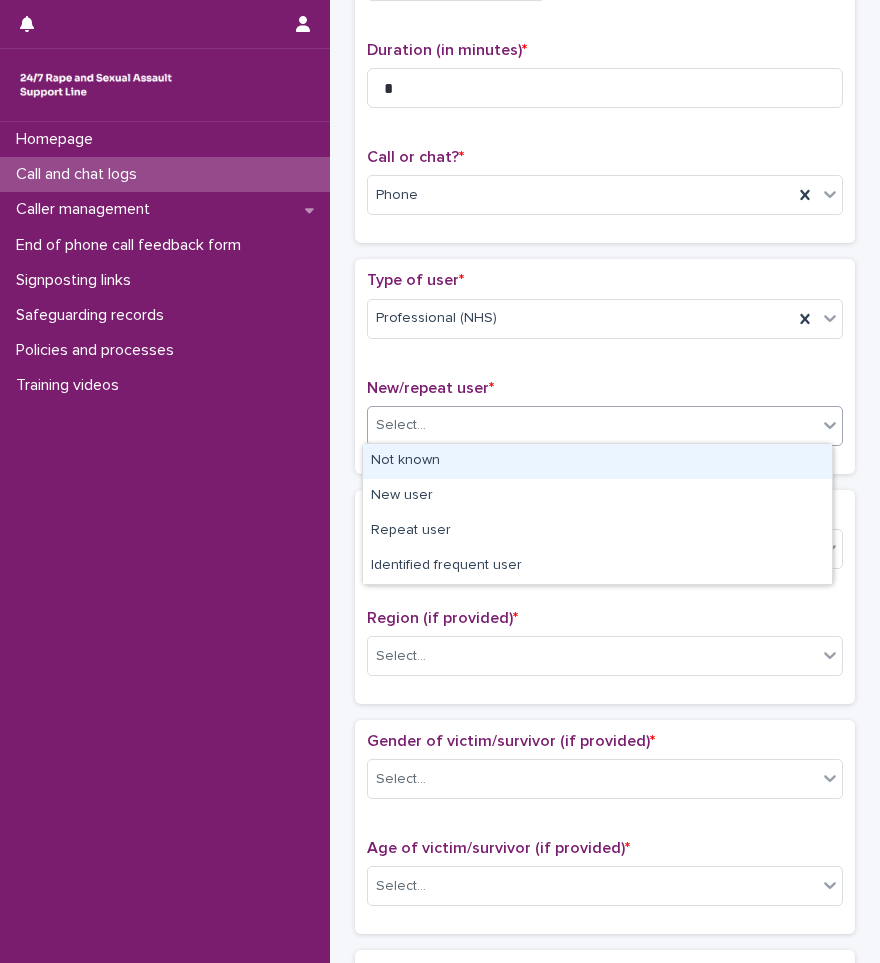 click on "Select..." at bounding box center (592, 425) 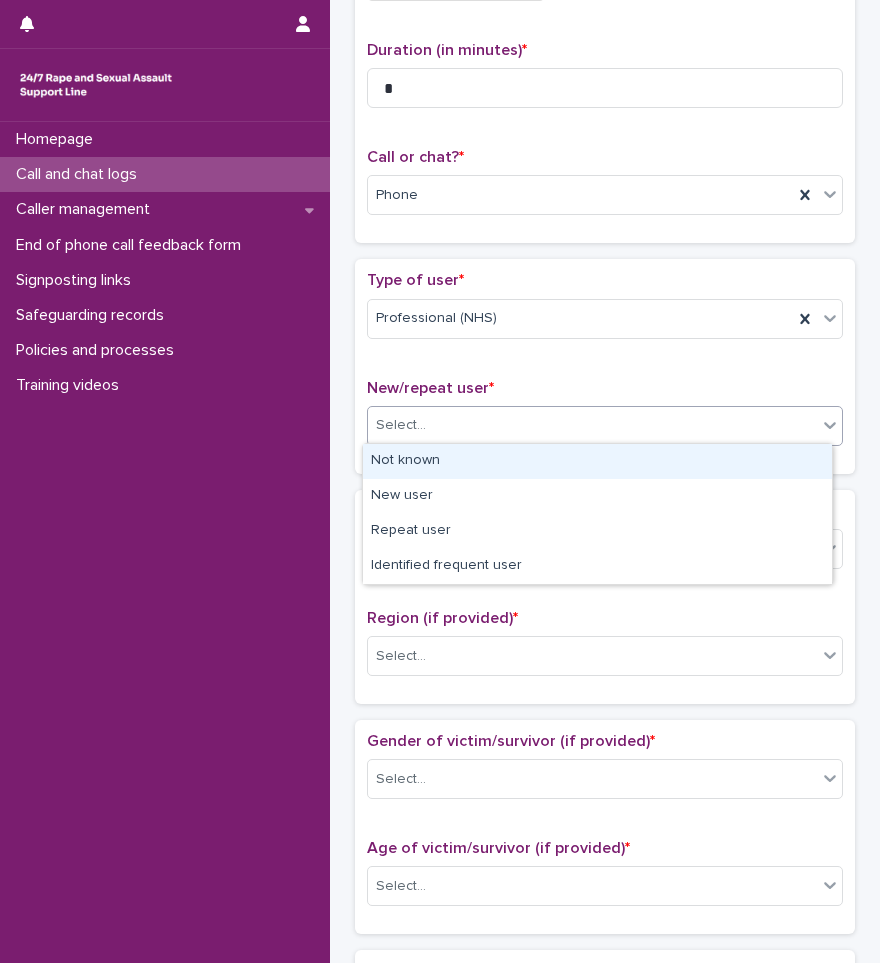 click on "Not known" at bounding box center (597, 461) 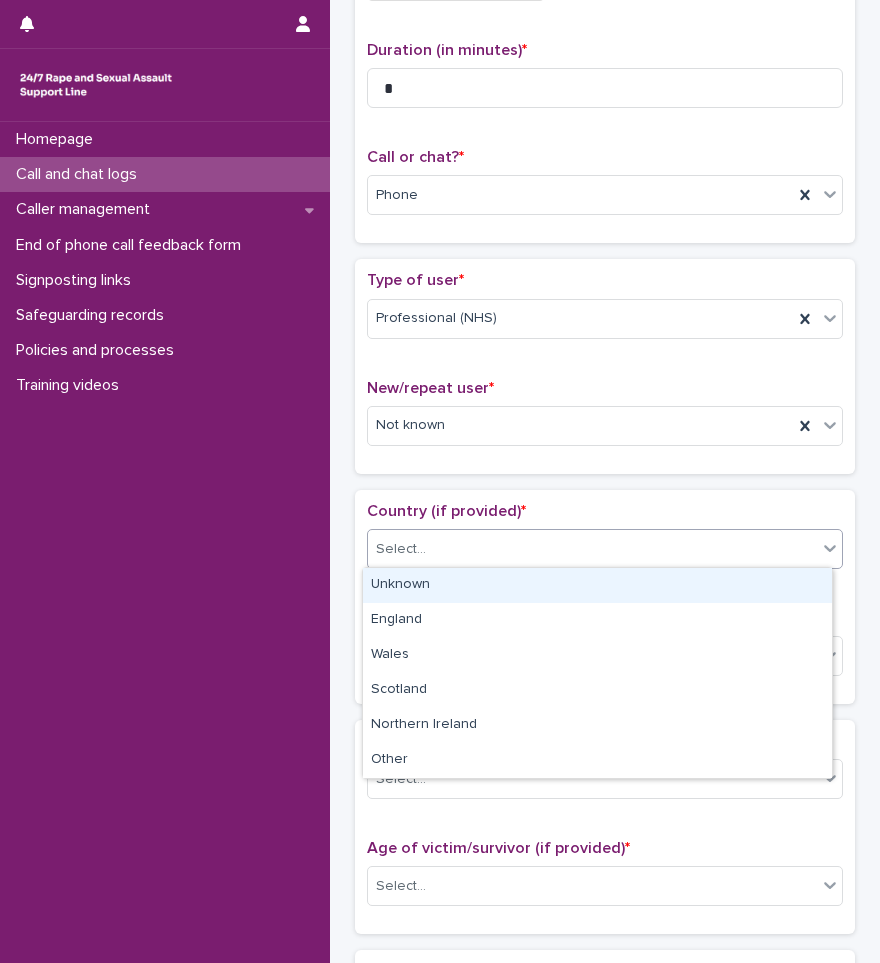 click on "Select..." at bounding box center (592, 549) 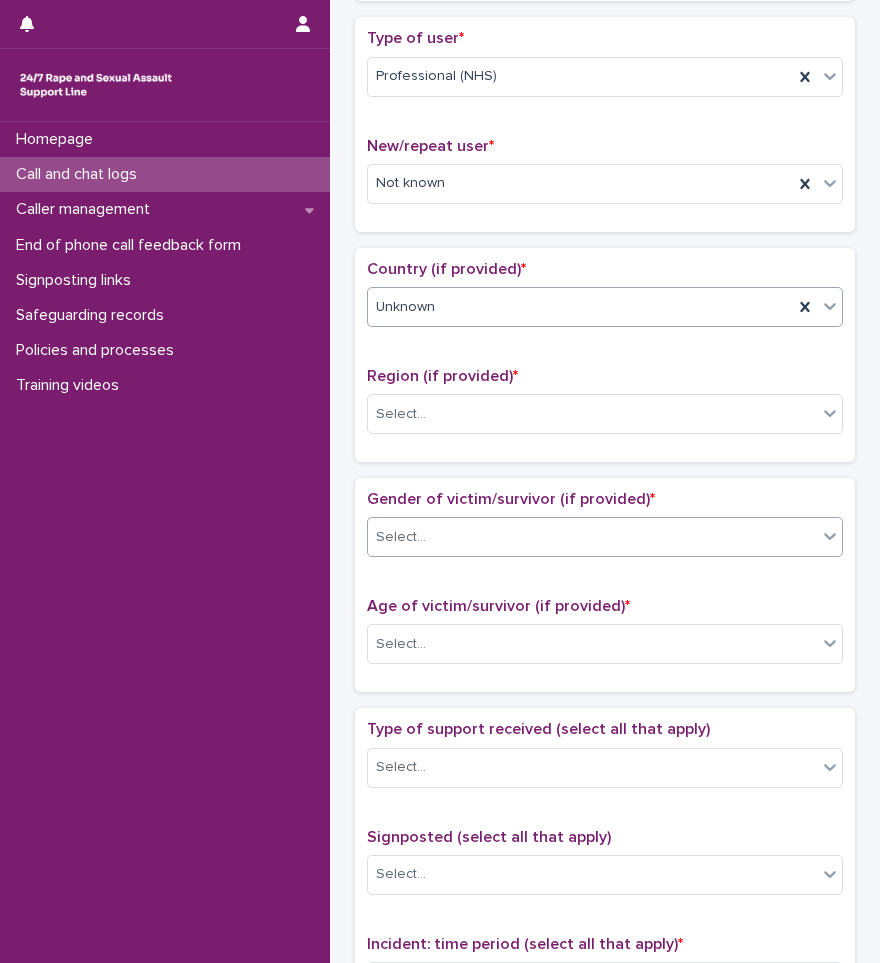 scroll, scrollTop: 500, scrollLeft: 0, axis: vertical 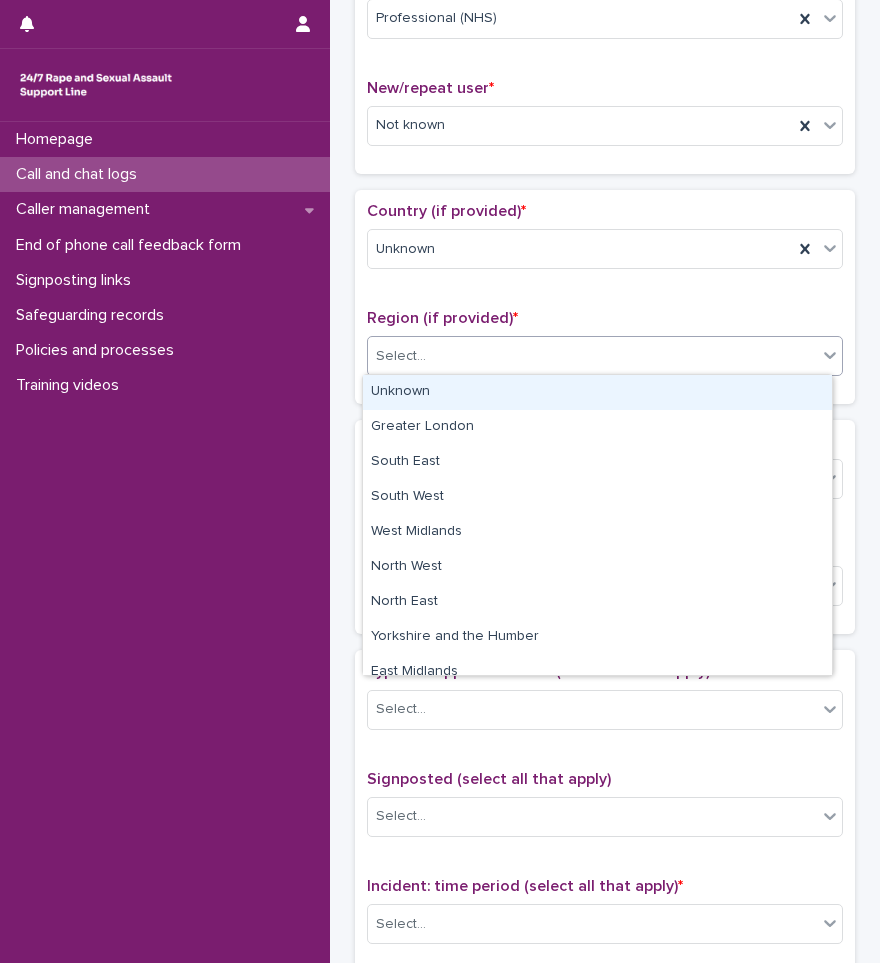 click on "**********" at bounding box center (440, 481) 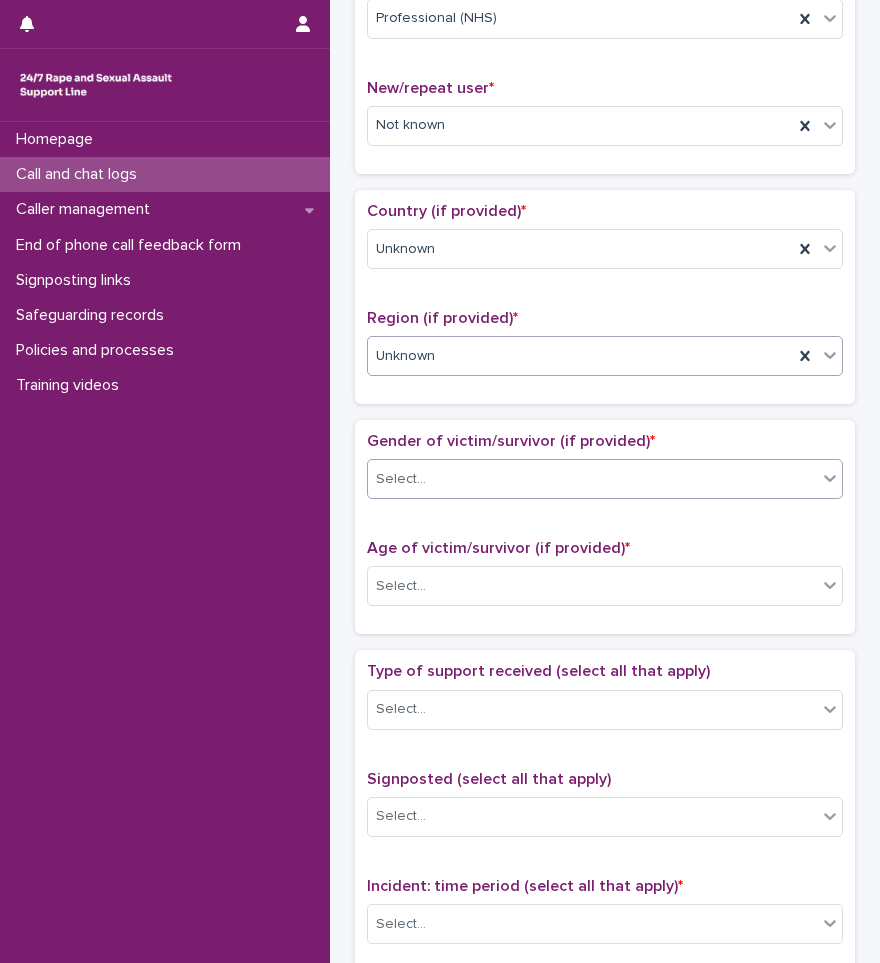 click on "Select..." at bounding box center (592, 479) 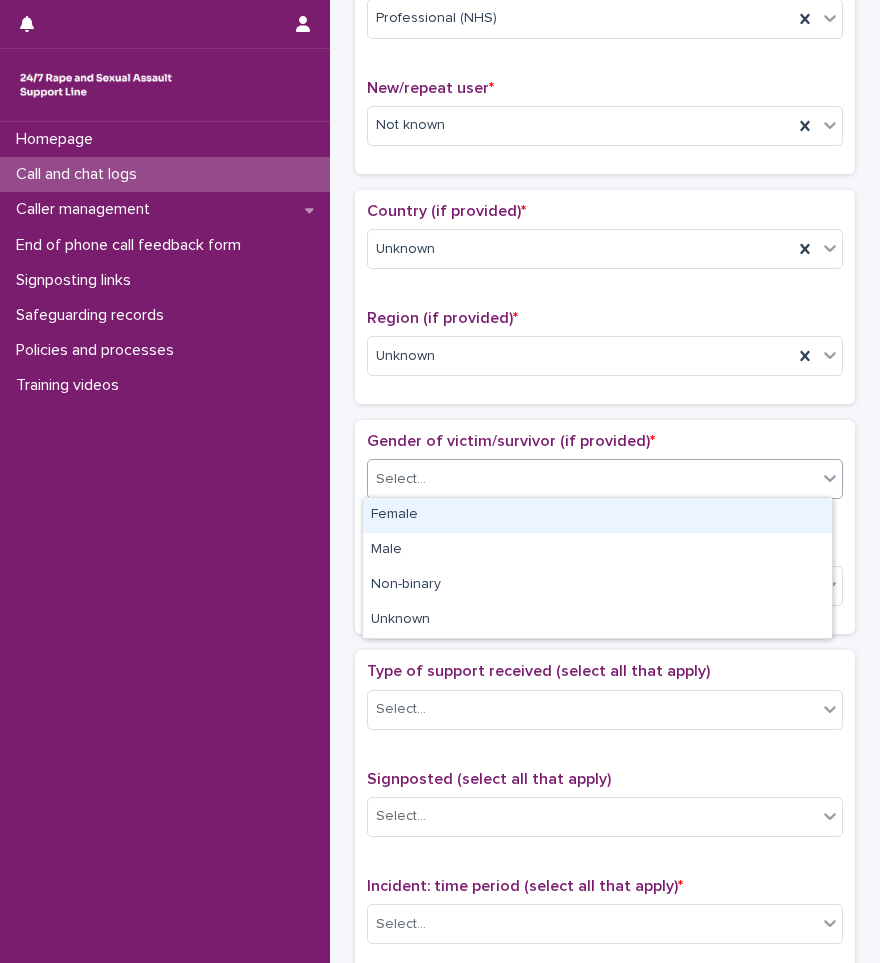 click on "Female" at bounding box center [597, 515] 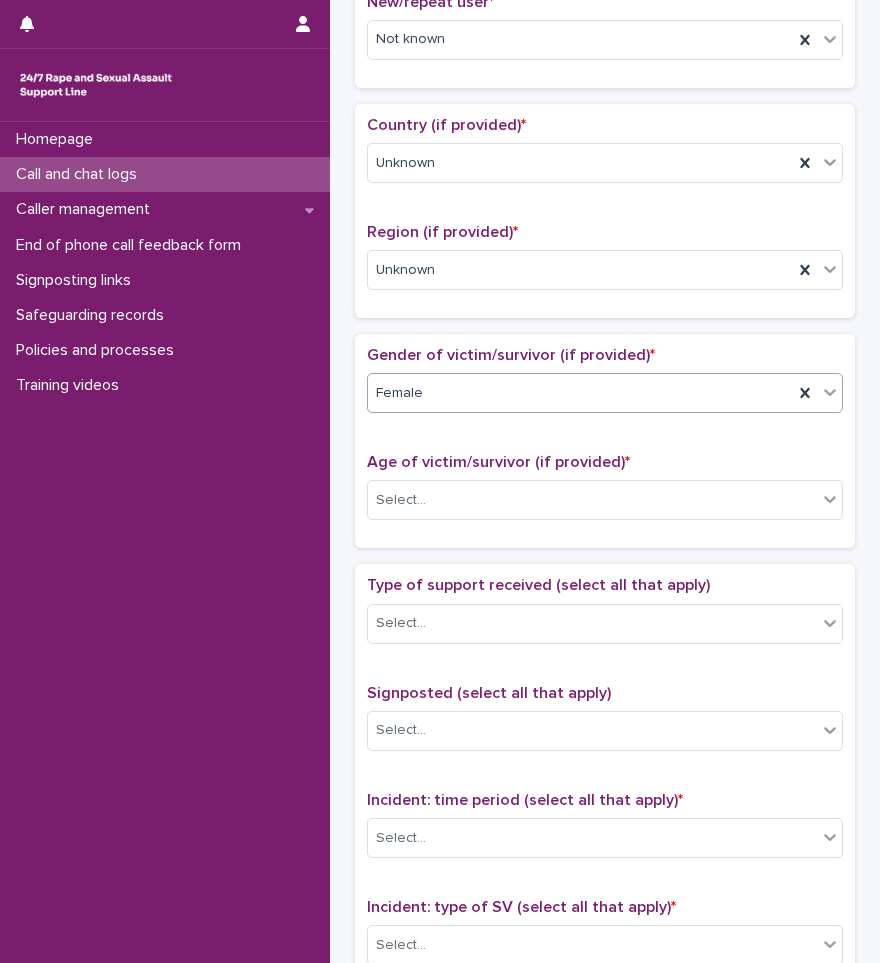 scroll, scrollTop: 800, scrollLeft: 0, axis: vertical 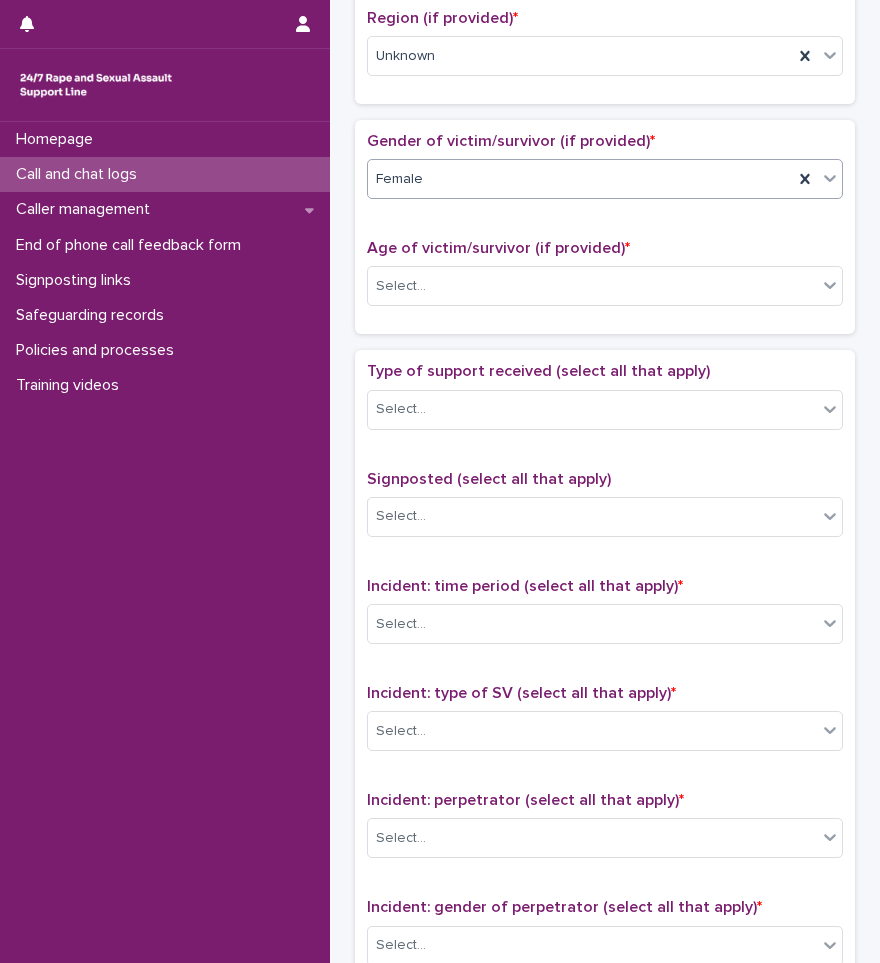 click on "Age of victim/survivor (if provided) * Select..." at bounding box center (605, 280) 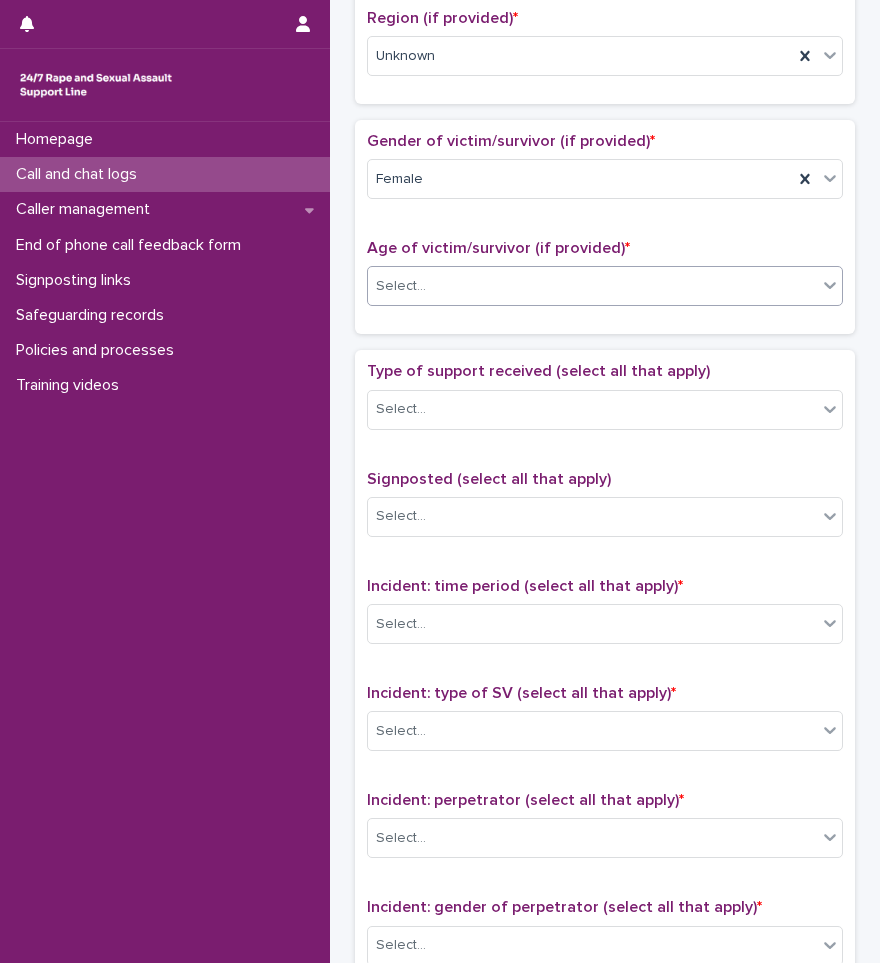 click on "Select..." at bounding box center (592, 286) 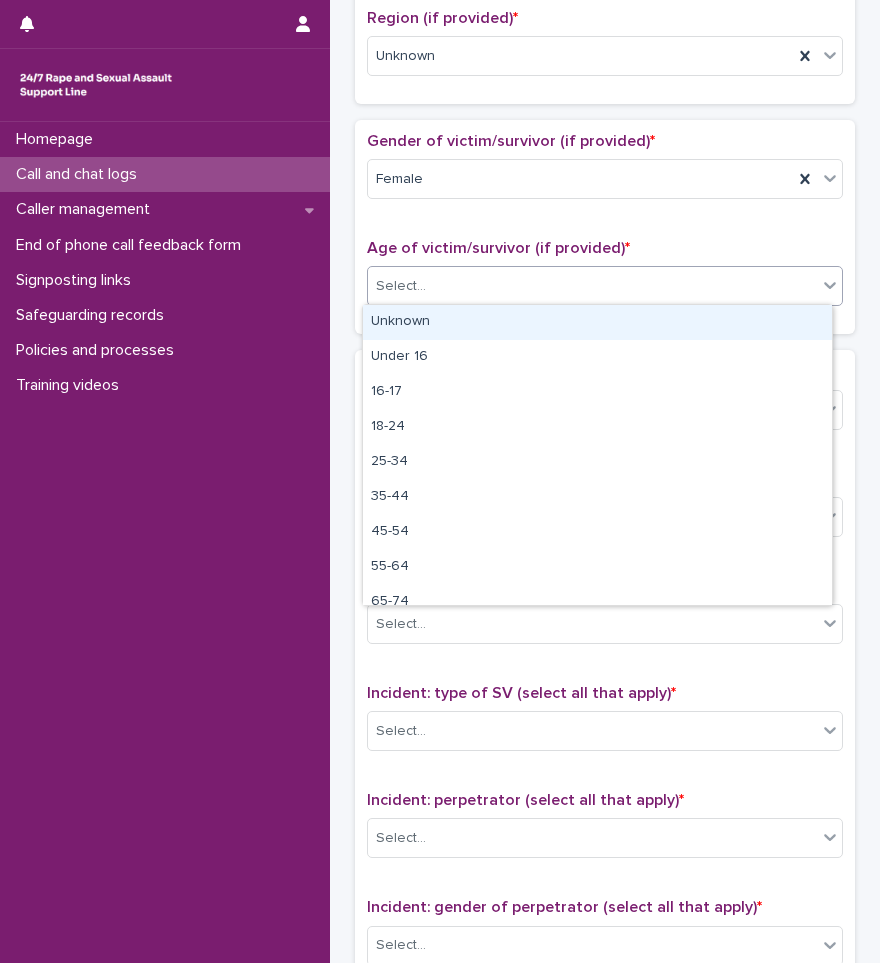 click on "Unknown" at bounding box center [597, 322] 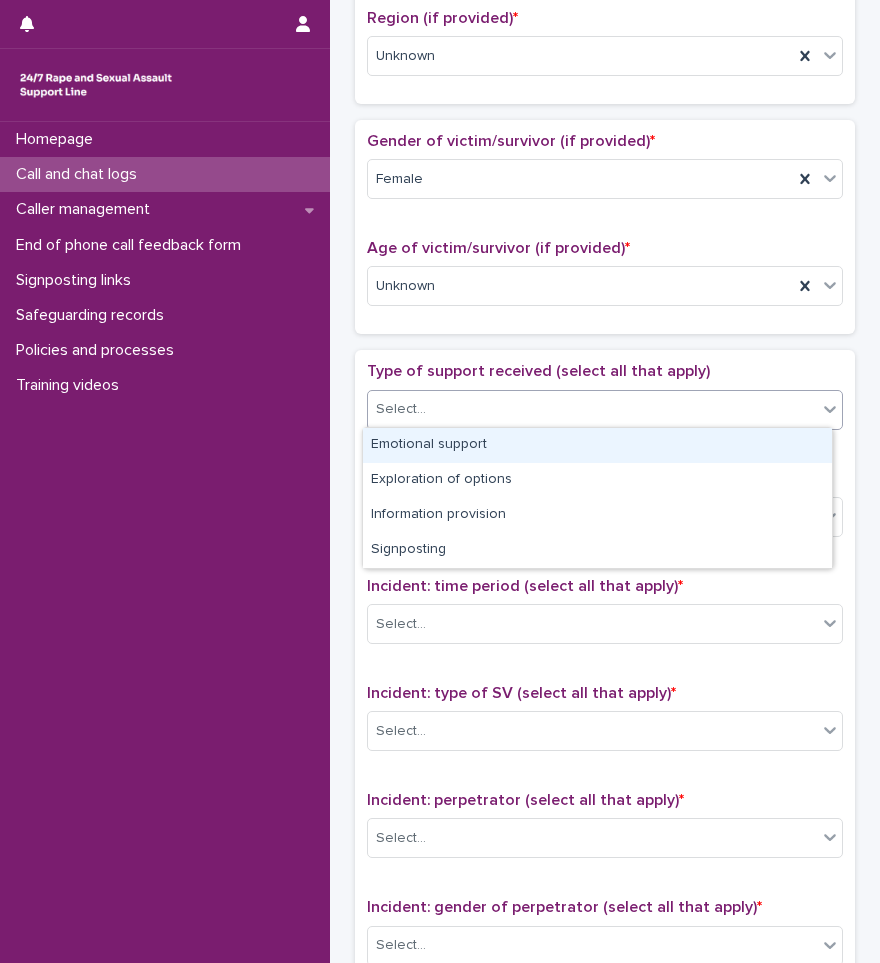 click on "Select..." at bounding box center [592, 409] 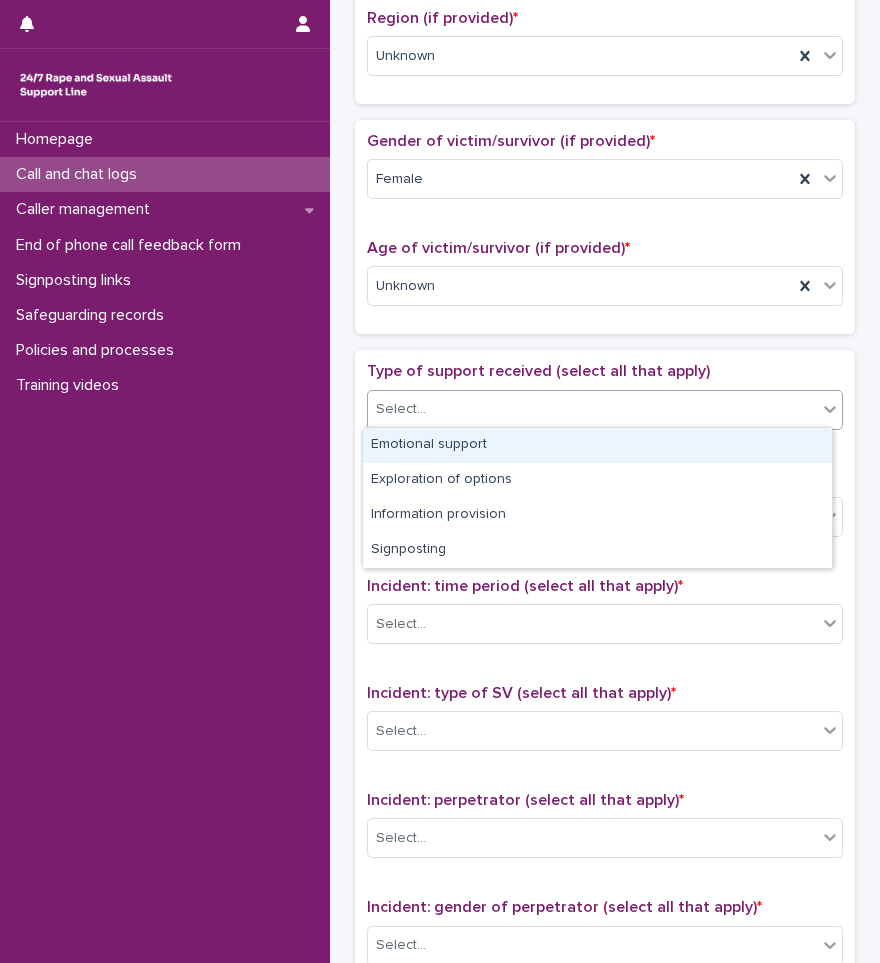 click on "Emotional support" at bounding box center [597, 445] 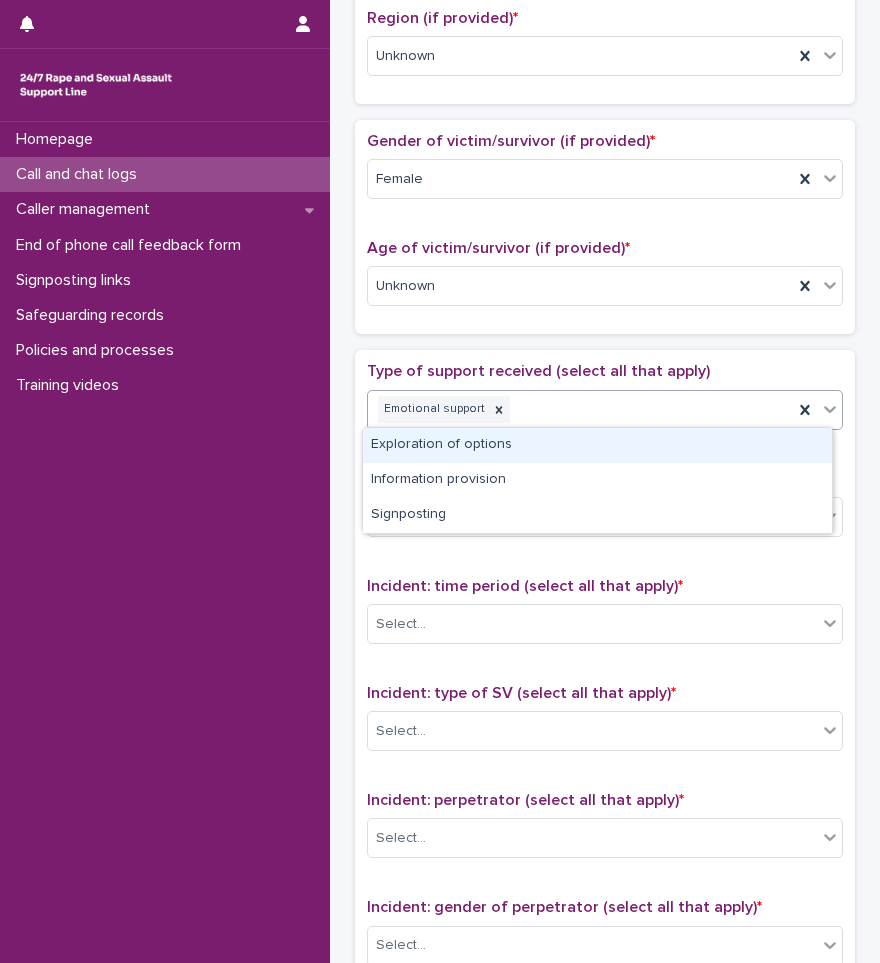 click on "Emotional support" at bounding box center [580, 409] 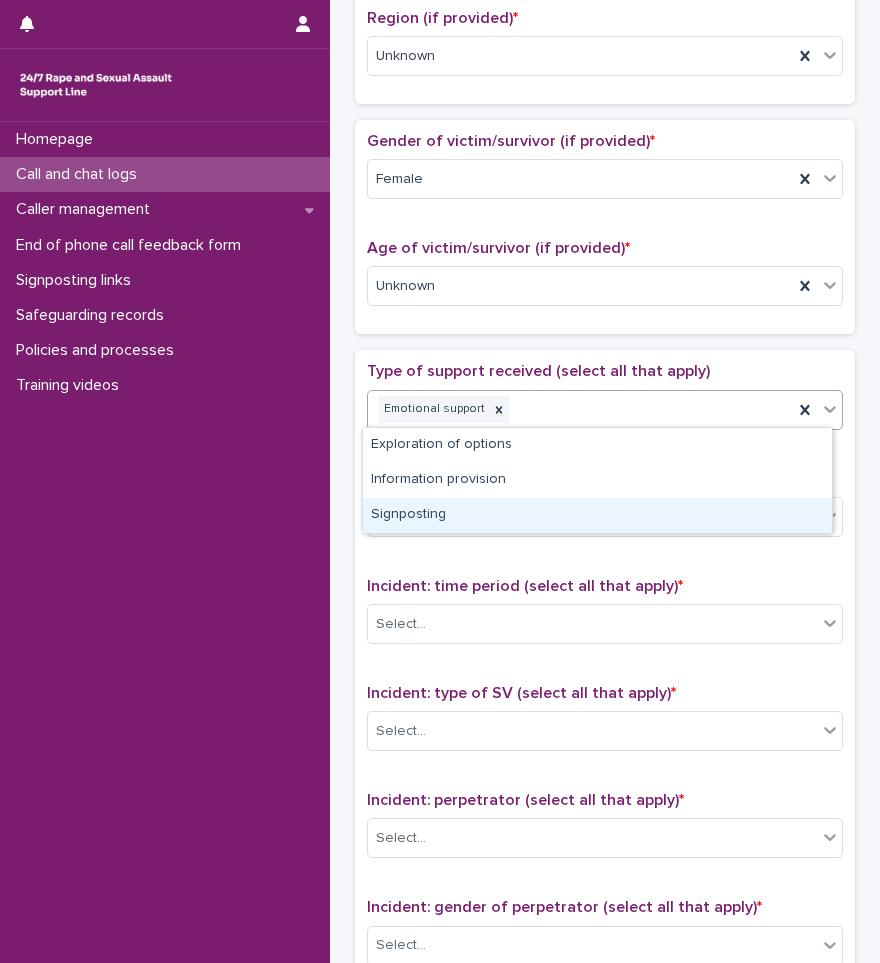 click on "Signposting" at bounding box center [597, 515] 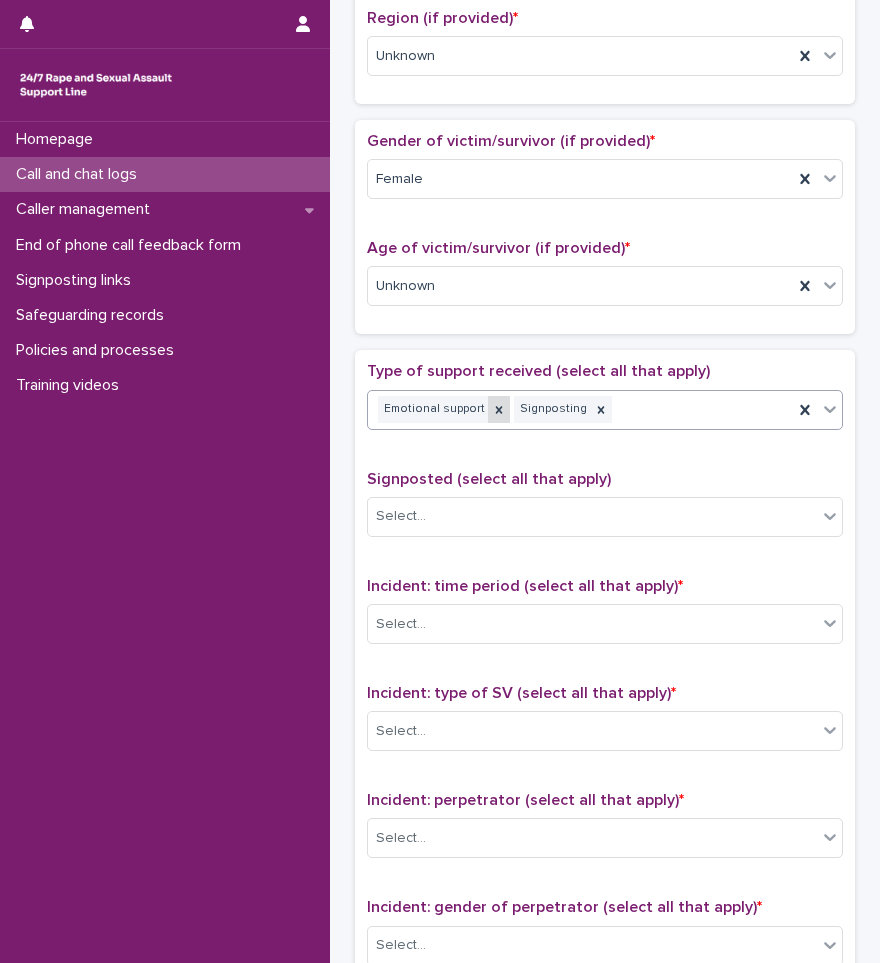 click at bounding box center (499, 409) 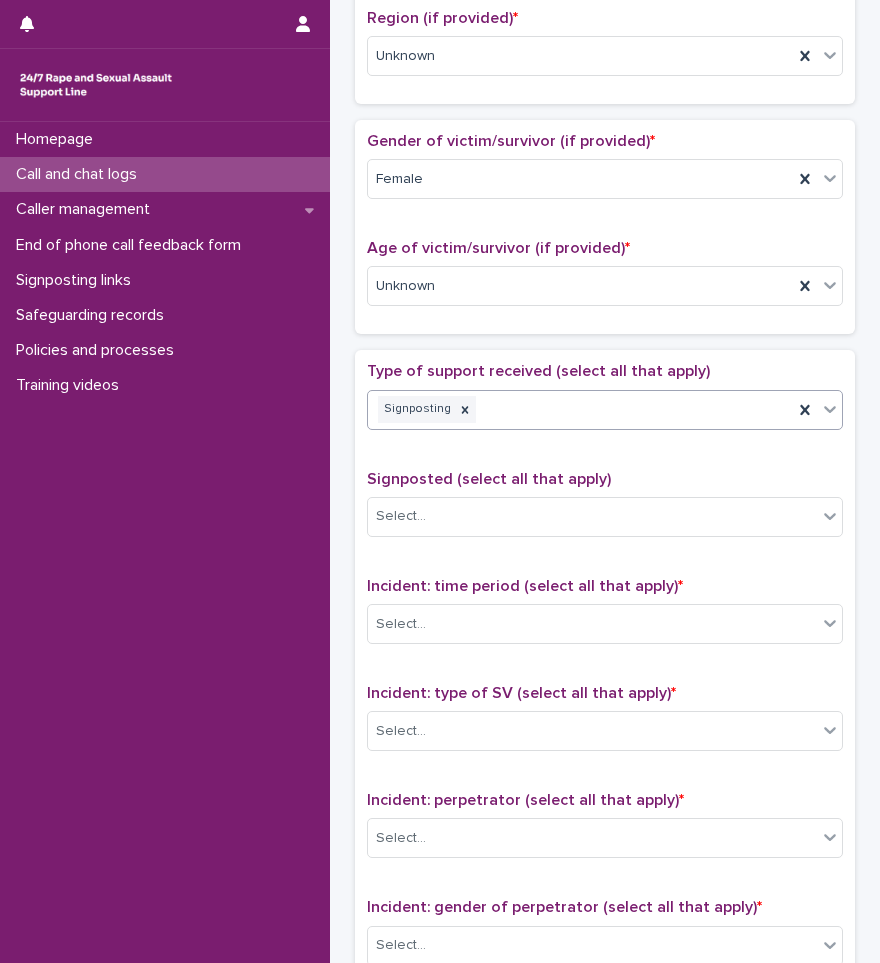 click on "Signposting" at bounding box center [580, 409] 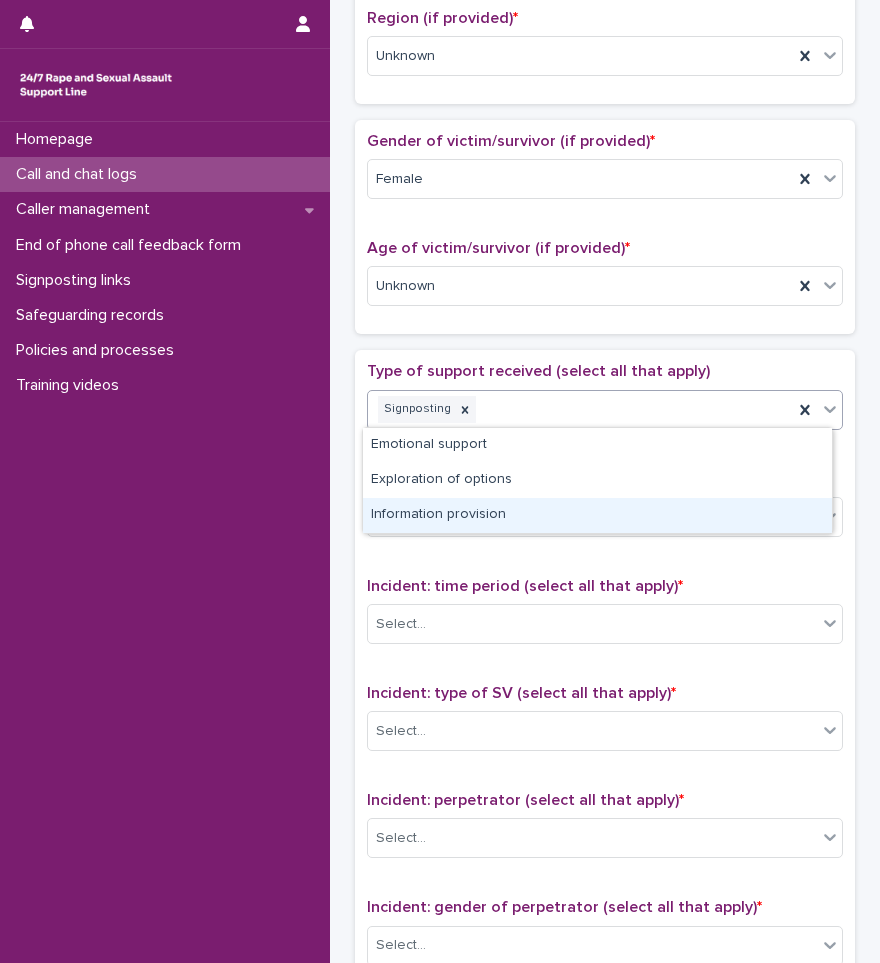 drag, startPoint x: 582, startPoint y: 459, endPoint x: 526, endPoint y: 519, distance: 82.073135 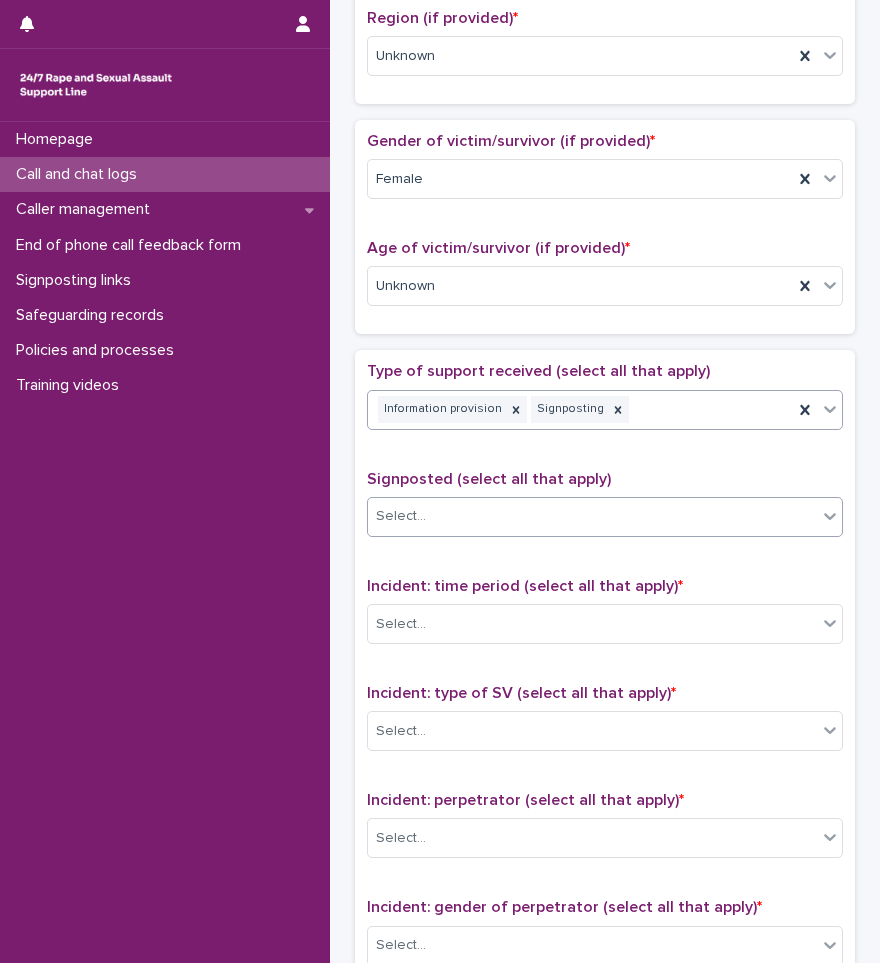 click on "Select..." at bounding box center (592, 516) 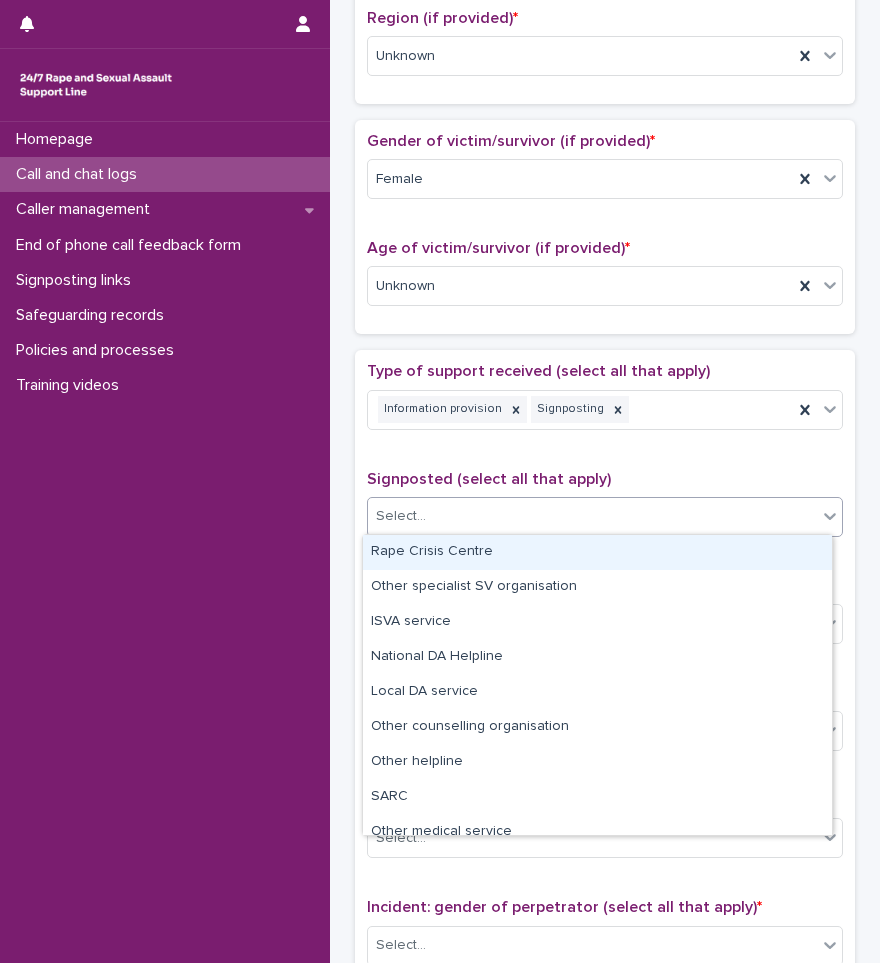 click on "Rape Crisis Centre" at bounding box center [597, 552] 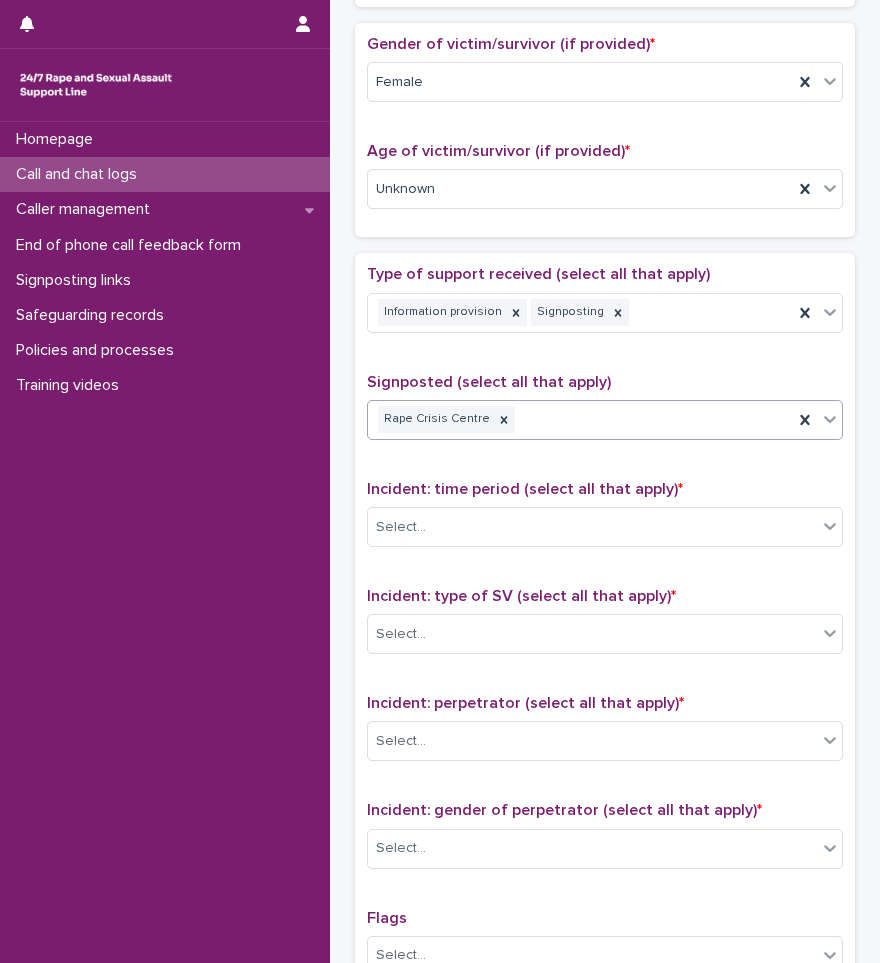 scroll, scrollTop: 1000, scrollLeft: 0, axis: vertical 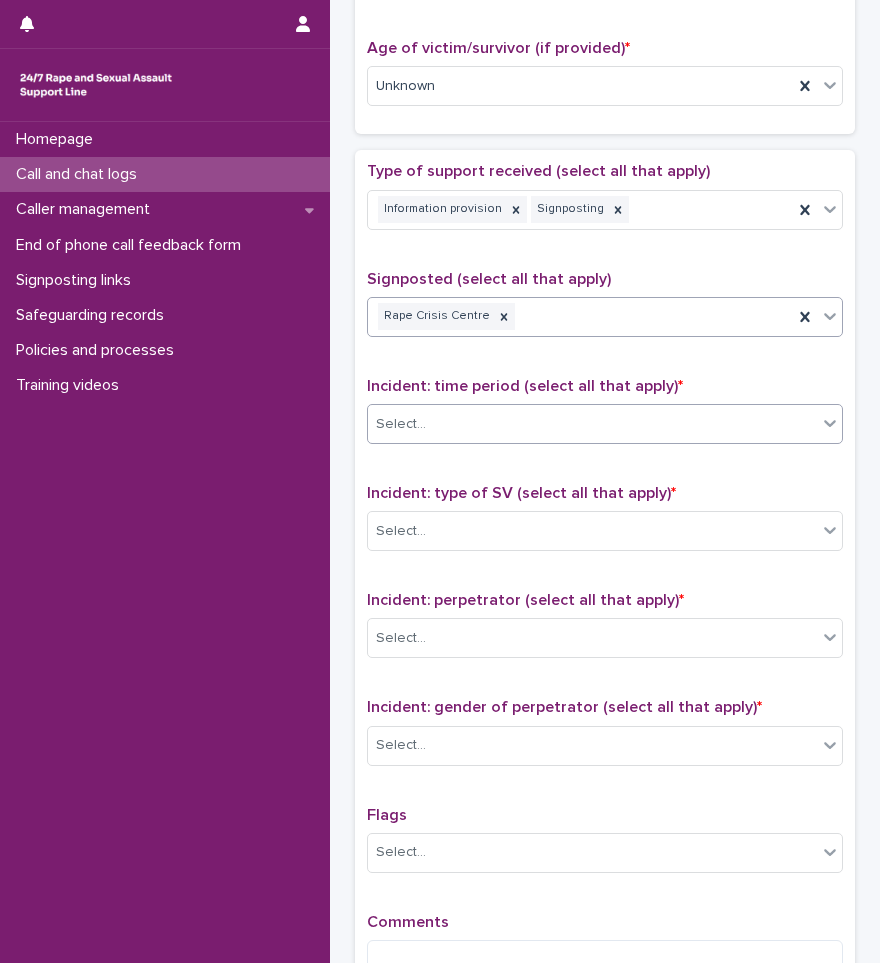 click on "Select..." at bounding box center (592, 424) 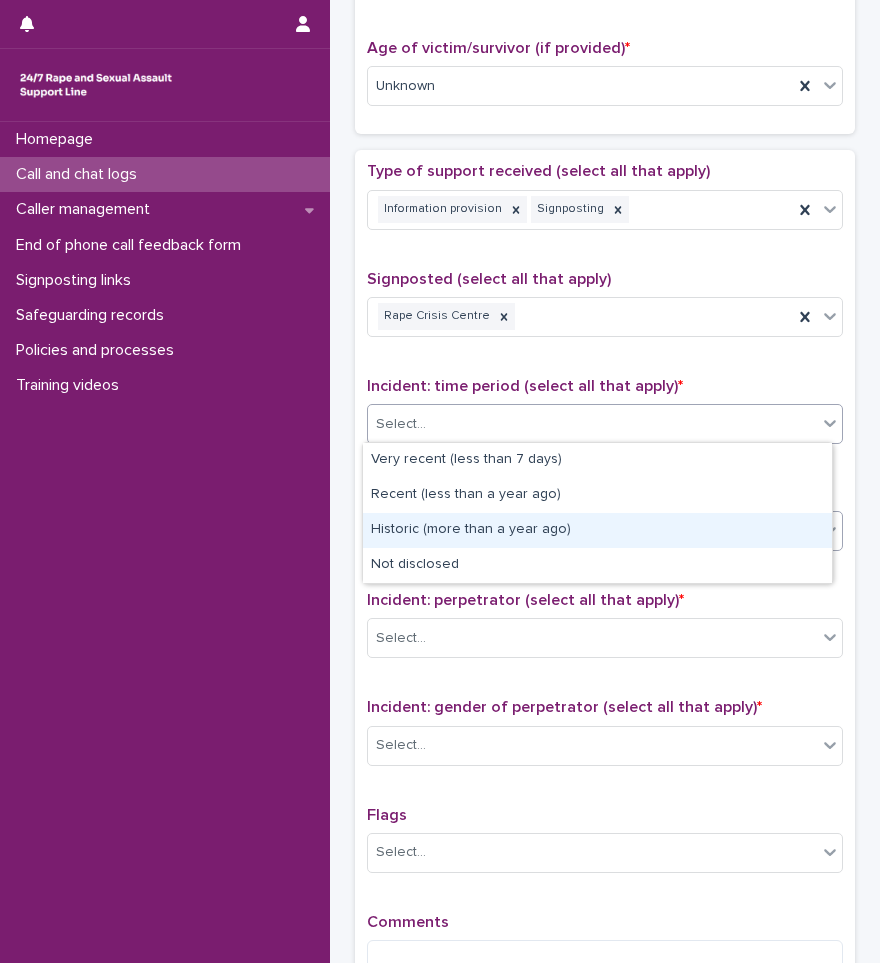 click on "Historic (more than a year ago)" at bounding box center [597, 530] 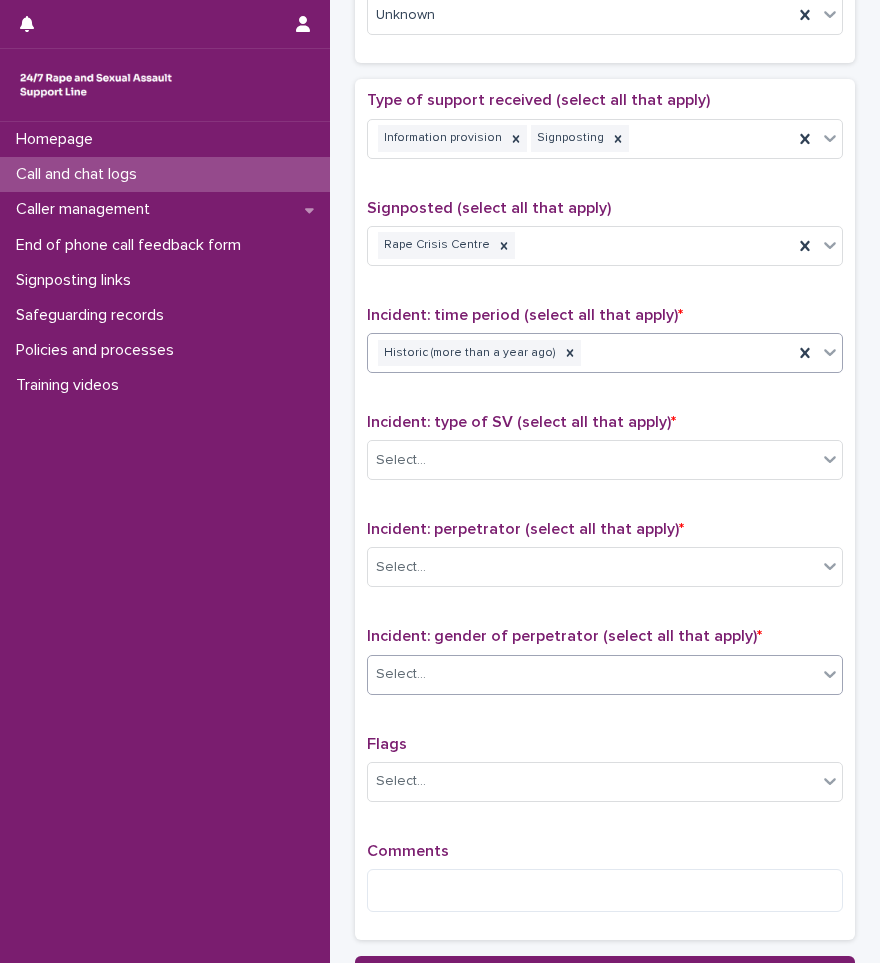 scroll, scrollTop: 1200, scrollLeft: 0, axis: vertical 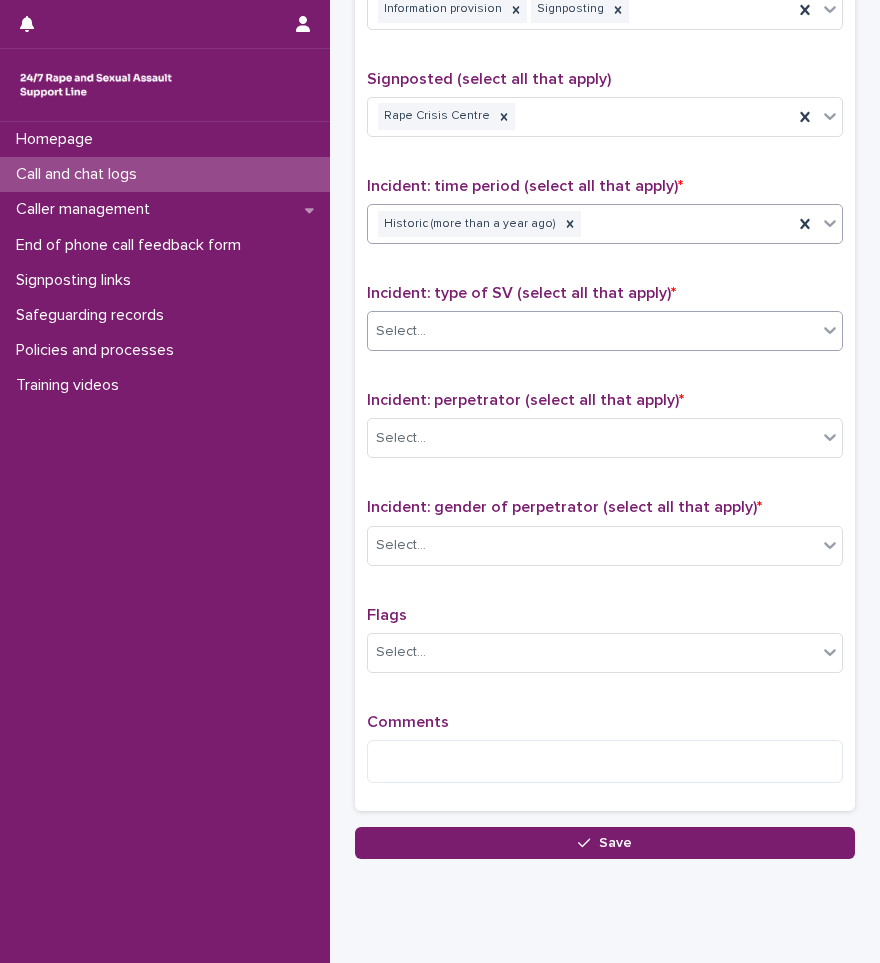 click on "Select..." at bounding box center [592, 331] 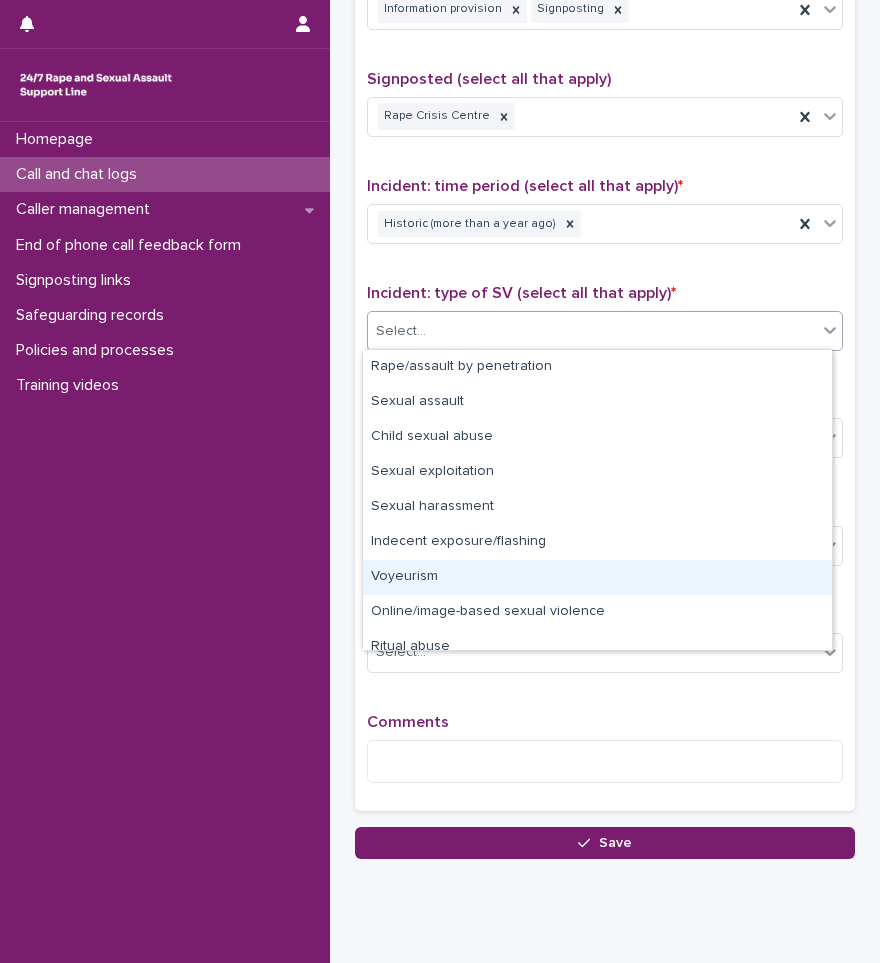 scroll, scrollTop: 50, scrollLeft: 0, axis: vertical 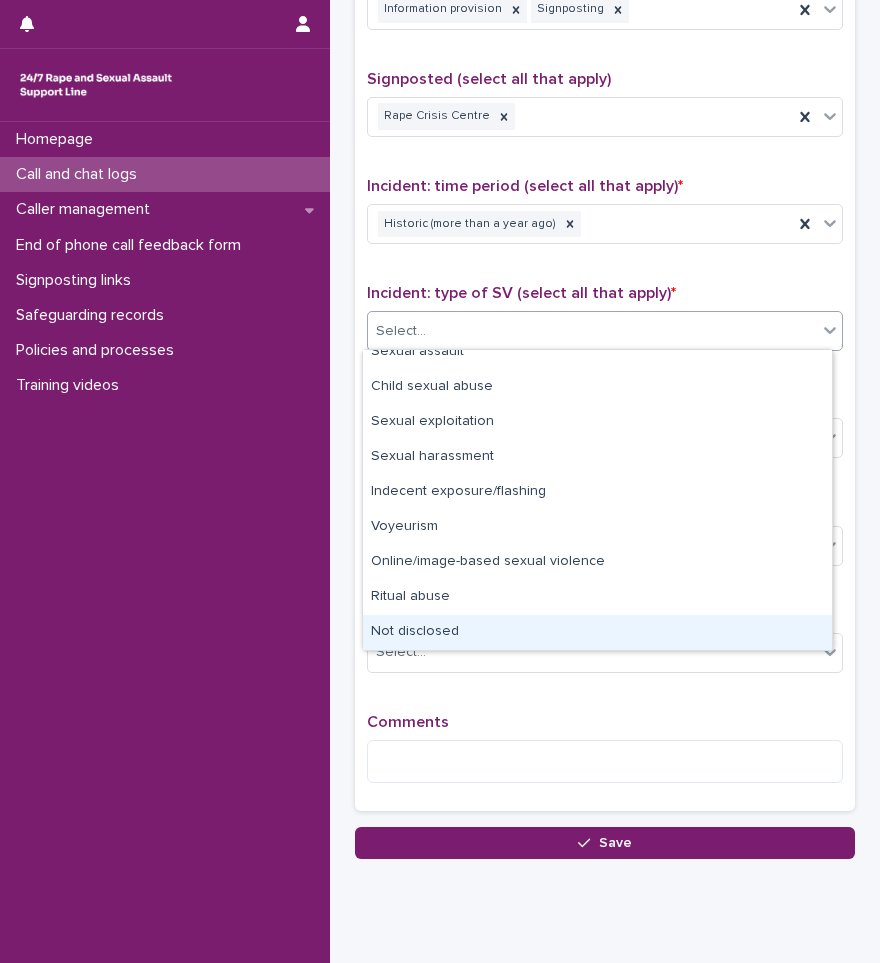 click on "Not disclosed" at bounding box center (597, 632) 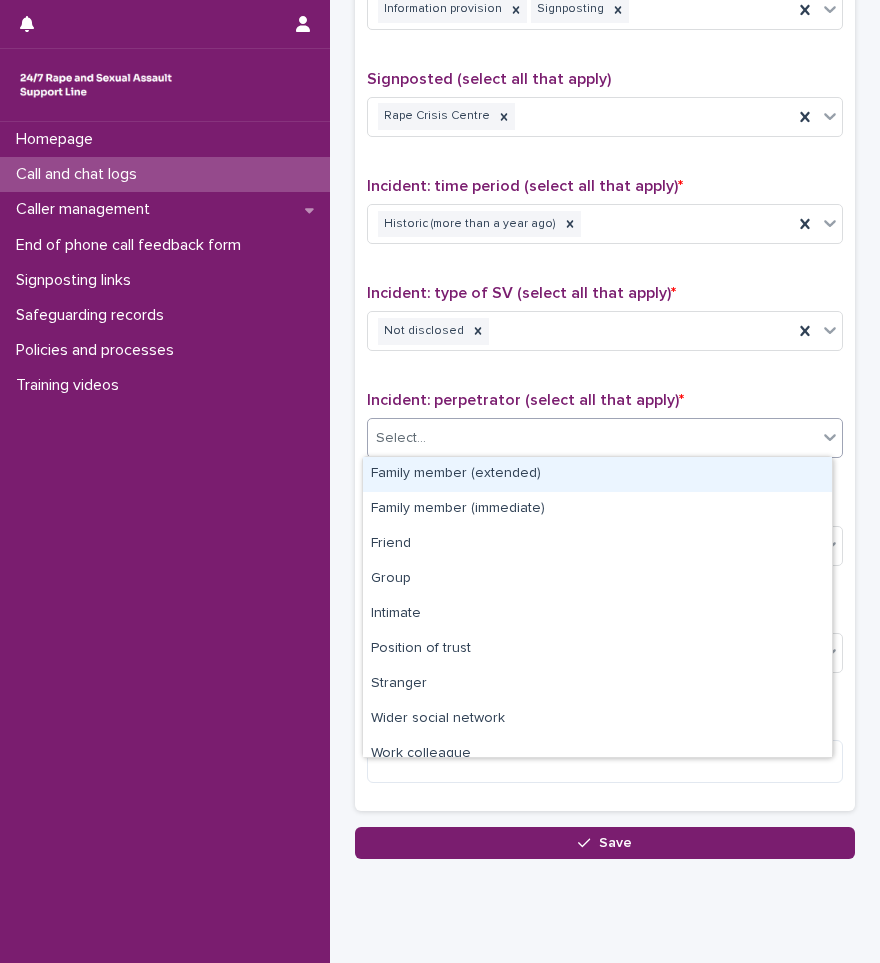 click on "Select..." at bounding box center [592, 438] 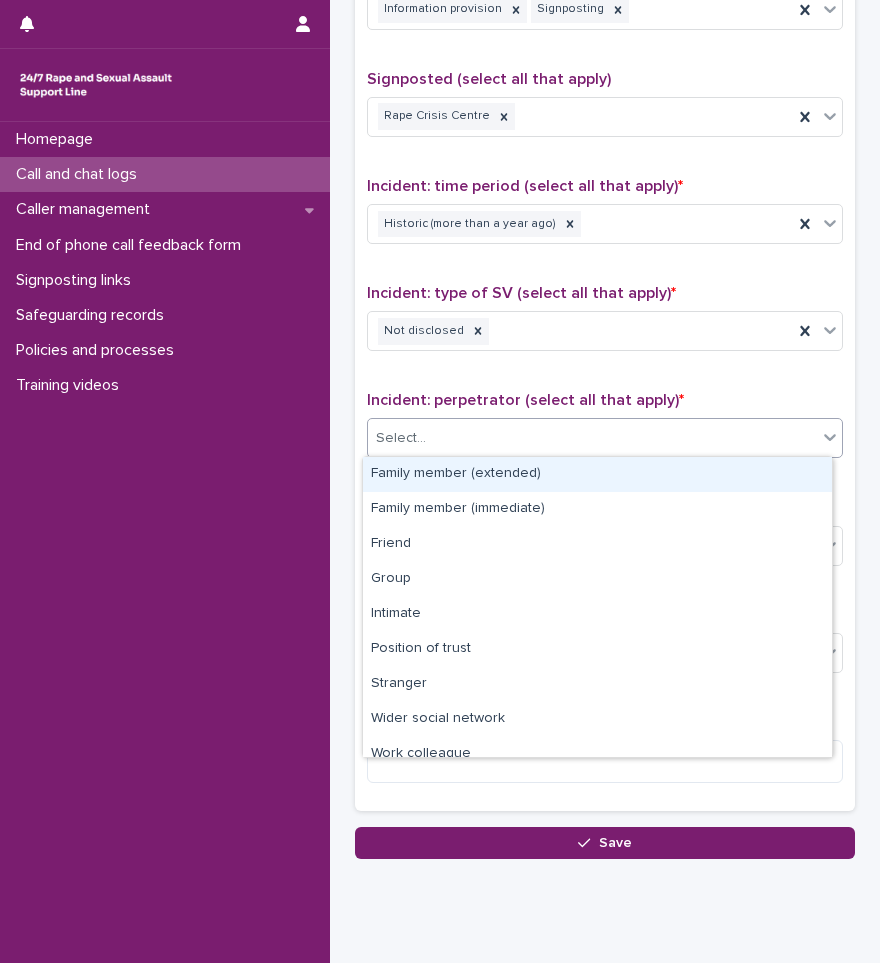 scroll, scrollTop: 85, scrollLeft: 0, axis: vertical 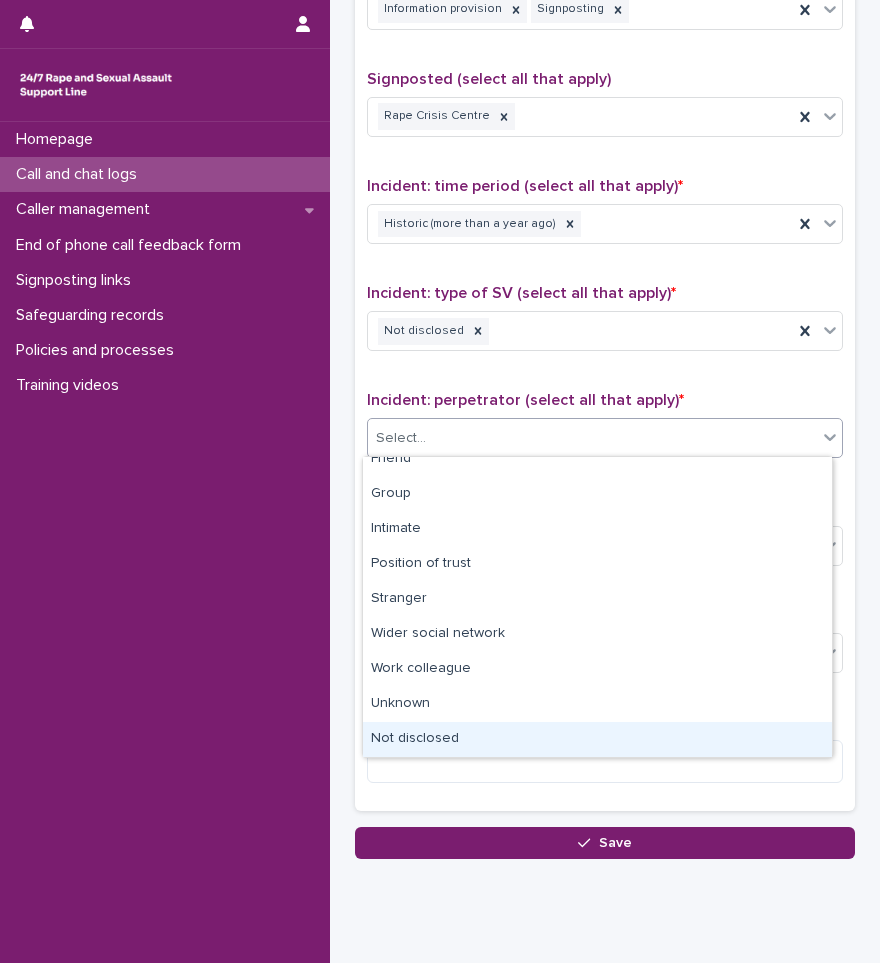 click on "Not disclosed" at bounding box center (597, 739) 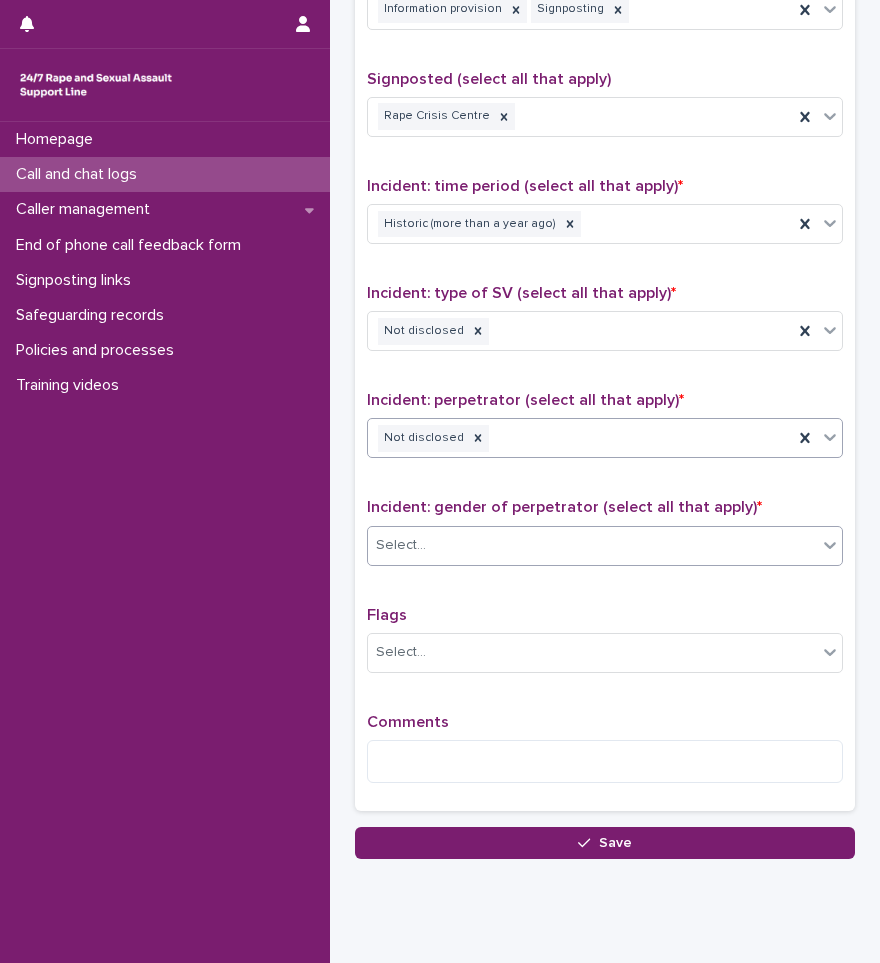 click on "Select..." at bounding box center [592, 545] 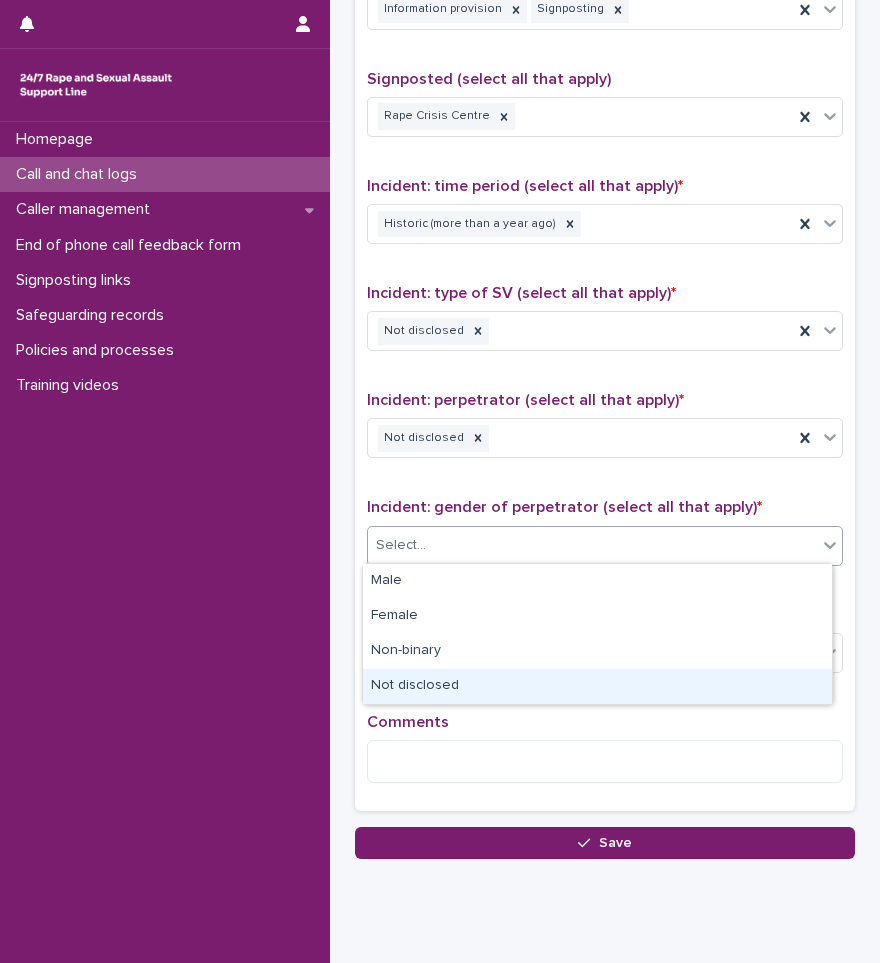 click on "Not disclosed" at bounding box center (597, 686) 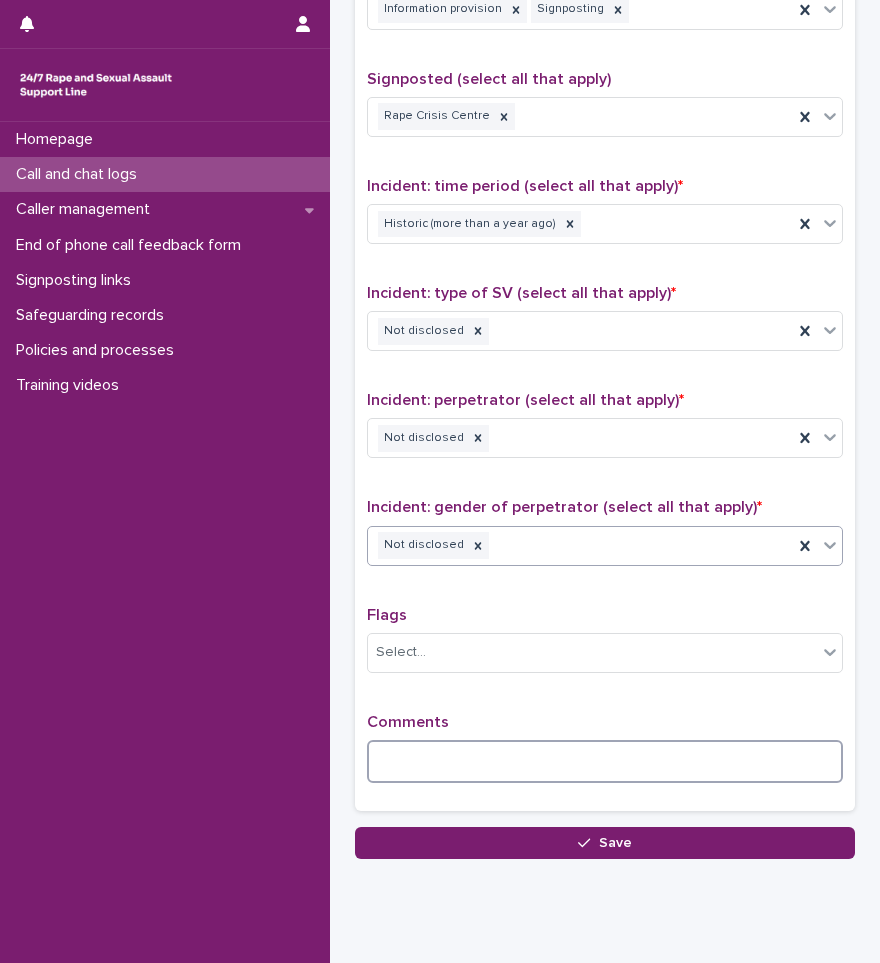 click at bounding box center [605, 761] 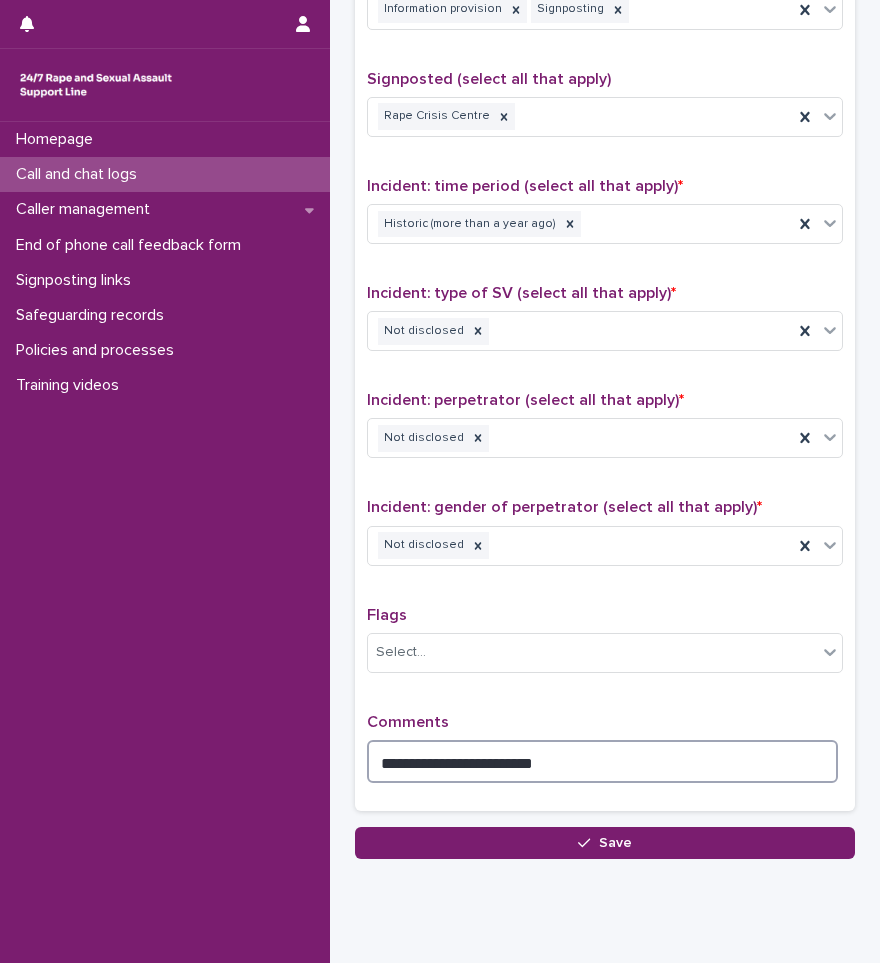 drag, startPoint x: 463, startPoint y: 753, endPoint x: 538, endPoint y: 774, distance: 77.88453 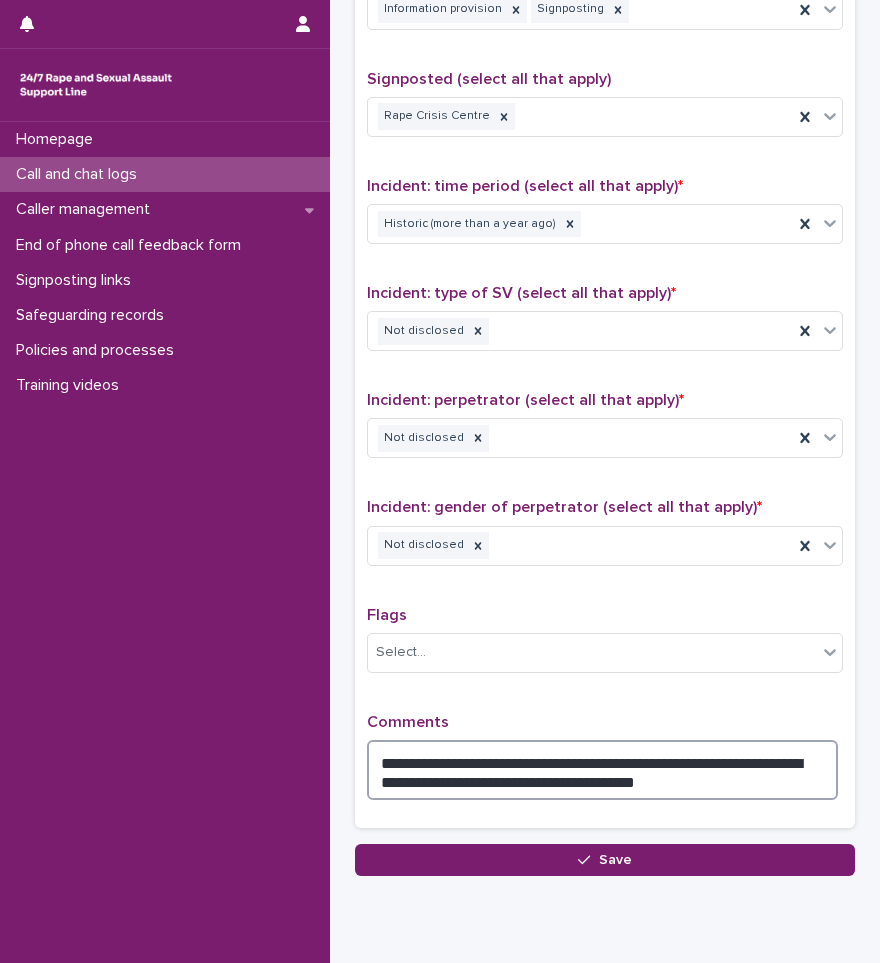 click on "**********" at bounding box center [602, 770] 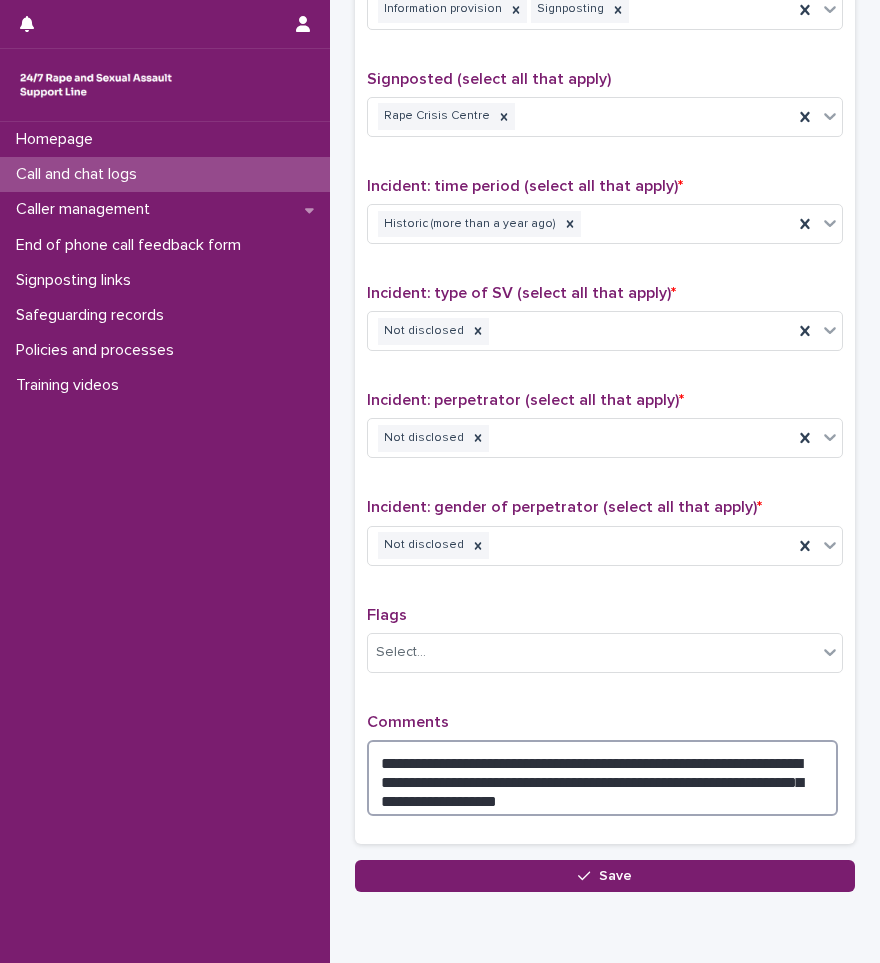 click on "**********" at bounding box center (602, 778) 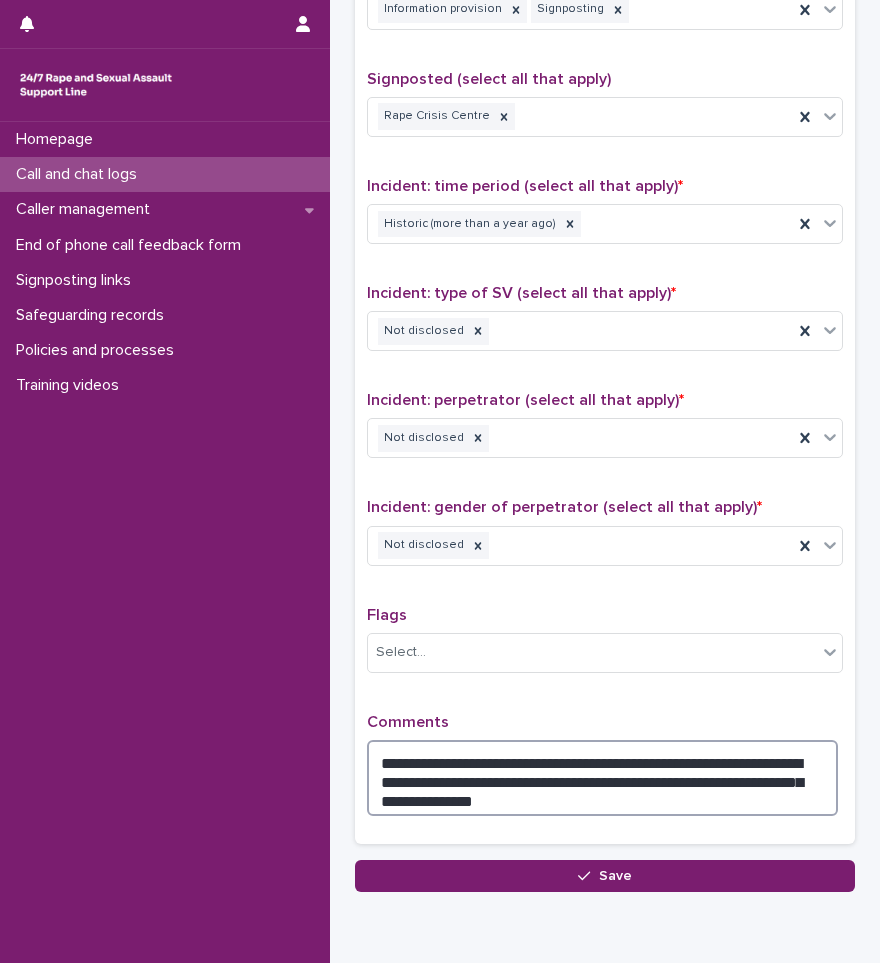 click on "**********" at bounding box center (602, 778) 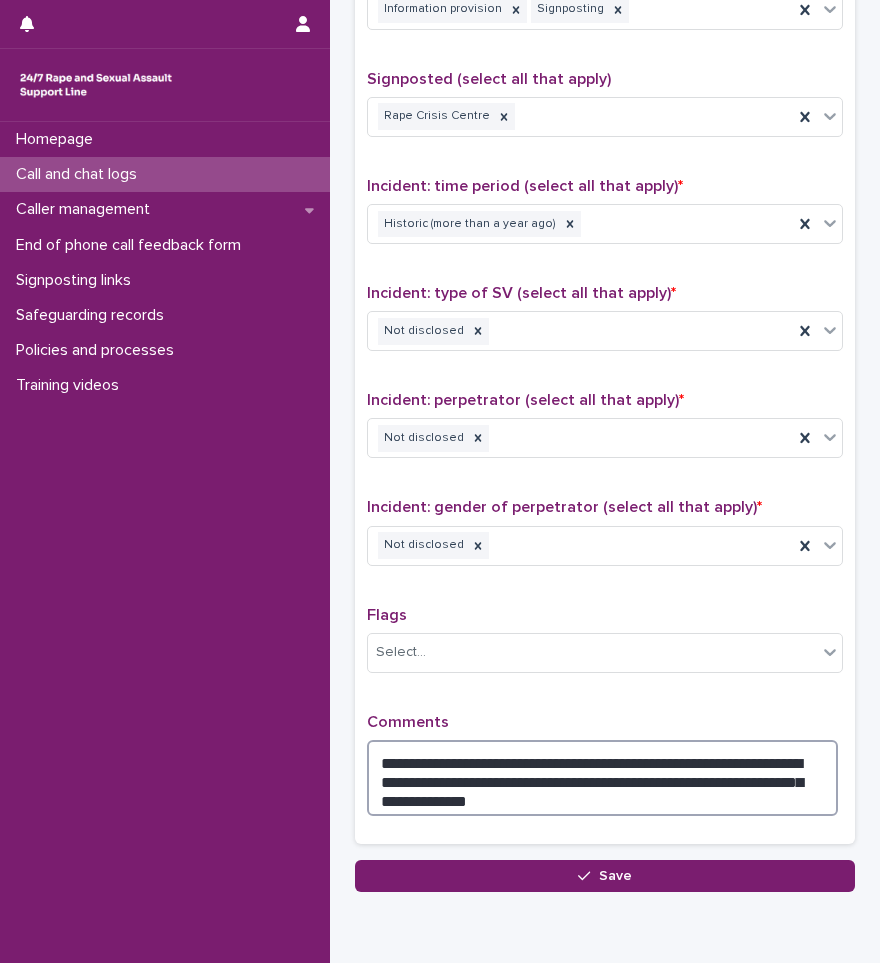 click on "**********" at bounding box center [602, 778] 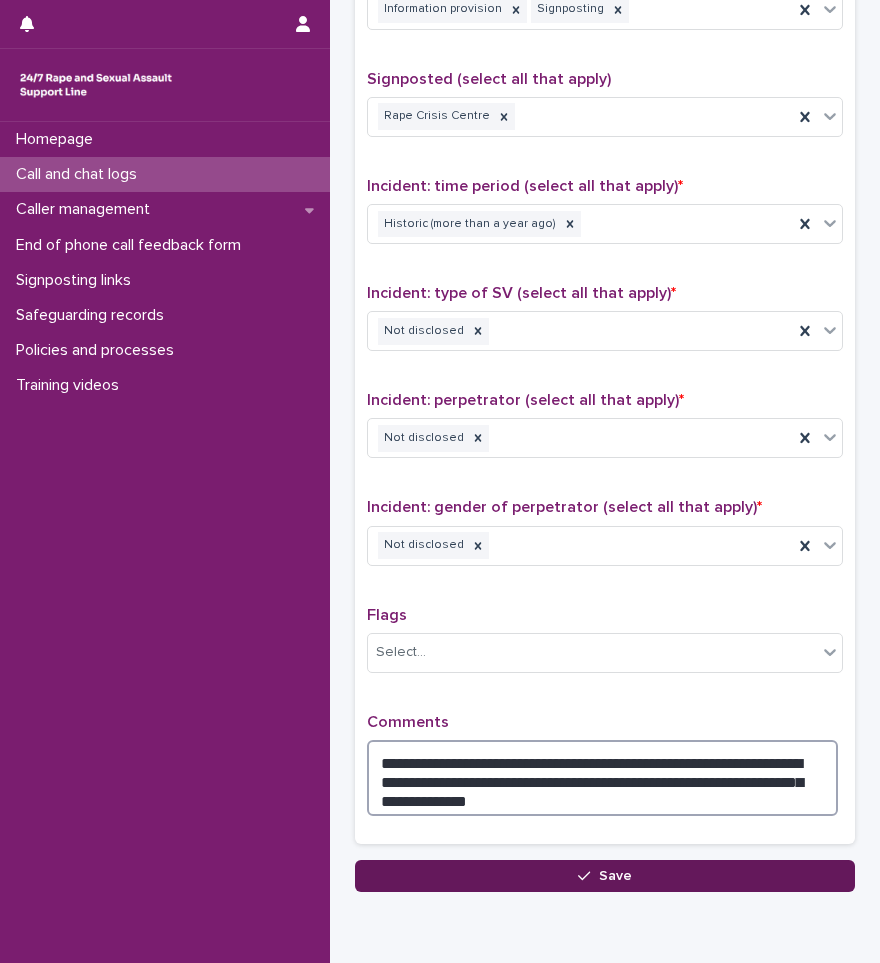type on "**********" 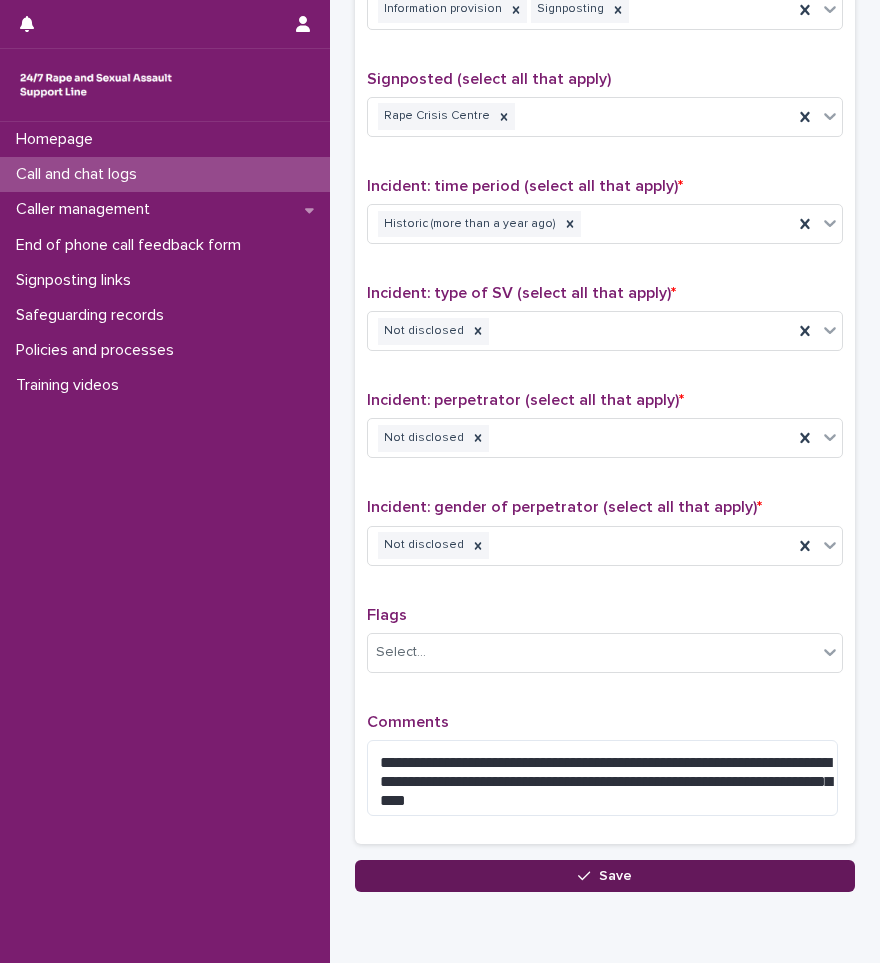 click on "Save" at bounding box center [605, 876] 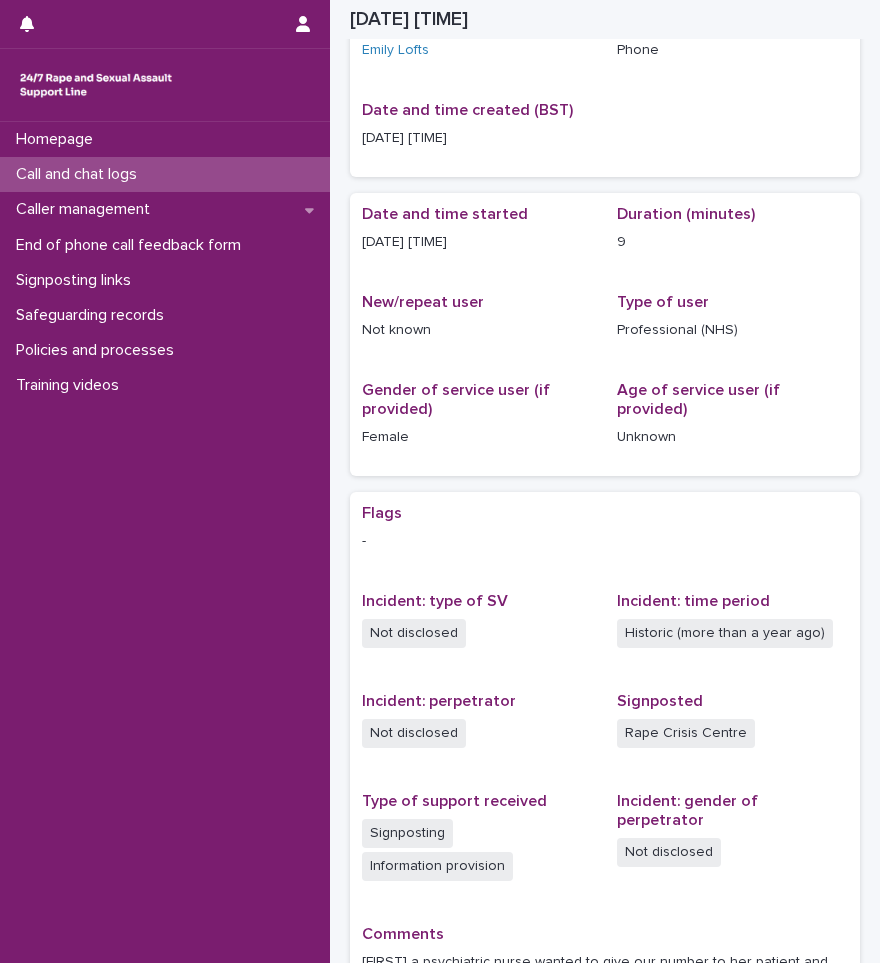 scroll, scrollTop: 0, scrollLeft: 0, axis: both 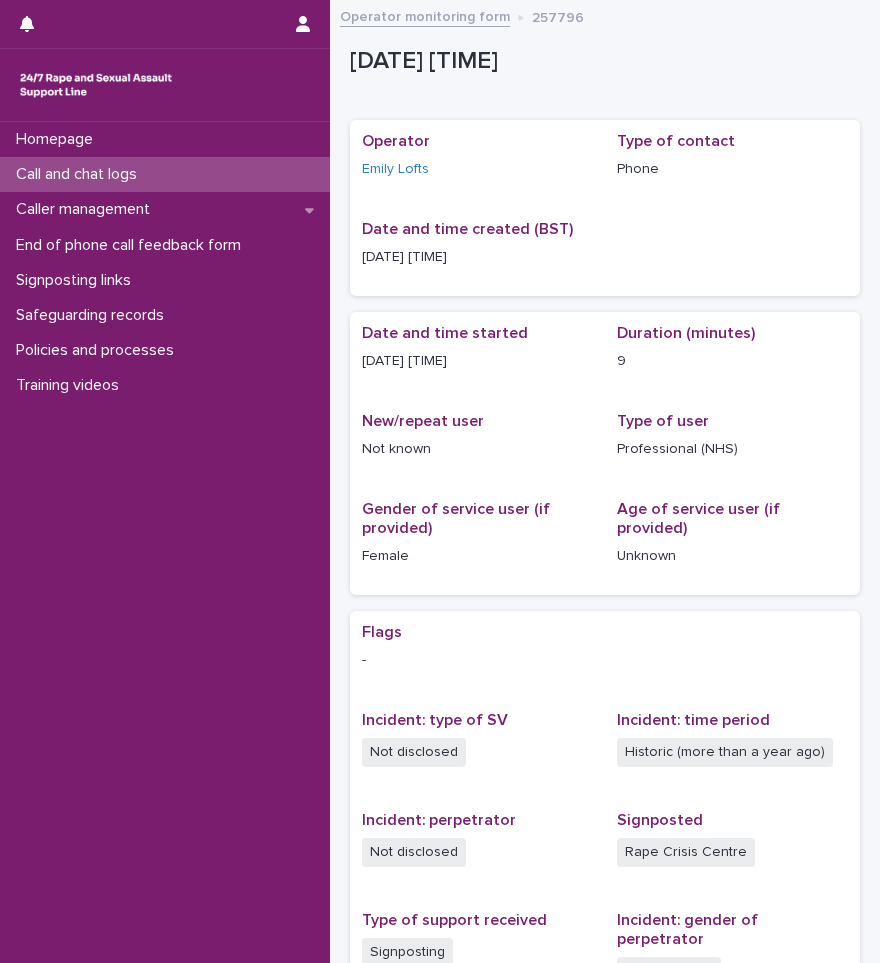 click on "Call and chat logs" at bounding box center [80, 174] 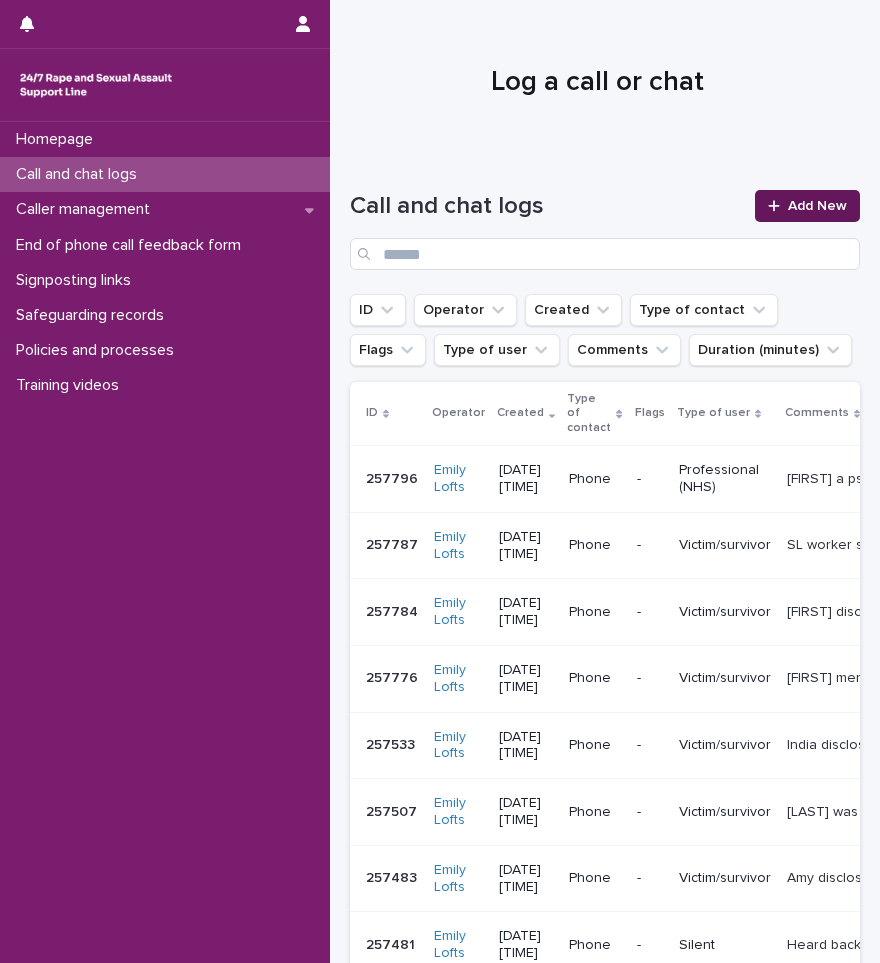 click 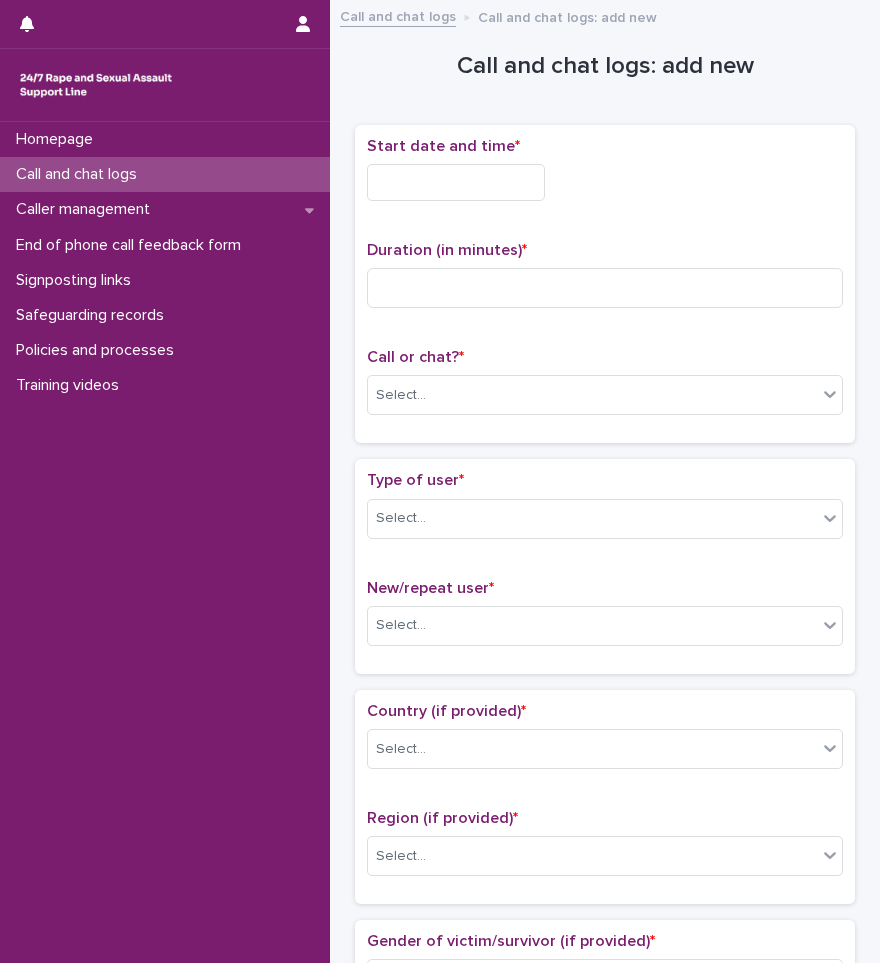 click at bounding box center (456, 182) 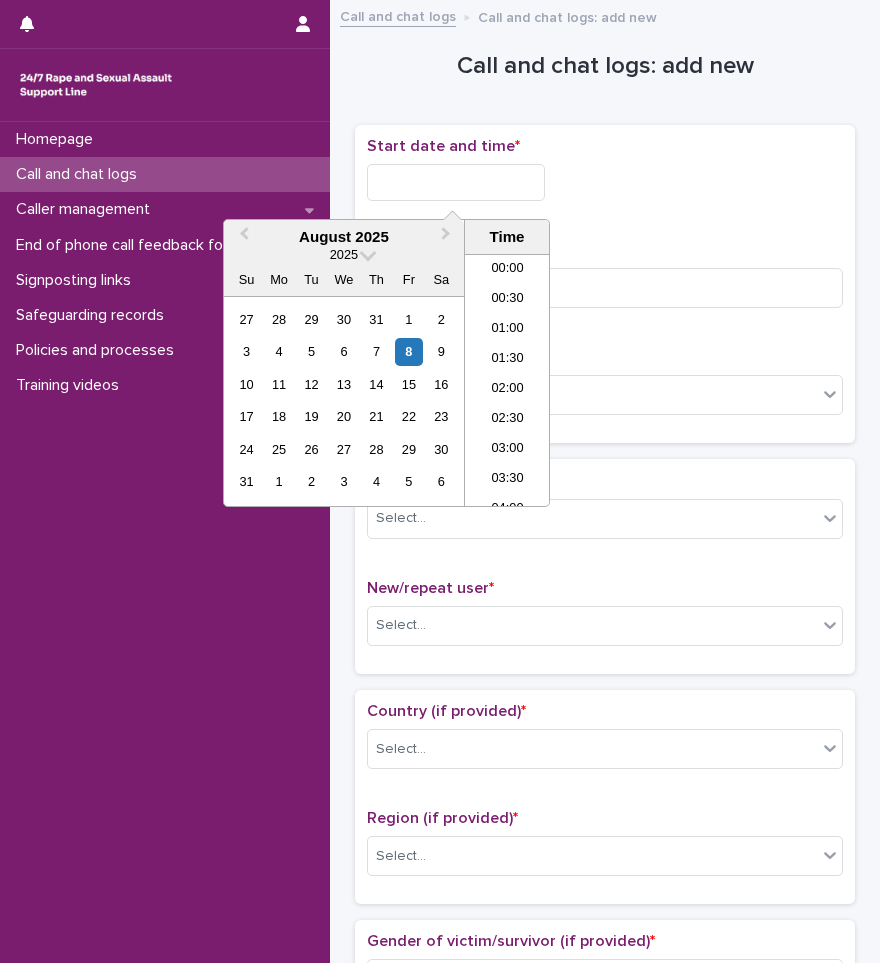 scroll, scrollTop: 550, scrollLeft: 0, axis: vertical 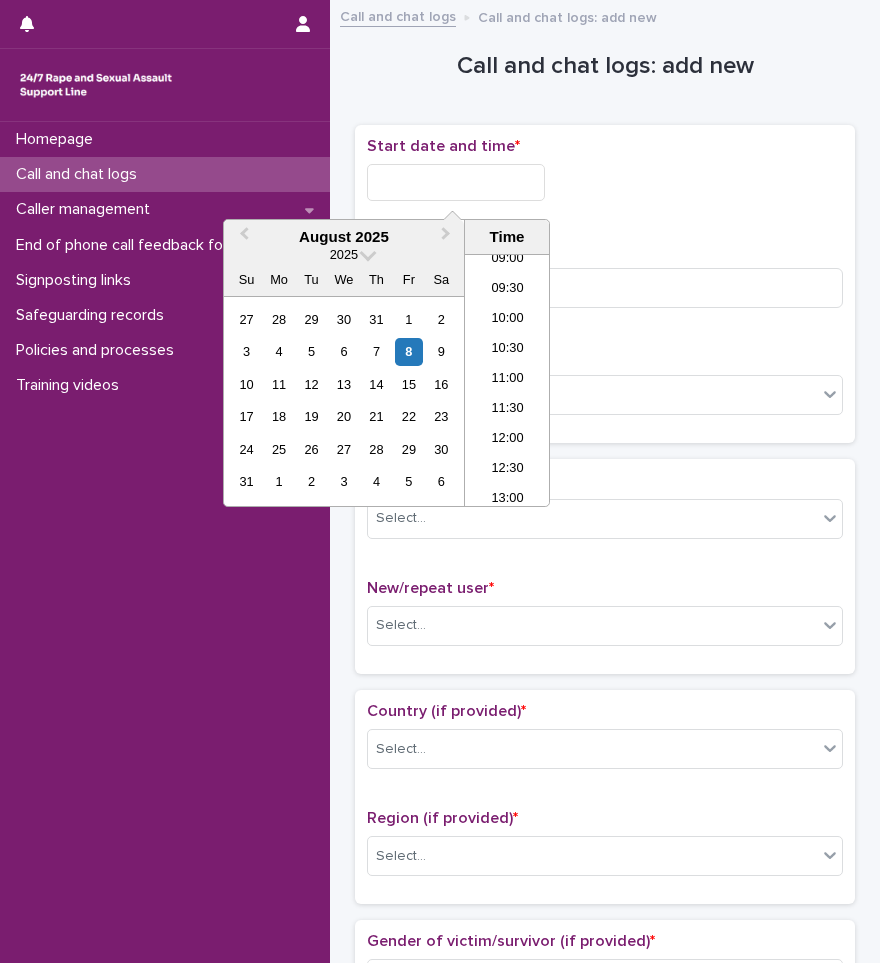 click on "Start date and time * Duration (in minutes) * Call or chat? * Select..." at bounding box center (605, 284) 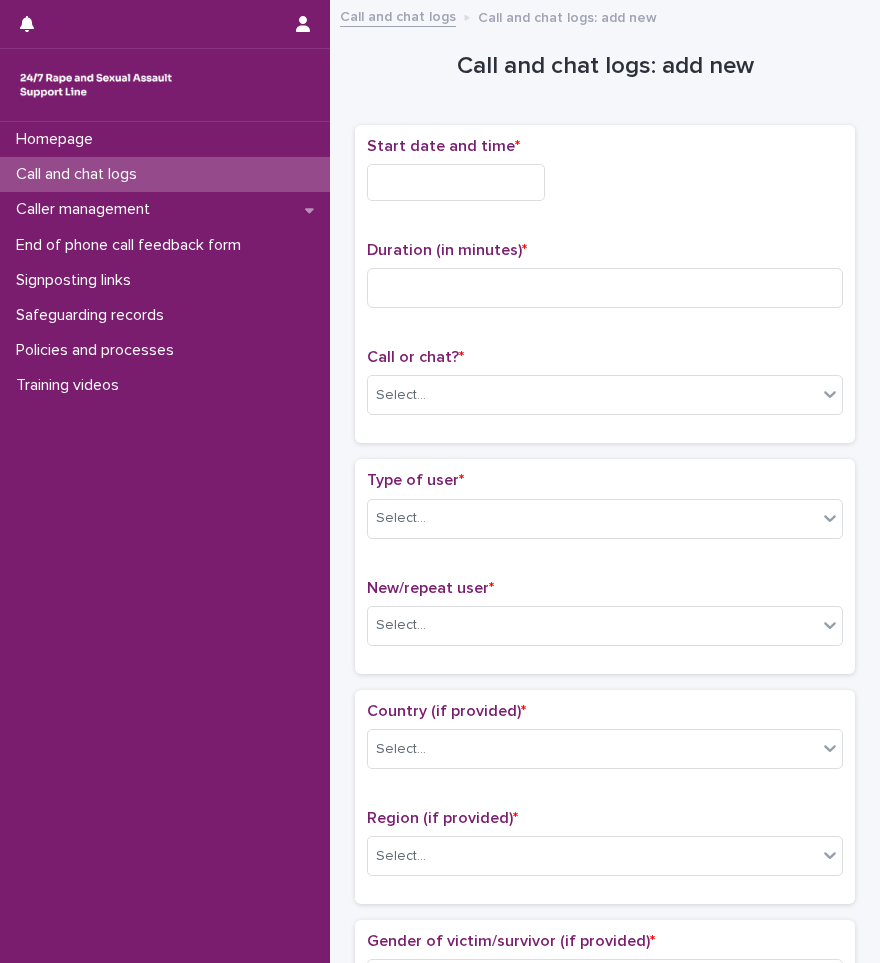 click at bounding box center [456, 182] 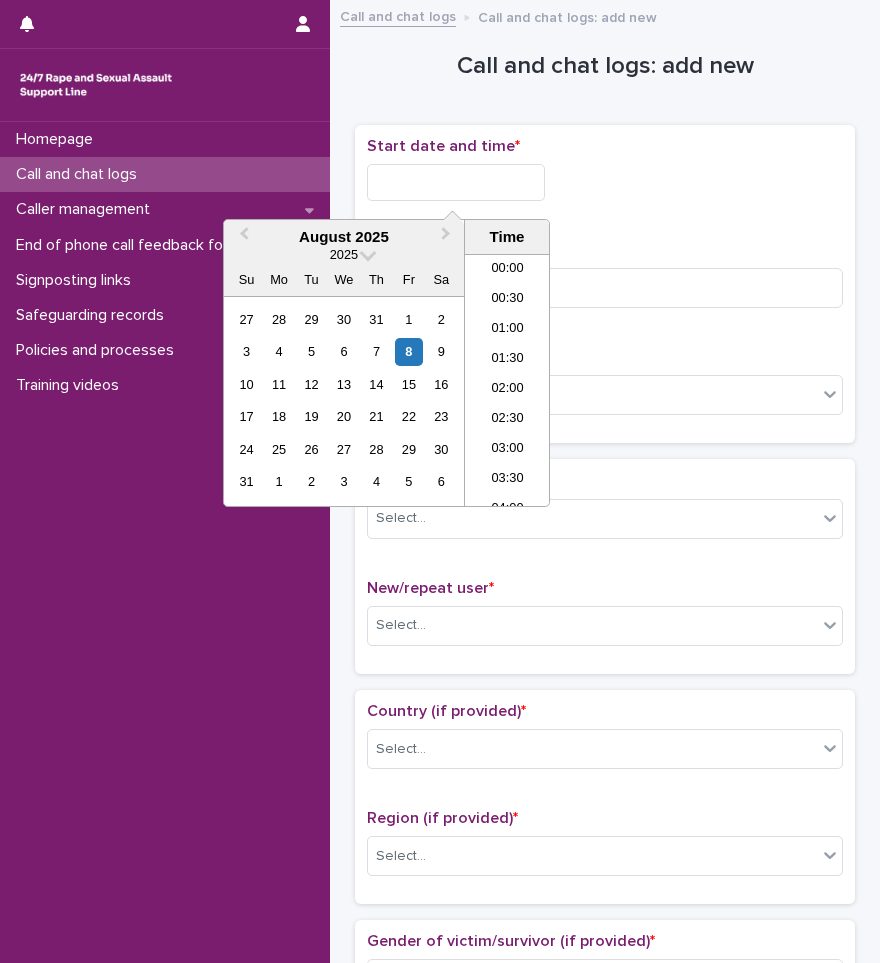 scroll, scrollTop: 580, scrollLeft: 0, axis: vertical 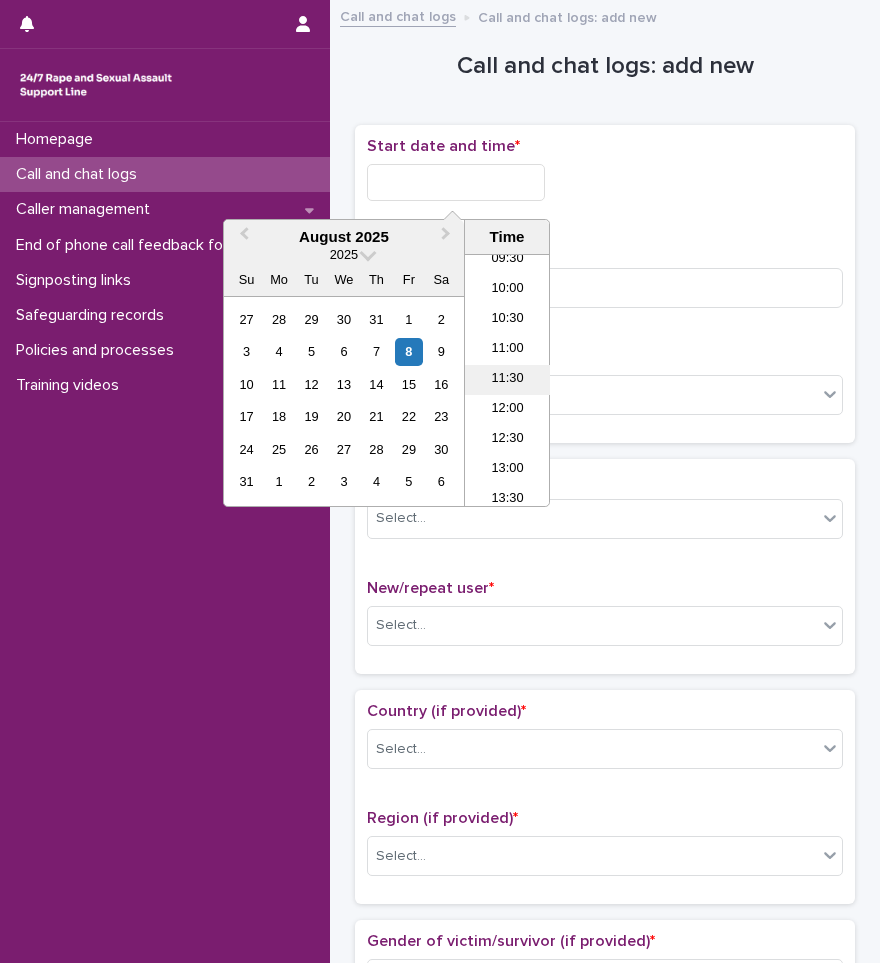 click on "11:30" at bounding box center [507, 380] 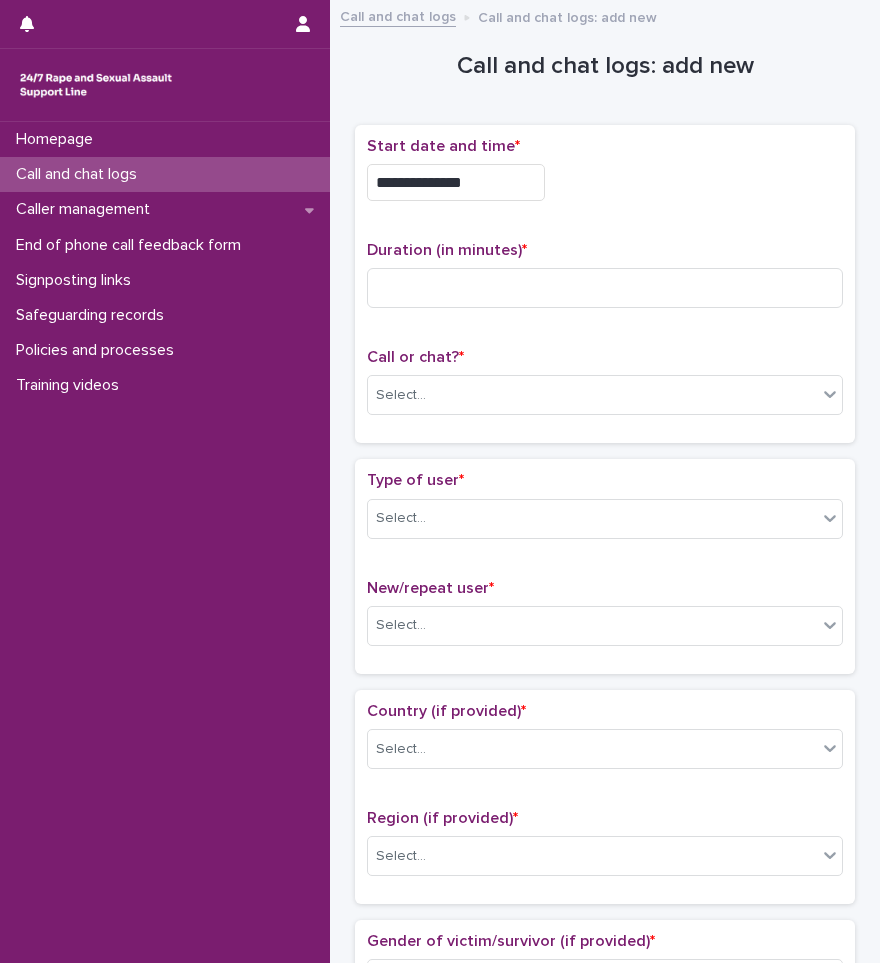 click on "**********" at bounding box center (456, 182) 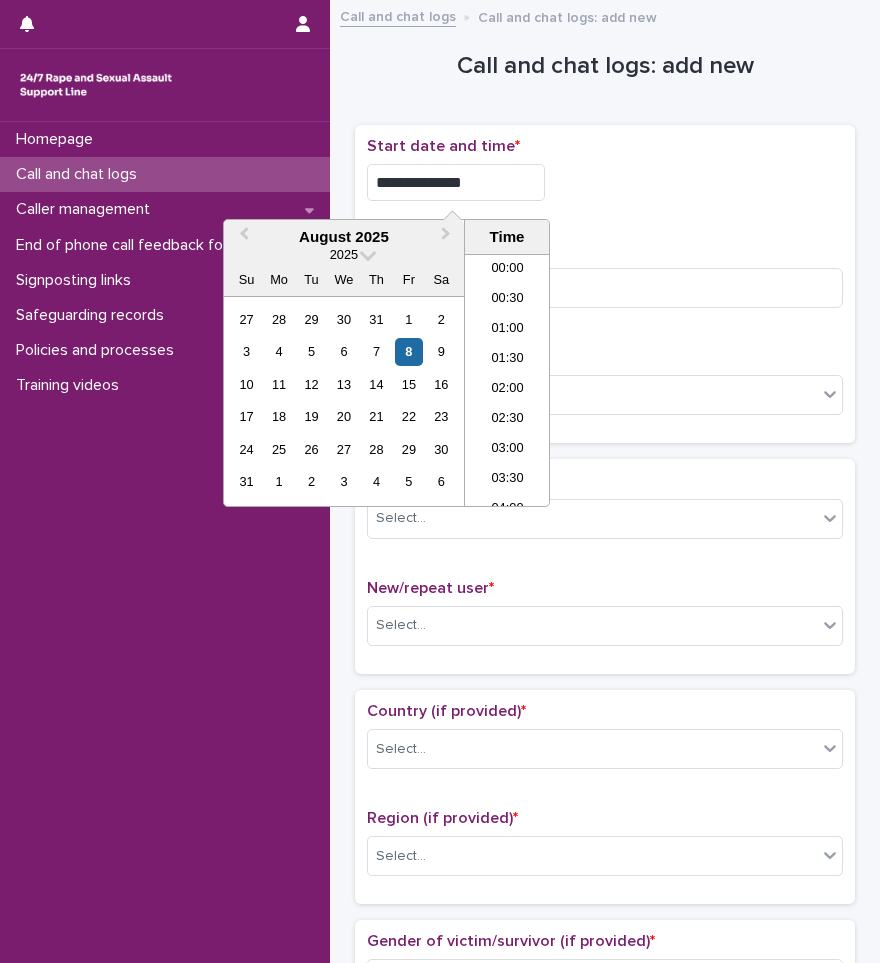 scroll, scrollTop: 580, scrollLeft: 0, axis: vertical 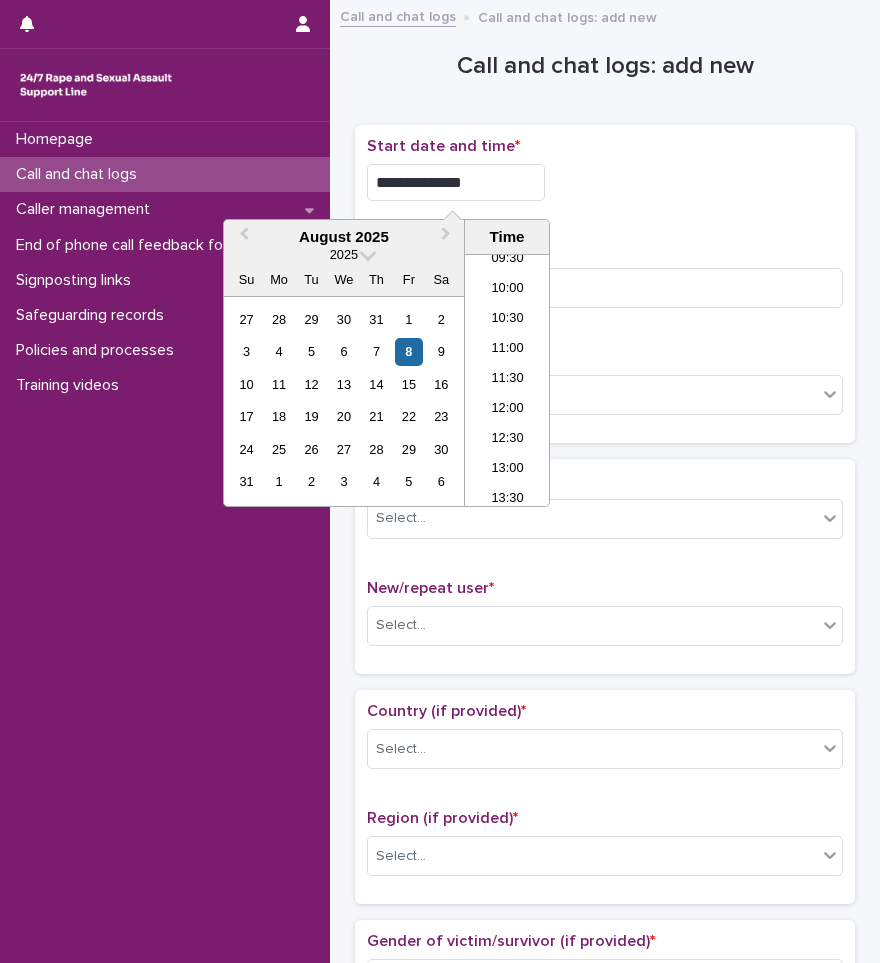 click on "Duration (in minutes) *" at bounding box center (605, 250) 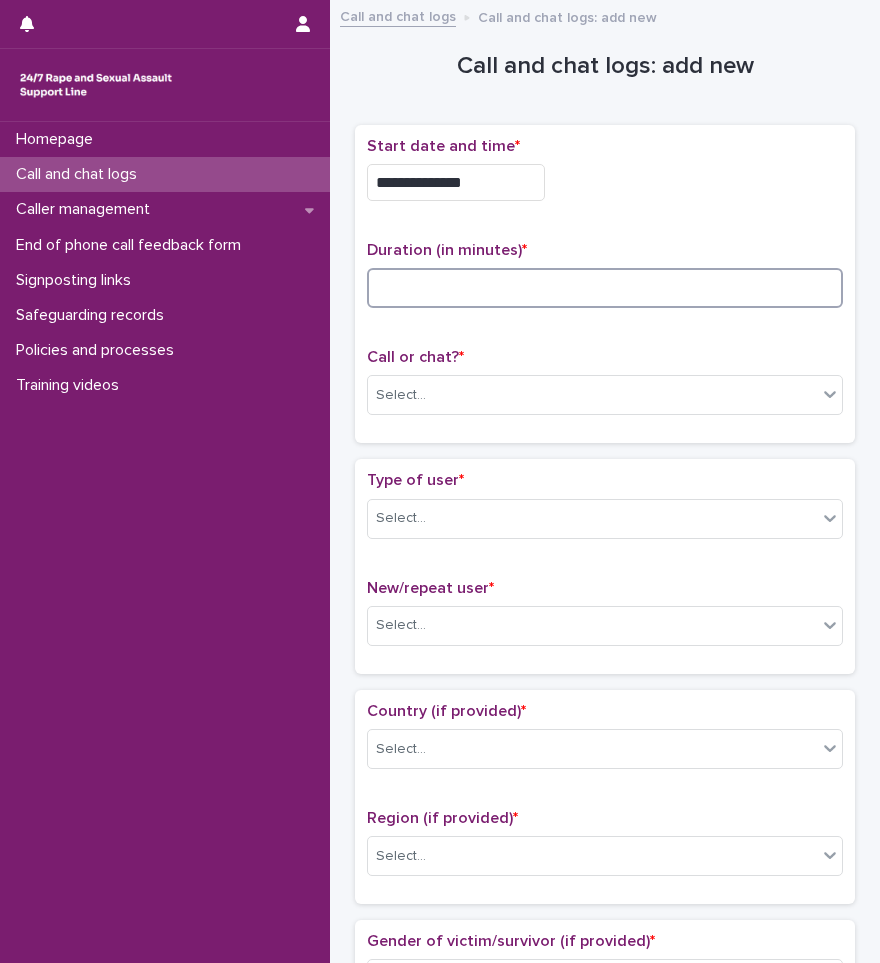 click at bounding box center [605, 288] 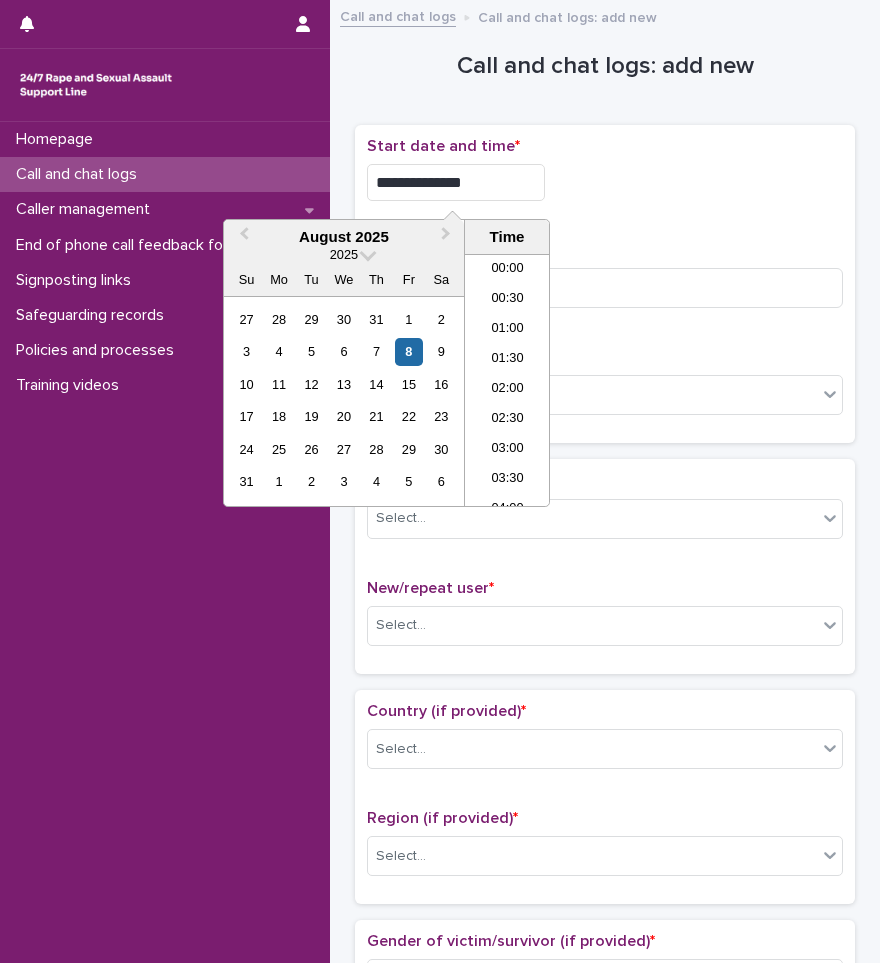 scroll, scrollTop: 550, scrollLeft: 0, axis: vertical 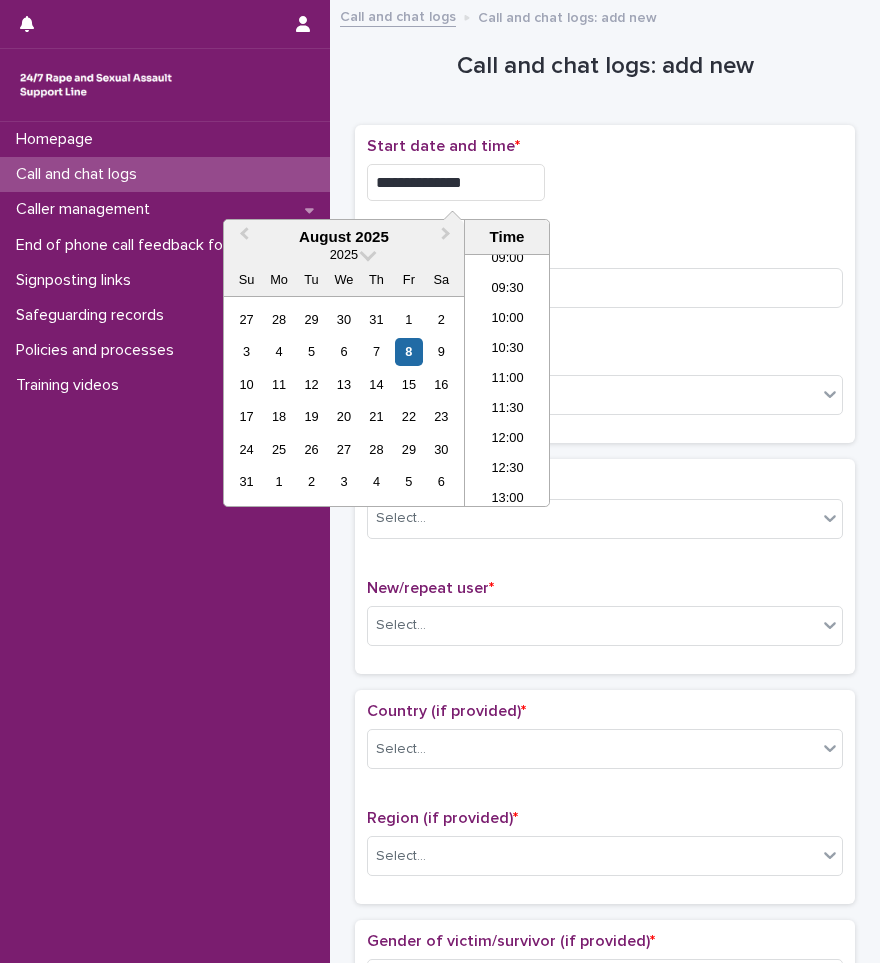 click on "**********" at bounding box center (456, 182) 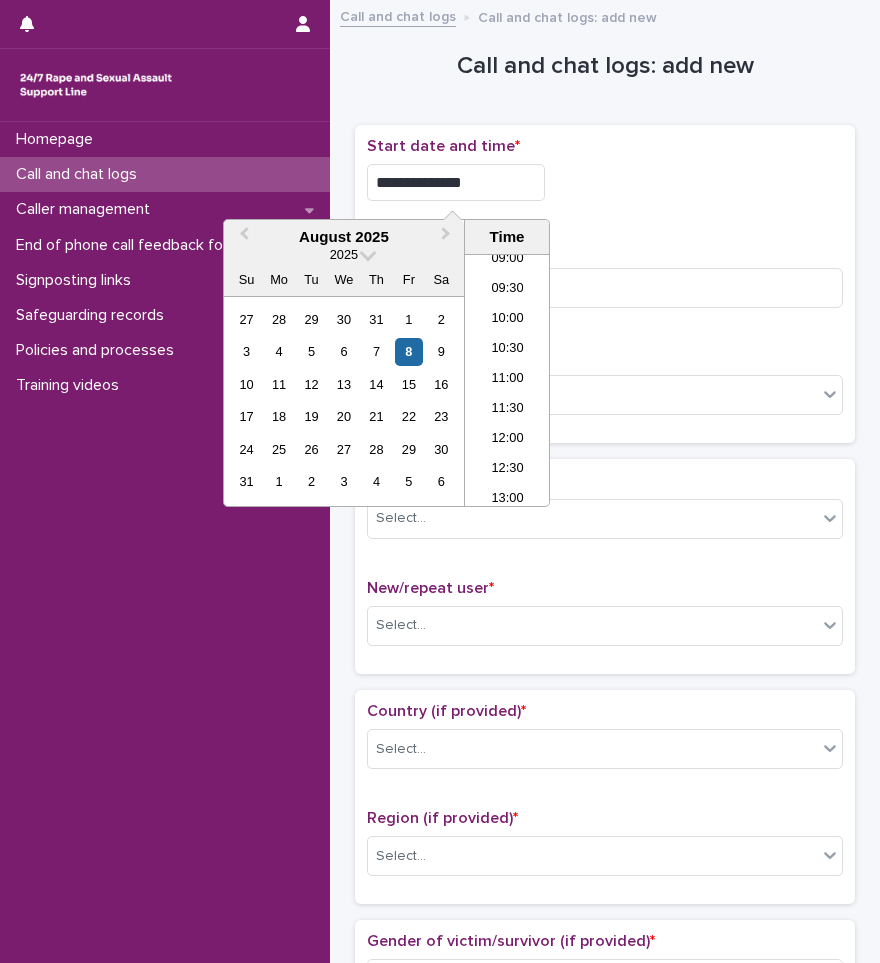 type on "**********" 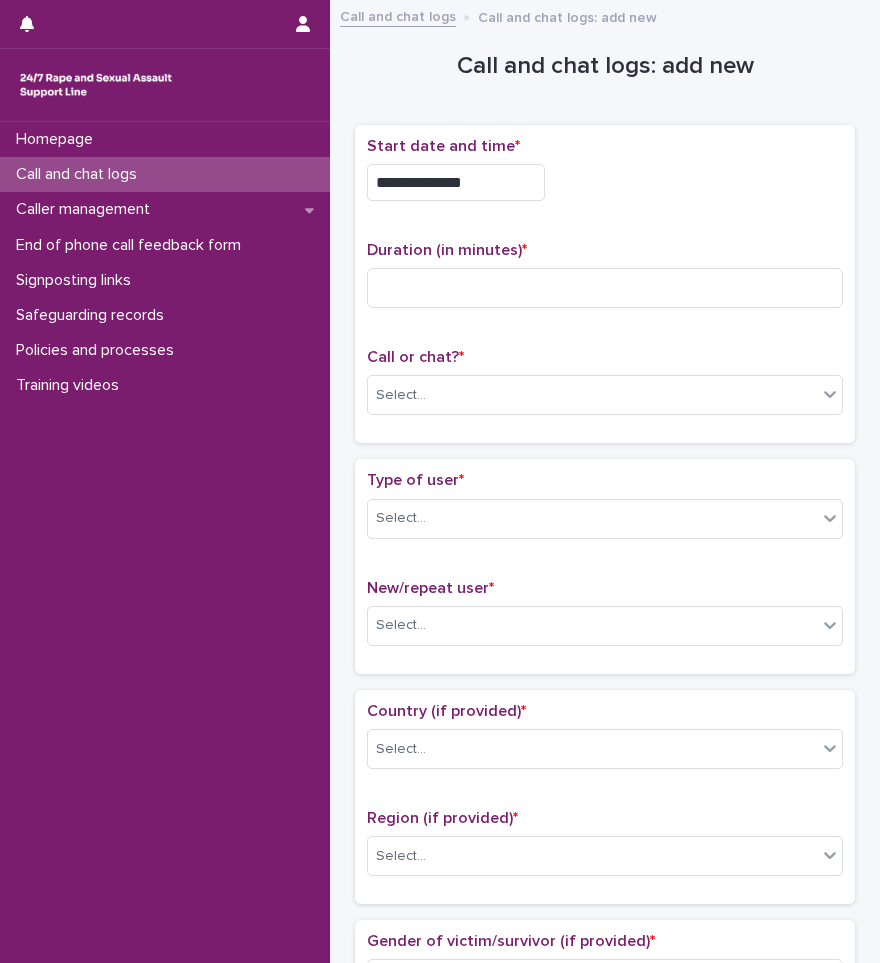 click on "**********" at bounding box center [605, 177] 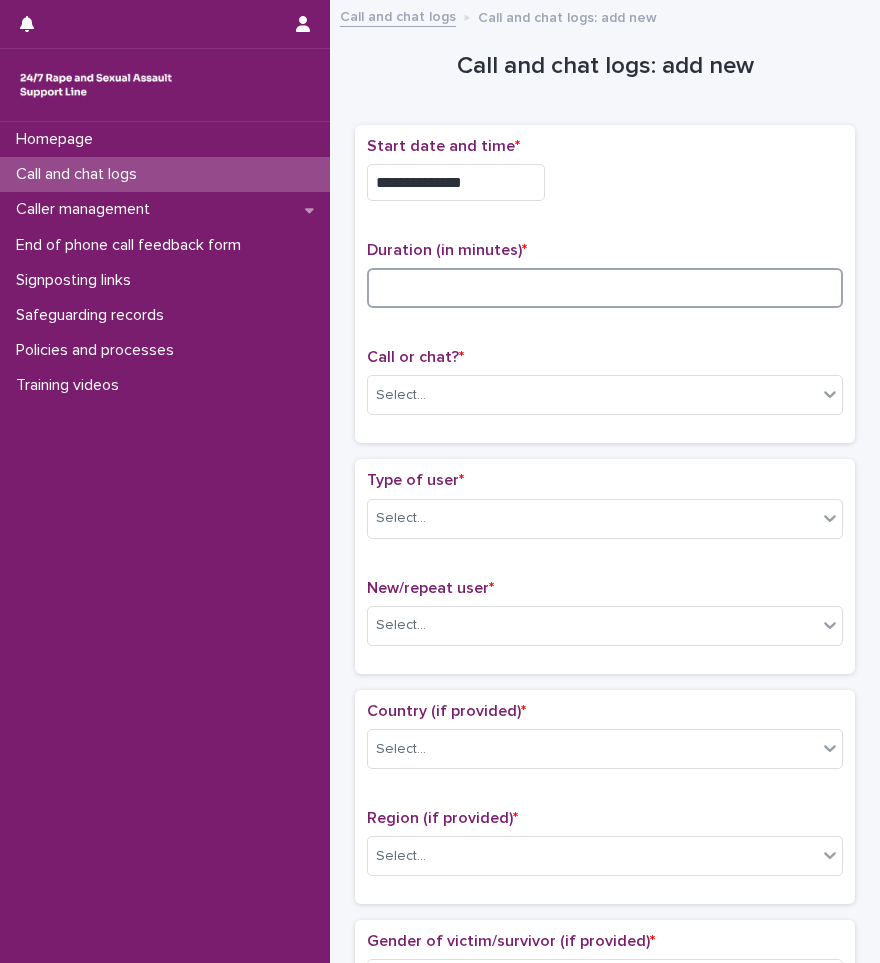 click at bounding box center (605, 288) 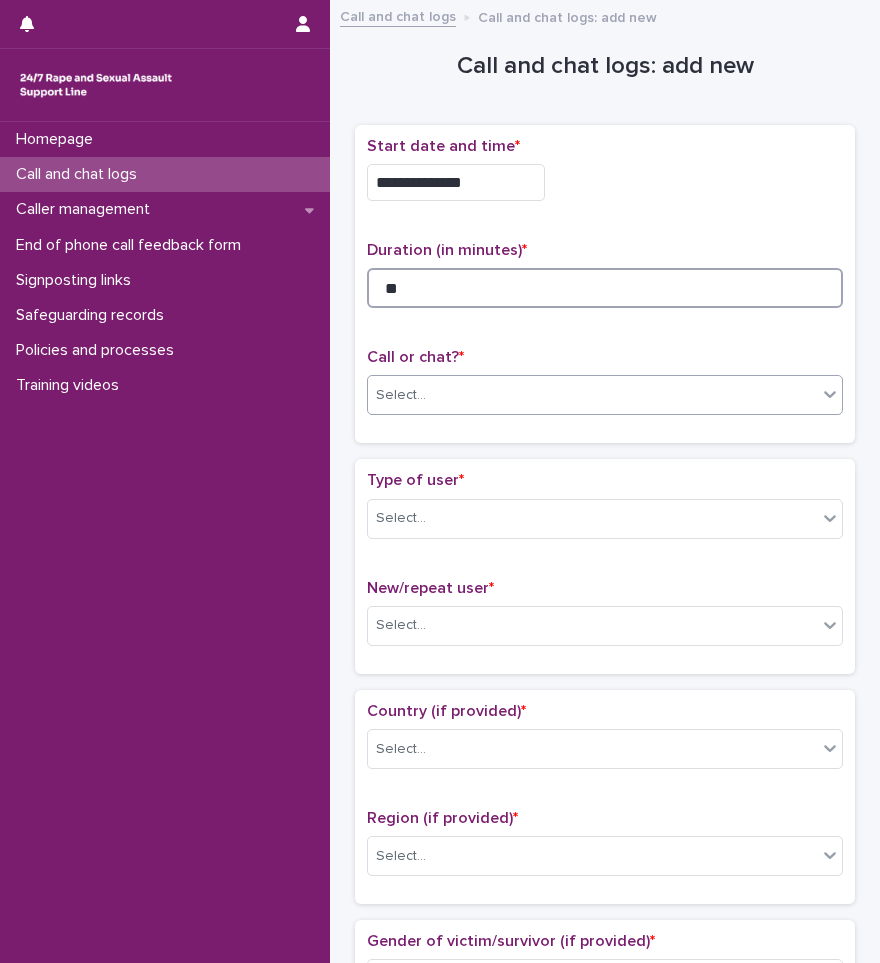 type on "**" 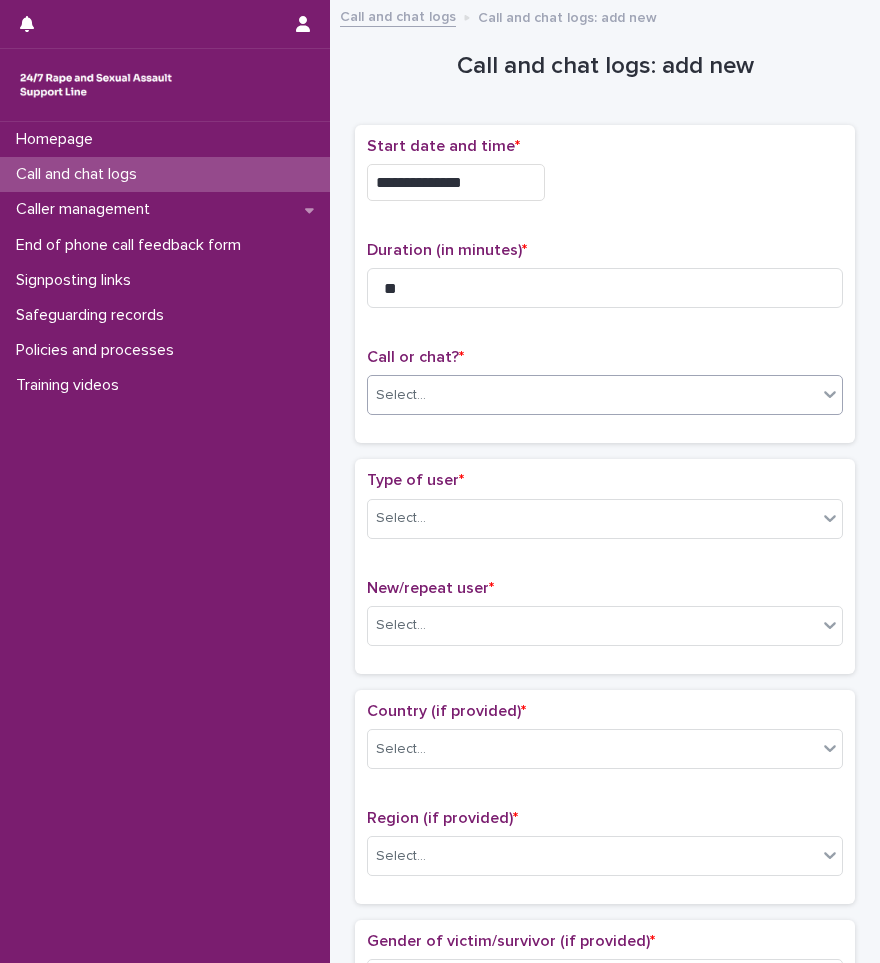 click on "Select..." at bounding box center [592, 395] 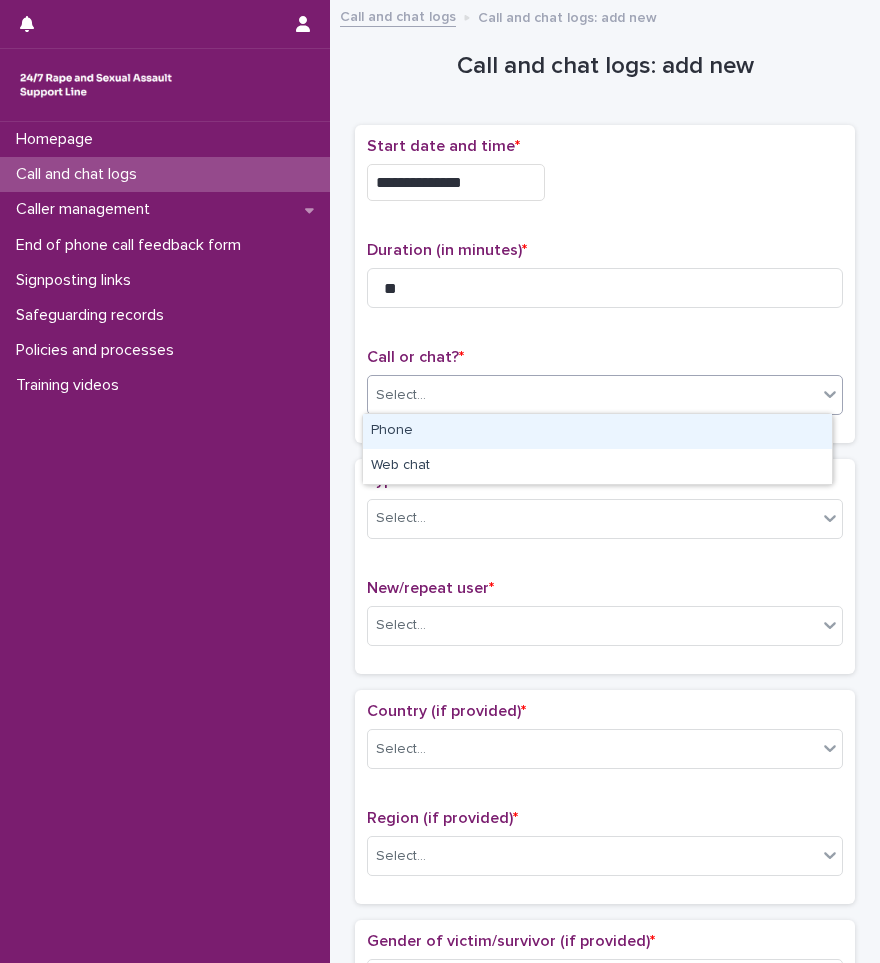 click on "Phone" at bounding box center [597, 431] 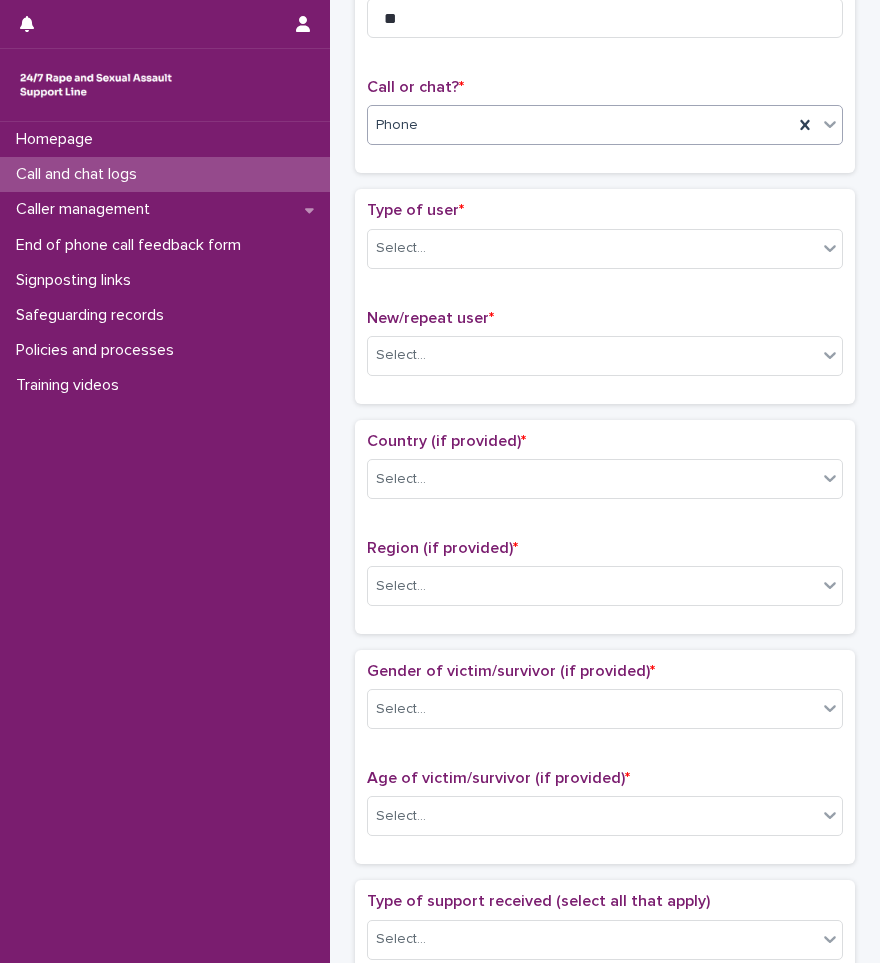 scroll, scrollTop: 300, scrollLeft: 0, axis: vertical 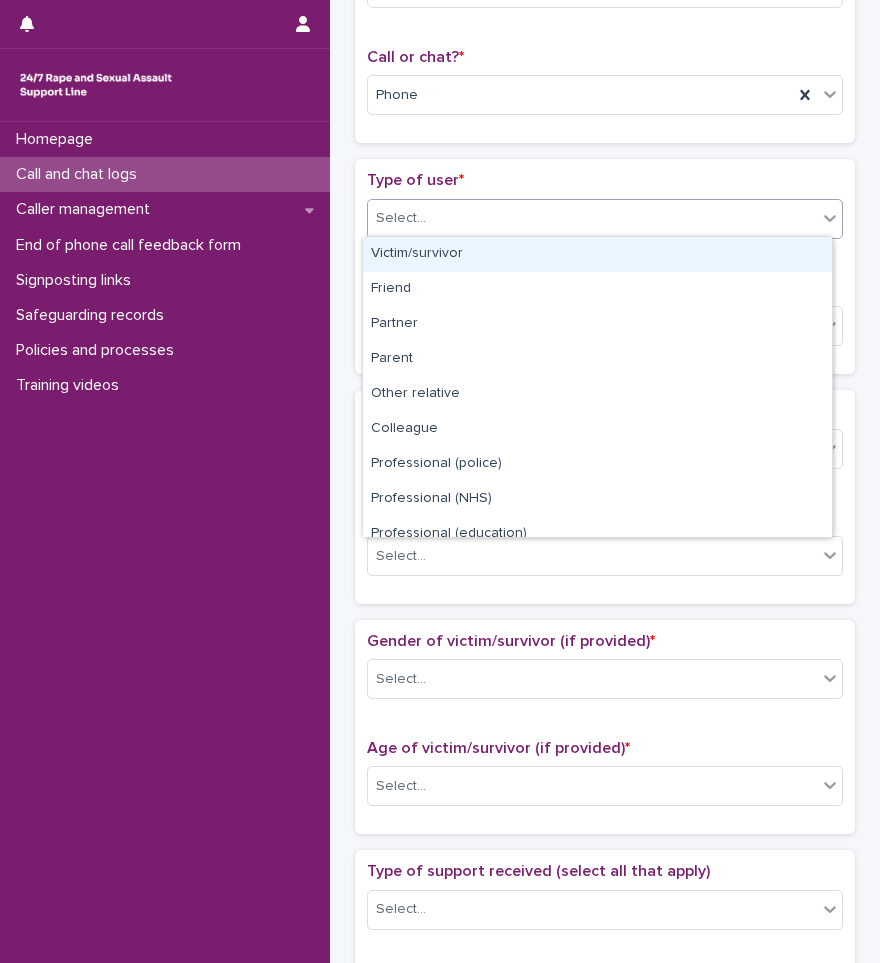 click on "Select..." at bounding box center (592, 218) 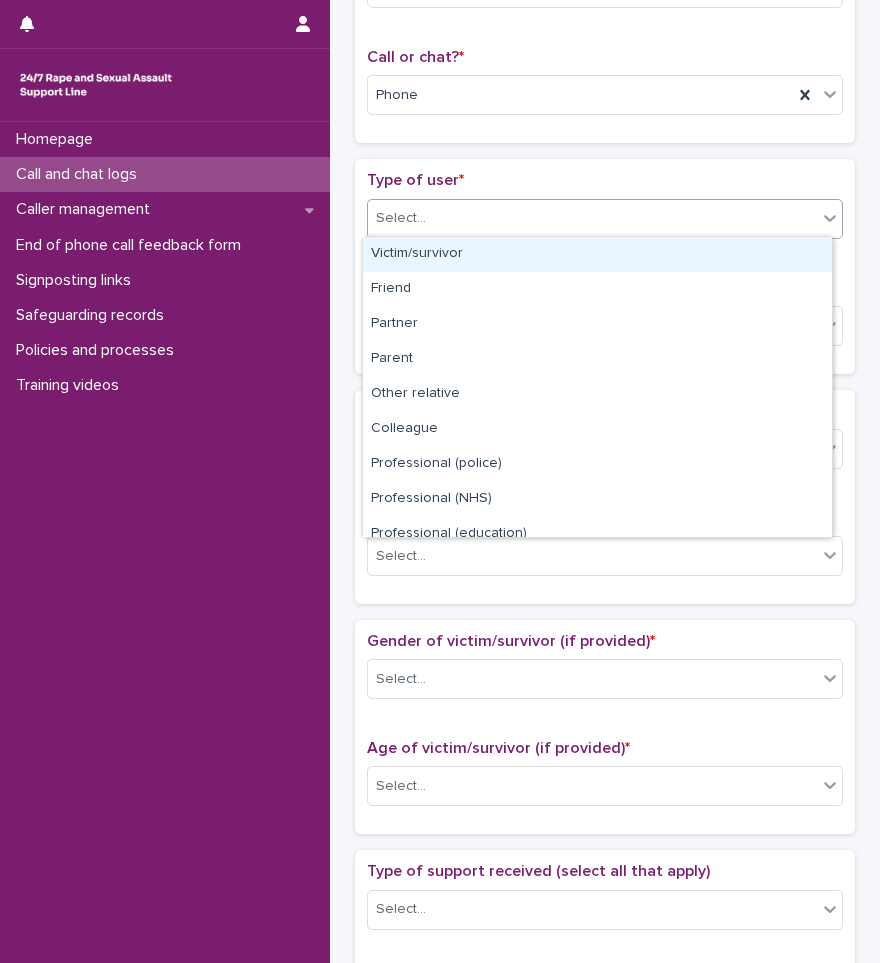 click on "Type of user *      option Victim/survivor focused, 1 of 15. 15 results available. Use Up and Down to choose options, press Enter to select the currently focused option, press Escape to exit the menu, press Tab to select the option and exit the menu. Select... New/repeat user * Select..." at bounding box center [605, 266] 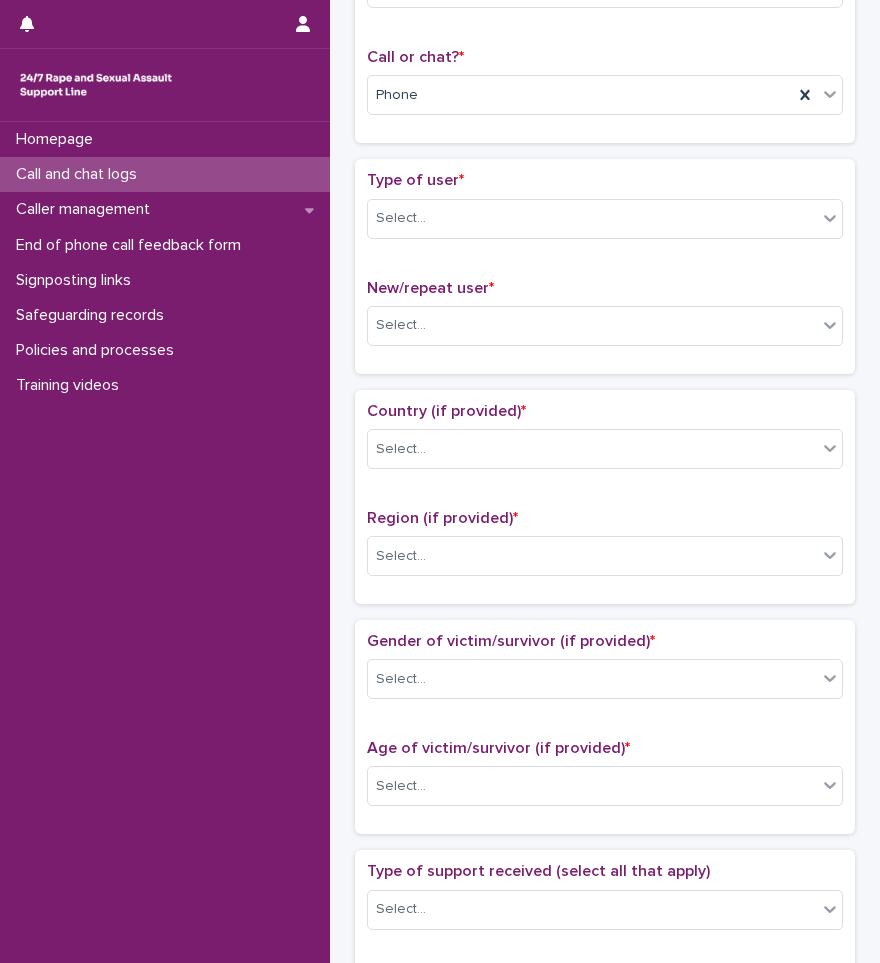 scroll, scrollTop: 273, scrollLeft: 0, axis: vertical 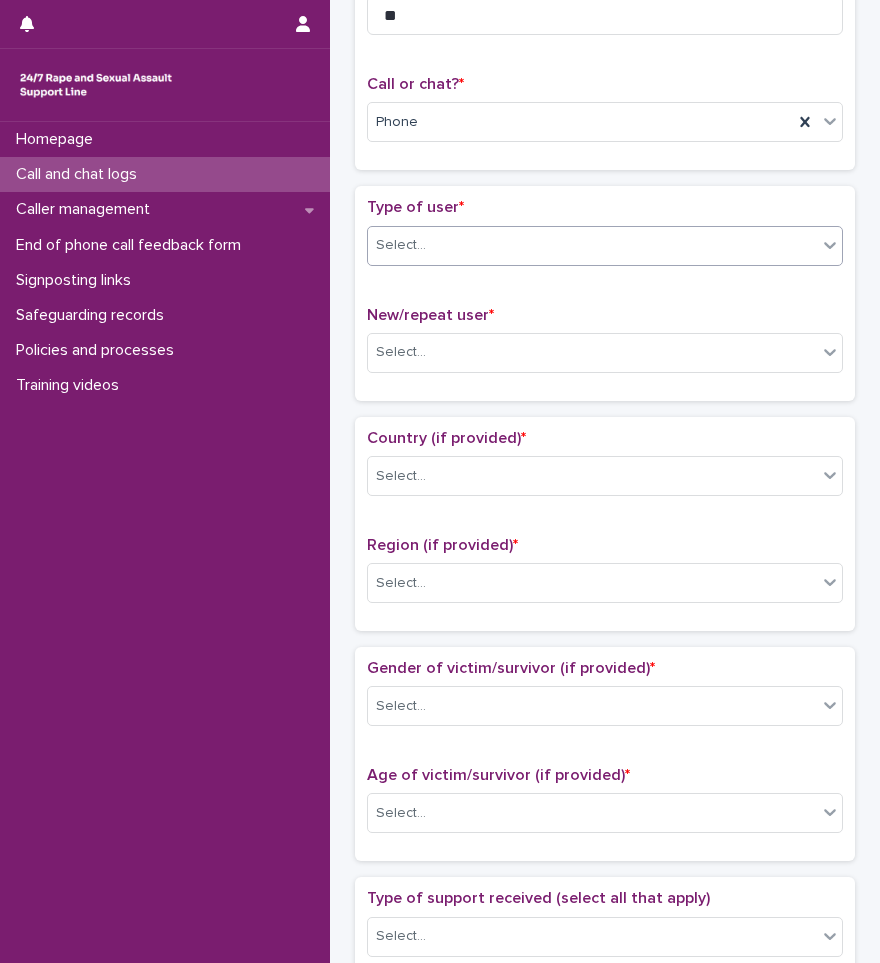 click on "Select..." at bounding box center (592, 245) 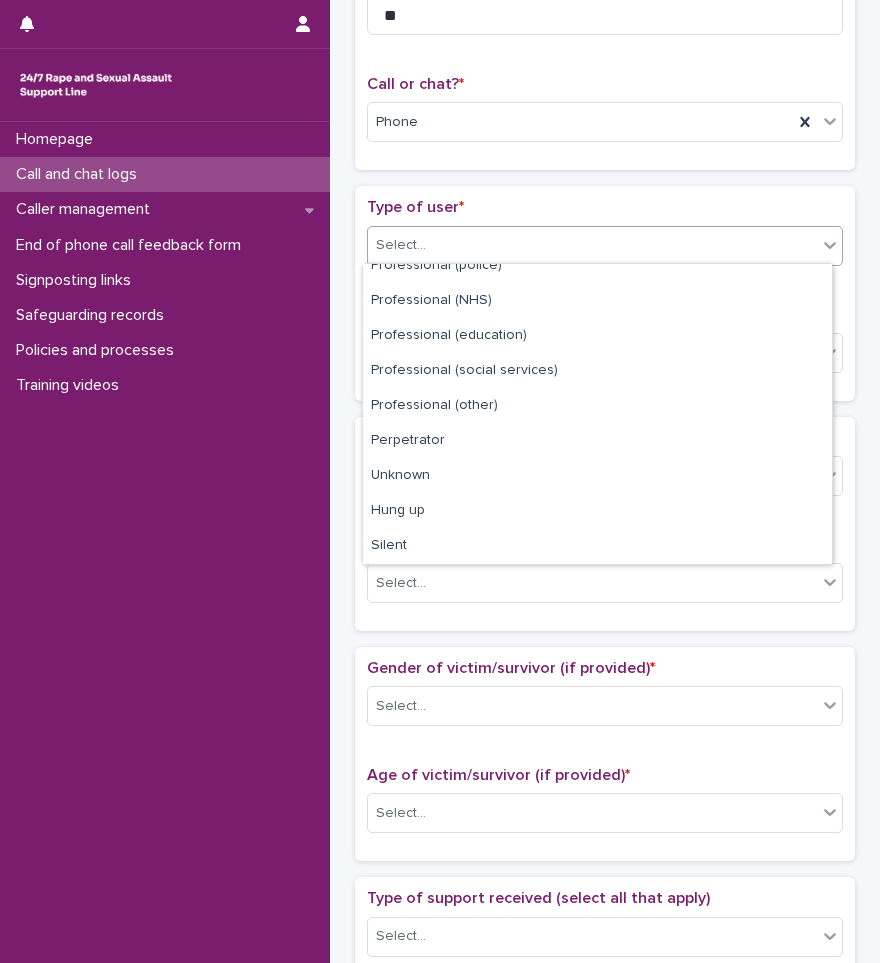 scroll, scrollTop: 0, scrollLeft: 0, axis: both 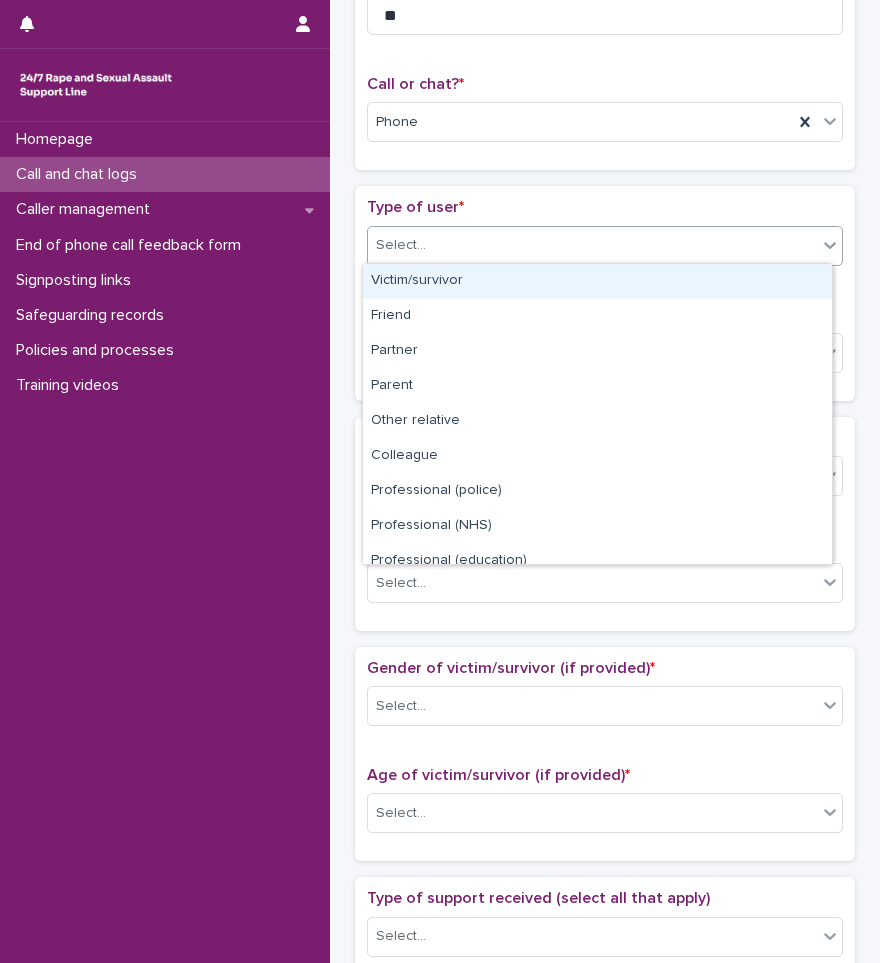 click on "Victim/survivor" at bounding box center (597, 281) 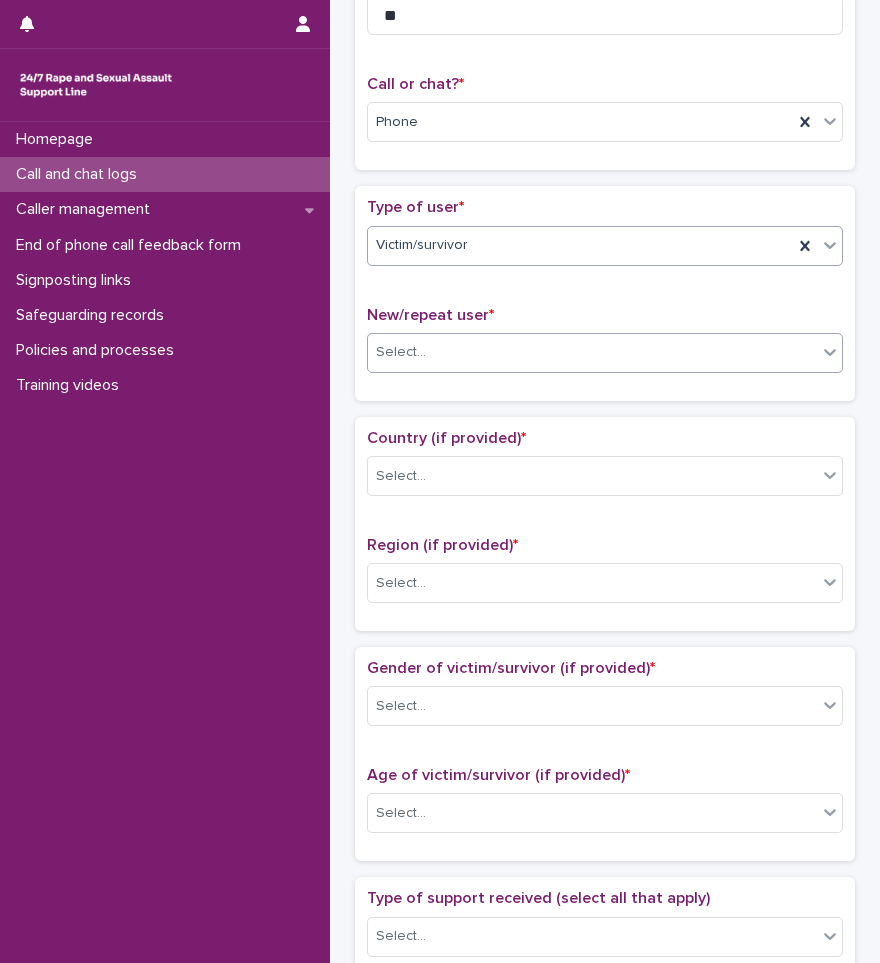 click on "**********" at bounding box center (440, 481) 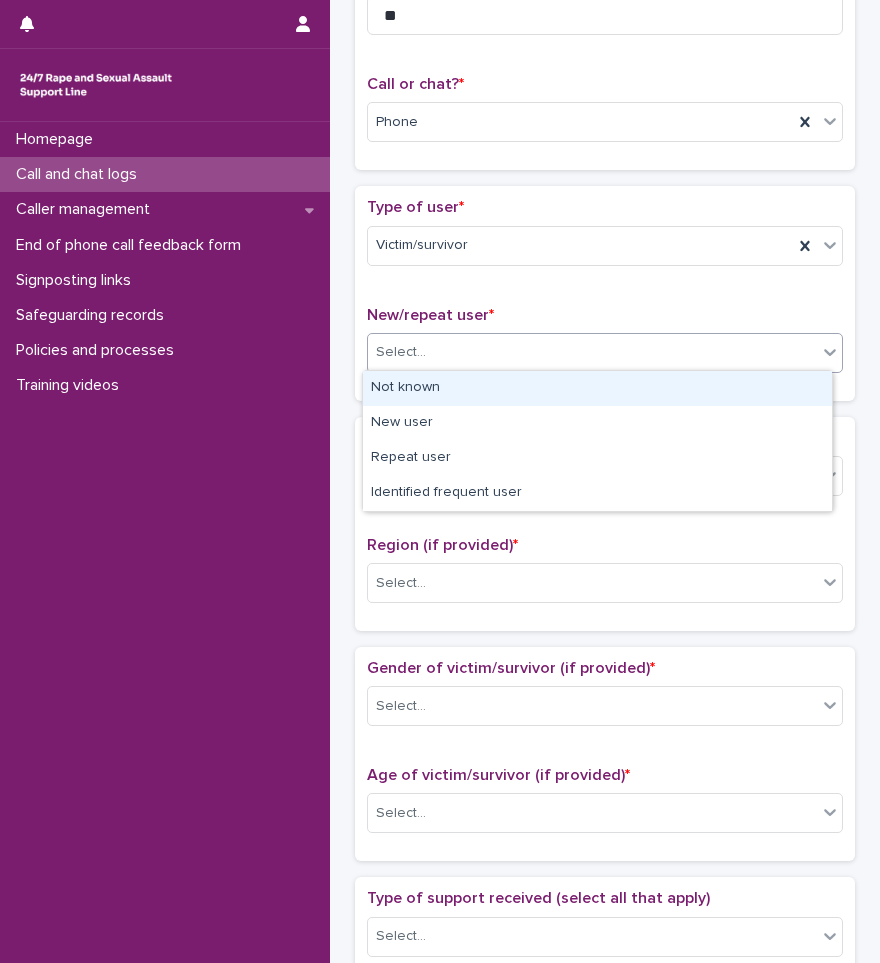 click on "Not known" at bounding box center [597, 388] 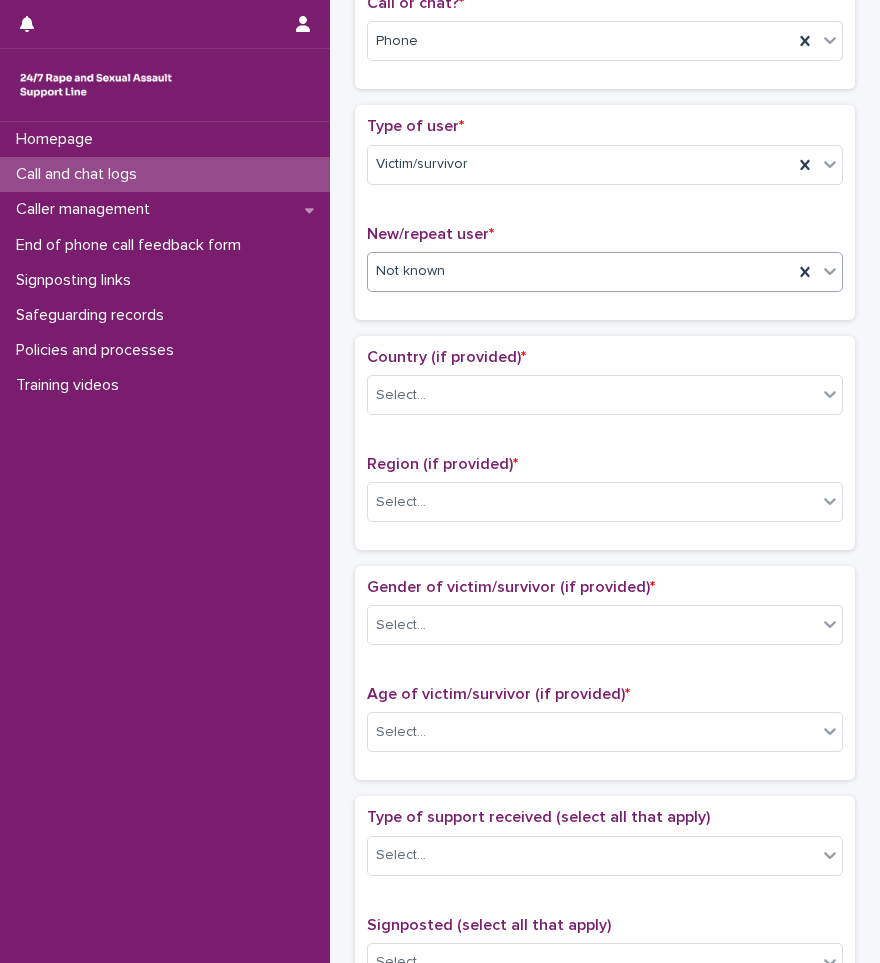 scroll, scrollTop: 473, scrollLeft: 0, axis: vertical 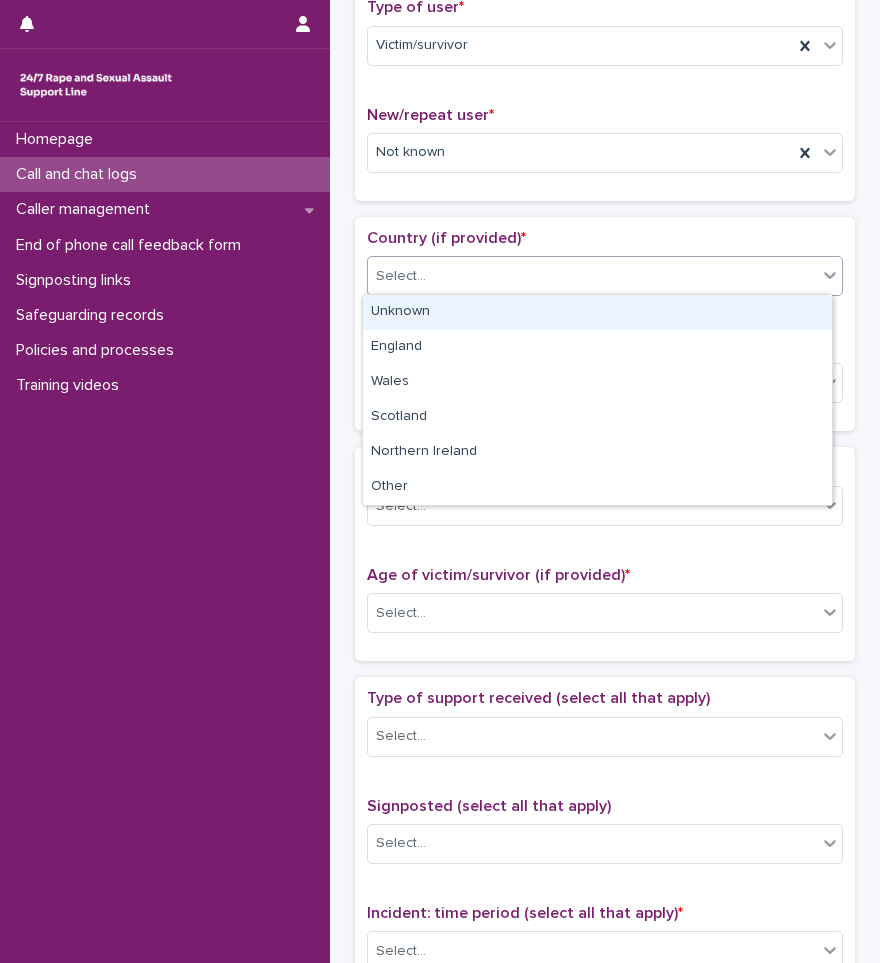 click on "Select..." at bounding box center [592, 276] 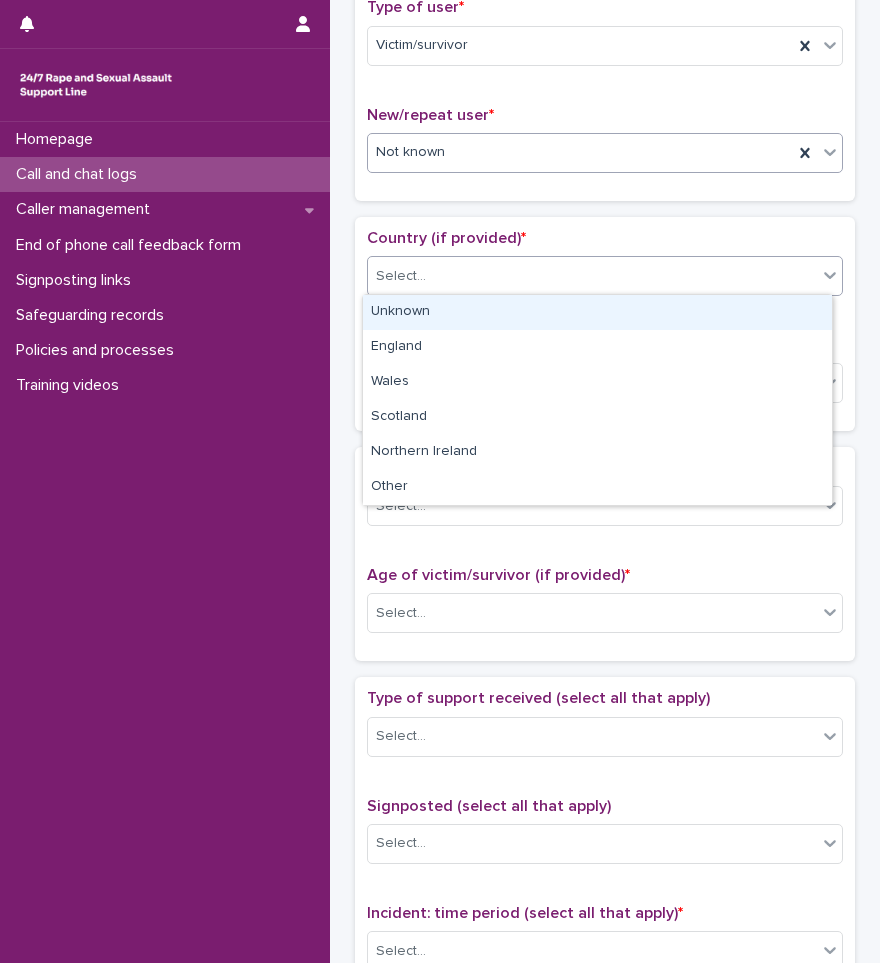 click on "Not known" at bounding box center [580, 152] 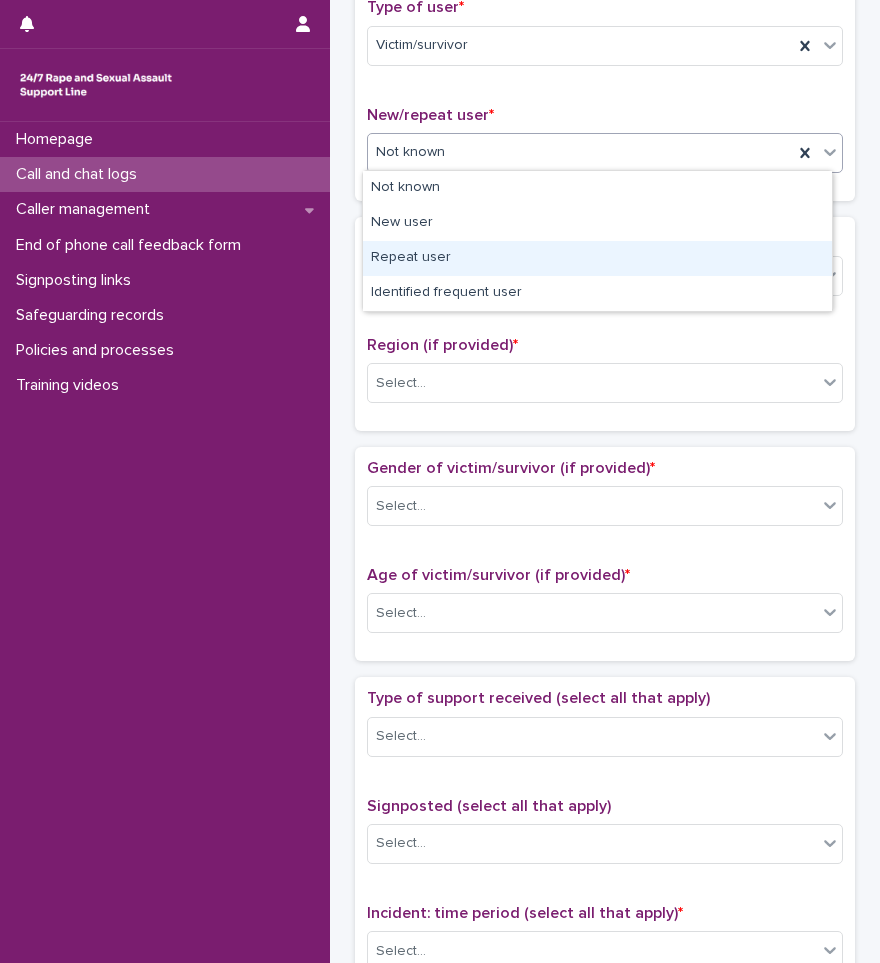 click on "Repeat user" at bounding box center [597, 258] 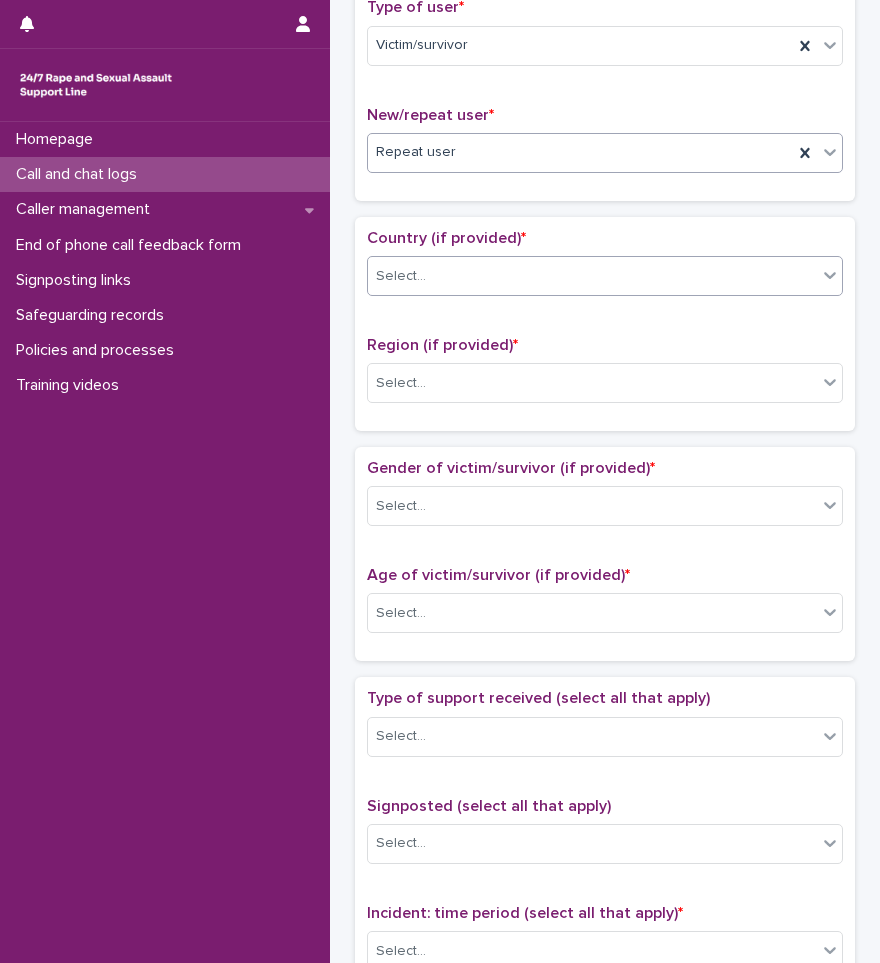 click on "Select..." at bounding box center [592, 276] 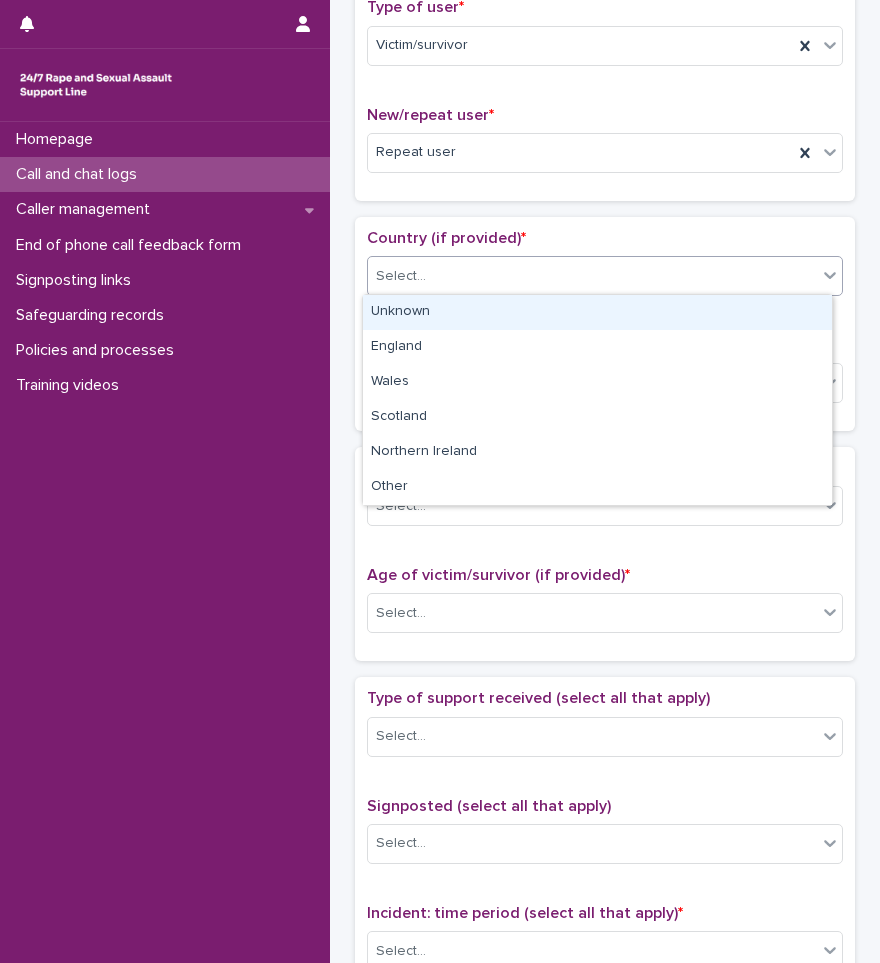 click on "Unknown" at bounding box center (597, 312) 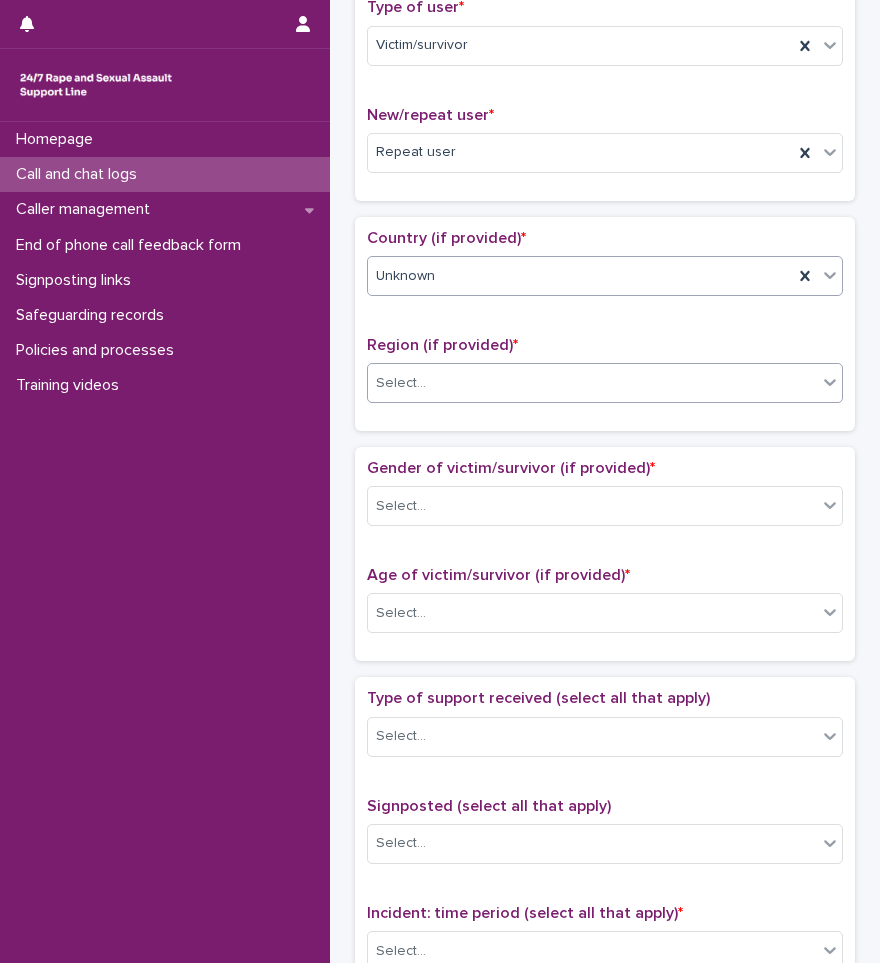 click on "Select..." at bounding box center [592, 383] 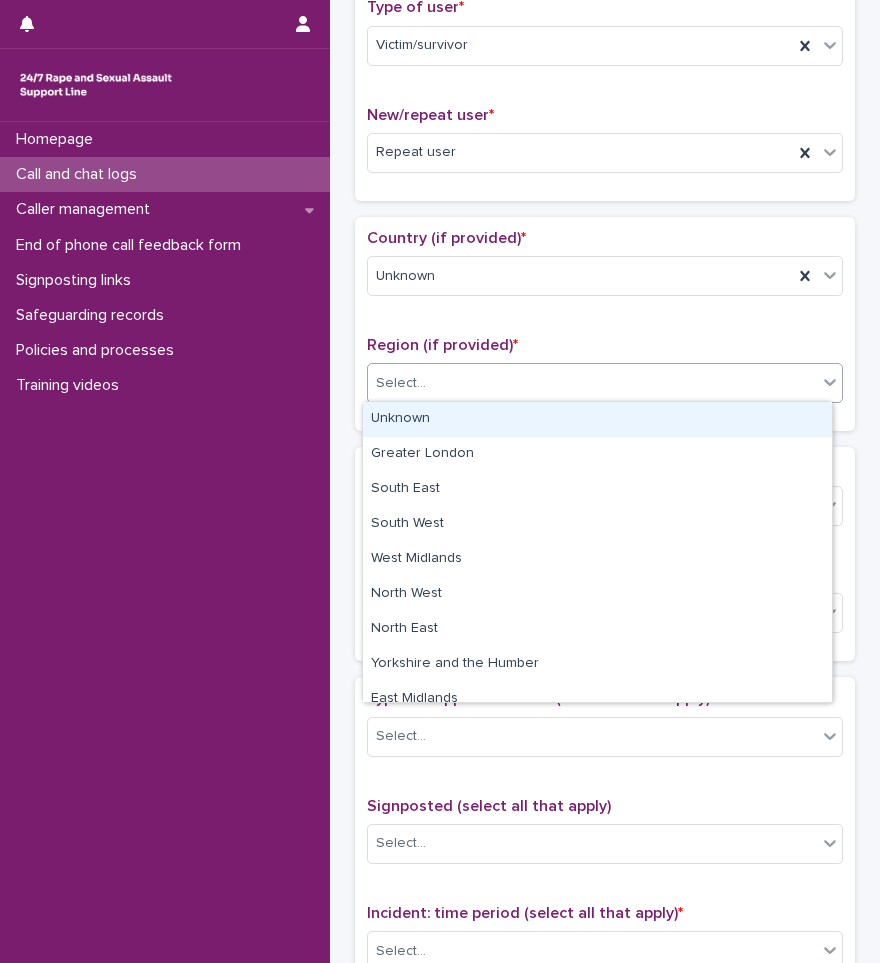 click on "Unknown" at bounding box center [597, 419] 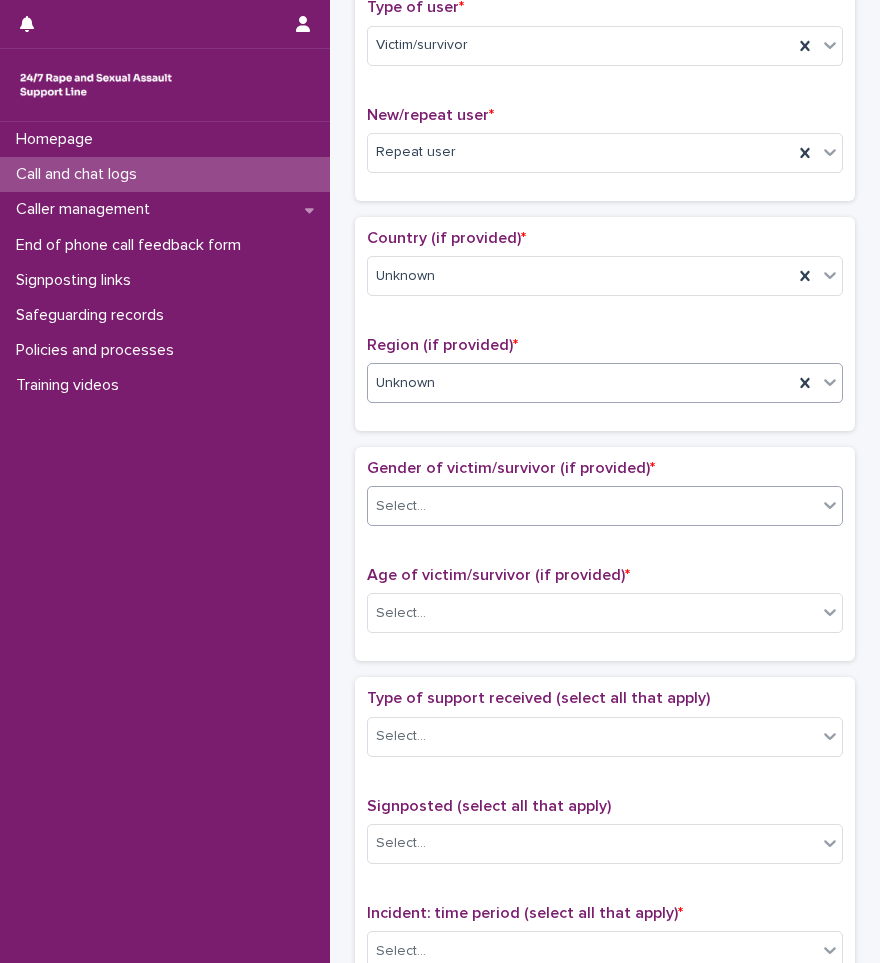 click on "Select..." at bounding box center [592, 506] 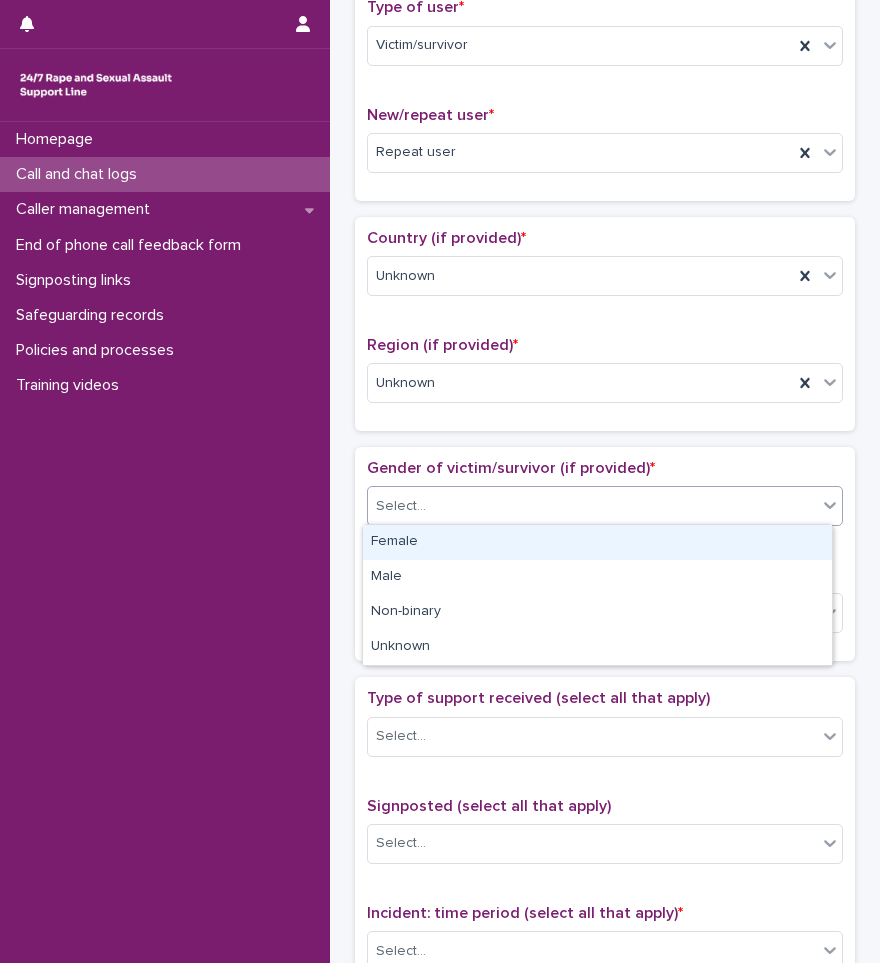 click on "Female" at bounding box center (597, 542) 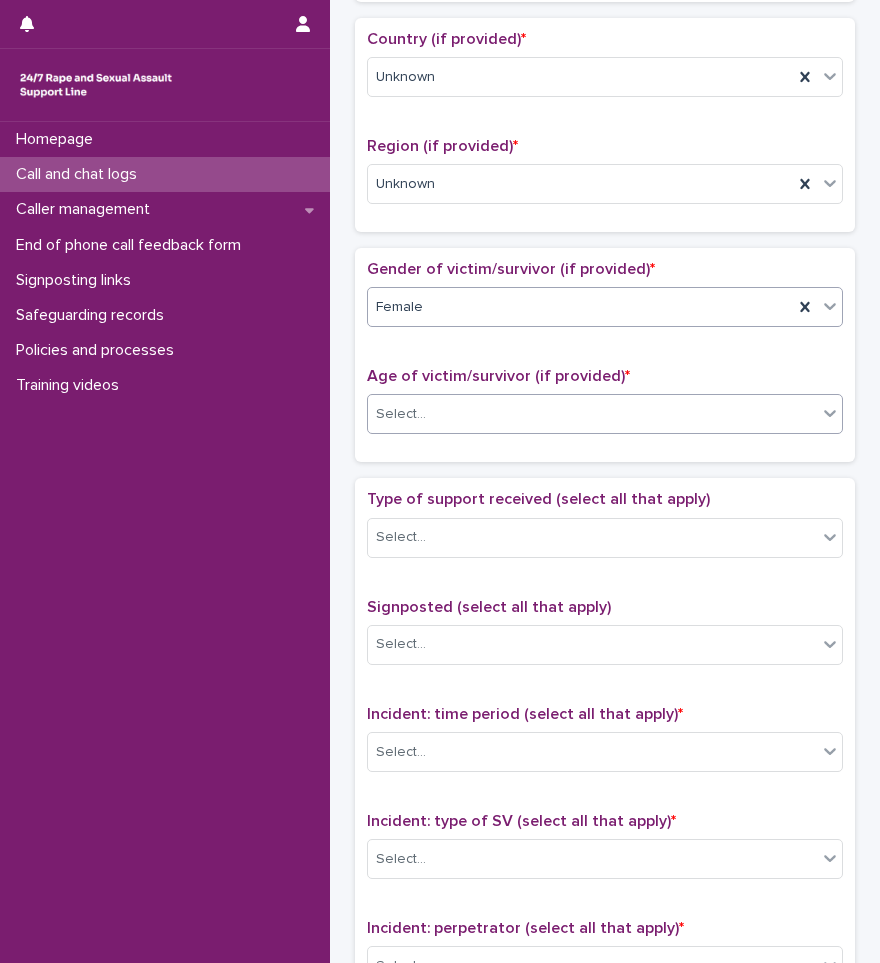 scroll, scrollTop: 673, scrollLeft: 0, axis: vertical 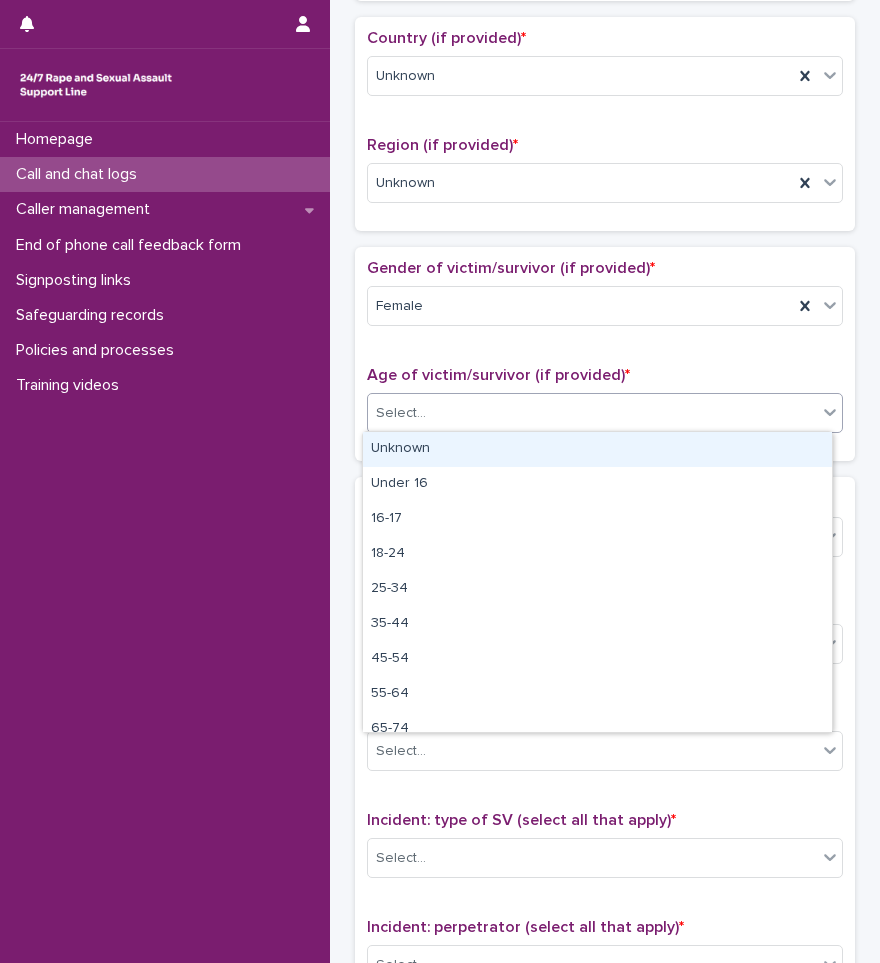 click on "Select..." at bounding box center (592, 413) 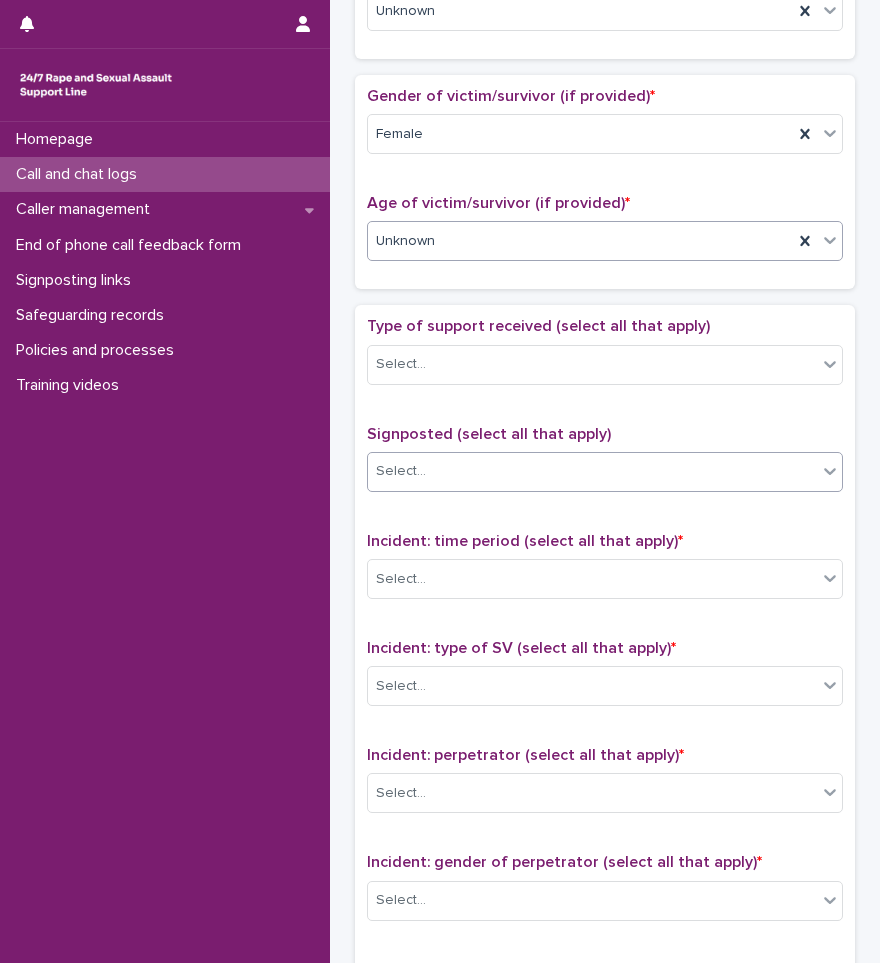 scroll, scrollTop: 873, scrollLeft: 0, axis: vertical 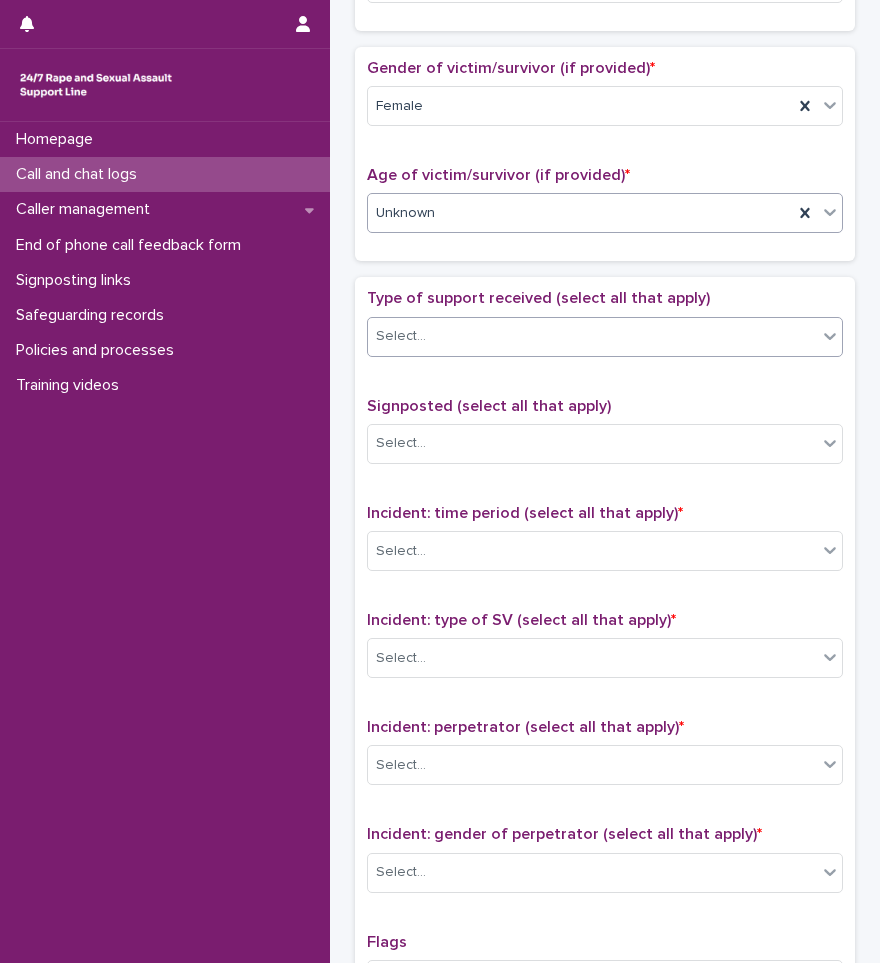 click on "Select..." at bounding box center (592, 336) 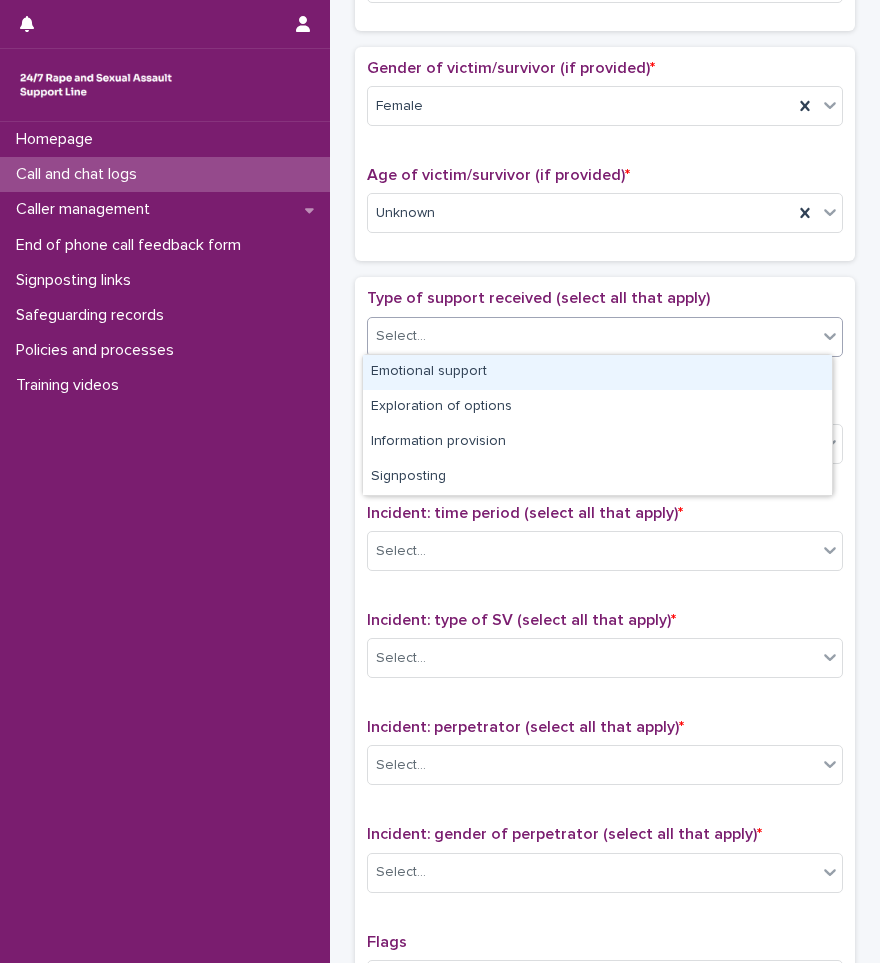 click on "Emotional support" at bounding box center (597, 372) 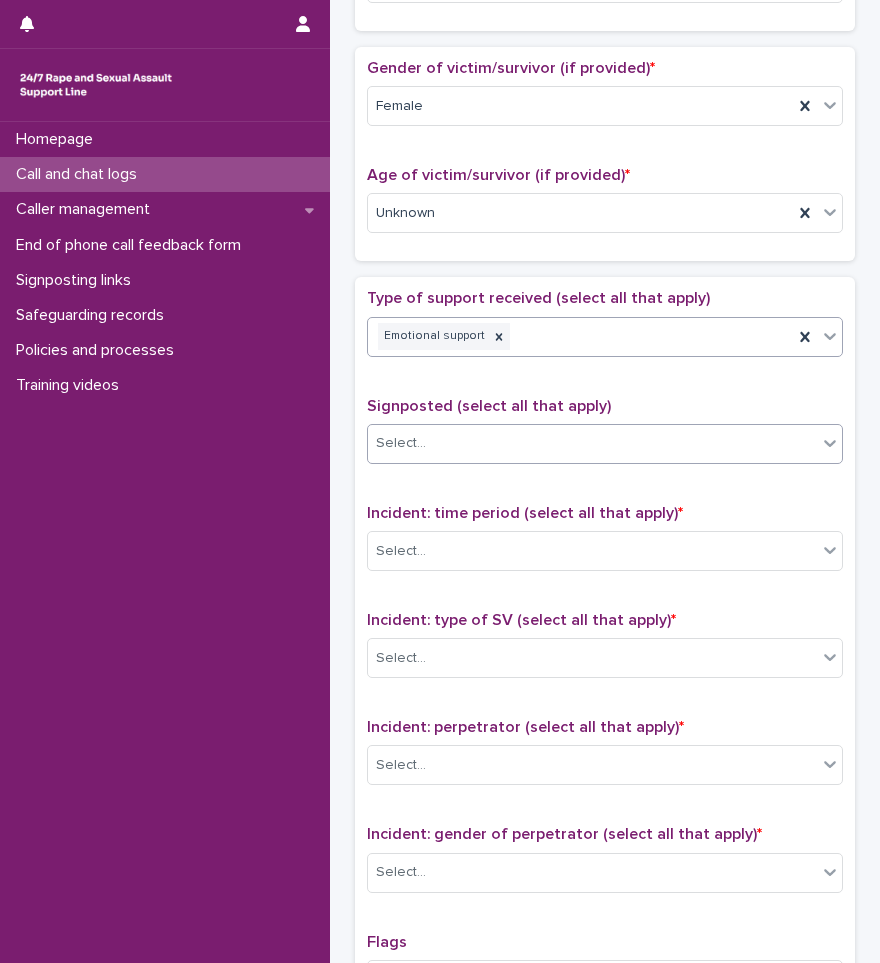 click on "Select..." at bounding box center [592, 443] 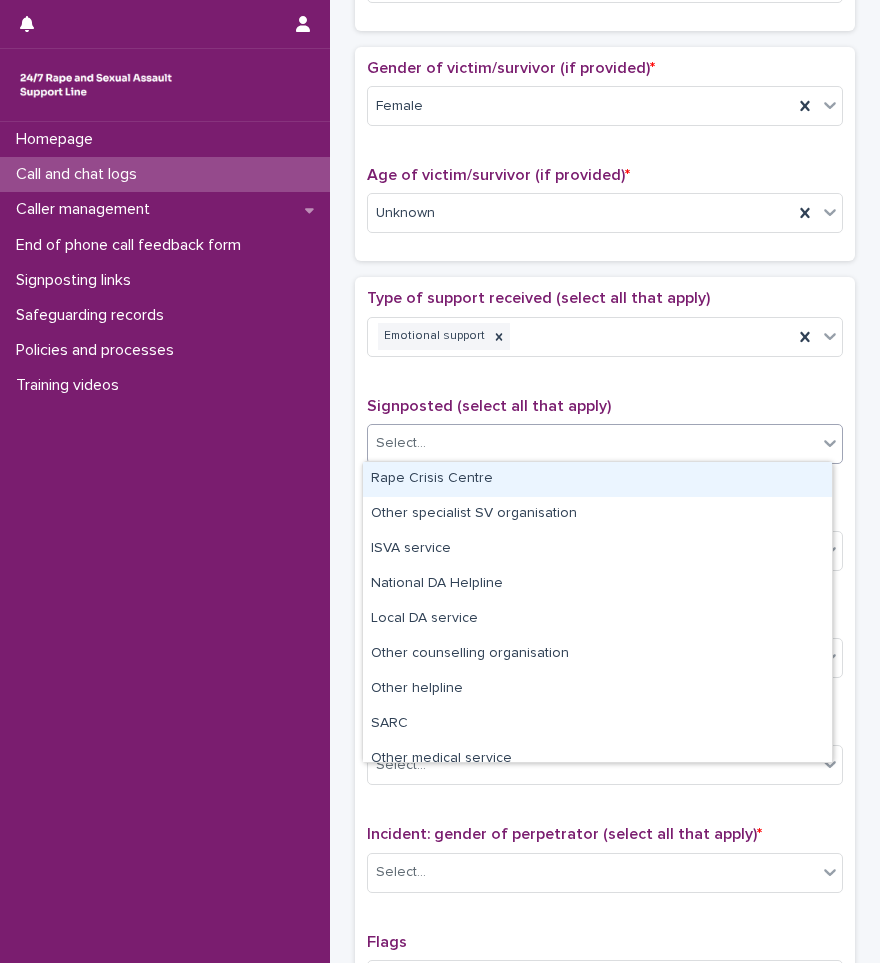 click on "Type of support received (select all that apply) Emotional support Signposted (select all that apply)      option Rape Crisis Centre focused, 1 of 12. 12 results available. Use Up and Down to choose options, press Enter to select the currently focused option, press Escape to exit the menu, press Tab to select the option and exit the menu. Select... Incident: time period (select all that apply) * Select... Incident: type of SV (select all that apply) * Select... Incident: perpetrator (select all that apply) * Select... Incident: gender of perpetrator (select all that apply) * Select... Flags Select... Comments" at bounding box center [605, 707] 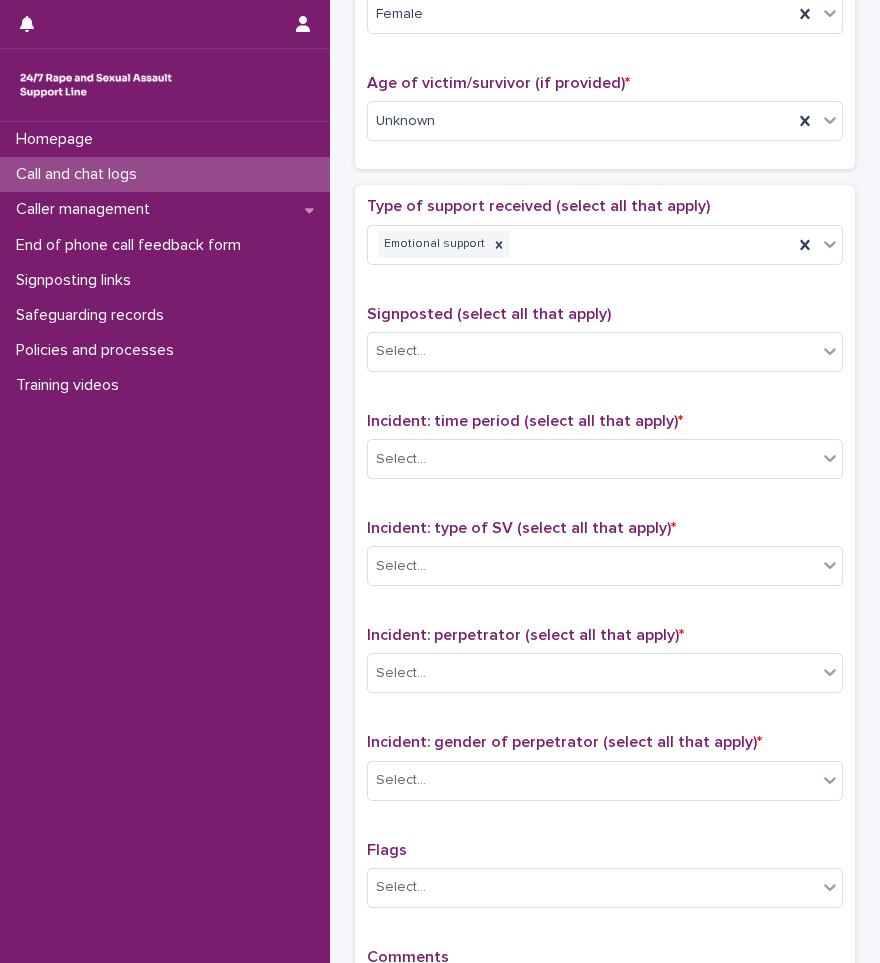 scroll, scrollTop: 1073, scrollLeft: 0, axis: vertical 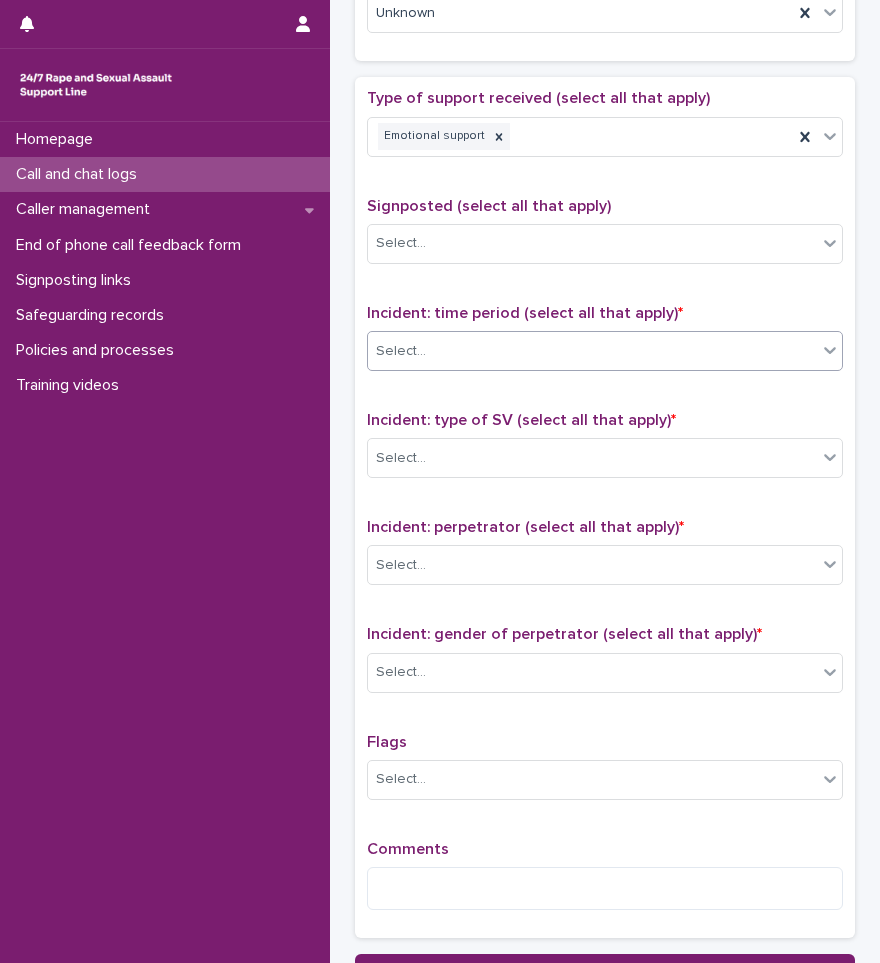 click on "Select..." at bounding box center [592, 351] 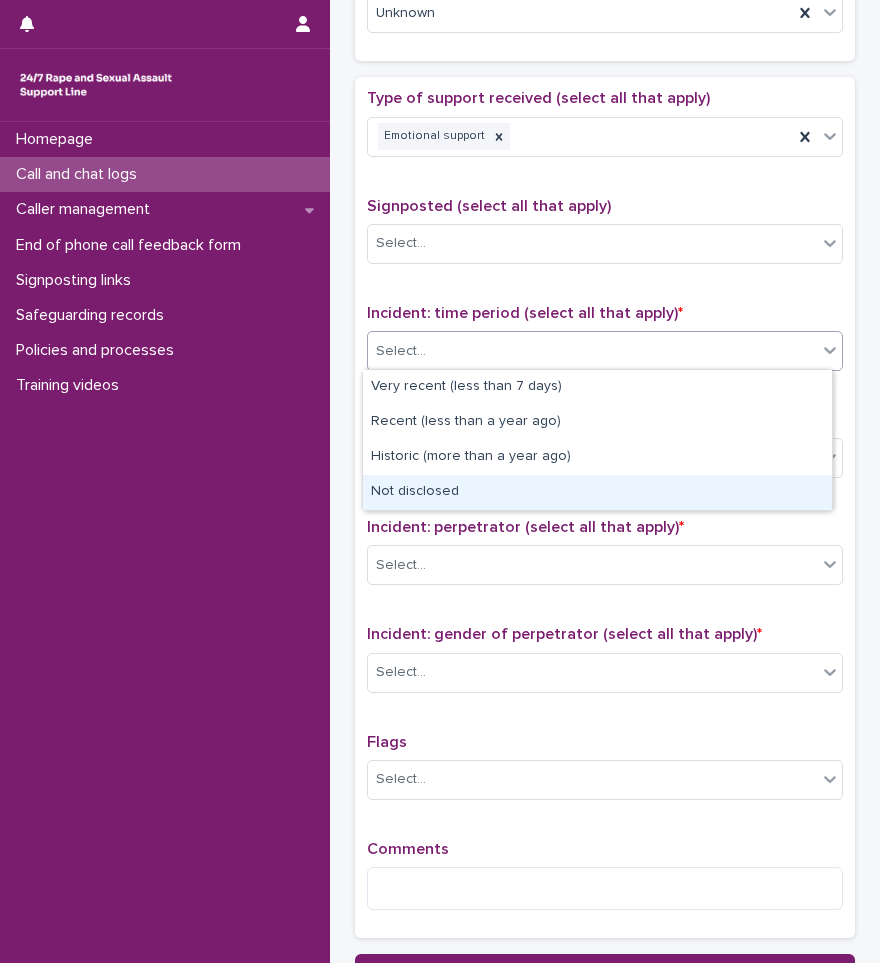 click on "Not disclosed" at bounding box center [597, 492] 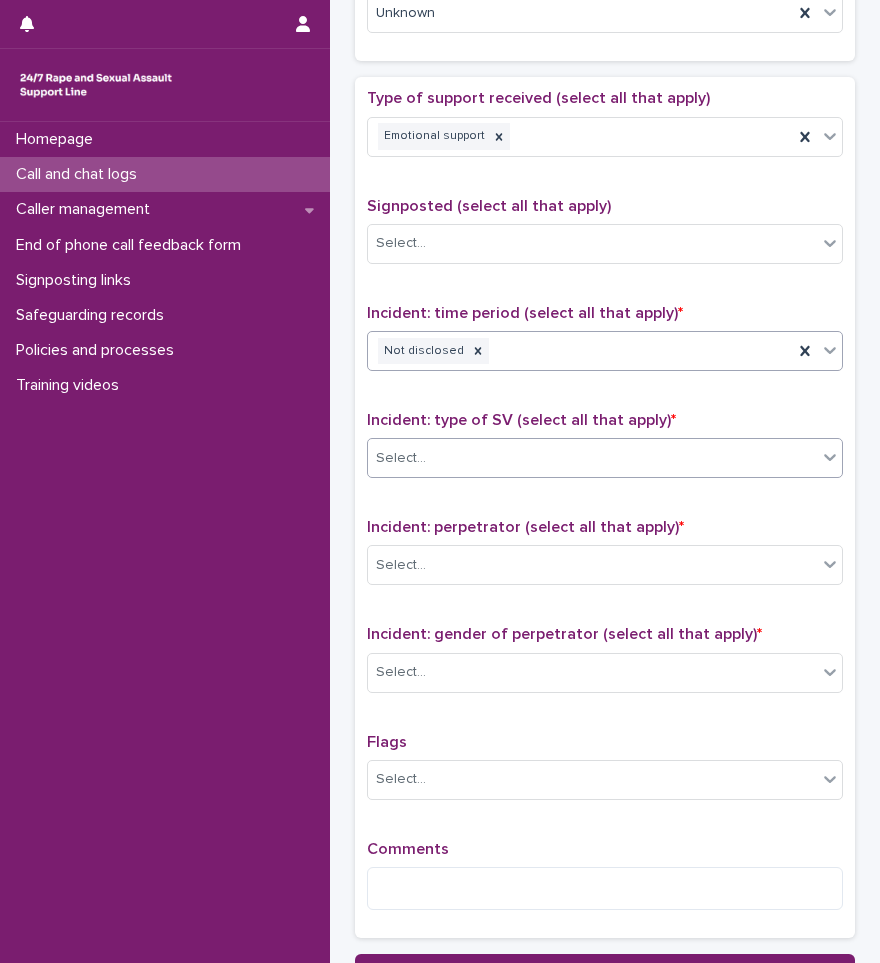click on "Select..." at bounding box center (592, 458) 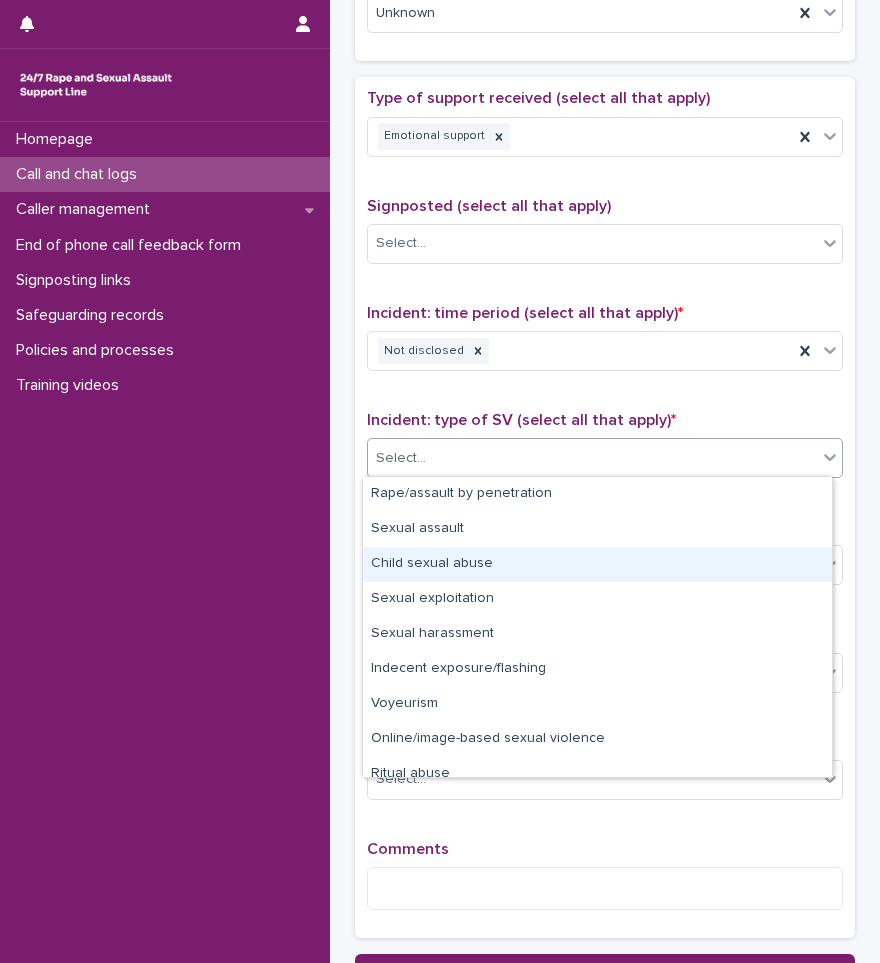 scroll, scrollTop: 50, scrollLeft: 0, axis: vertical 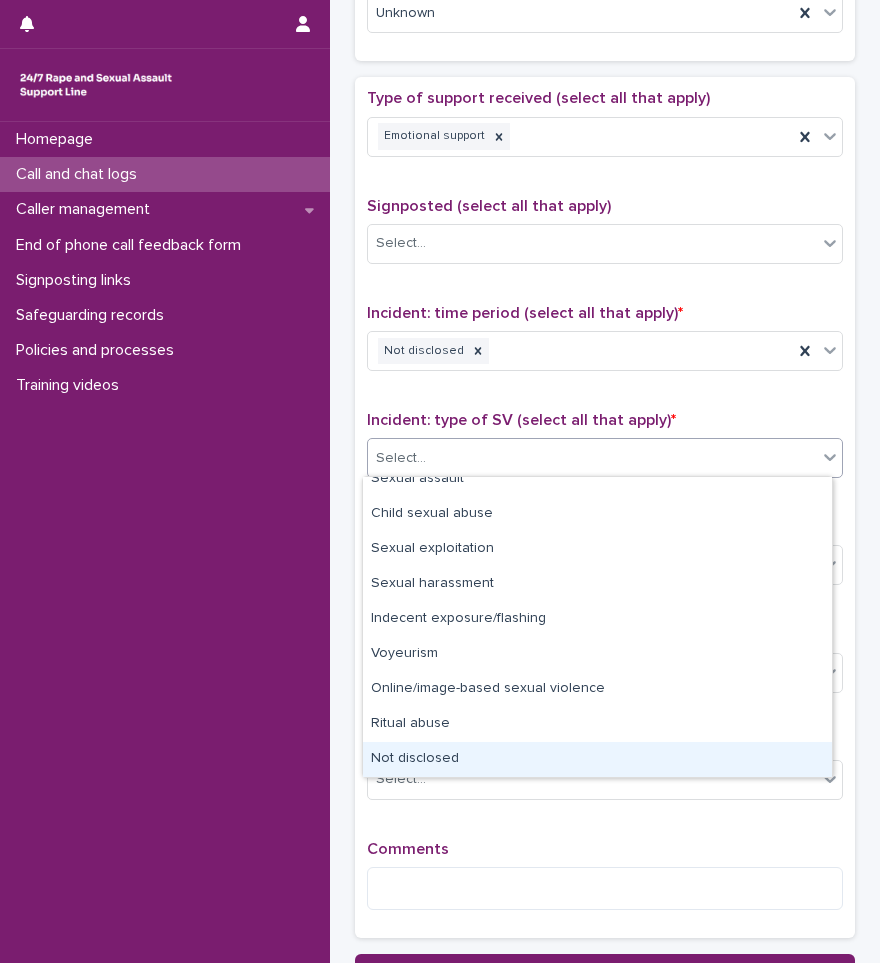click on "Not disclosed" at bounding box center (597, 759) 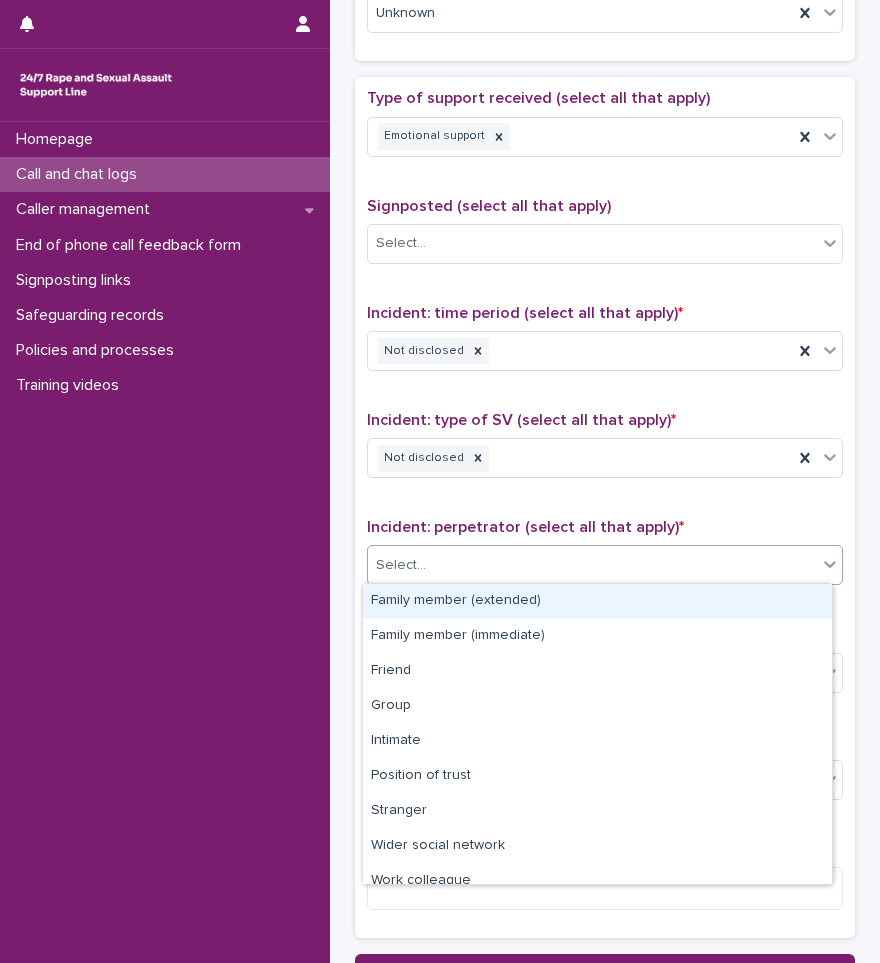 click on "Select..." at bounding box center [592, 565] 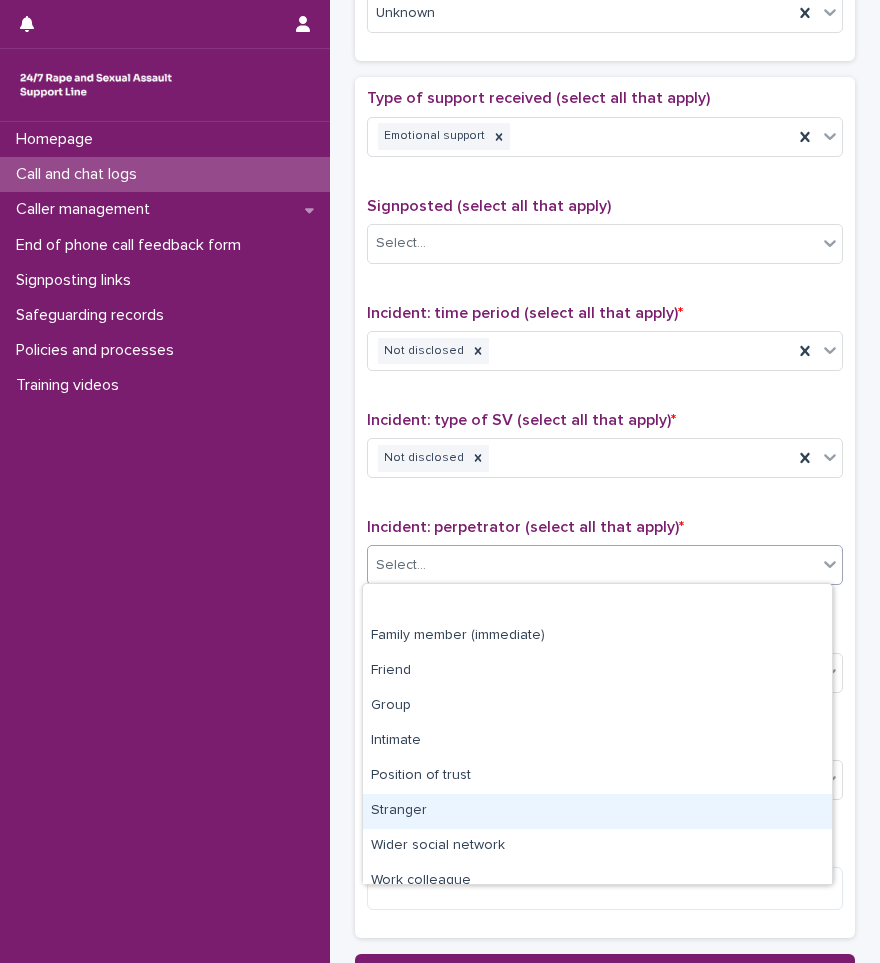 scroll, scrollTop: 85, scrollLeft: 0, axis: vertical 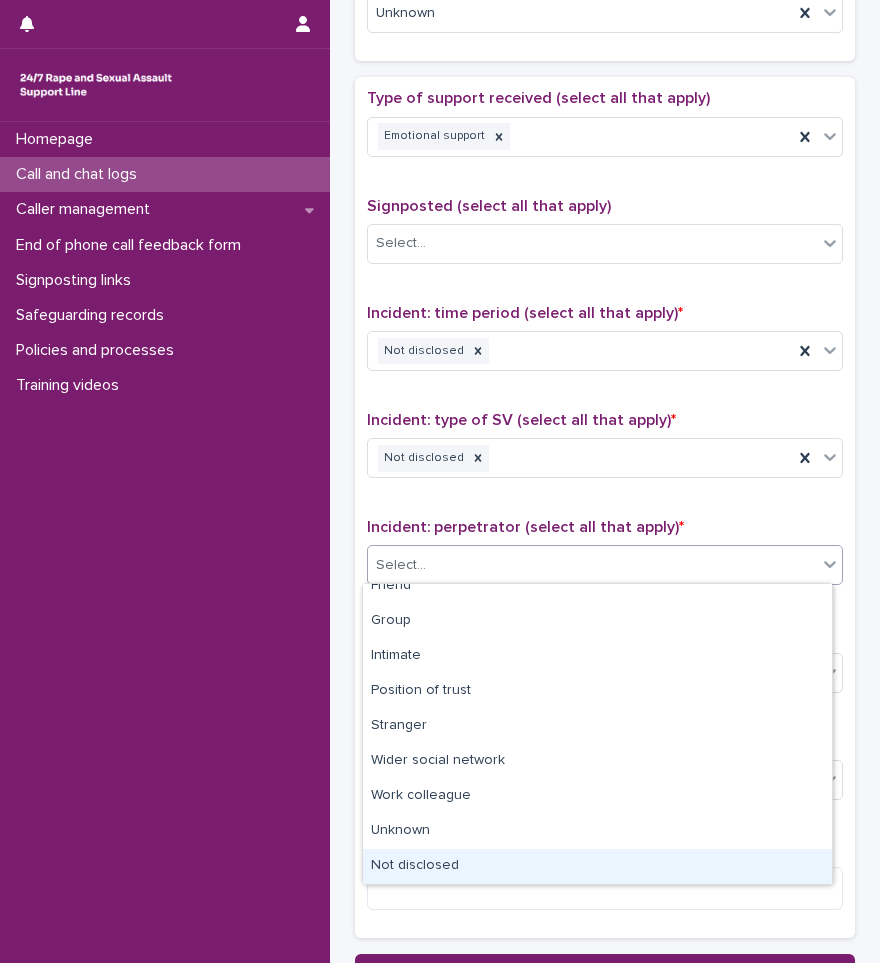 click on "Not disclosed" at bounding box center [597, 866] 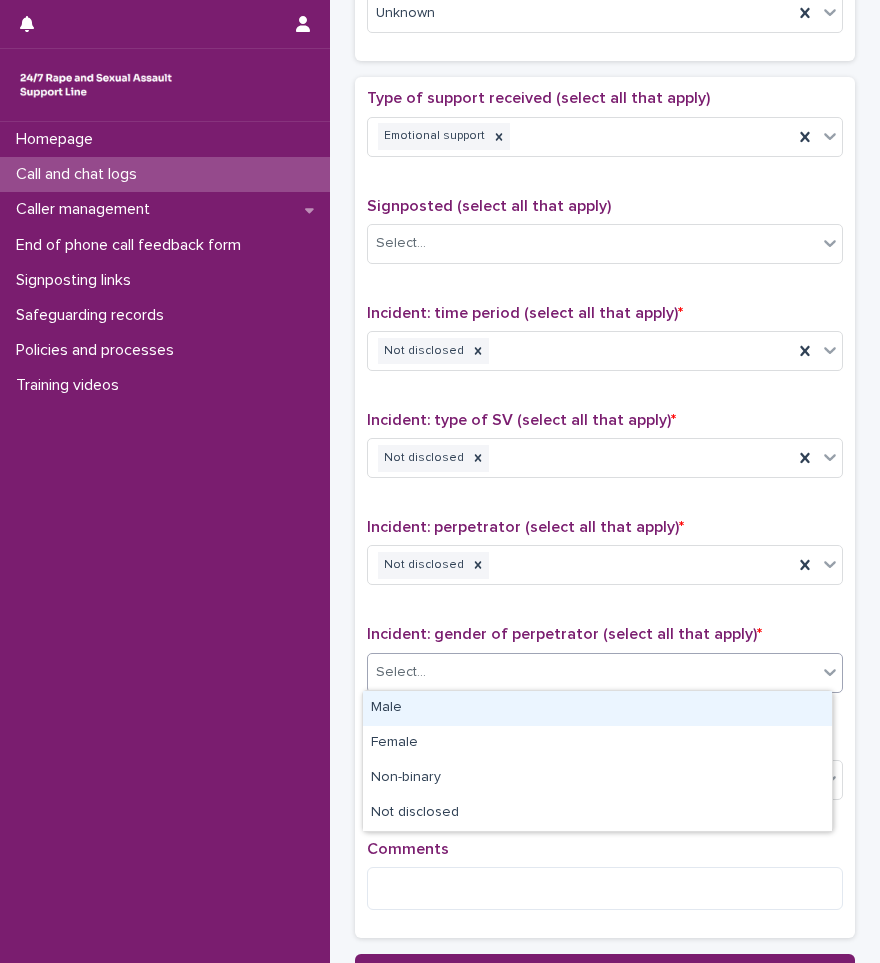 click on "Select..." at bounding box center (592, 672) 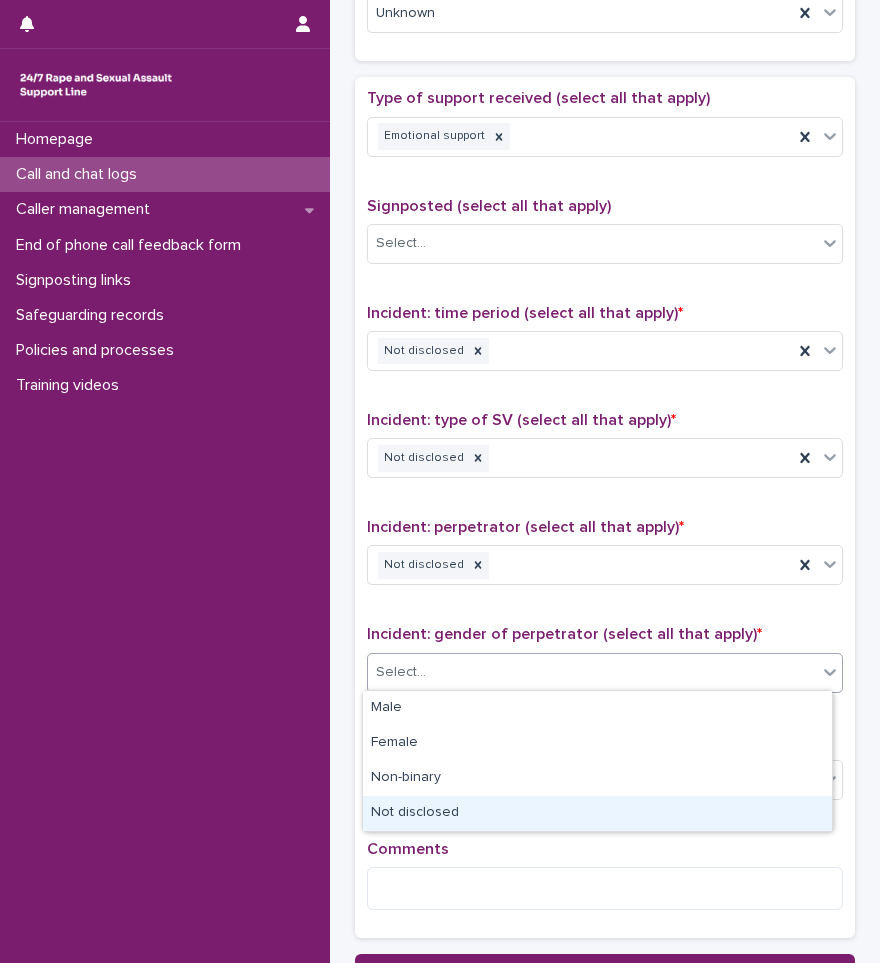 click on "Not disclosed" at bounding box center (597, 813) 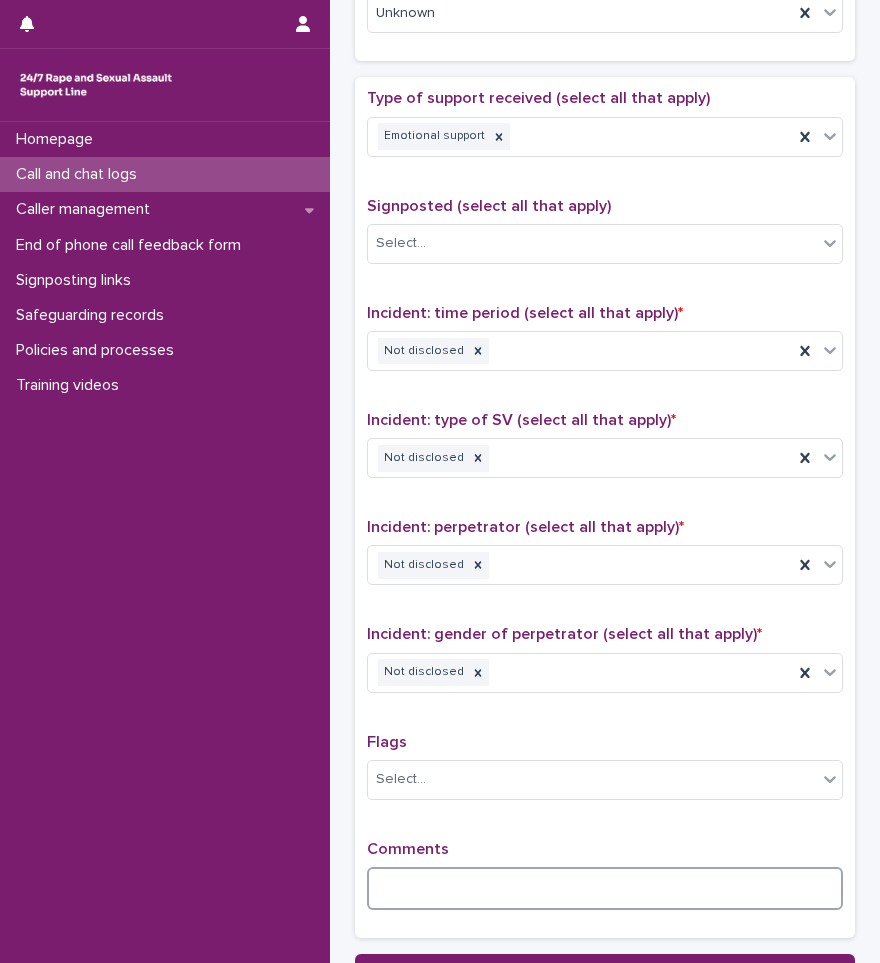 click at bounding box center [605, 888] 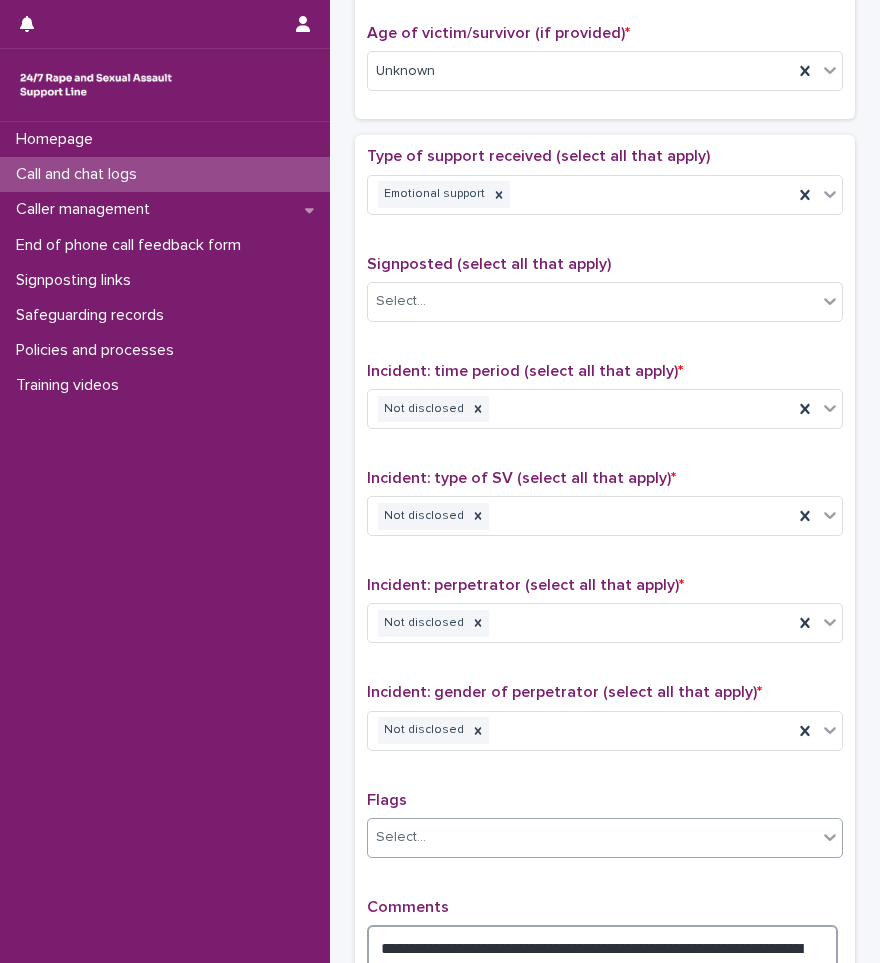 scroll, scrollTop: 1283, scrollLeft: 0, axis: vertical 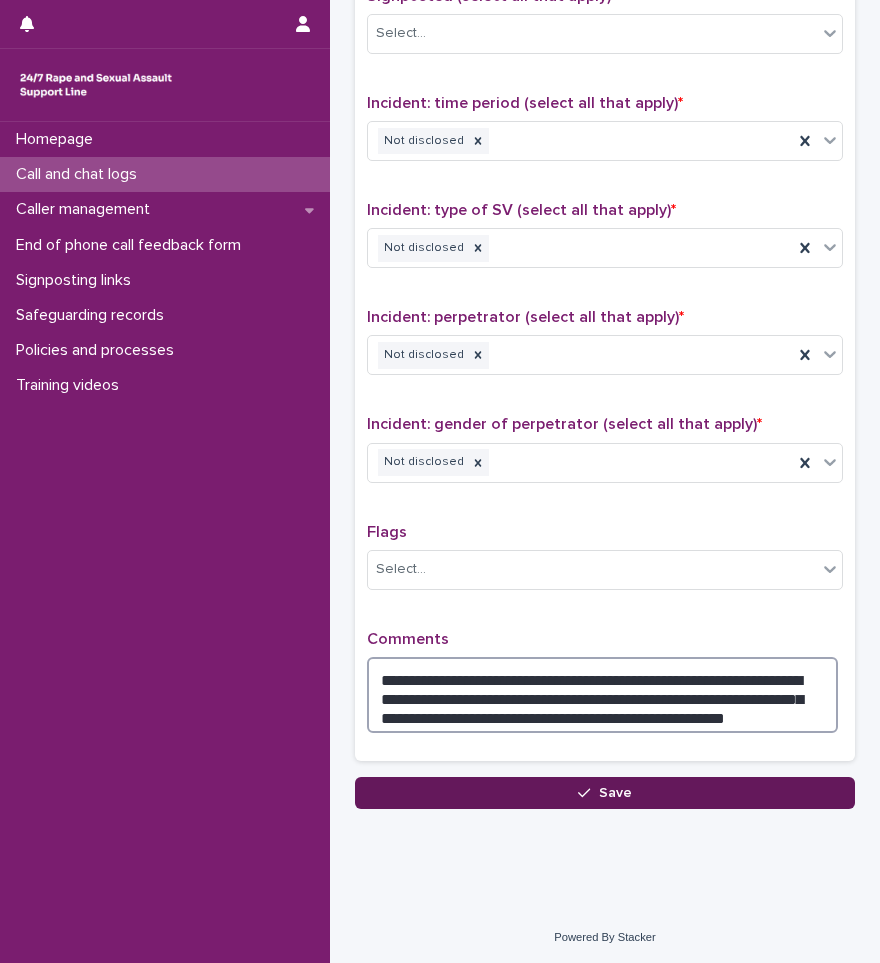 type on "**********" 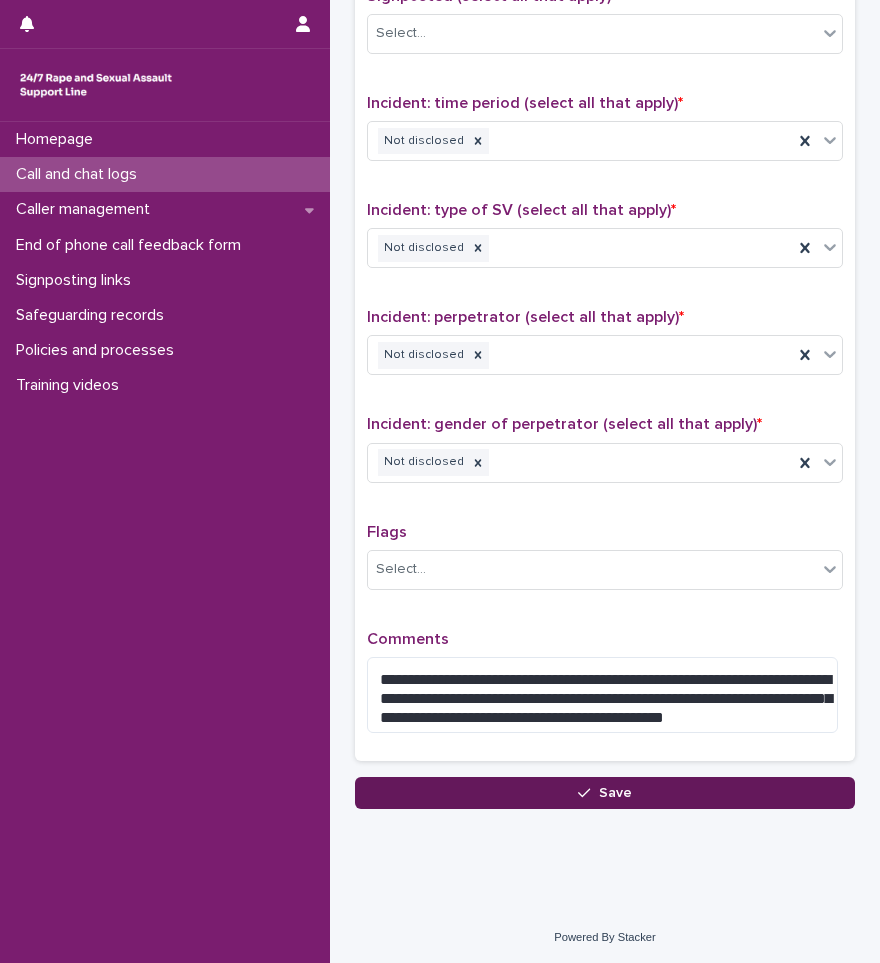 click on "Save" at bounding box center (605, 793) 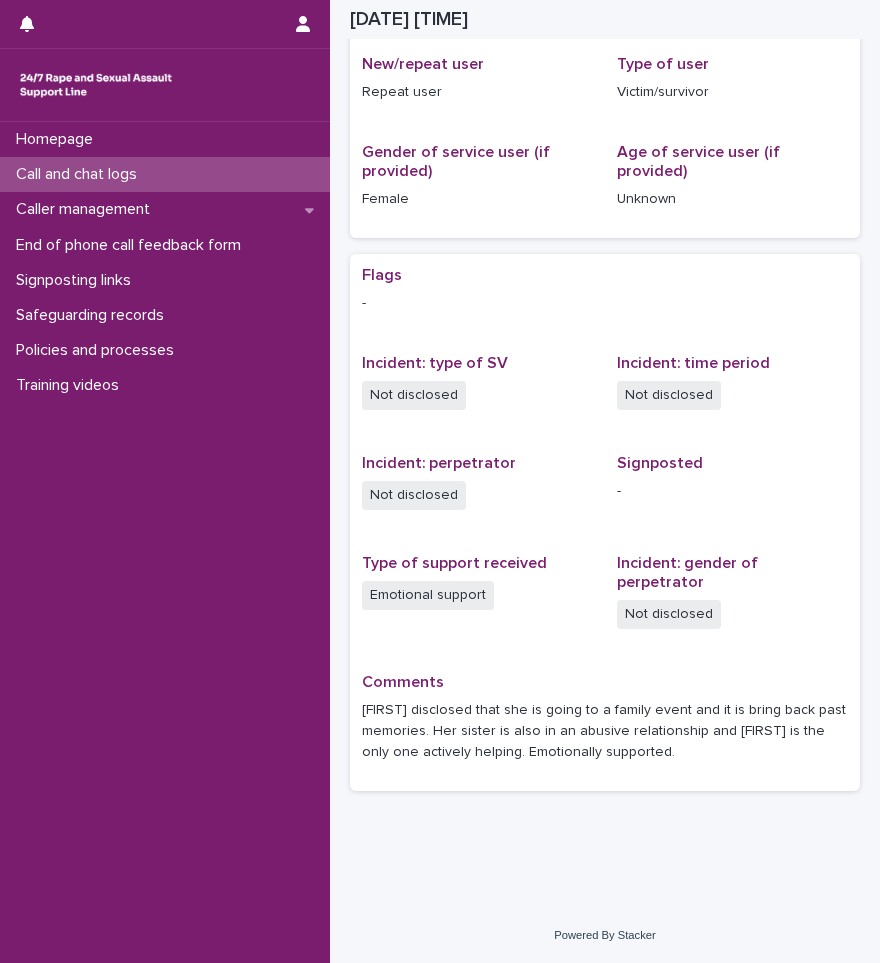 scroll, scrollTop: 338, scrollLeft: 0, axis: vertical 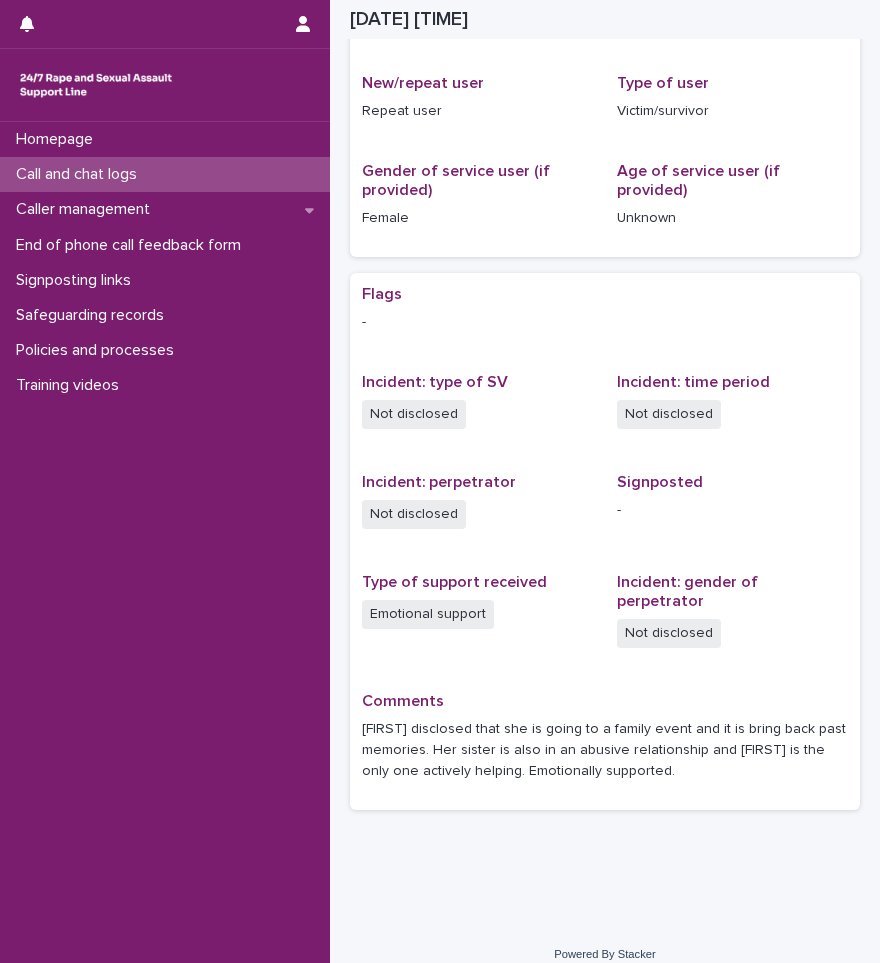 click on "Call and chat logs" at bounding box center (165, 174) 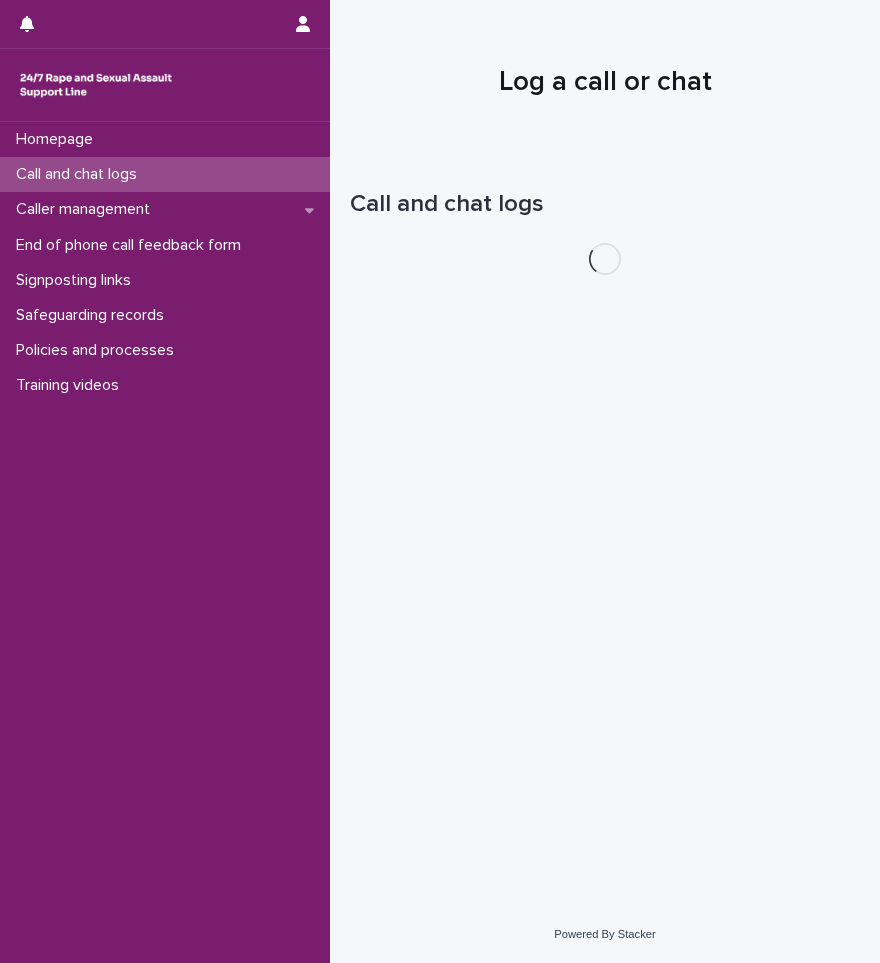 scroll, scrollTop: 0, scrollLeft: 0, axis: both 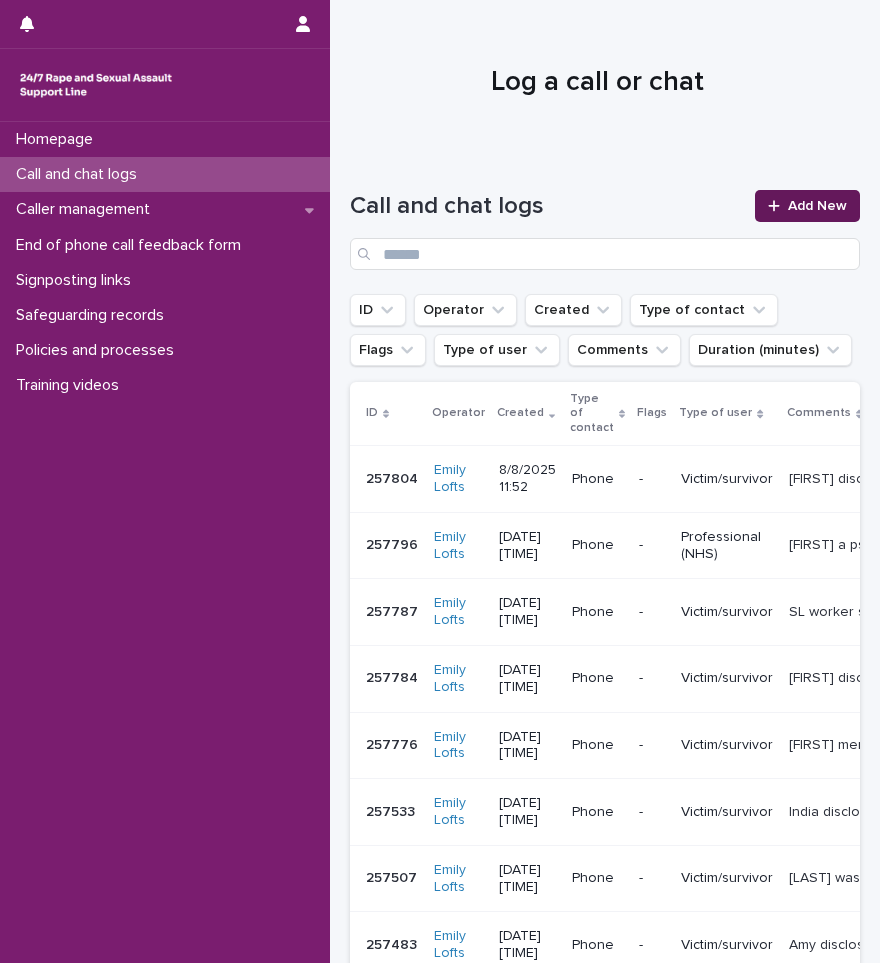 click on "Add New" at bounding box center [807, 206] 